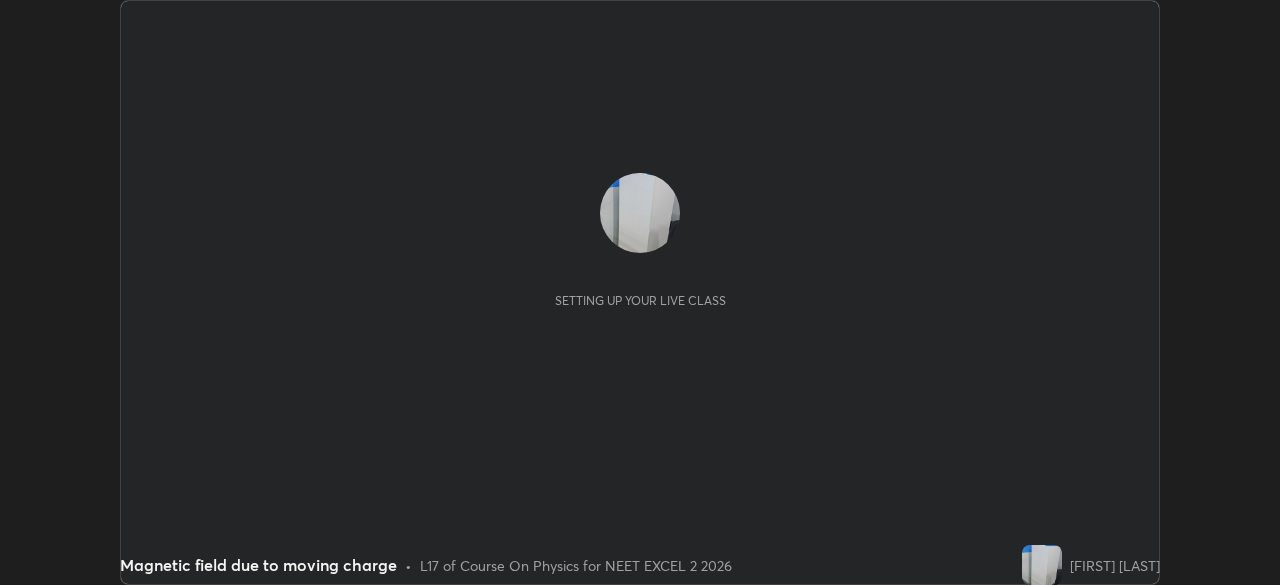 scroll, scrollTop: 0, scrollLeft: 0, axis: both 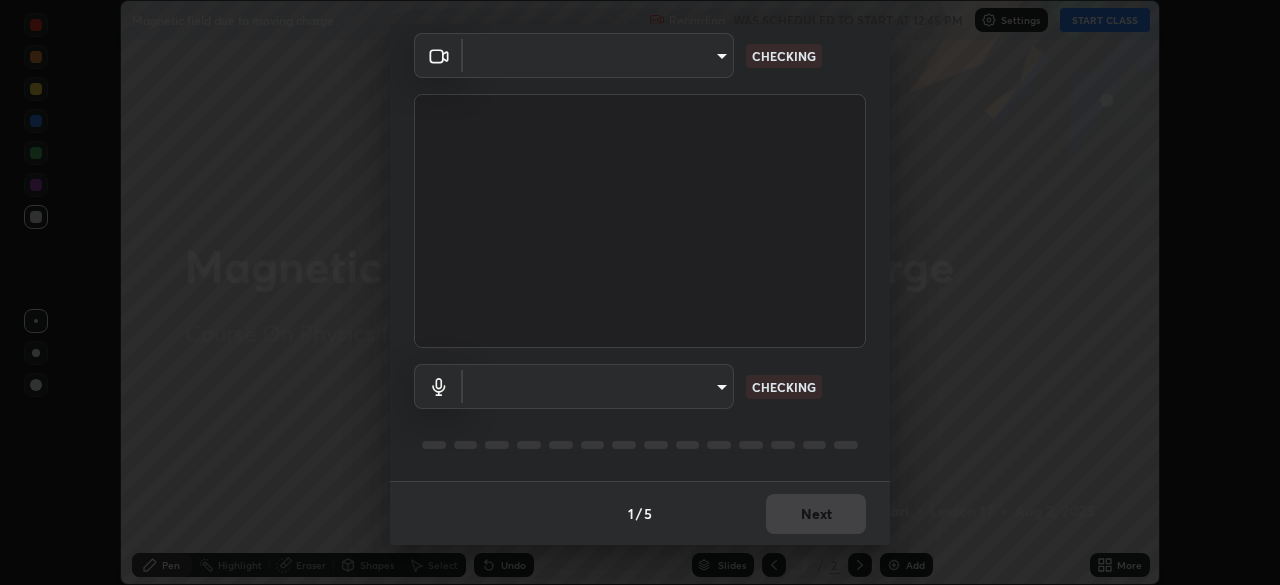 type on "d80aef5b27ce8457d2a8757d2bc0169c5cdb63db4b1383475c55a40ed8aa50ef" 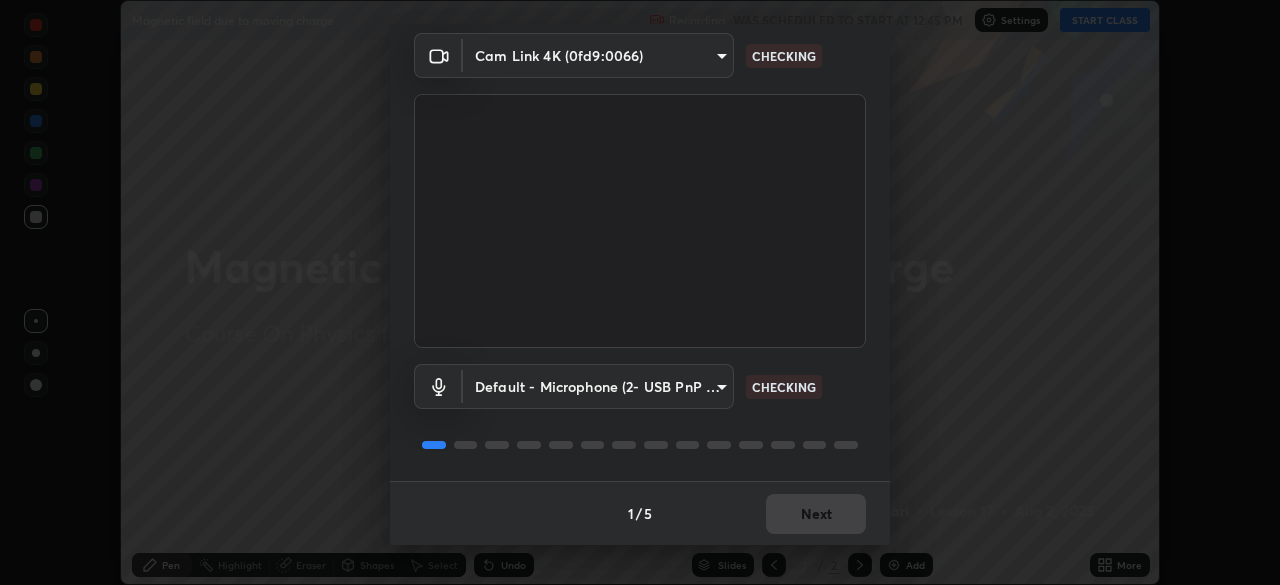 click on "Erase all Magnetic field due to moving charge Recording WAS SCHEDULED TO START AT 12:45 PM Settings START CLASS Setting up your live class Magnetic field due to moving charge • L17 of Course On Physics for NEET EXCEL 2 2026 [PERSON] Pen Highlight Eraser Shapes Select Undo Slides 2 / 2 Add More No doubts shared Encourage your learners to ask a doubt for better clarity Report an issue Reason for reporting Buffering Chat not working Audio - Video sync issue Educator video quality low ​ Attach an image Report Media settings Cam Link 4K ([DEVICE_ID]) [MAC_ADDRESS] CHECKING Default - Microphone (2- USB PnP Sound Device) default CHECKING 1 / 5 Next" at bounding box center (640, 292) 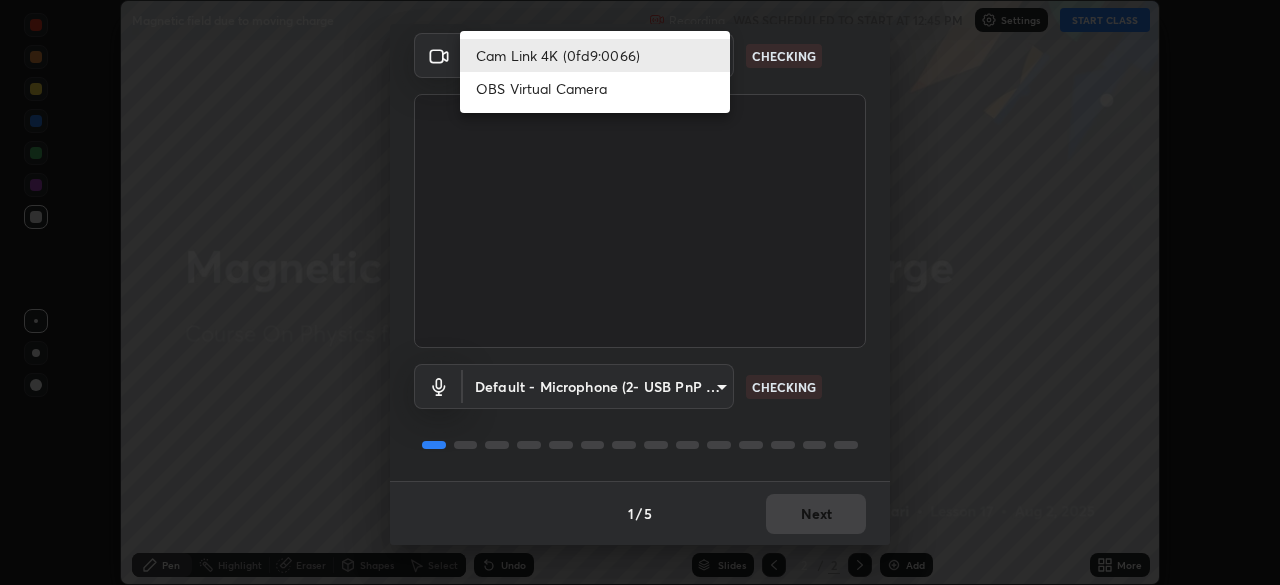 click on "OBS Virtual Camera" at bounding box center [595, 88] 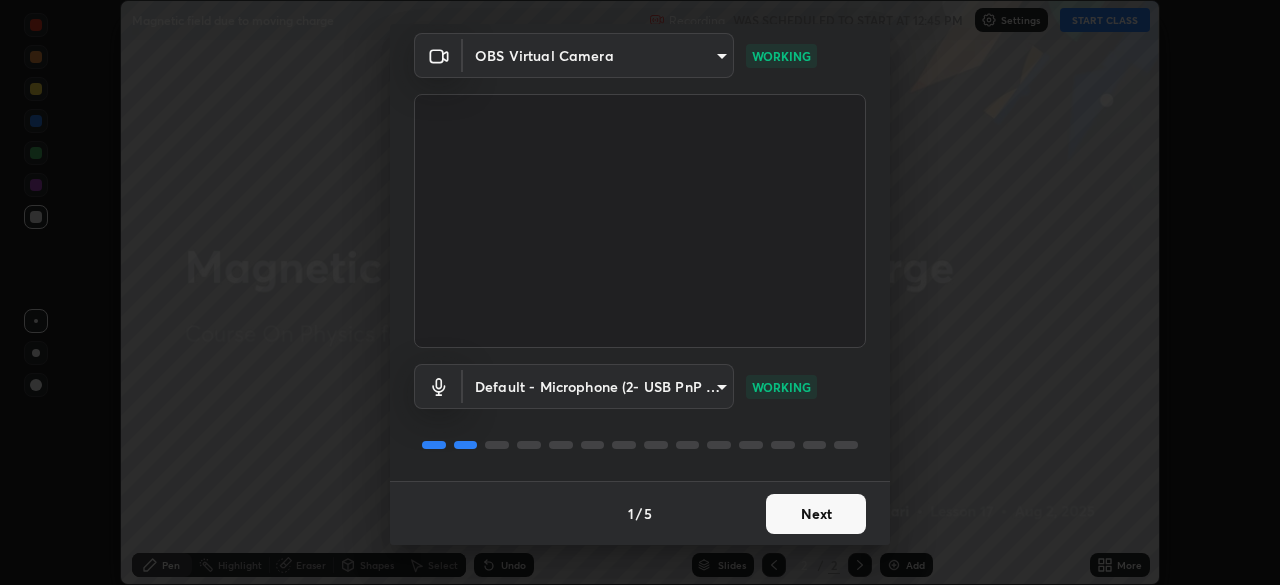 click on "Next" at bounding box center (816, 514) 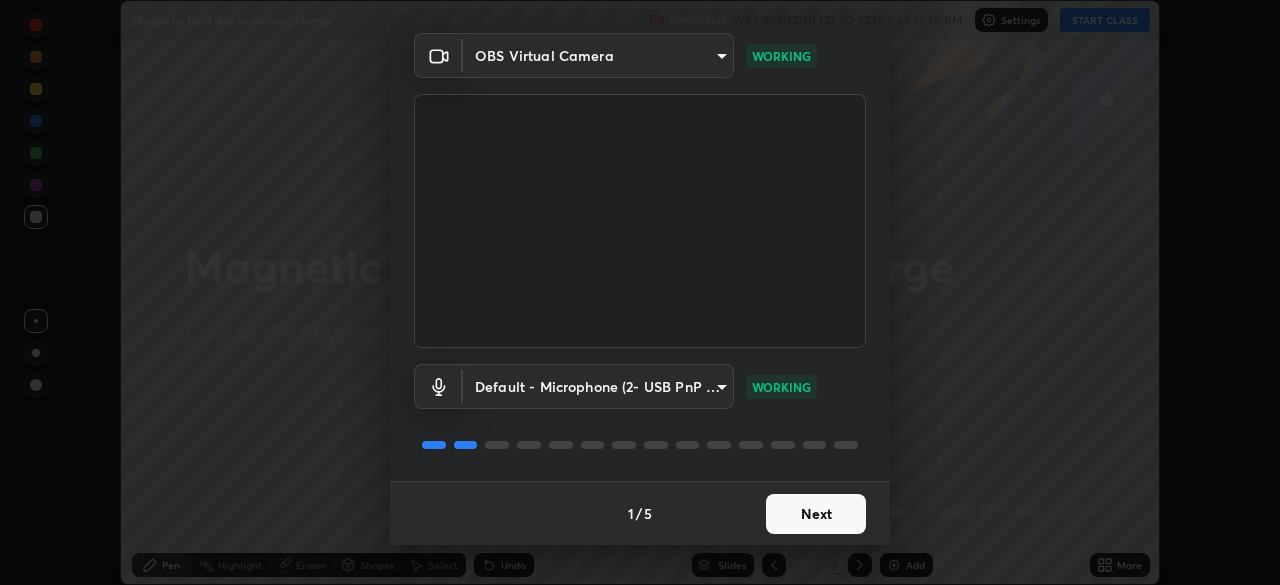 scroll, scrollTop: 0, scrollLeft: 0, axis: both 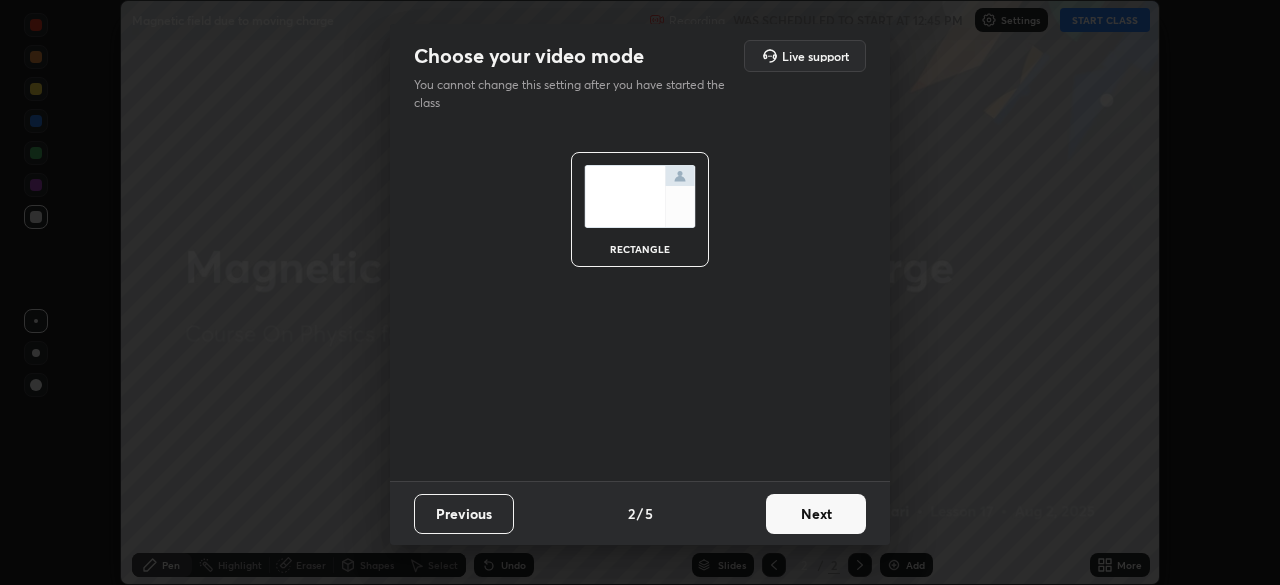 click on "Next" at bounding box center (816, 514) 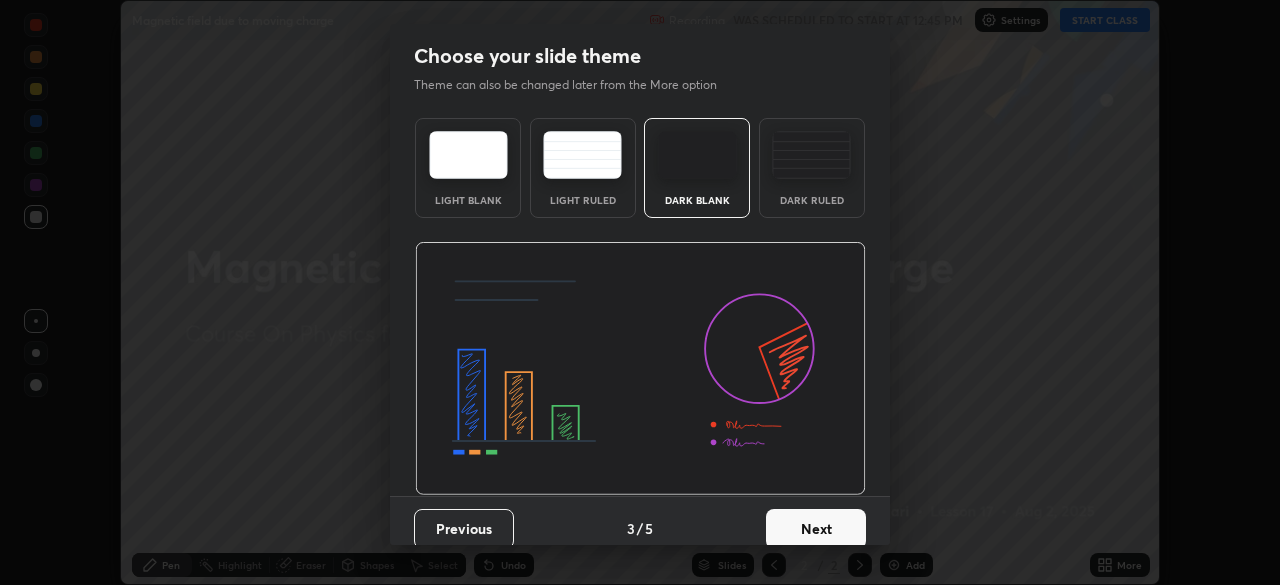 click on "Next" at bounding box center [816, 529] 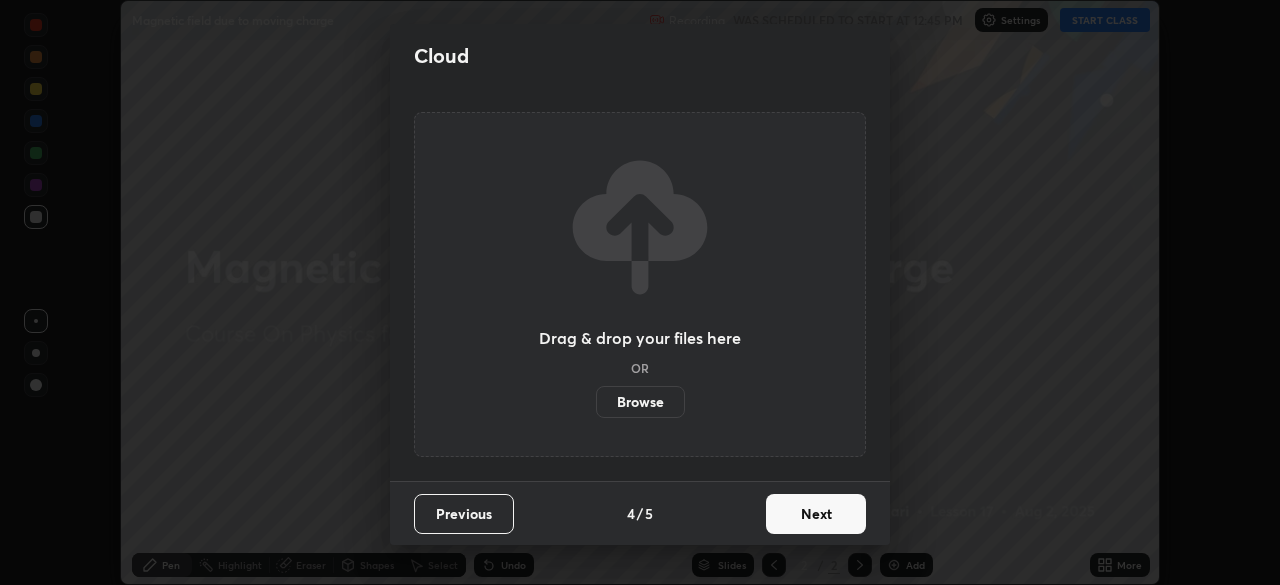 click on "Next" at bounding box center [816, 514] 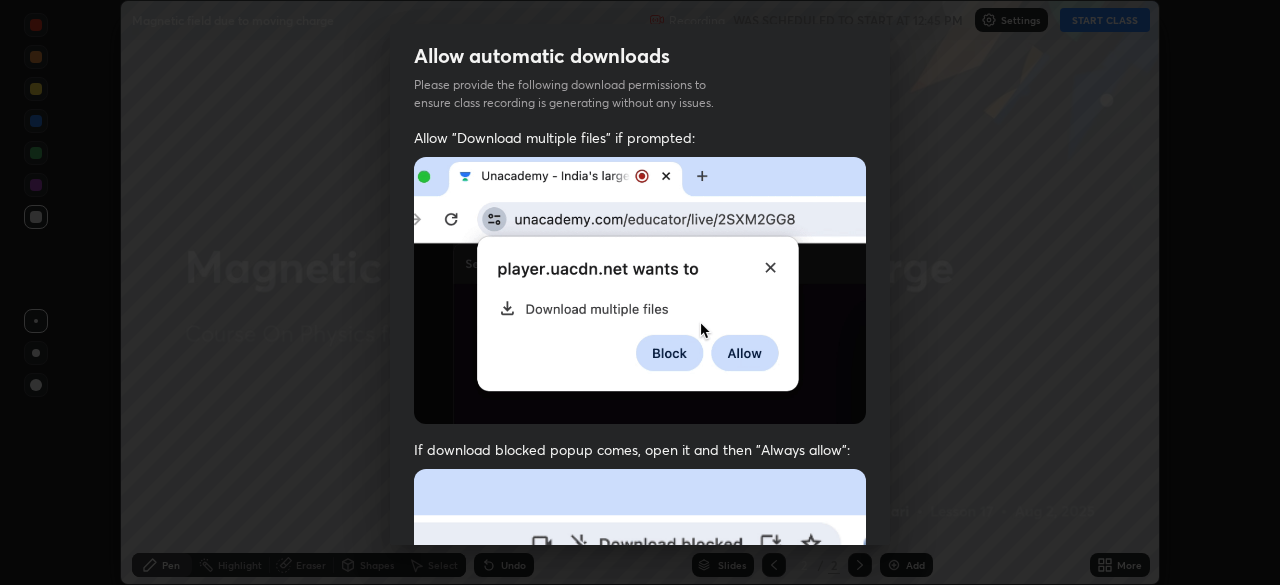 click at bounding box center [640, 687] 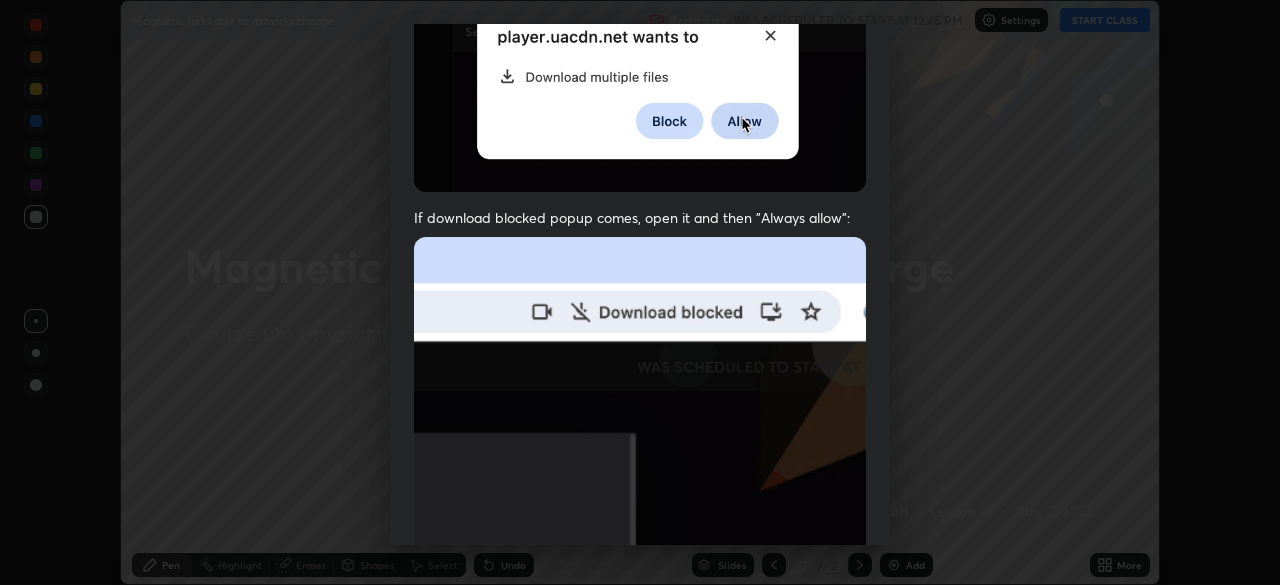 scroll, scrollTop: 391, scrollLeft: 0, axis: vertical 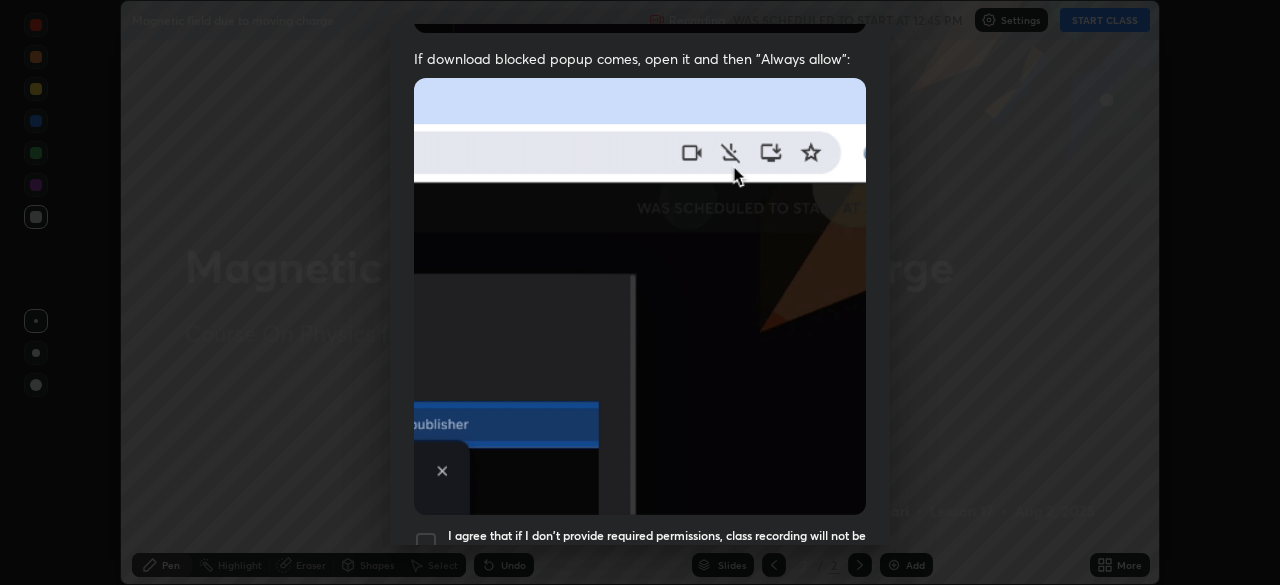 click at bounding box center [426, 543] 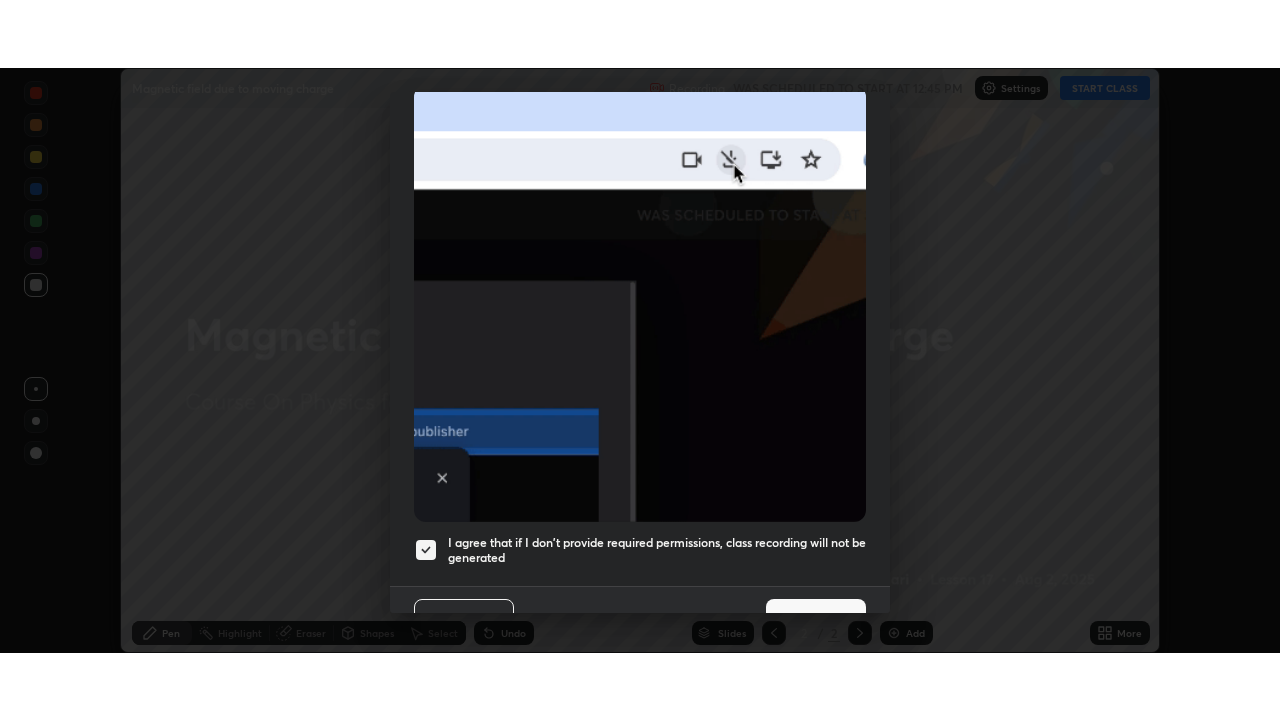 scroll, scrollTop: 479, scrollLeft: 0, axis: vertical 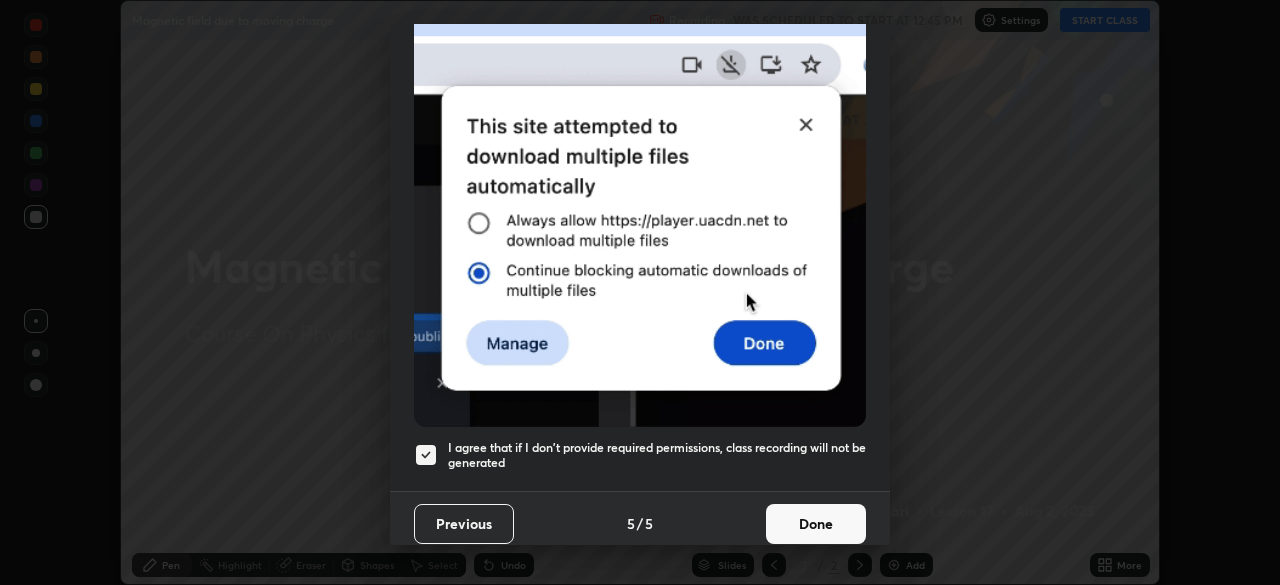 click on "Done" at bounding box center [816, 524] 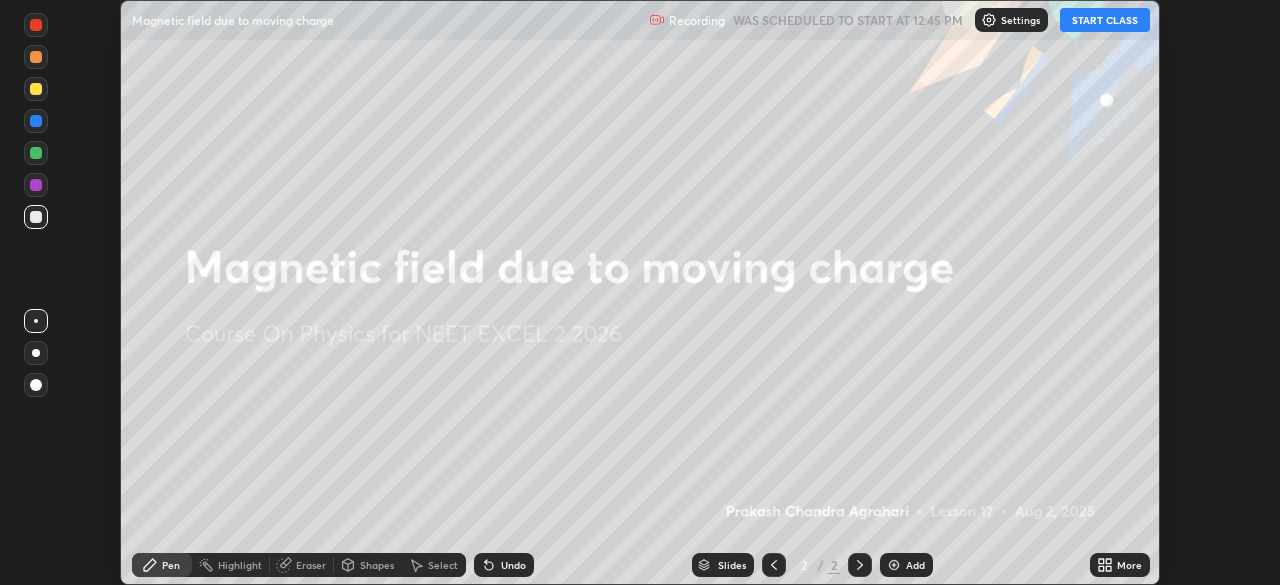 click 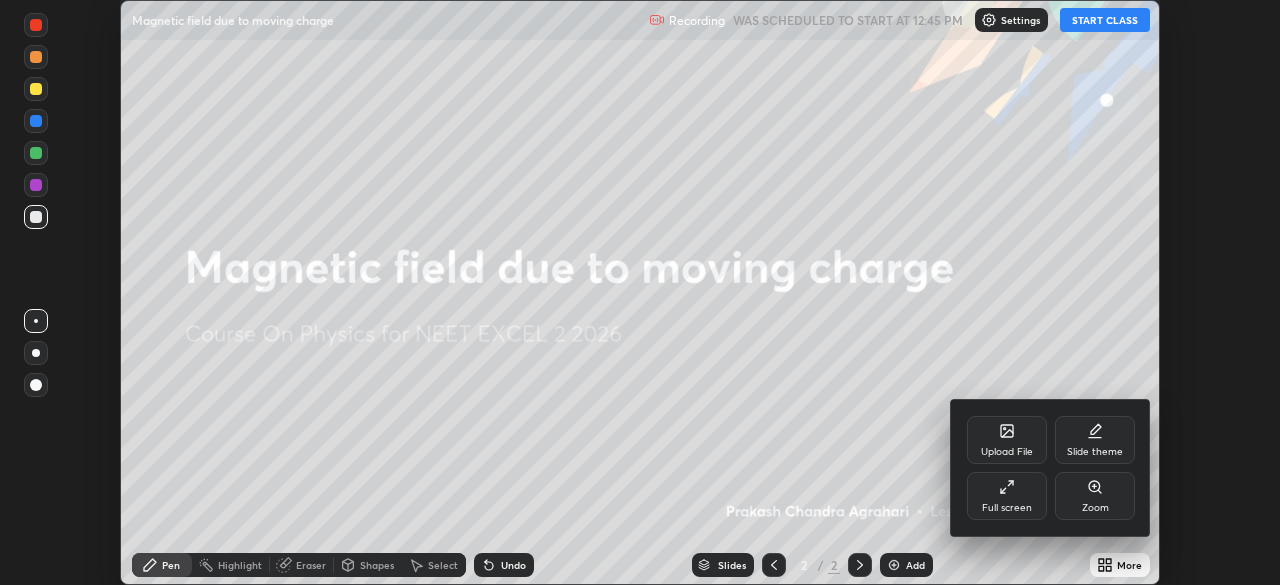 click on "Full screen" at bounding box center (1007, 508) 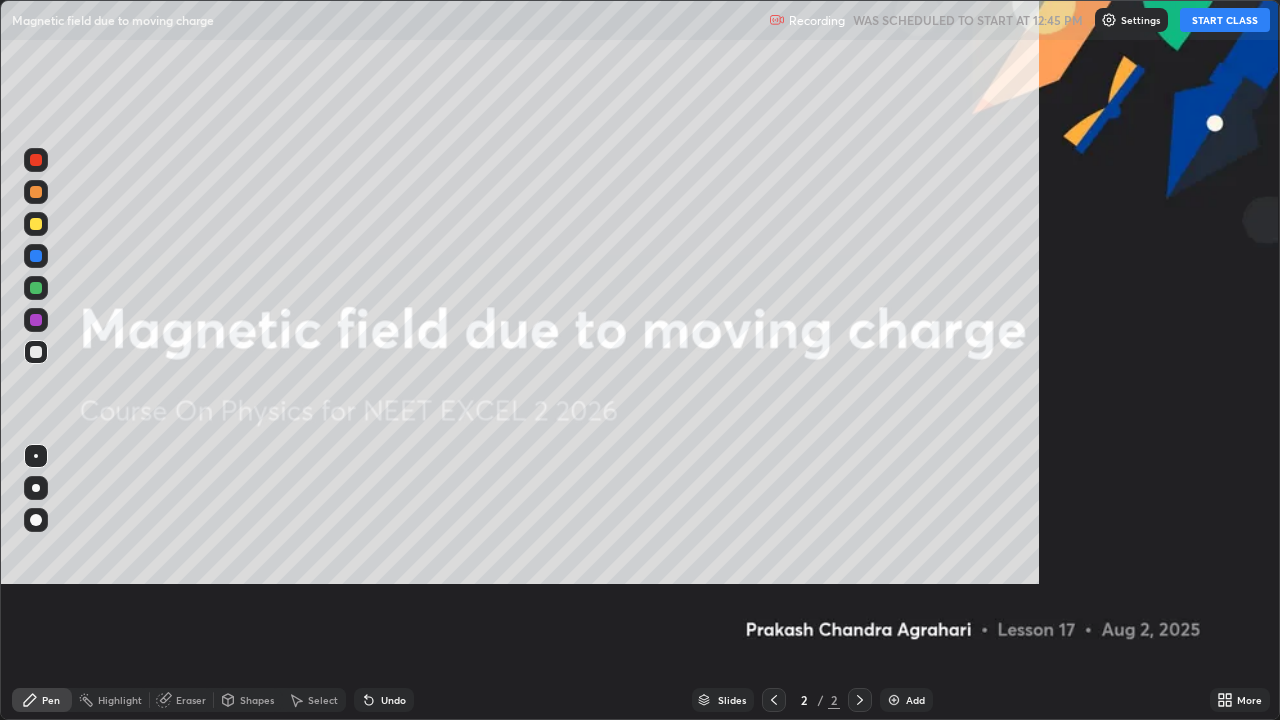 scroll, scrollTop: 99280, scrollLeft: 98720, axis: both 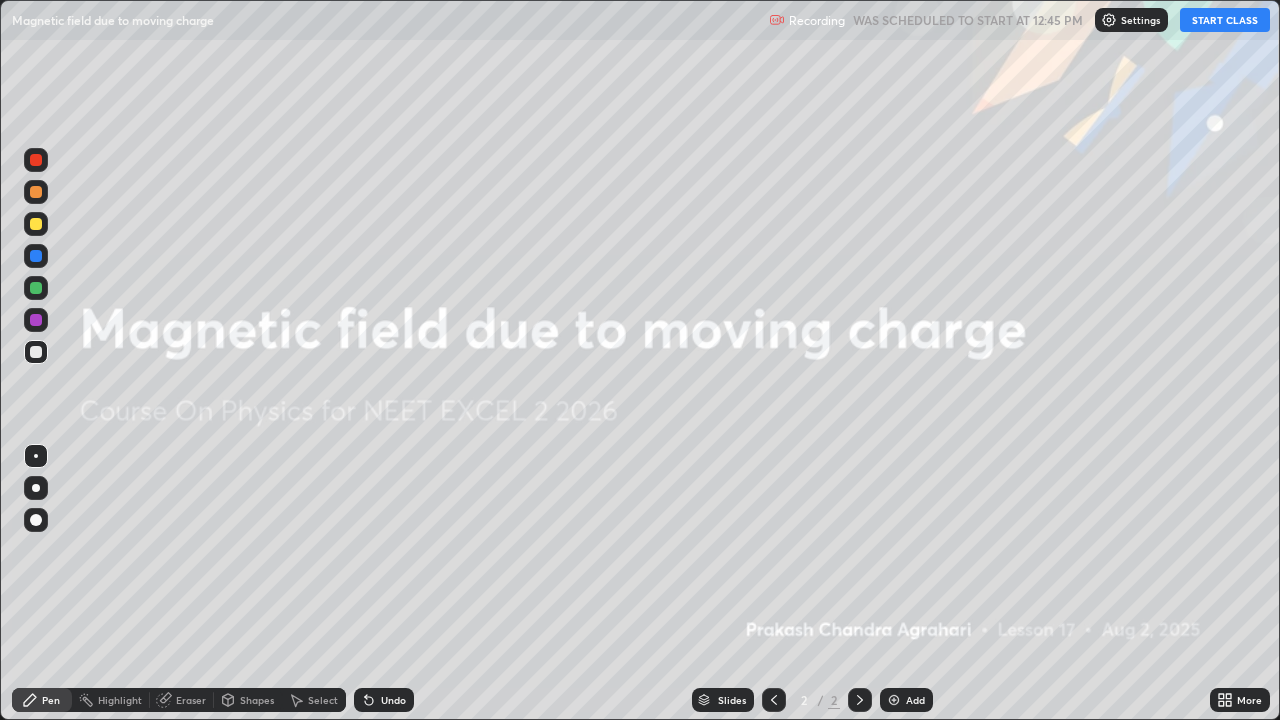 click on "Add" at bounding box center [915, 700] 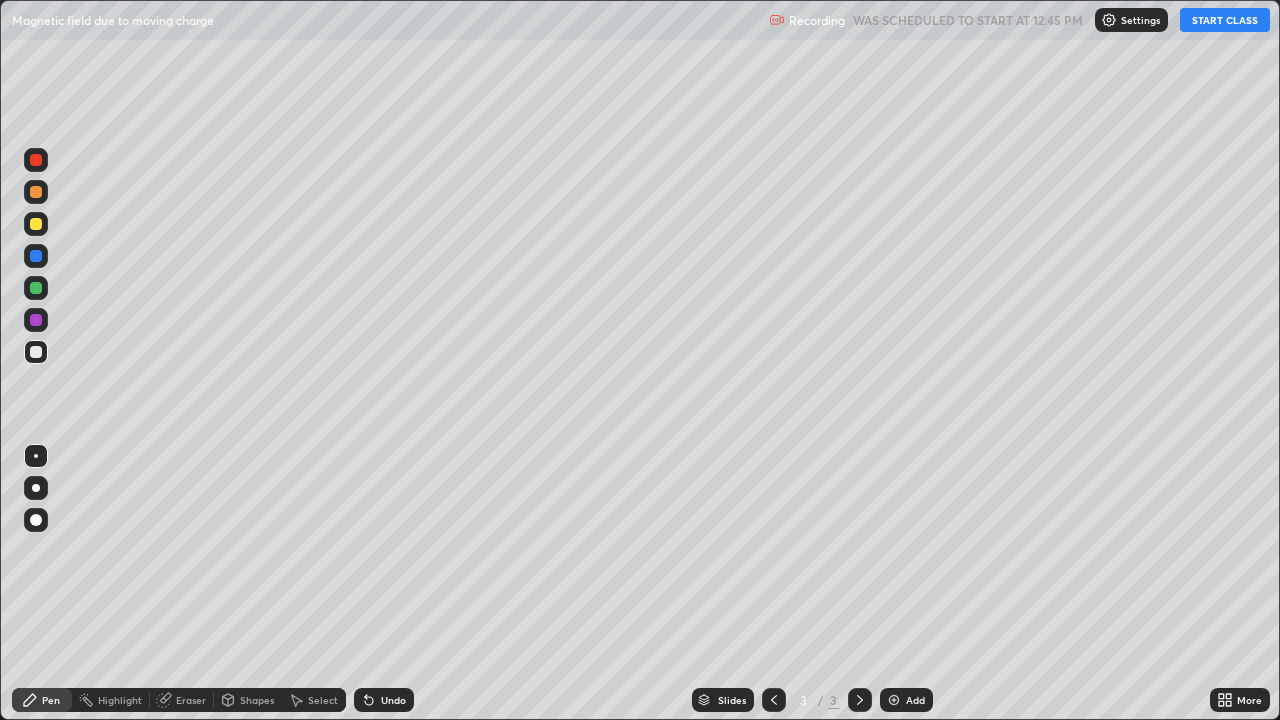click on "START CLASS" at bounding box center [1225, 20] 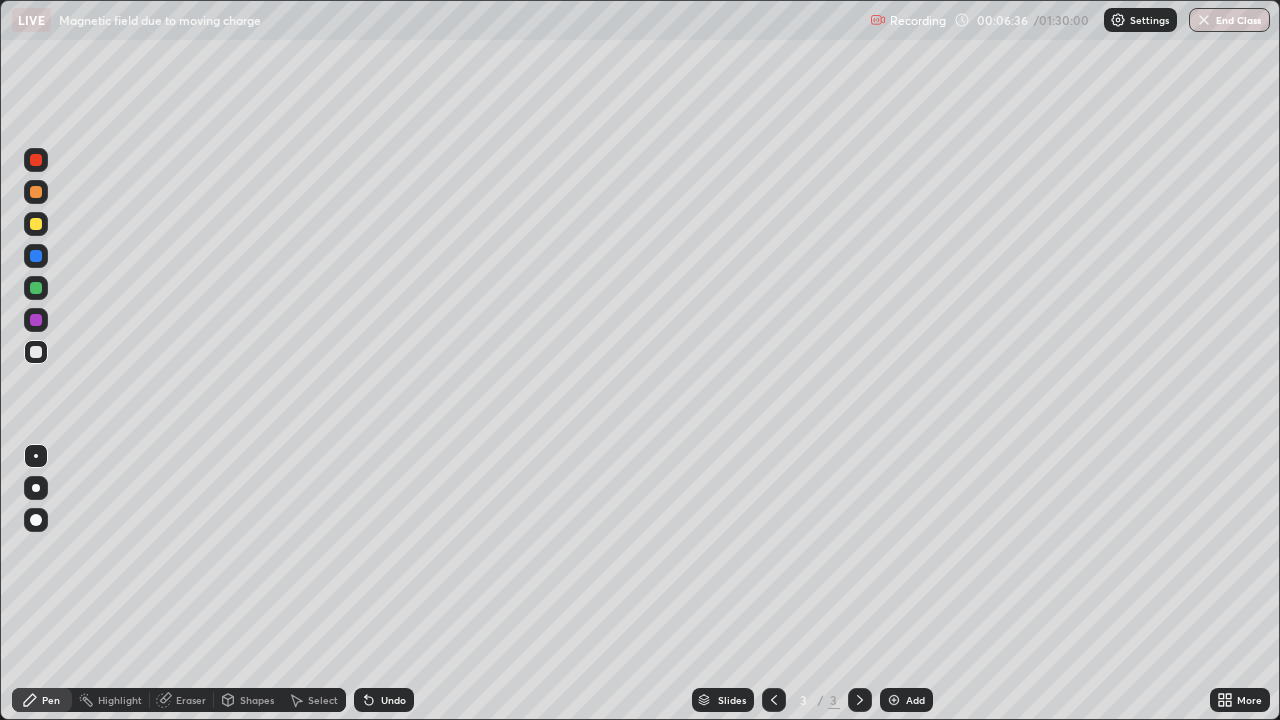 click 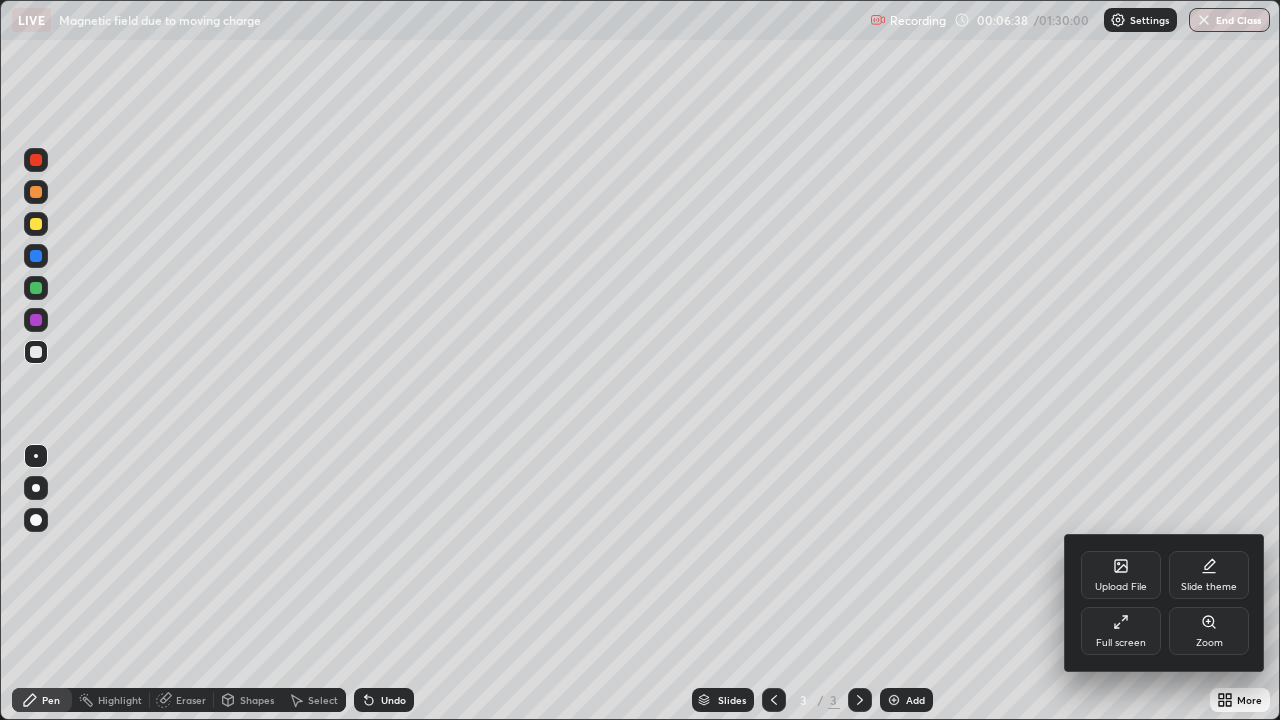 click on "Upload File" at bounding box center (1121, 575) 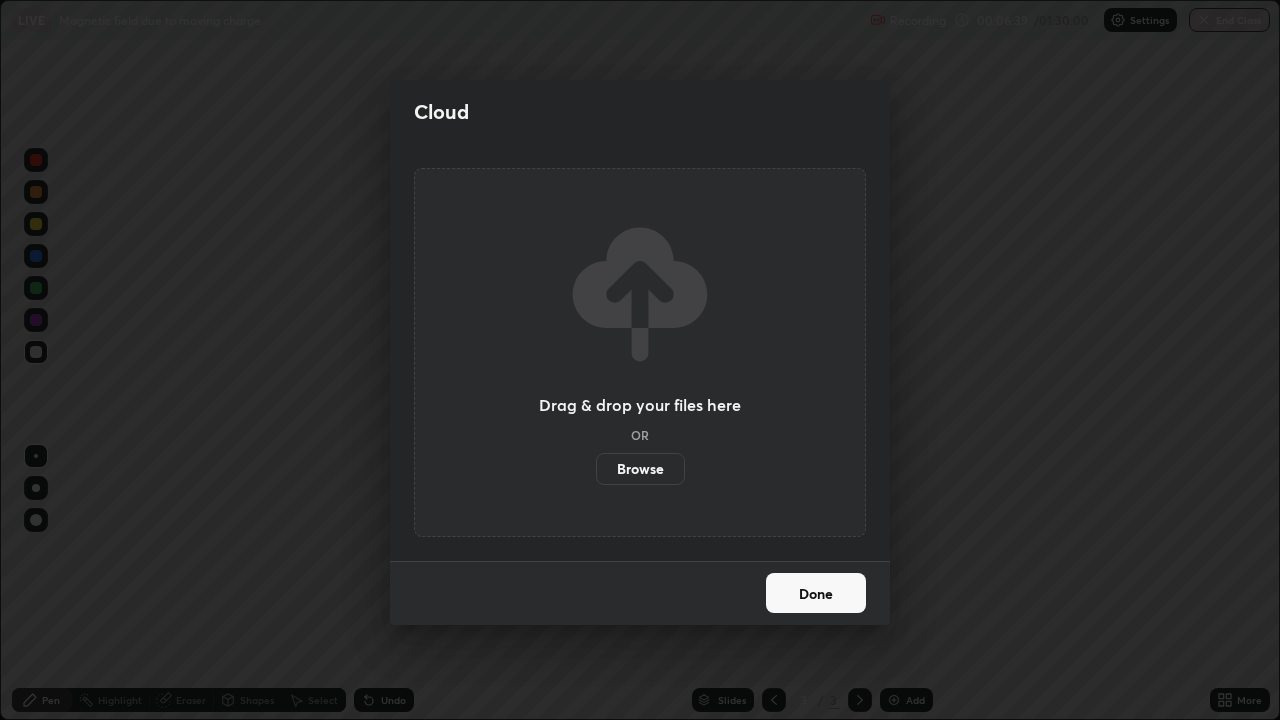 click on "Browse" at bounding box center [640, 469] 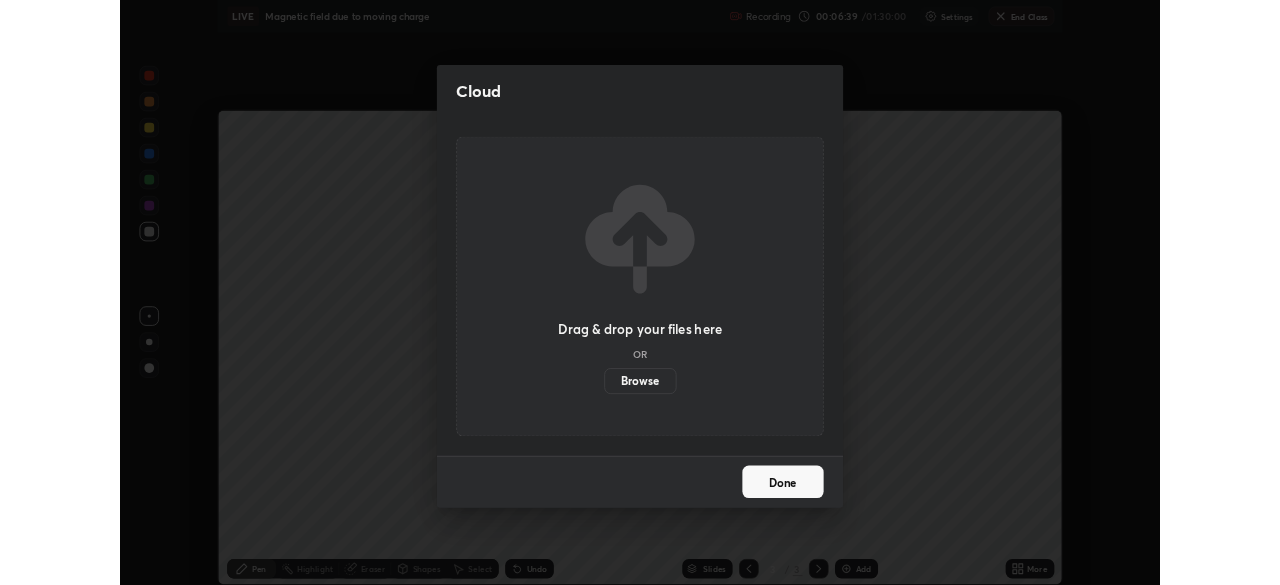 scroll, scrollTop: 585, scrollLeft: 1280, axis: both 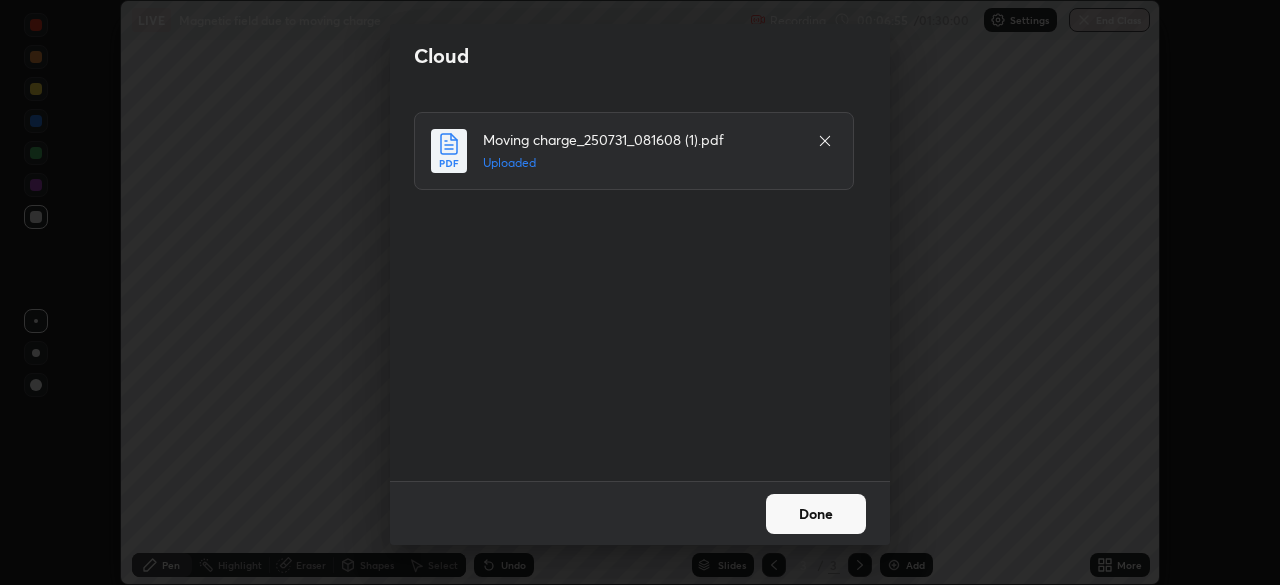click on "Done" at bounding box center [816, 514] 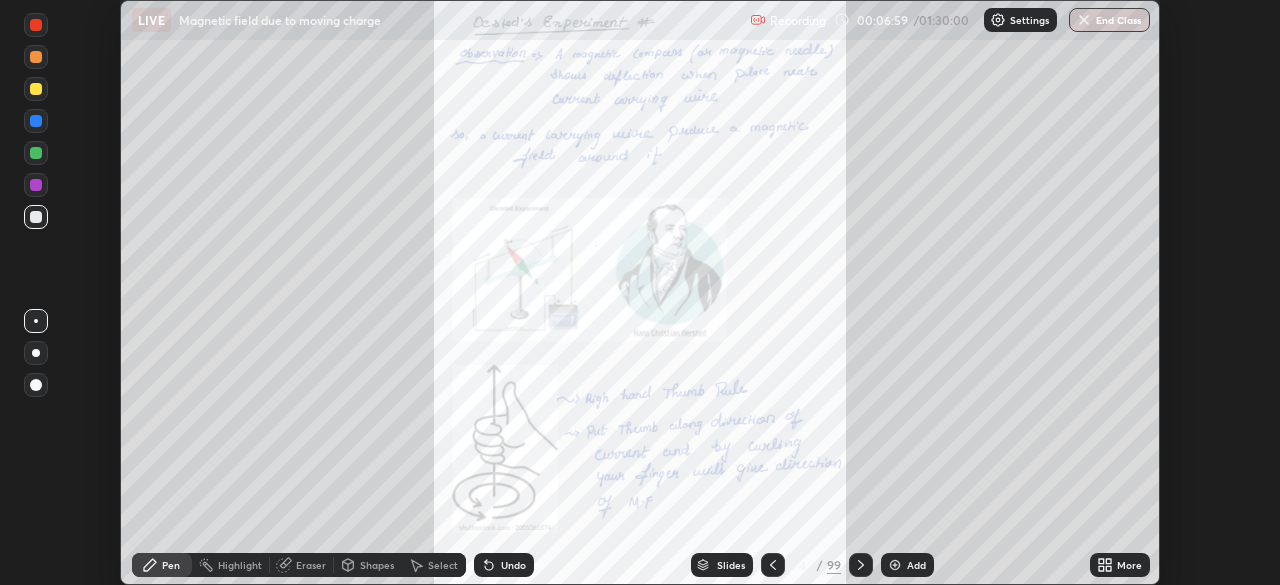 click 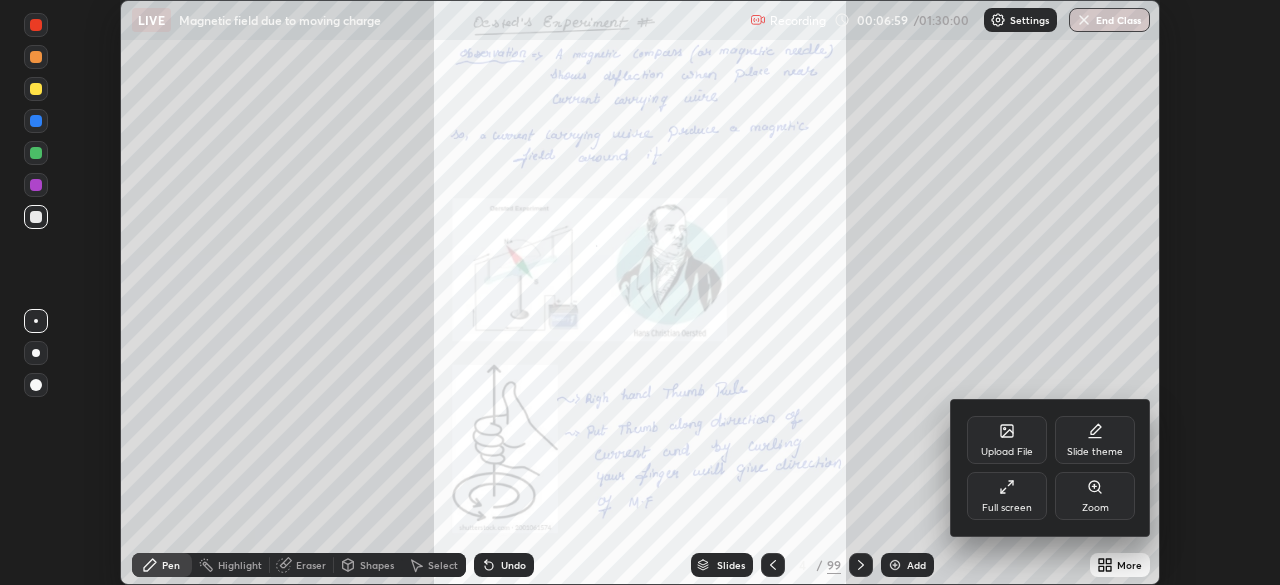 click on "Full screen" at bounding box center [1007, 508] 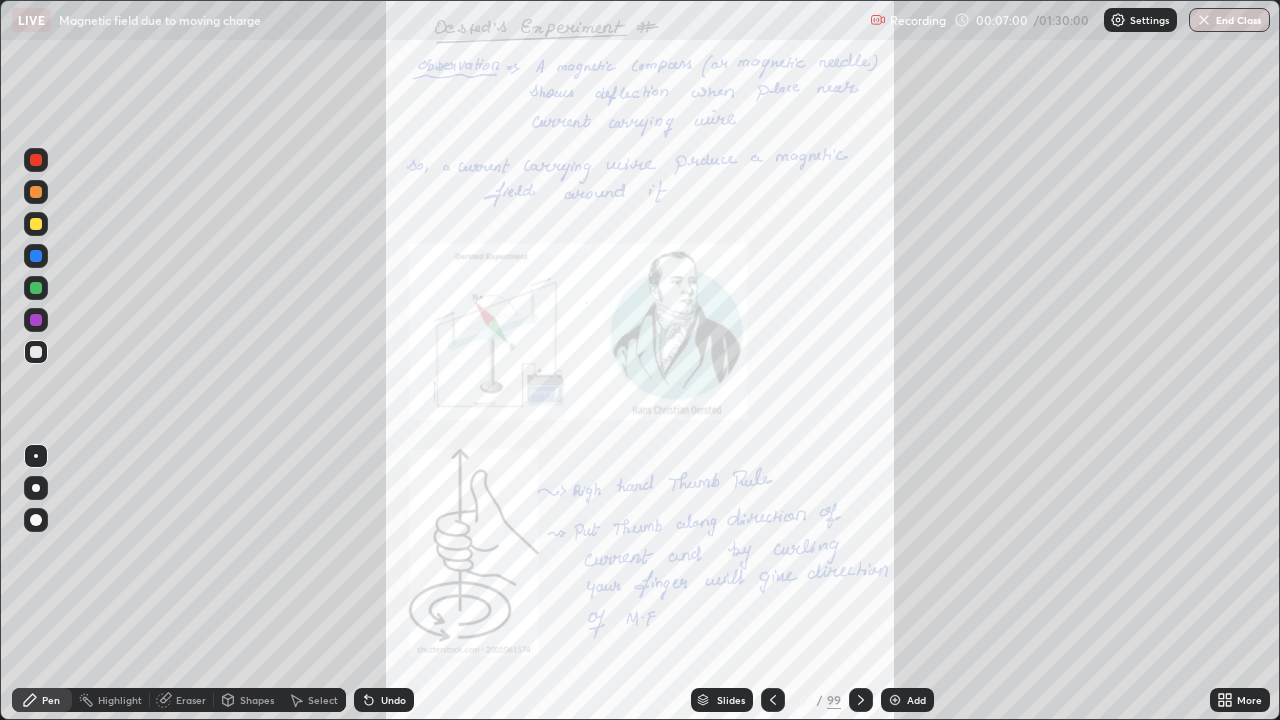 scroll, scrollTop: 99280, scrollLeft: 98720, axis: both 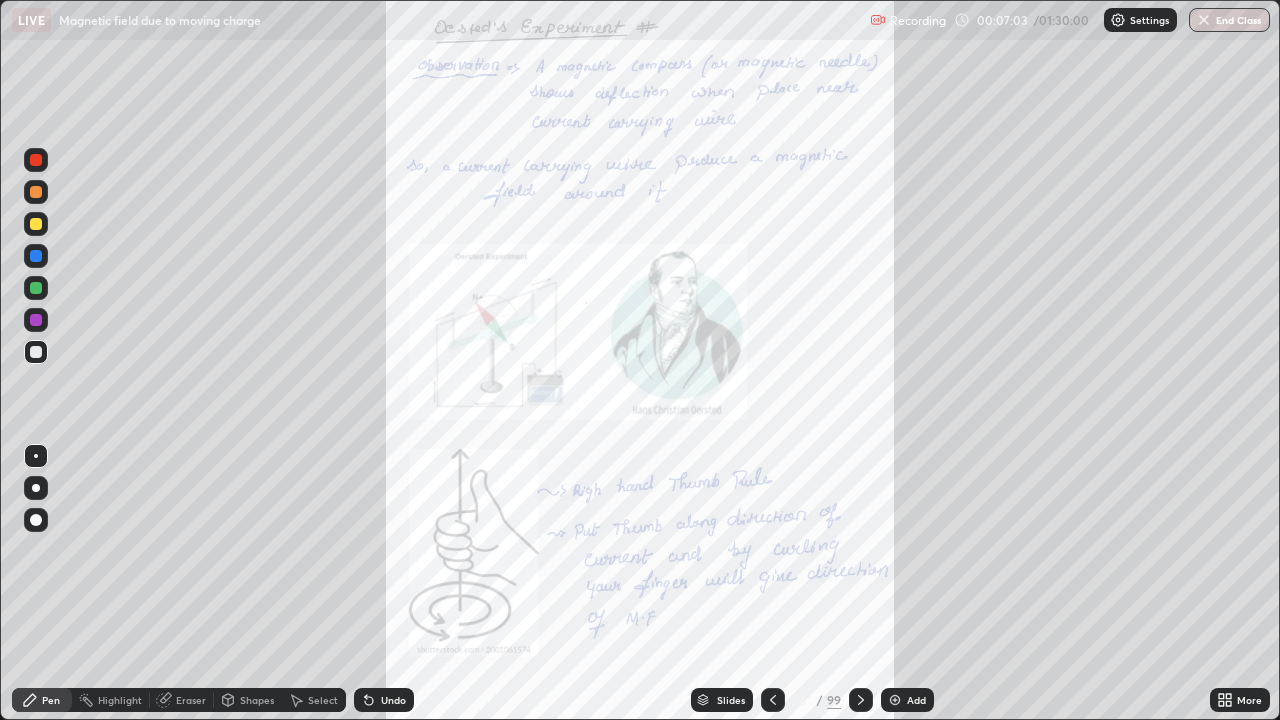 click on "Slides" at bounding box center [722, 700] 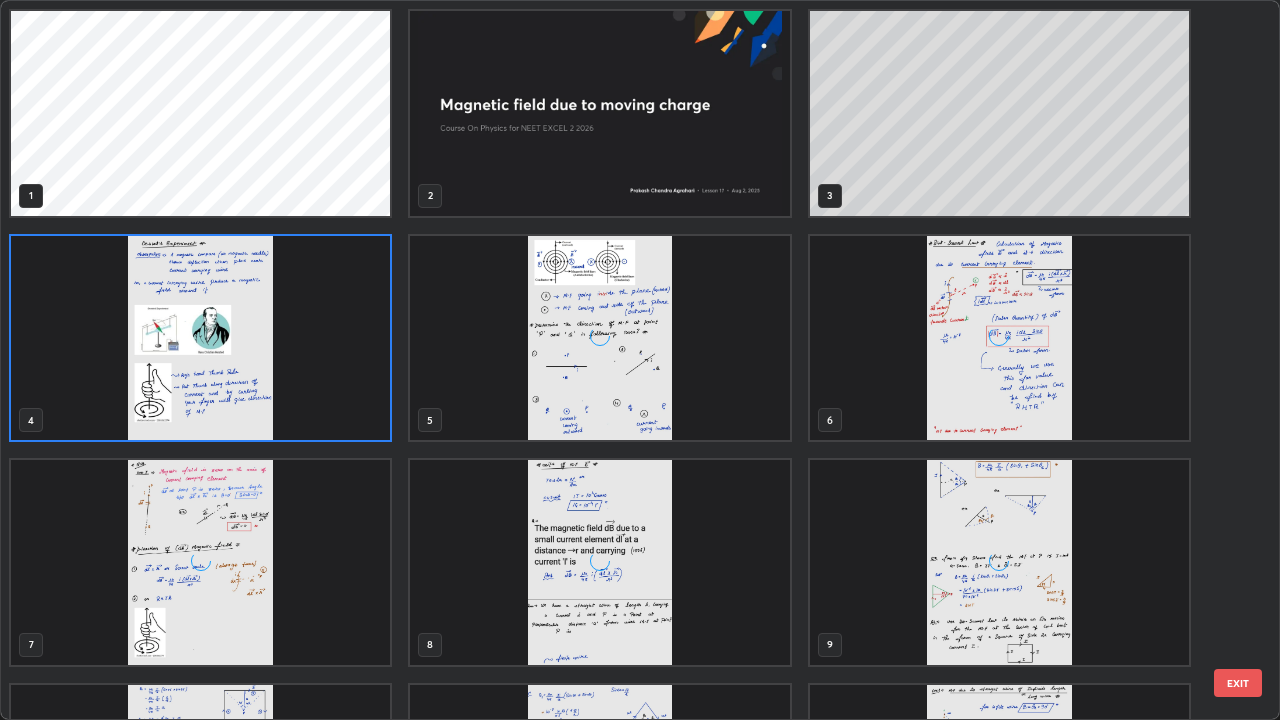 scroll, scrollTop: 7, scrollLeft: 11, axis: both 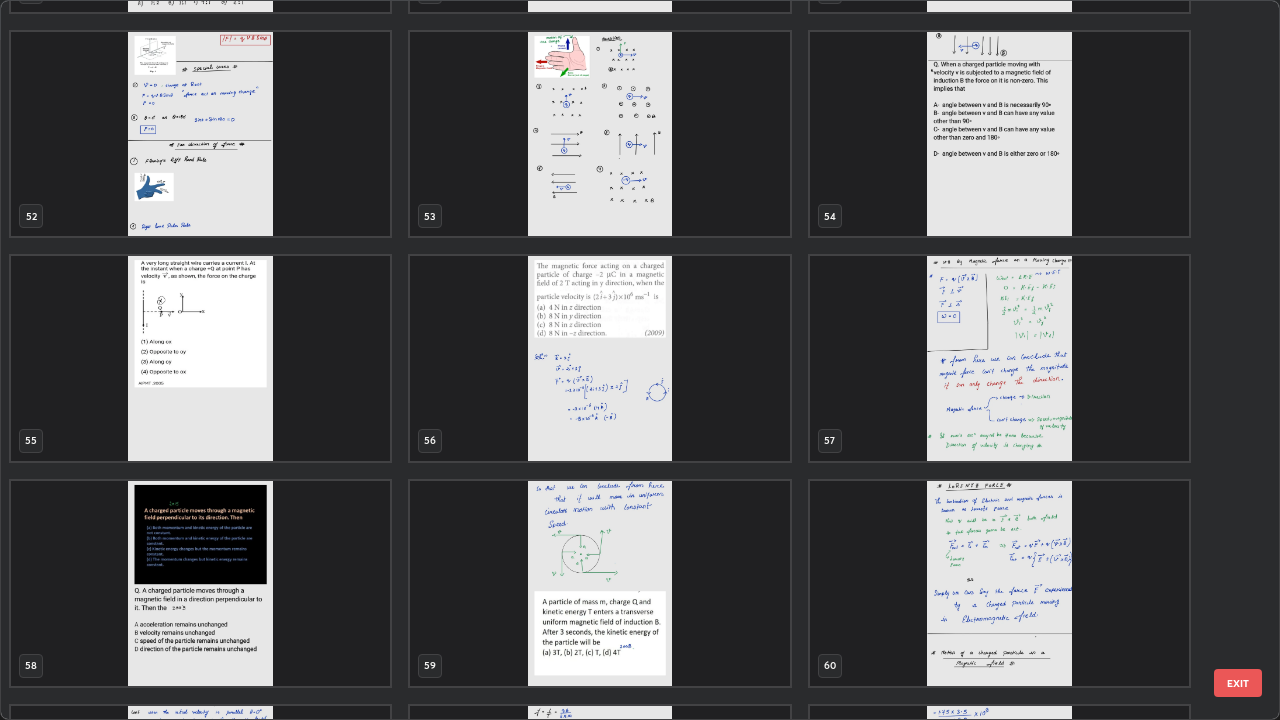 click at bounding box center [200, 358] 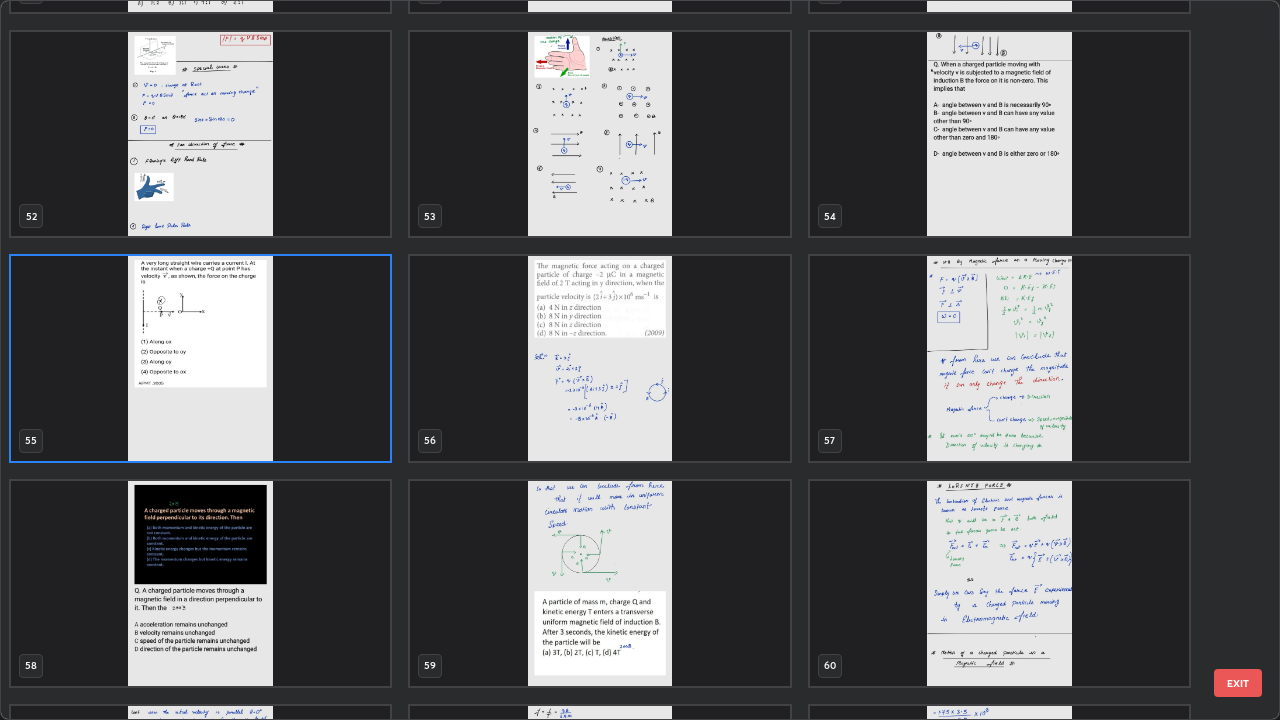 click at bounding box center (200, 358) 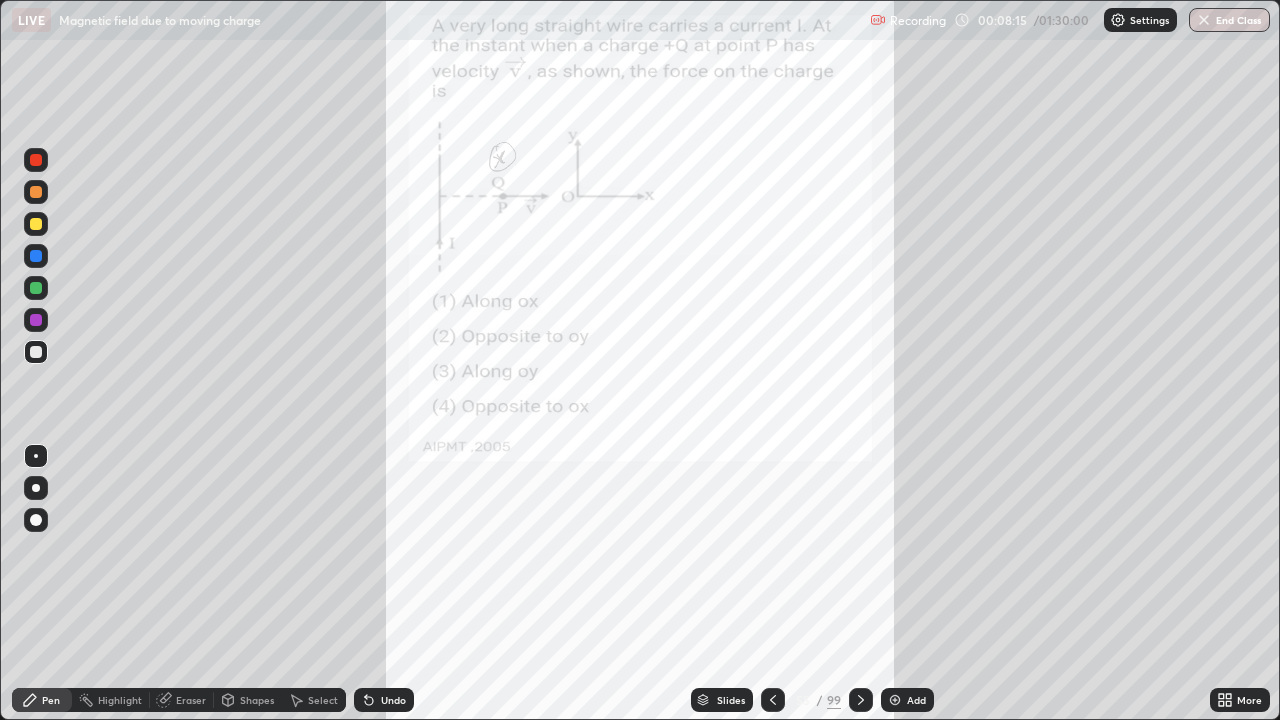 click 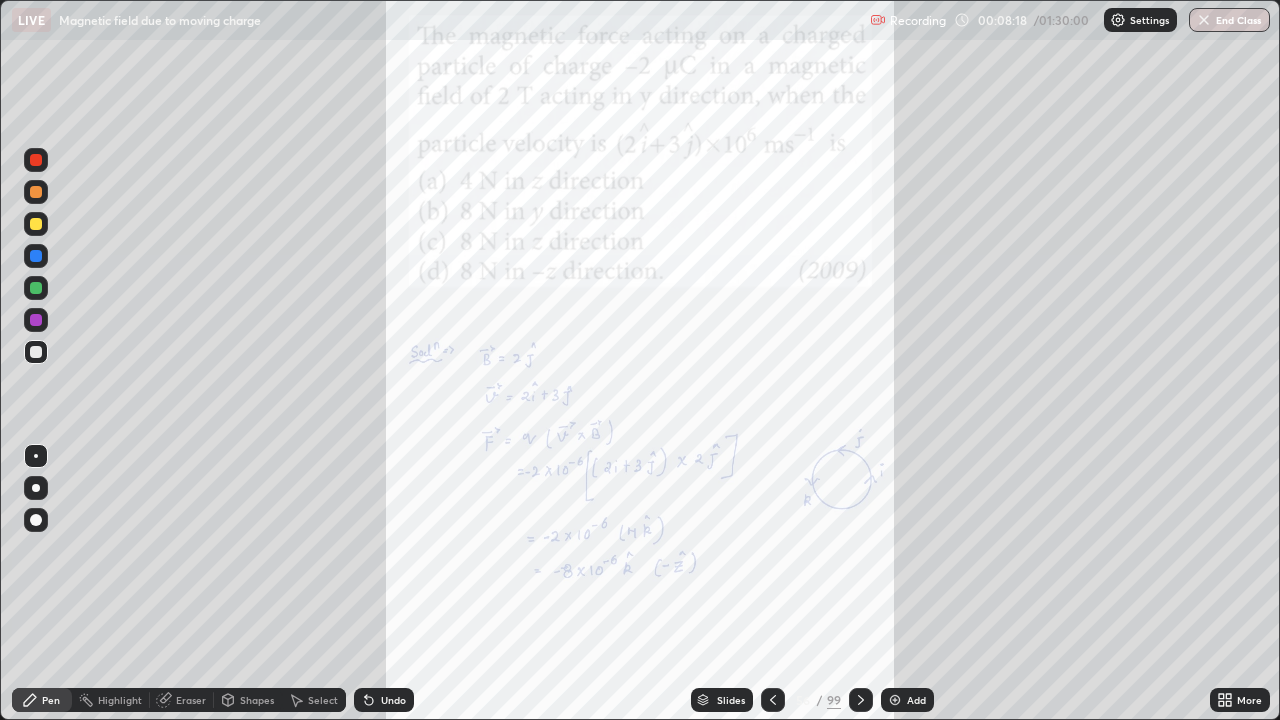 click 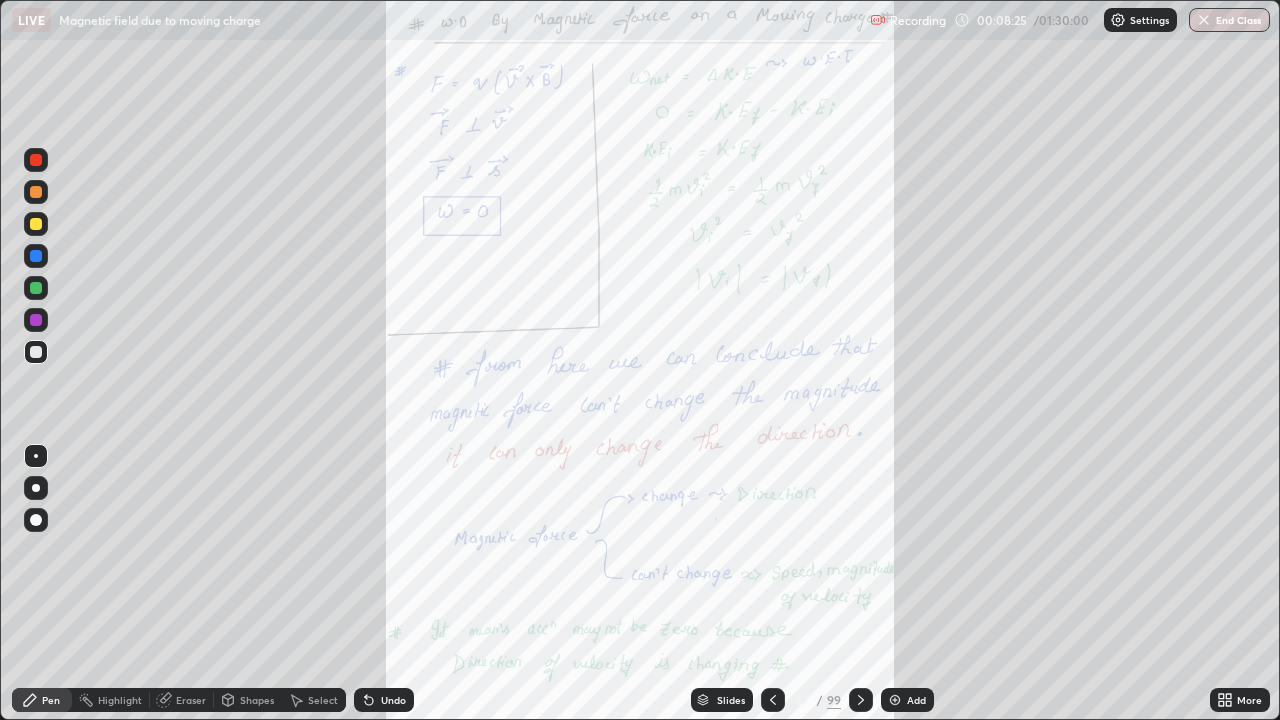 click at bounding box center (861, 700) 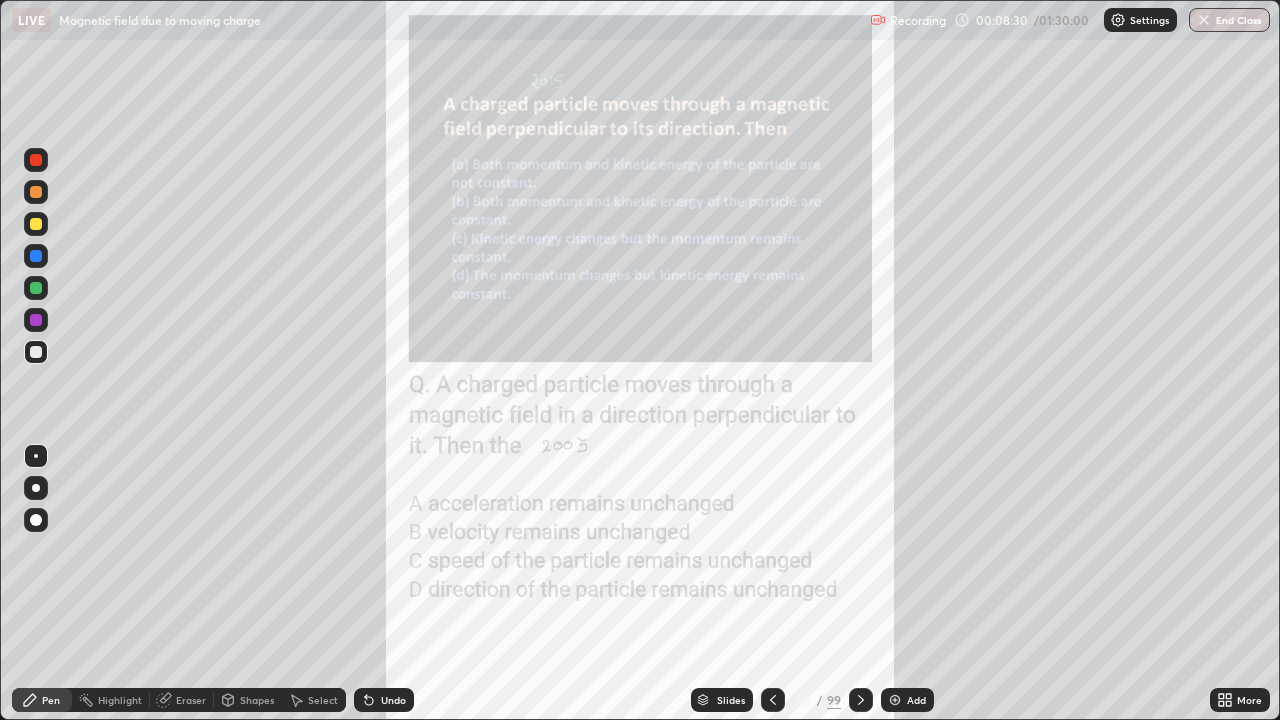 click at bounding box center (861, 700) 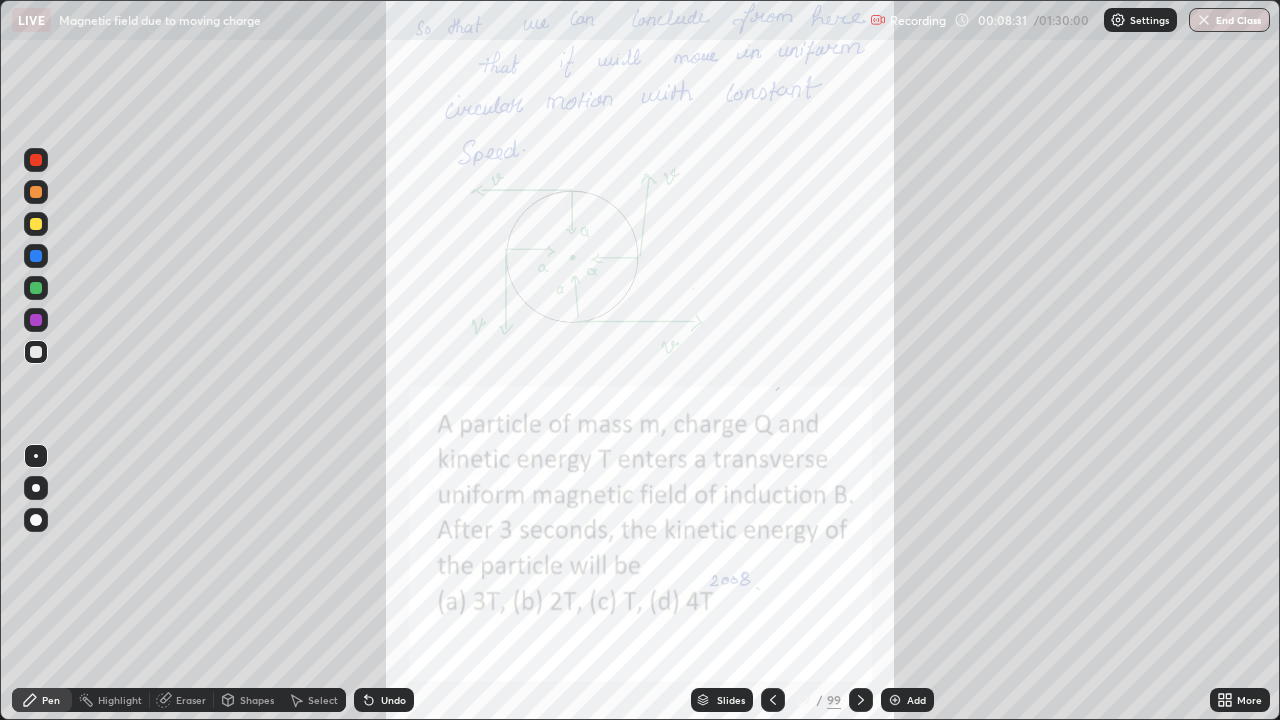 click 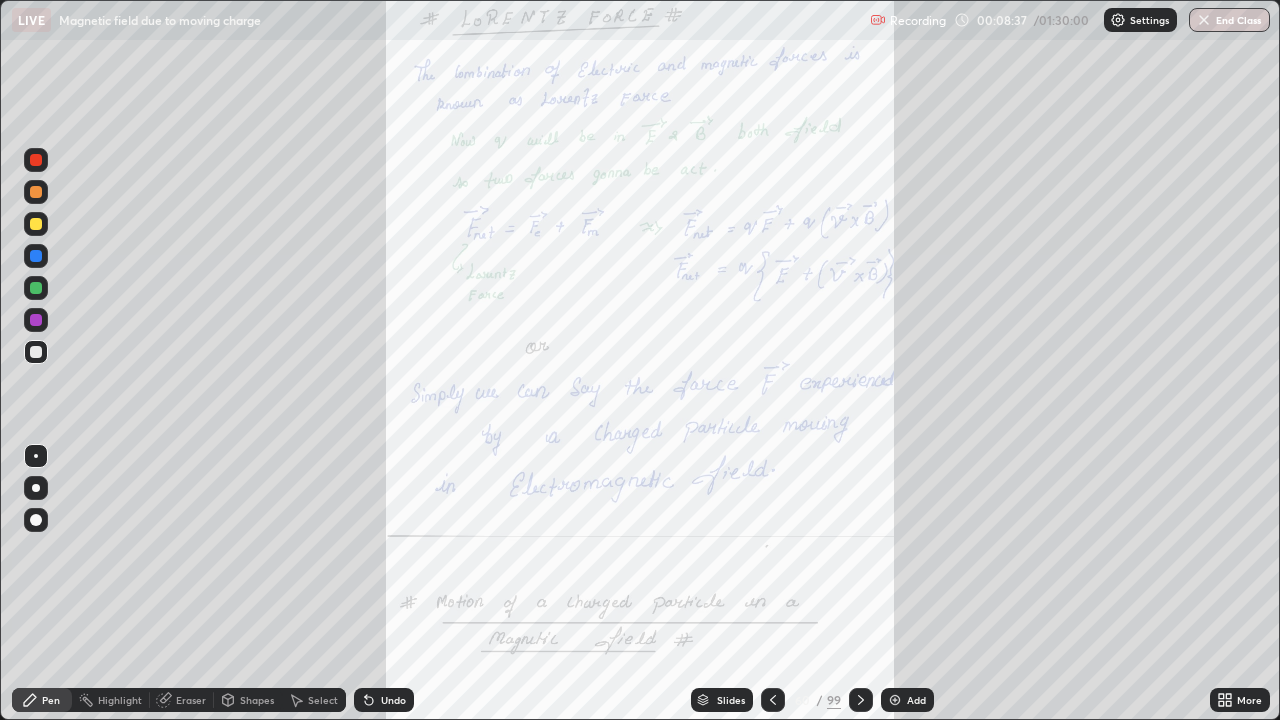 click at bounding box center (861, 700) 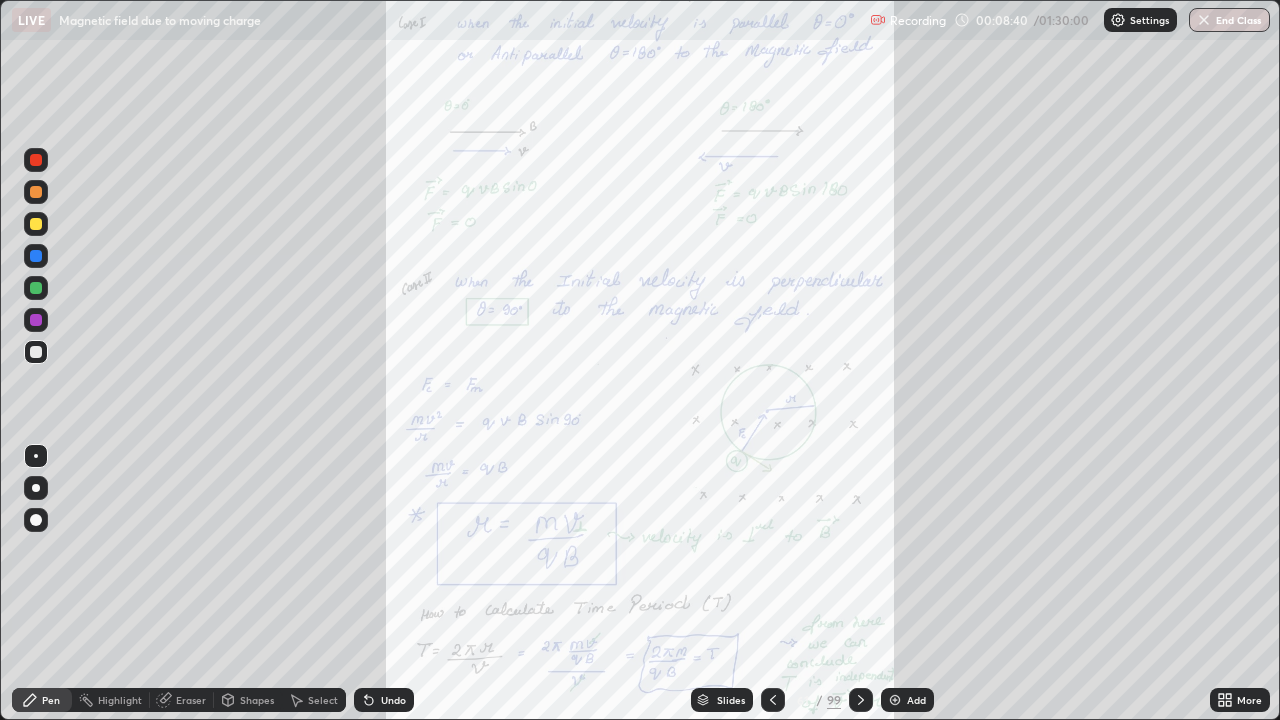 click at bounding box center [861, 700] 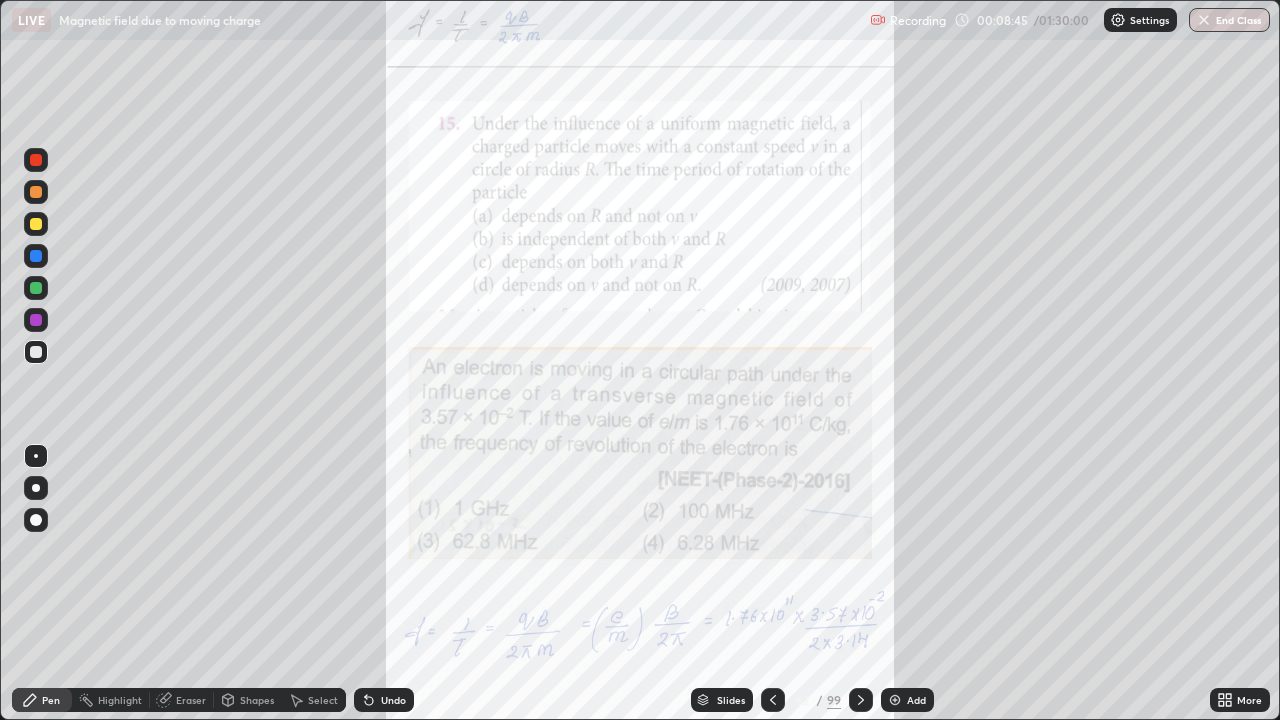 click at bounding box center [861, 700] 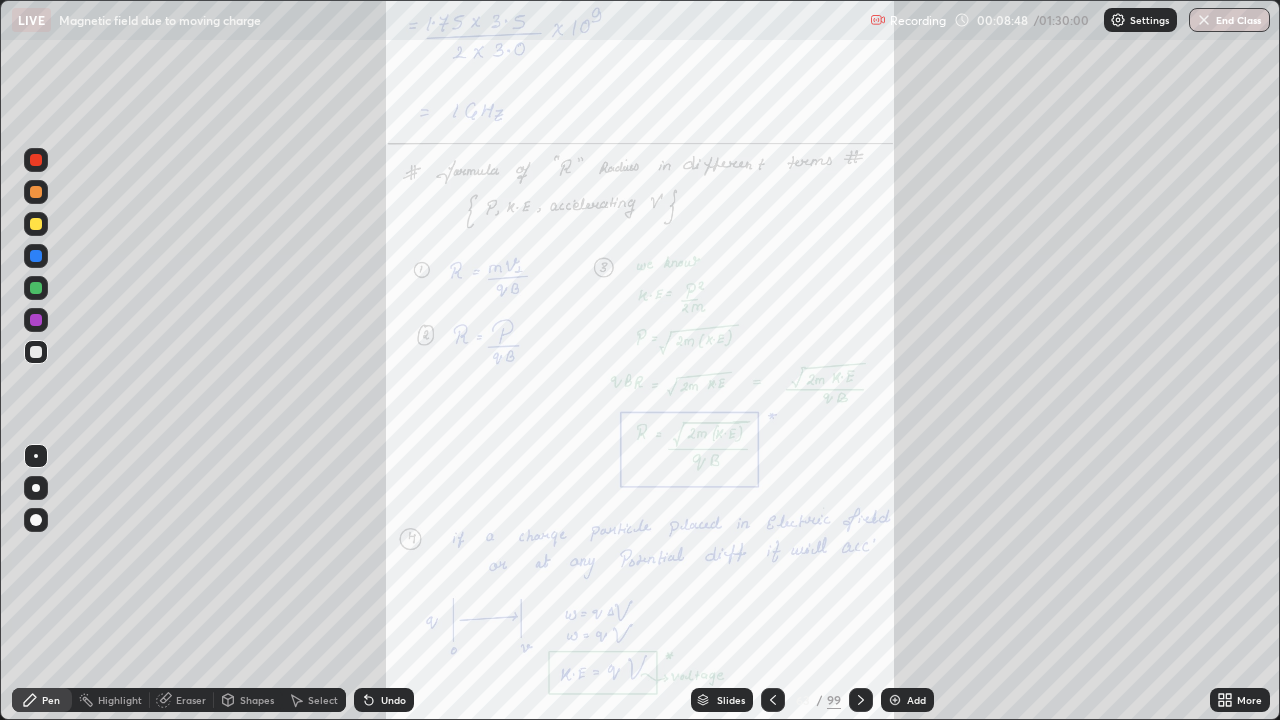 click at bounding box center (861, 700) 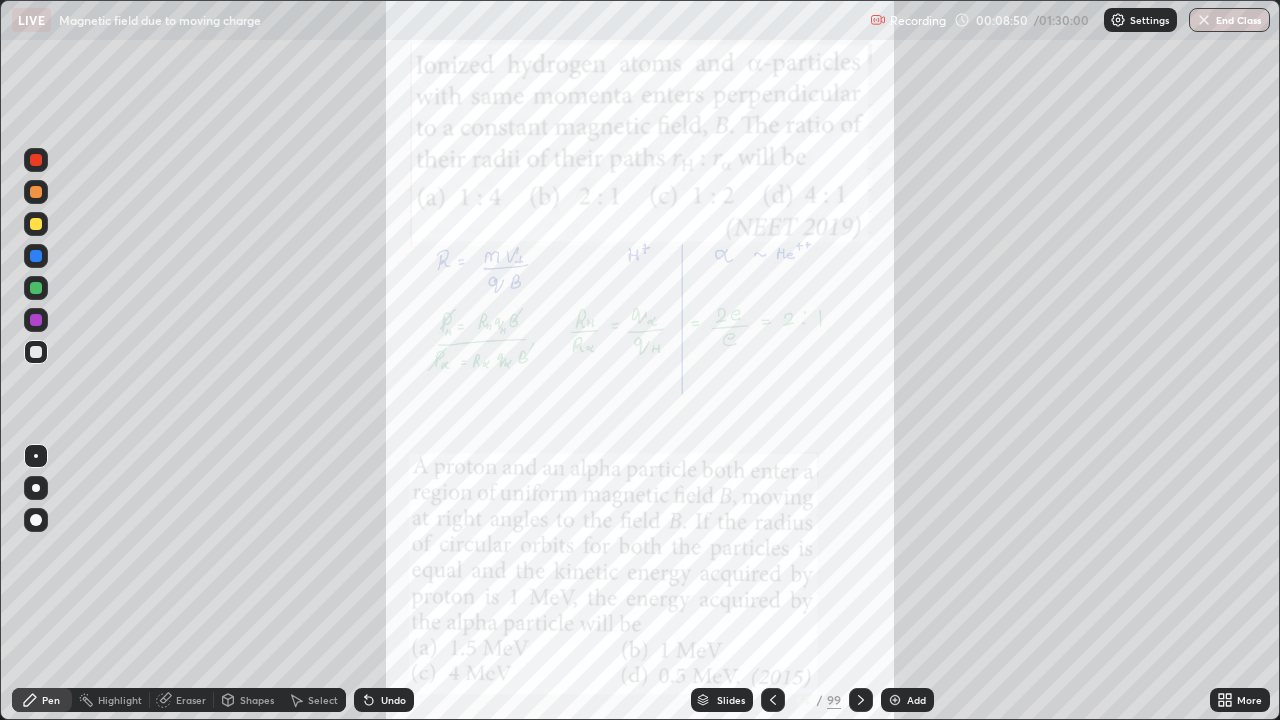 click on "Add" at bounding box center [907, 700] 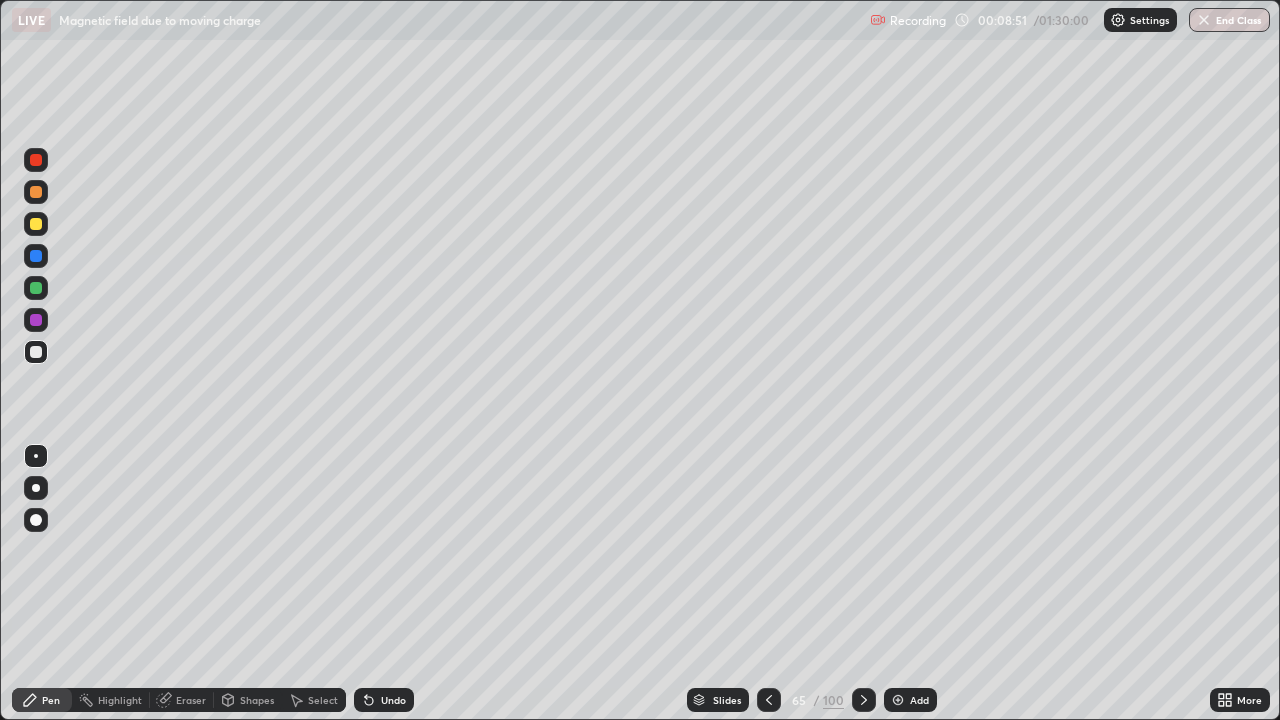 click on "Add" at bounding box center [910, 700] 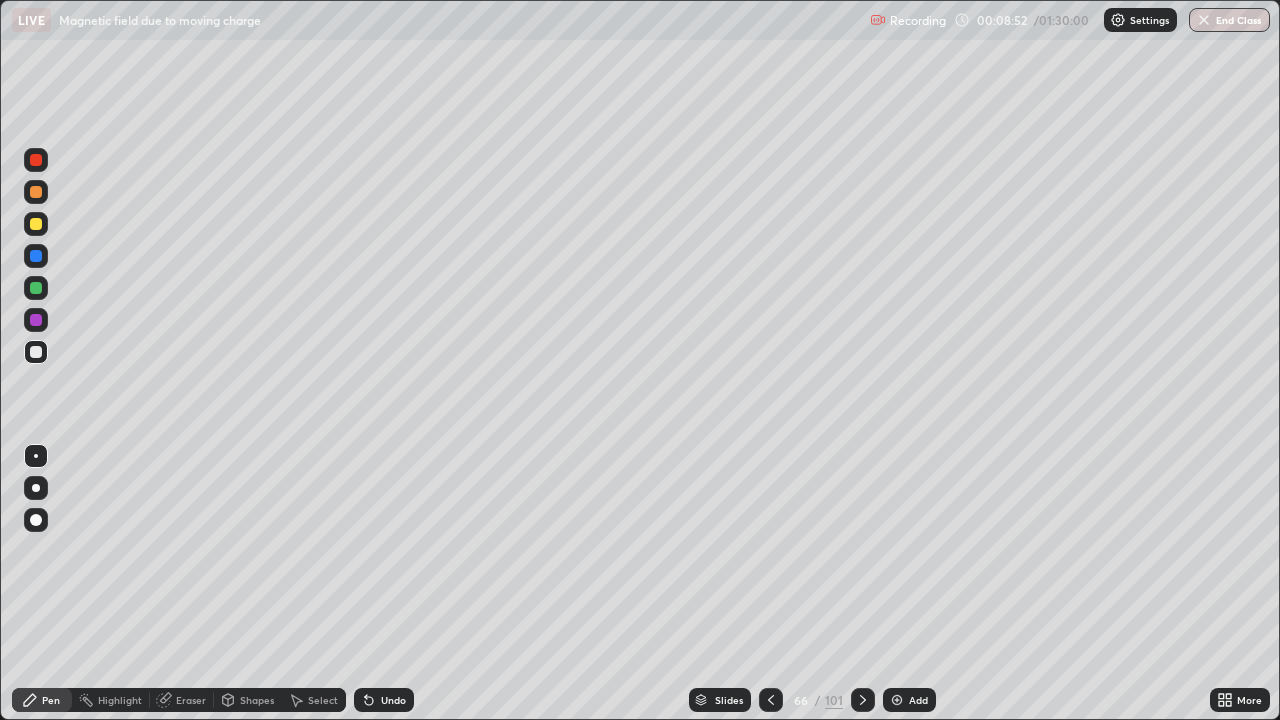 click 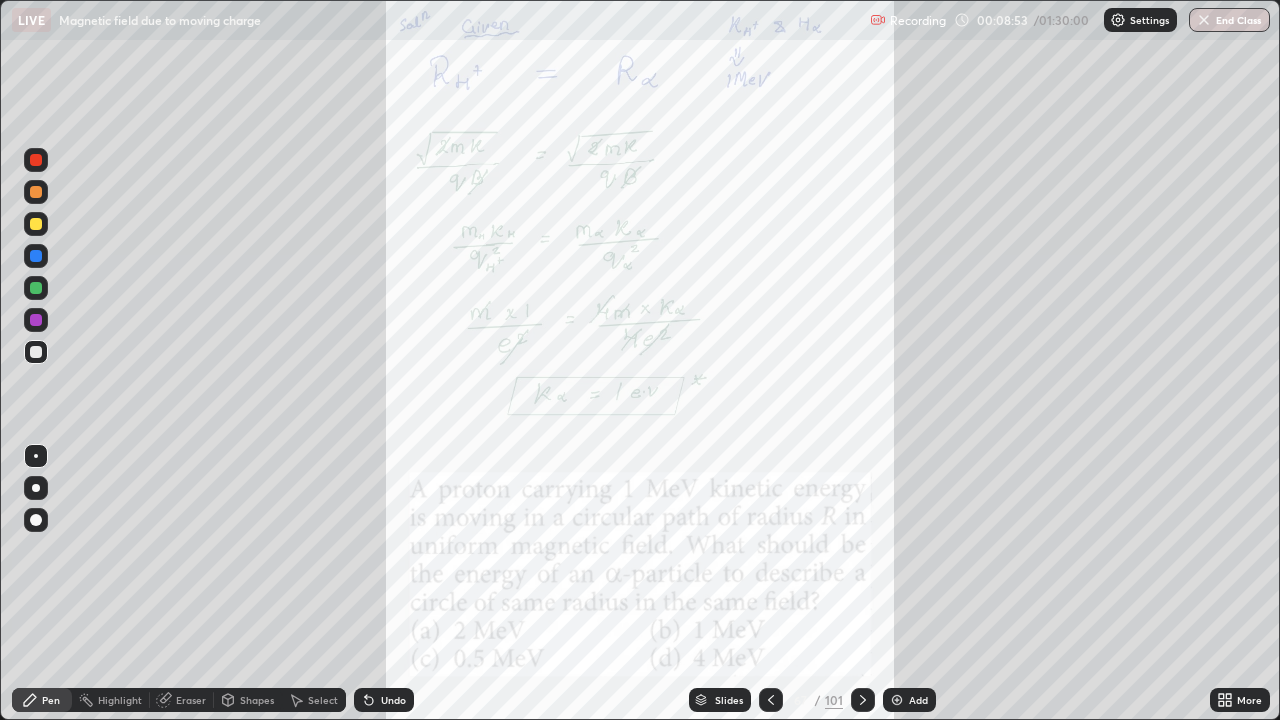 click 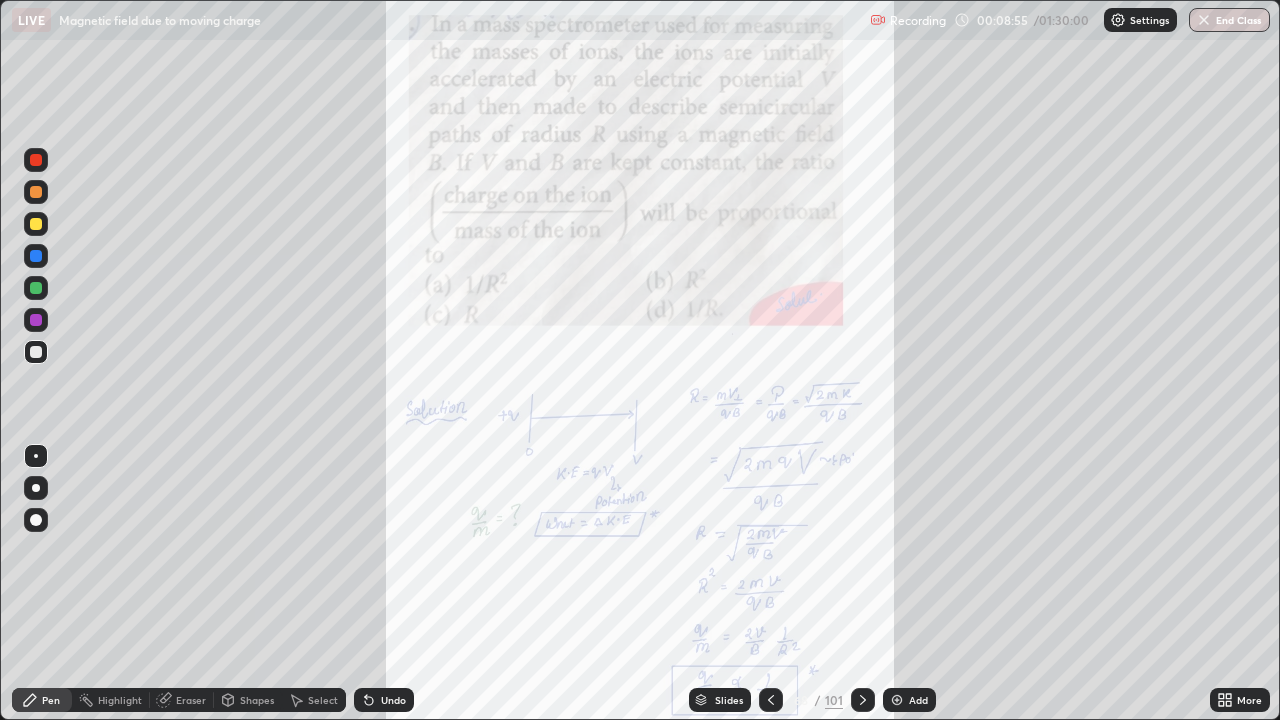 click 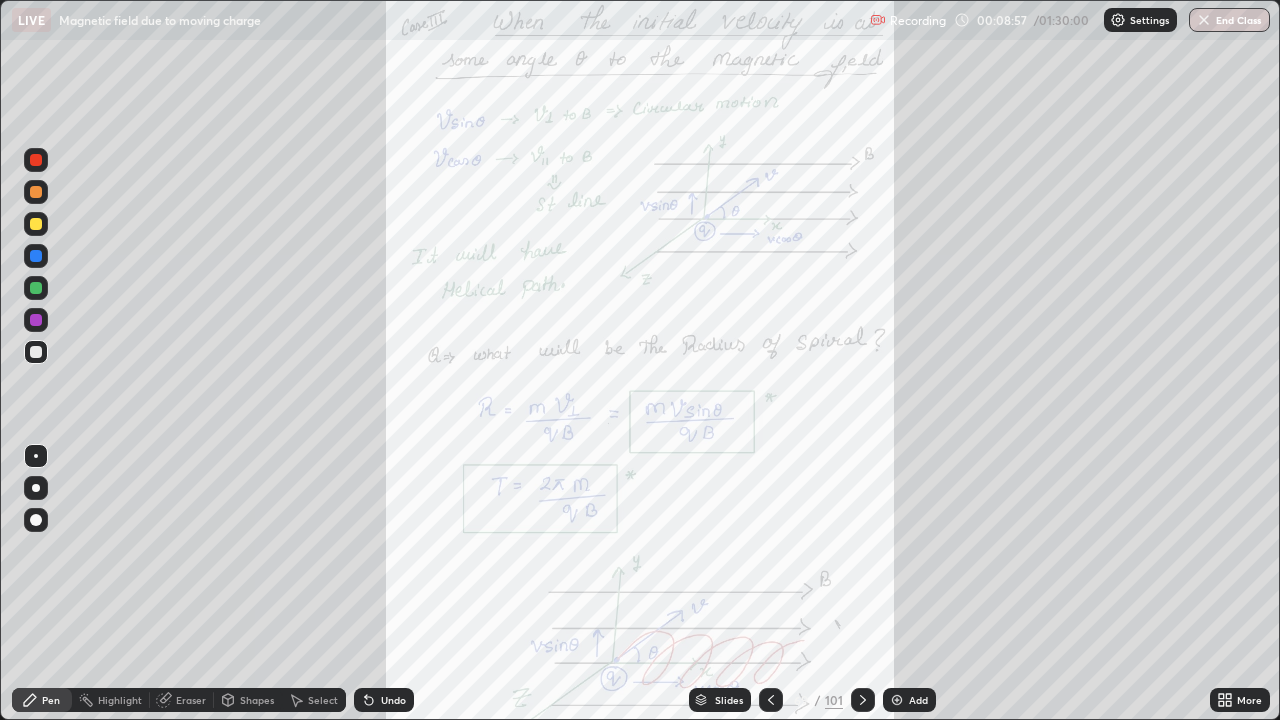 click 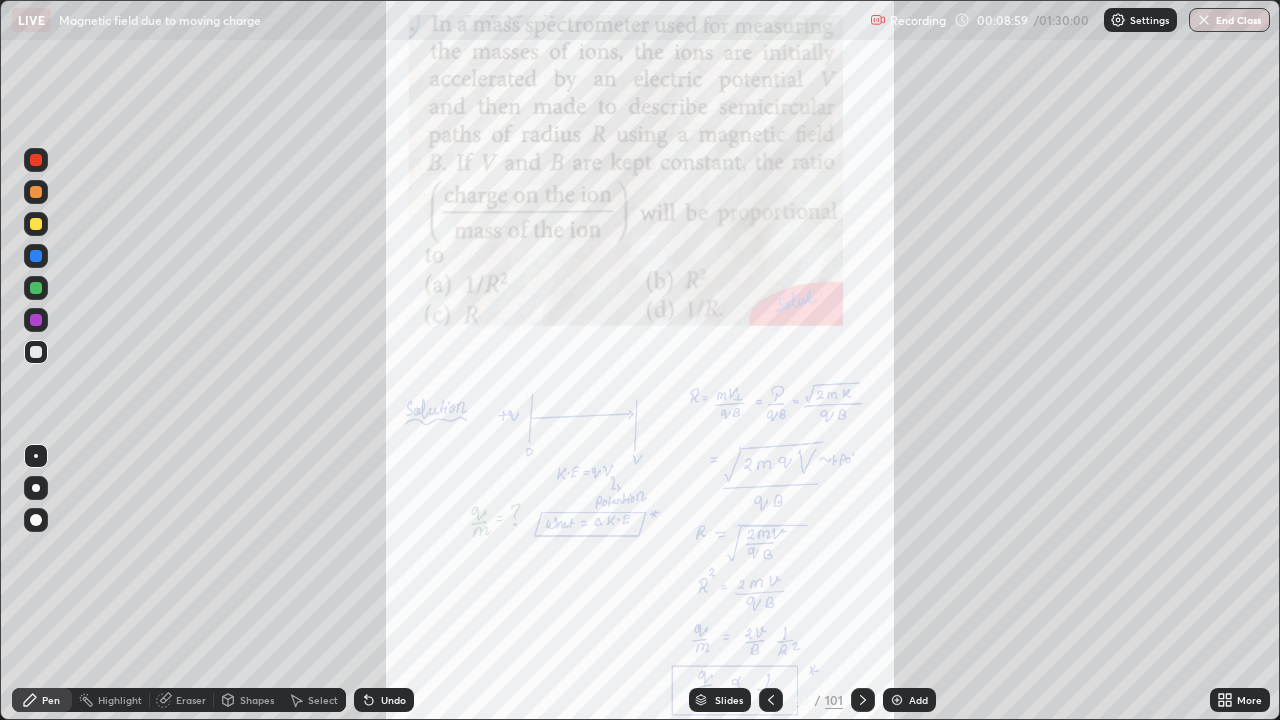 click 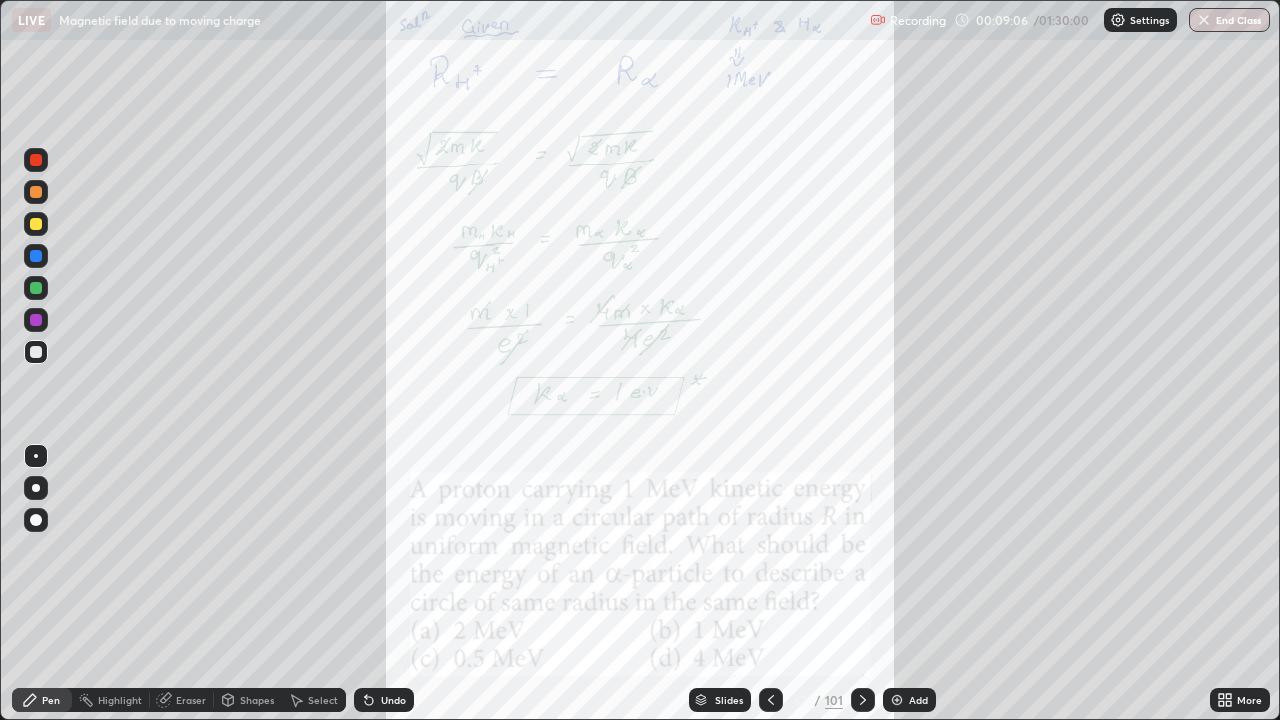 click 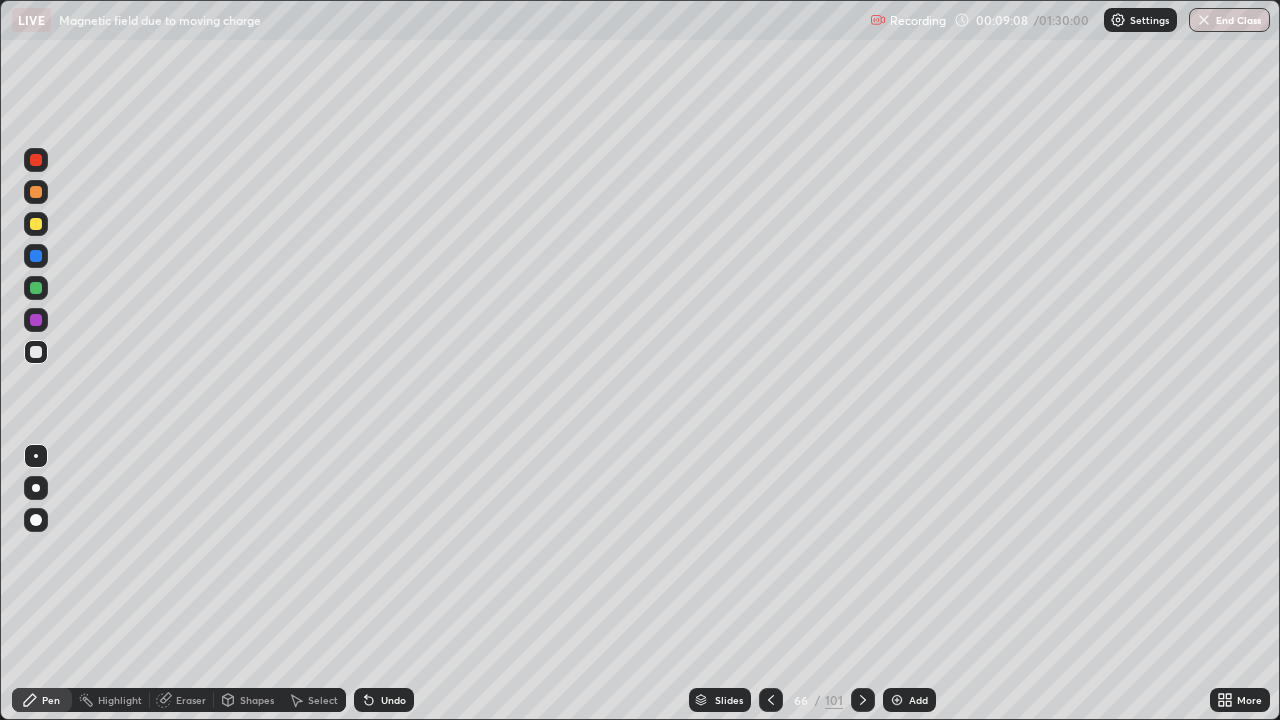 click 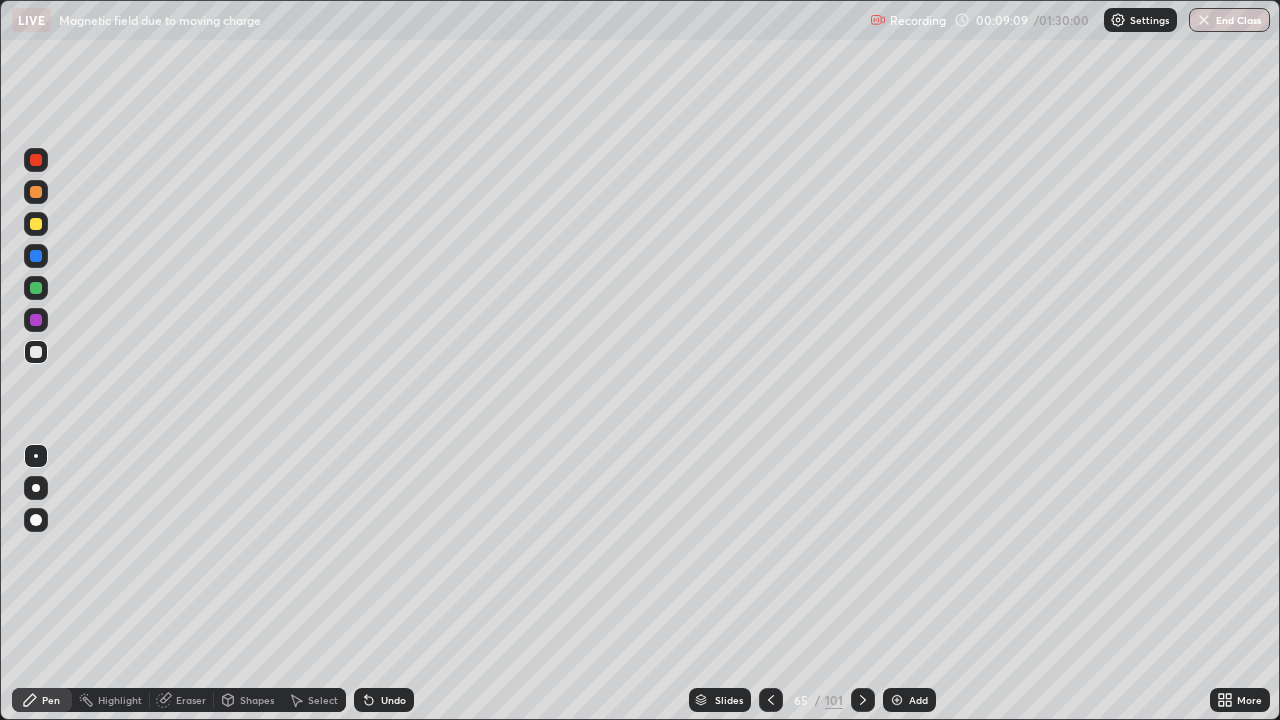 click 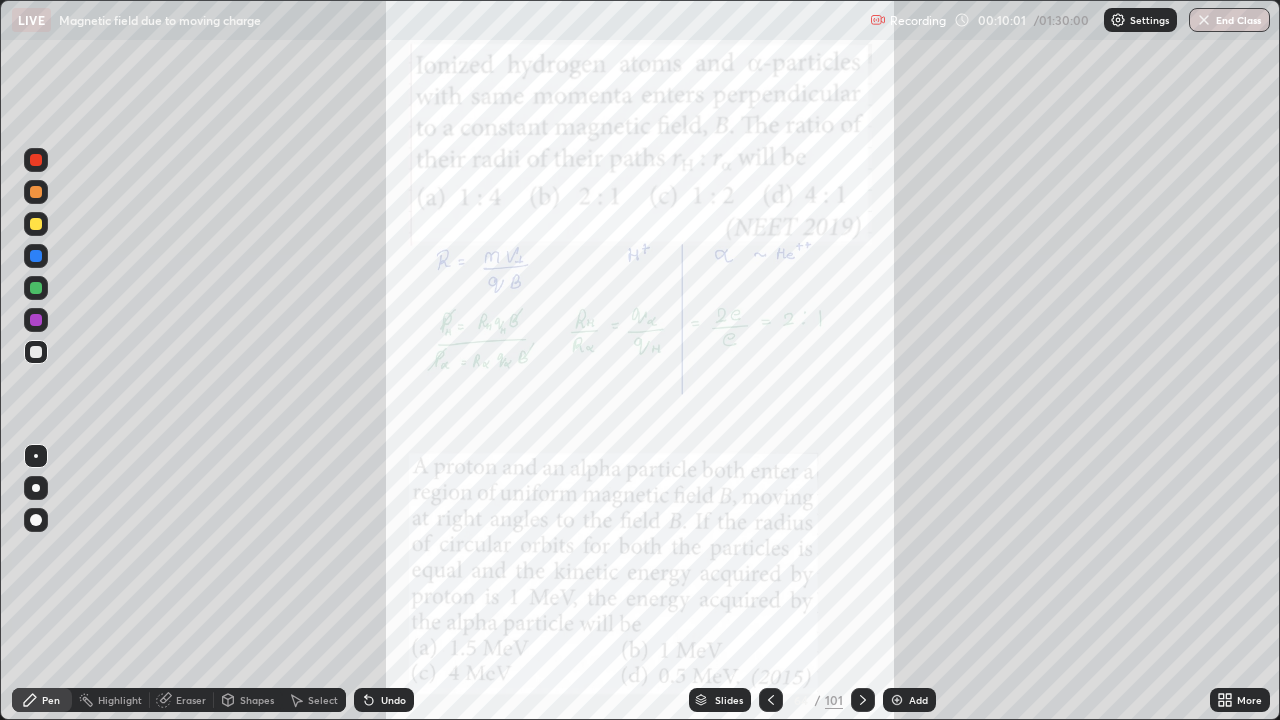 click at bounding box center [36, 320] 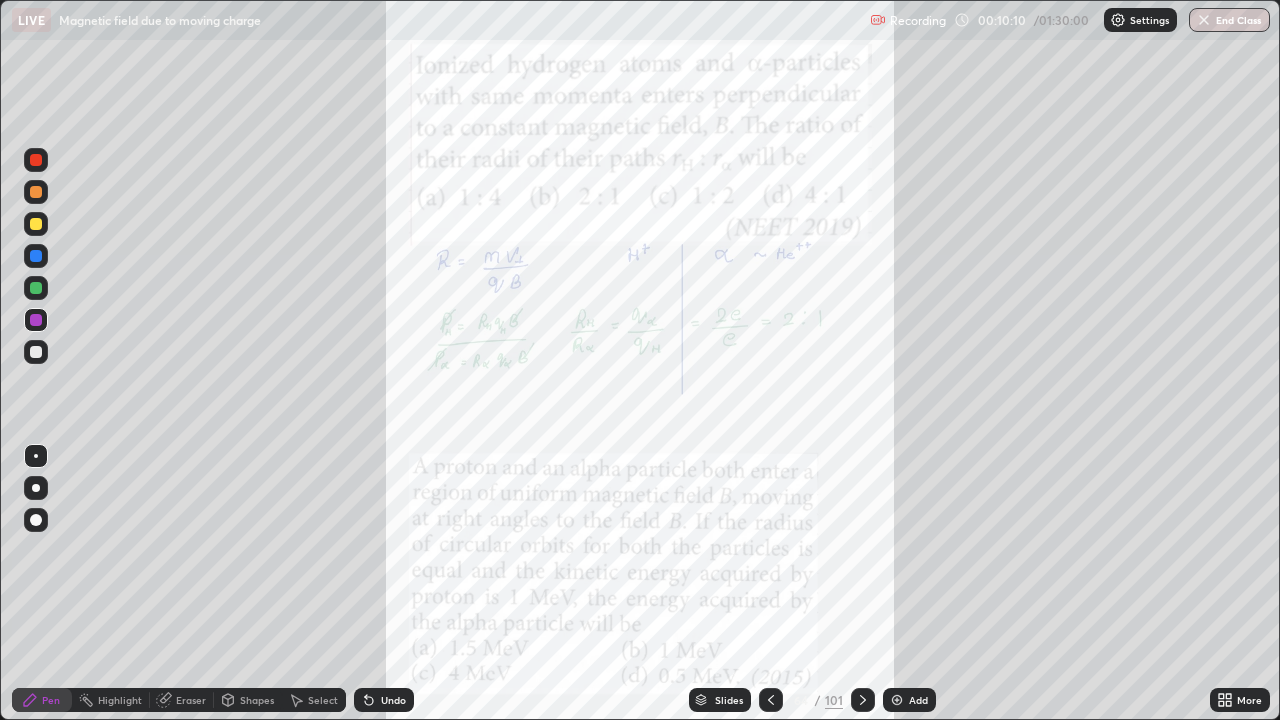 click on "Undo" at bounding box center (393, 700) 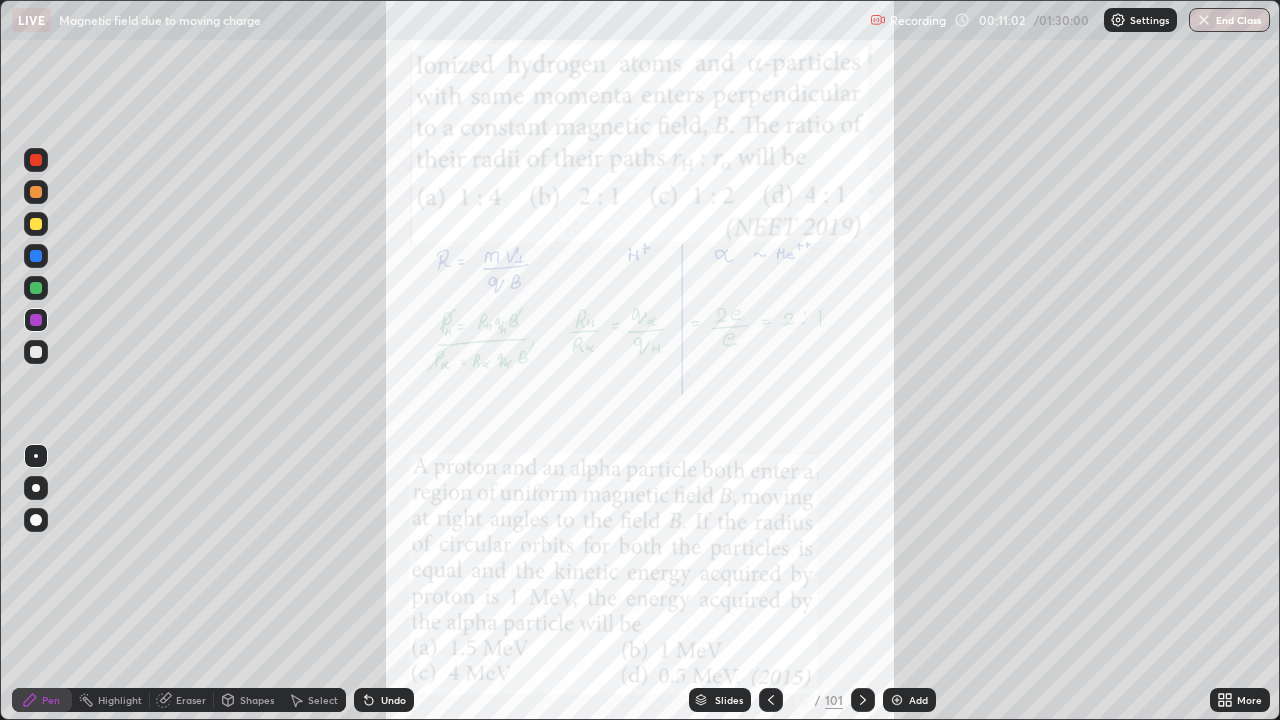 click on "Eraser" at bounding box center [182, 700] 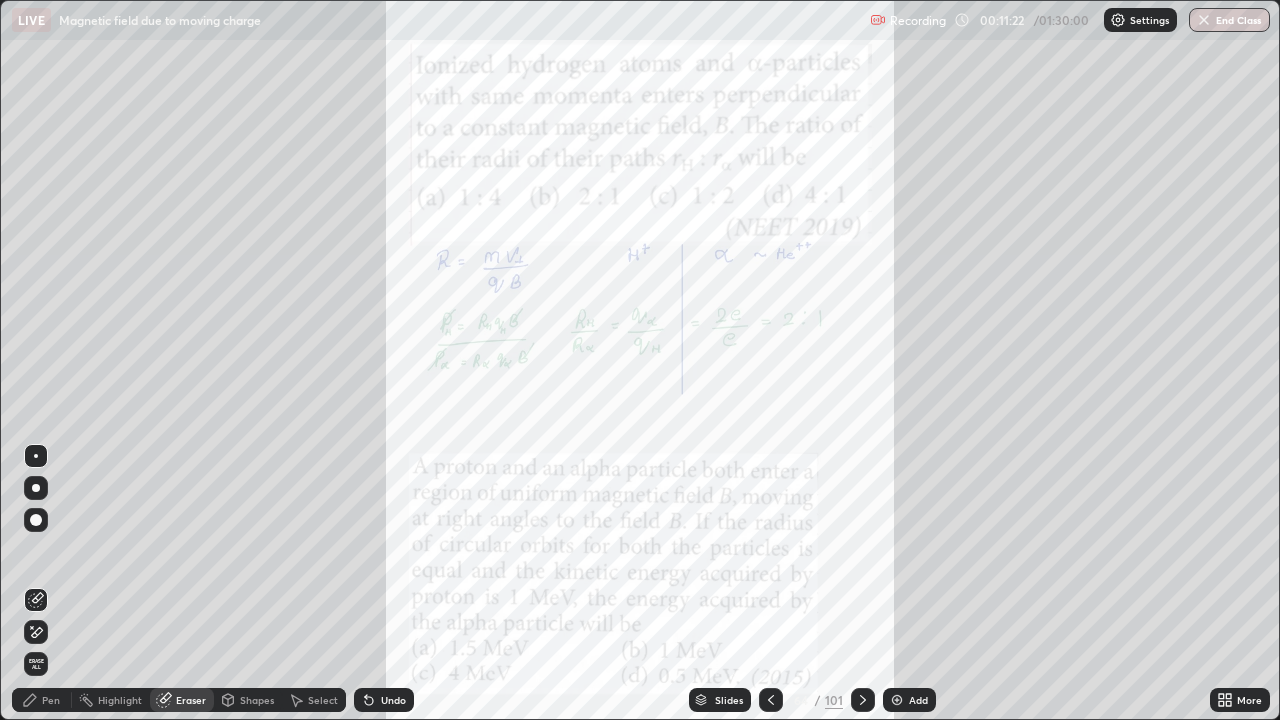 click 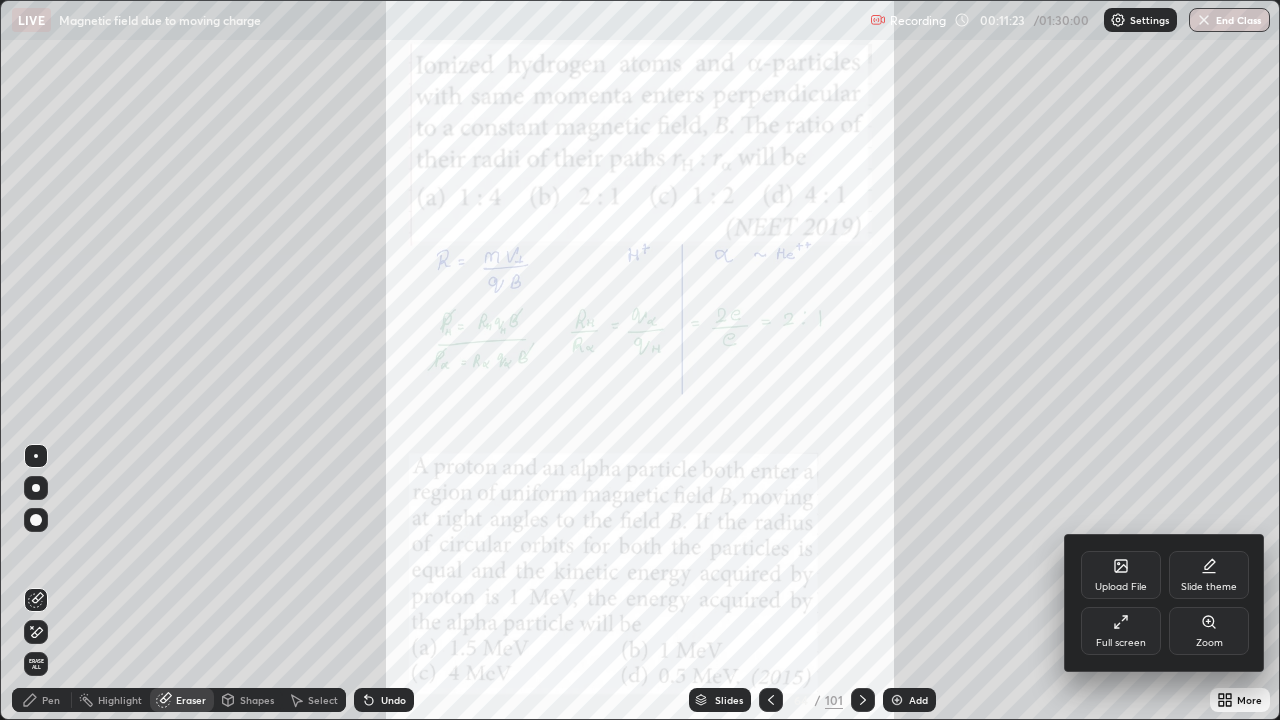 click 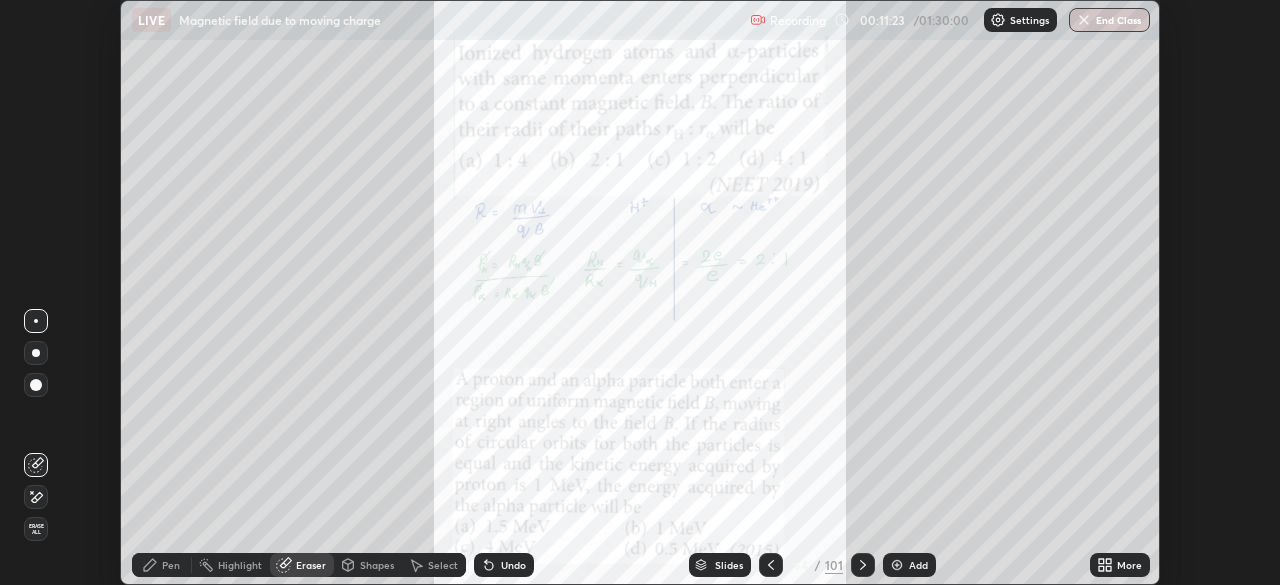 scroll, scrollTop: 585, scrollLeft: 1280, axis: both 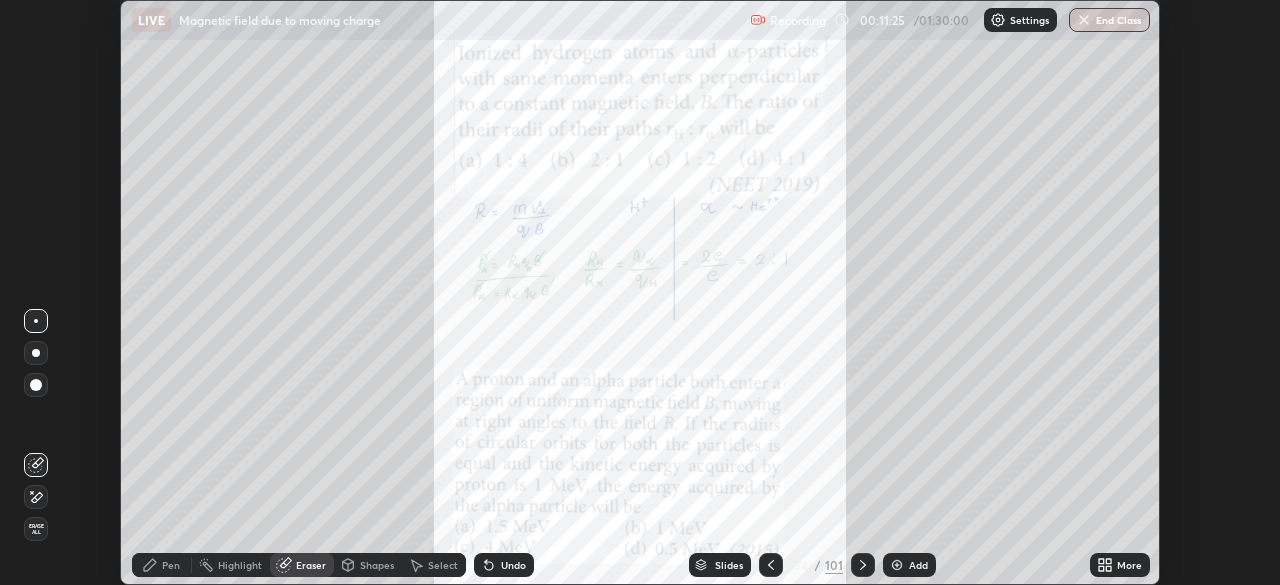 click on "More" at bounding box center [1129, 565] 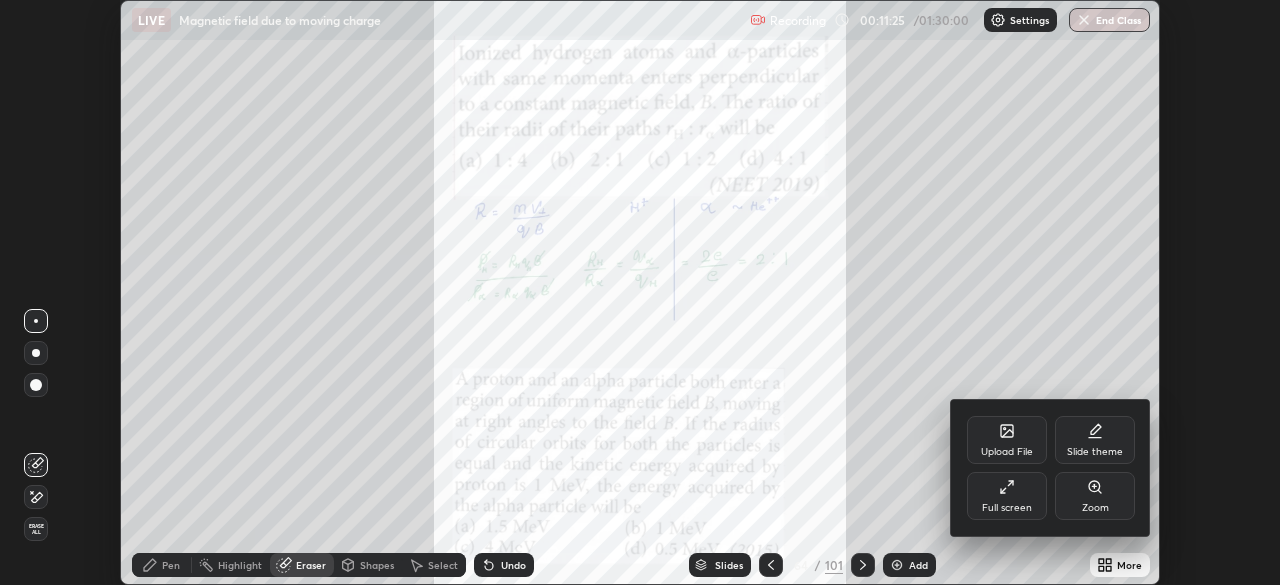 click on "Full screen" at bounding box center (1007, 496) 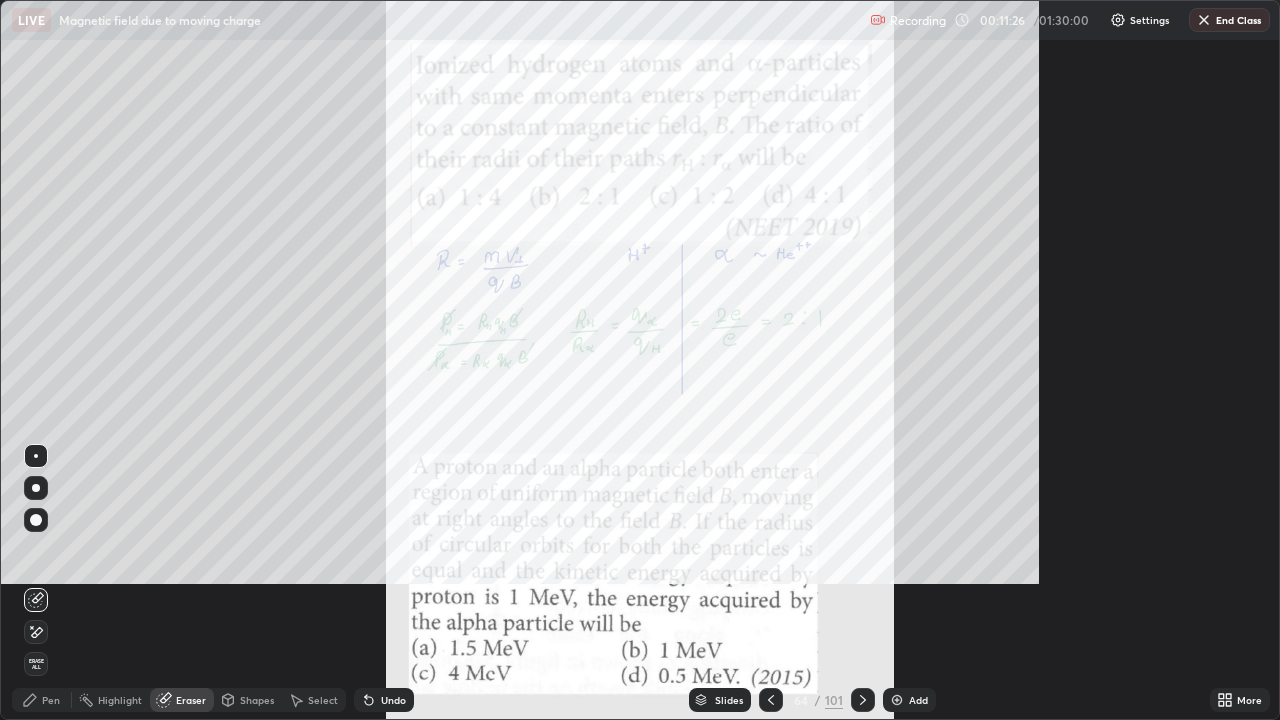 scroll, scrollTop: 99280, scrollLeft: 98720, axis: both 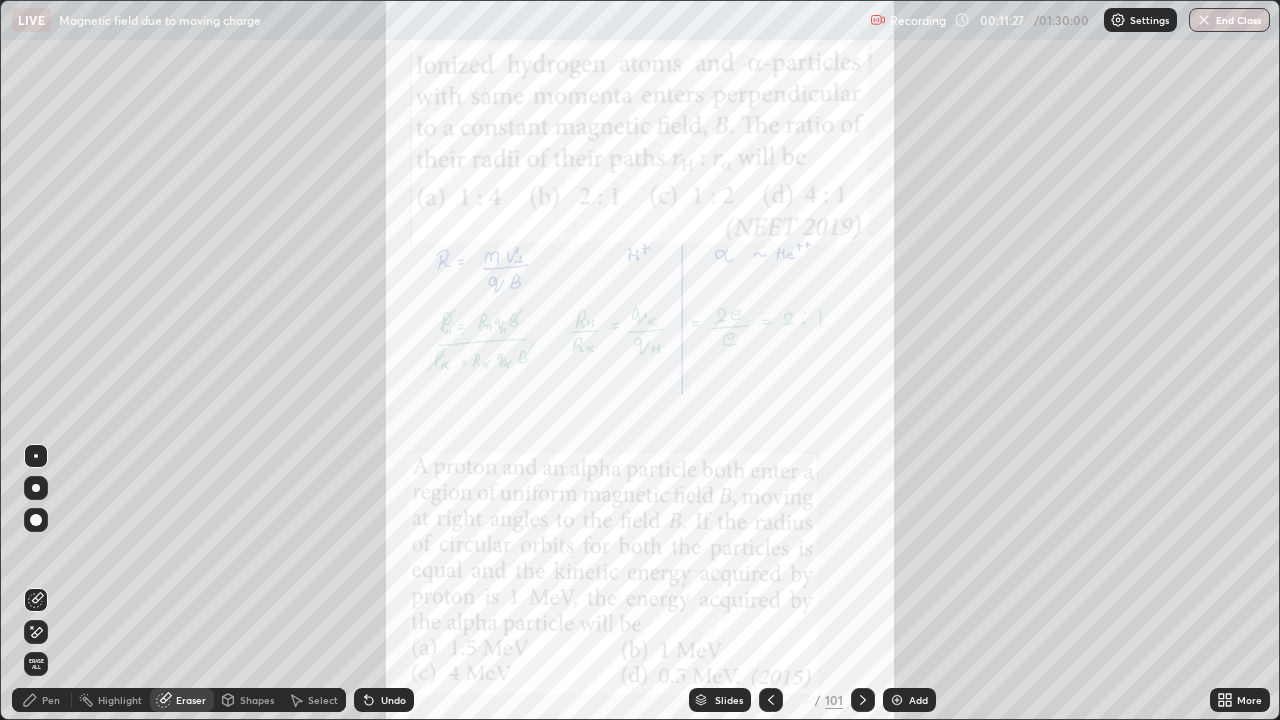 click 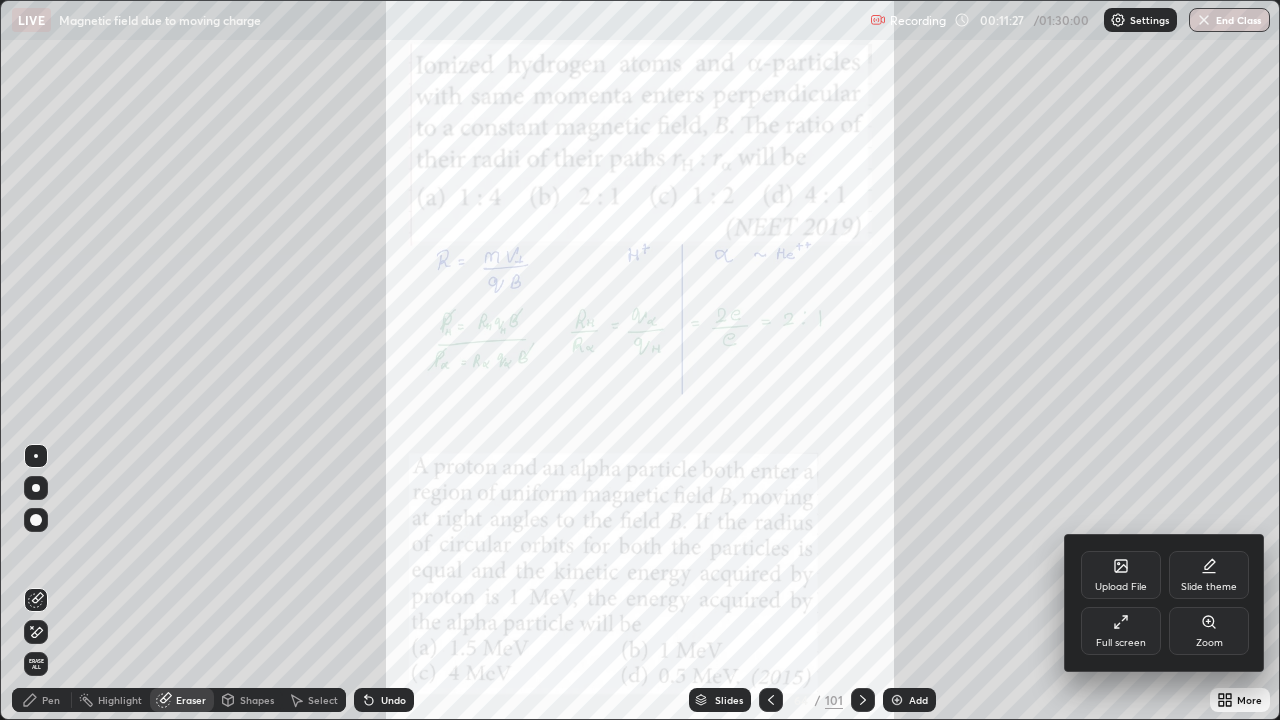 click on "Zoom" at bounding box center [1209, 631] 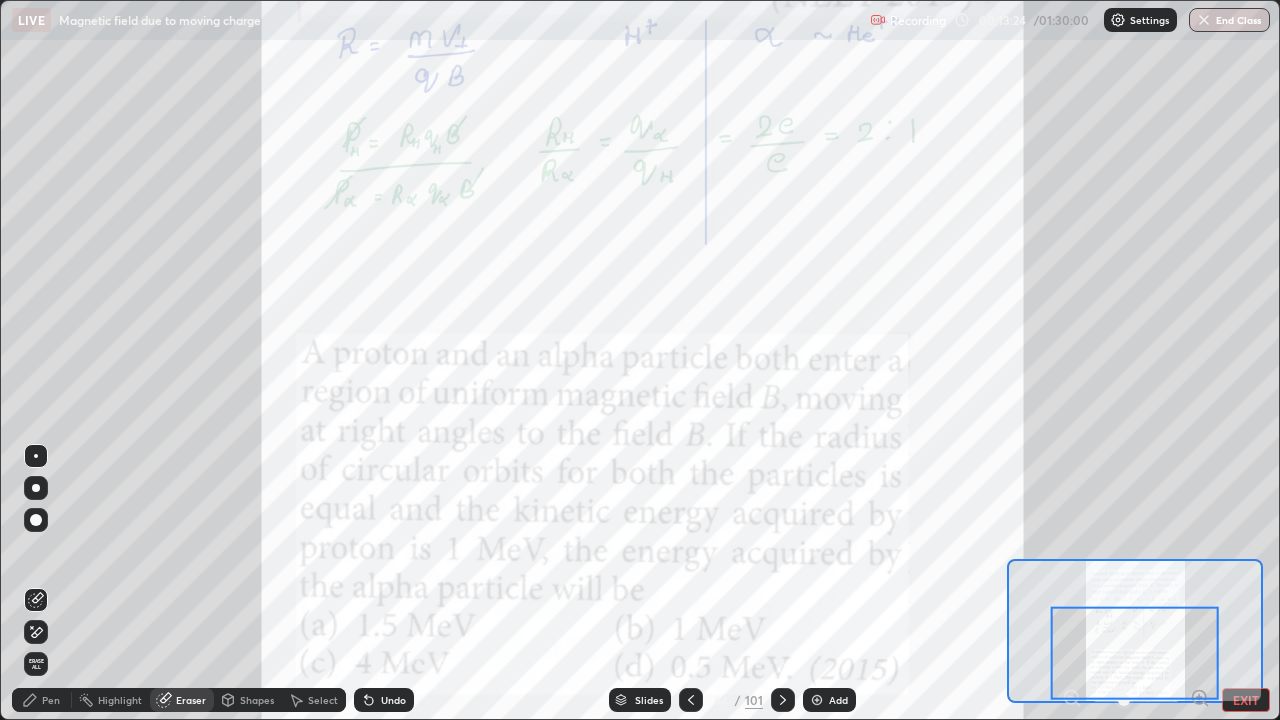 click 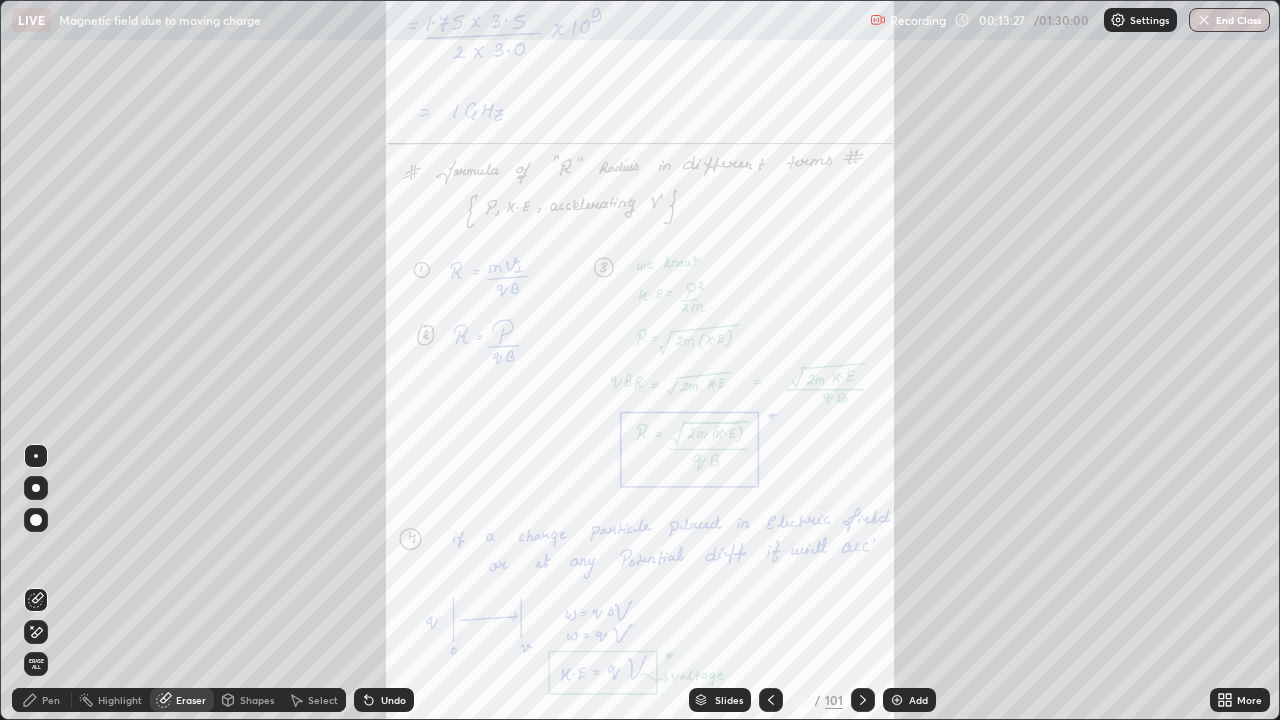 click on "Pen" at bounding box center [51, 700] 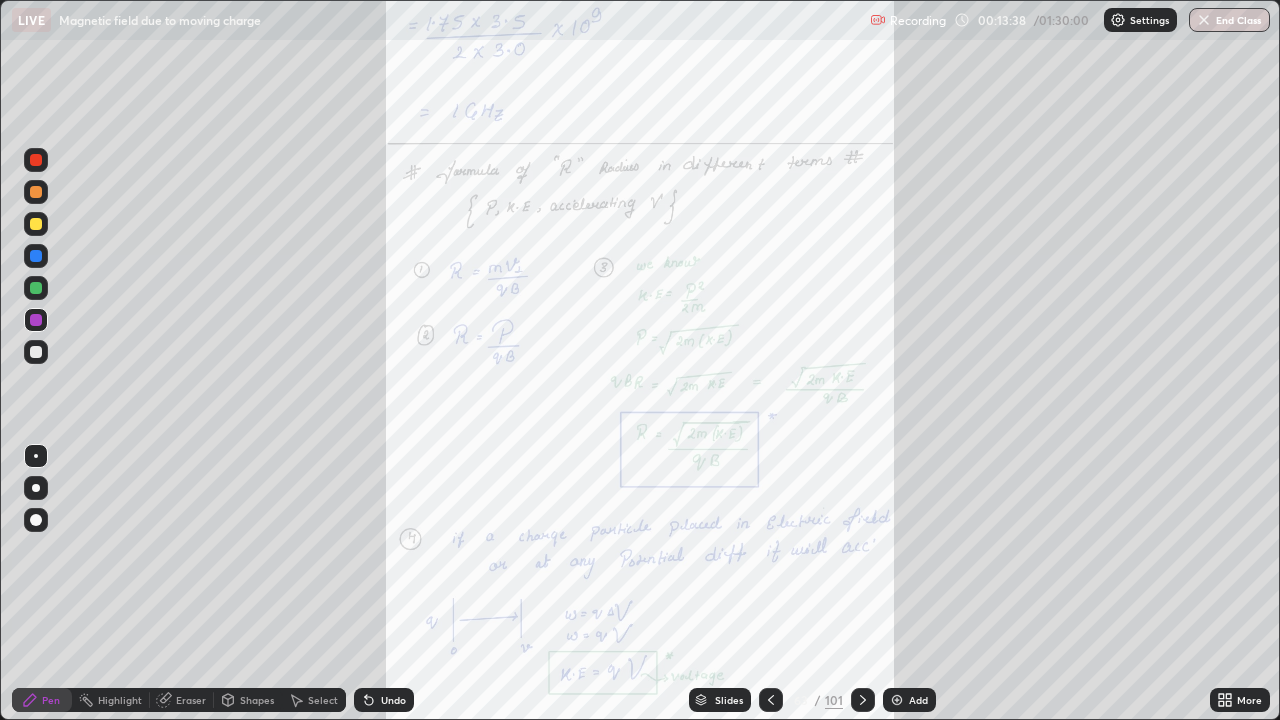 click 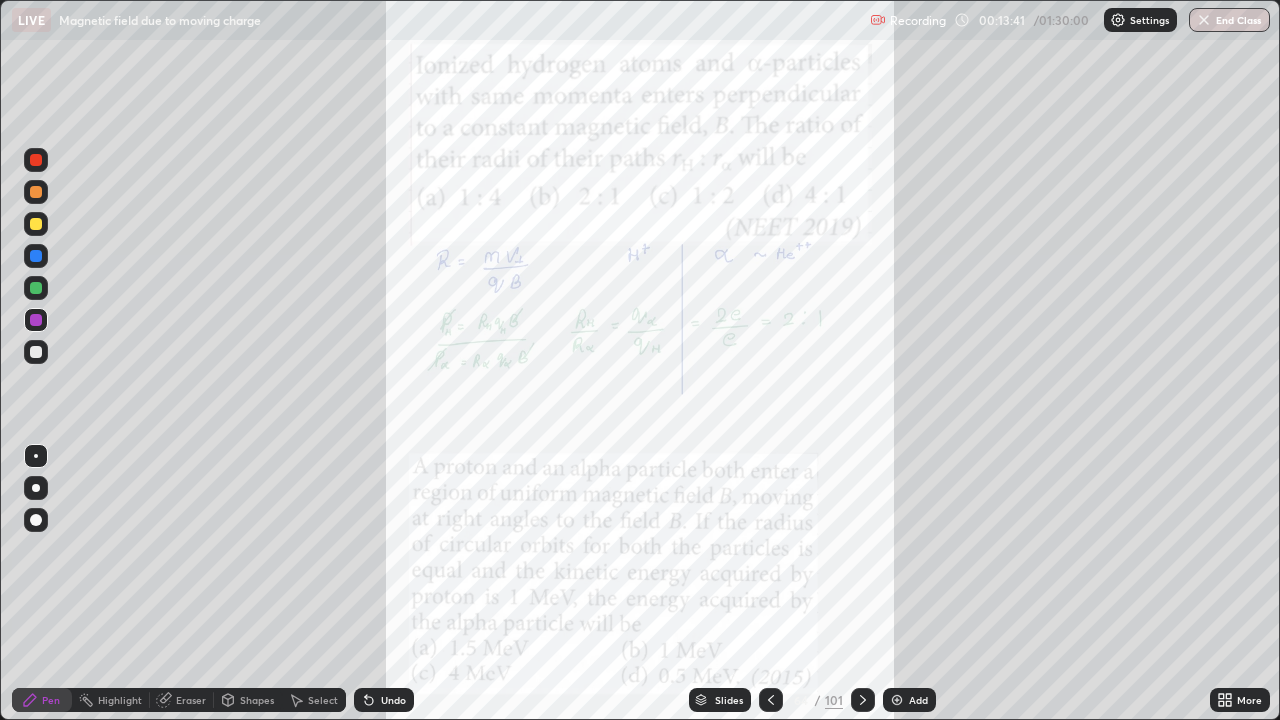 click at bounding box center [863, 700] 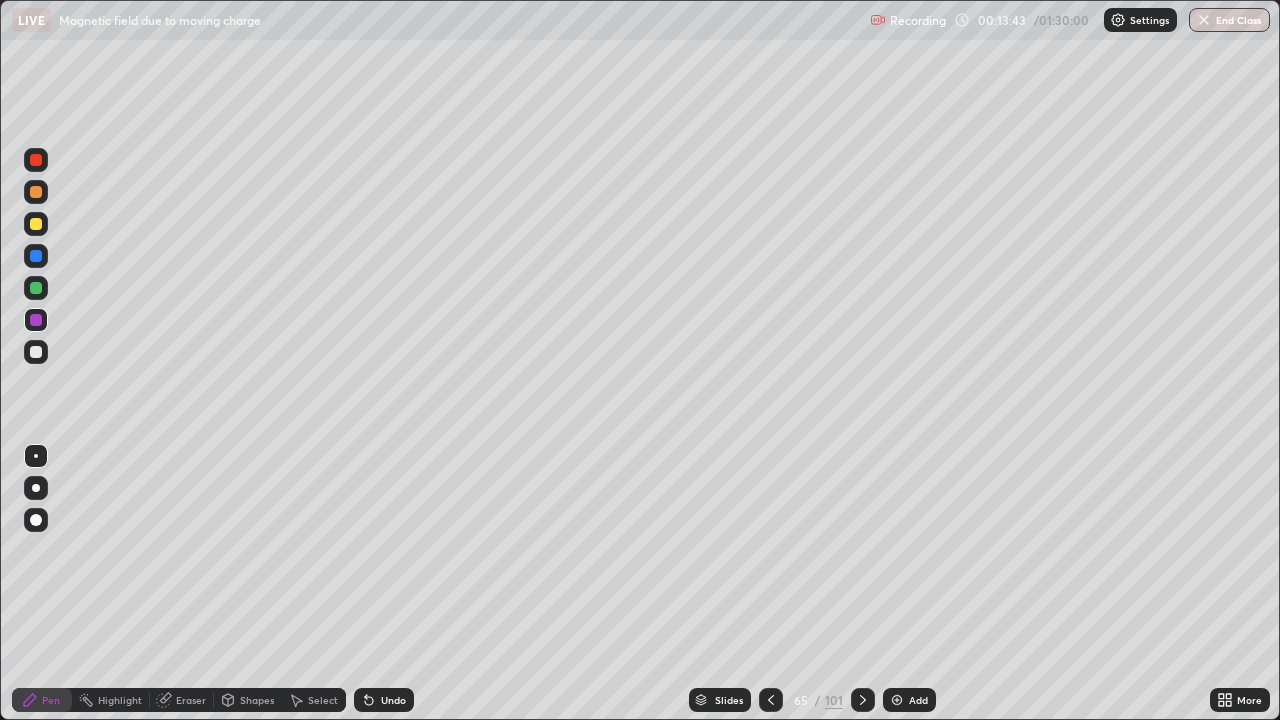 click 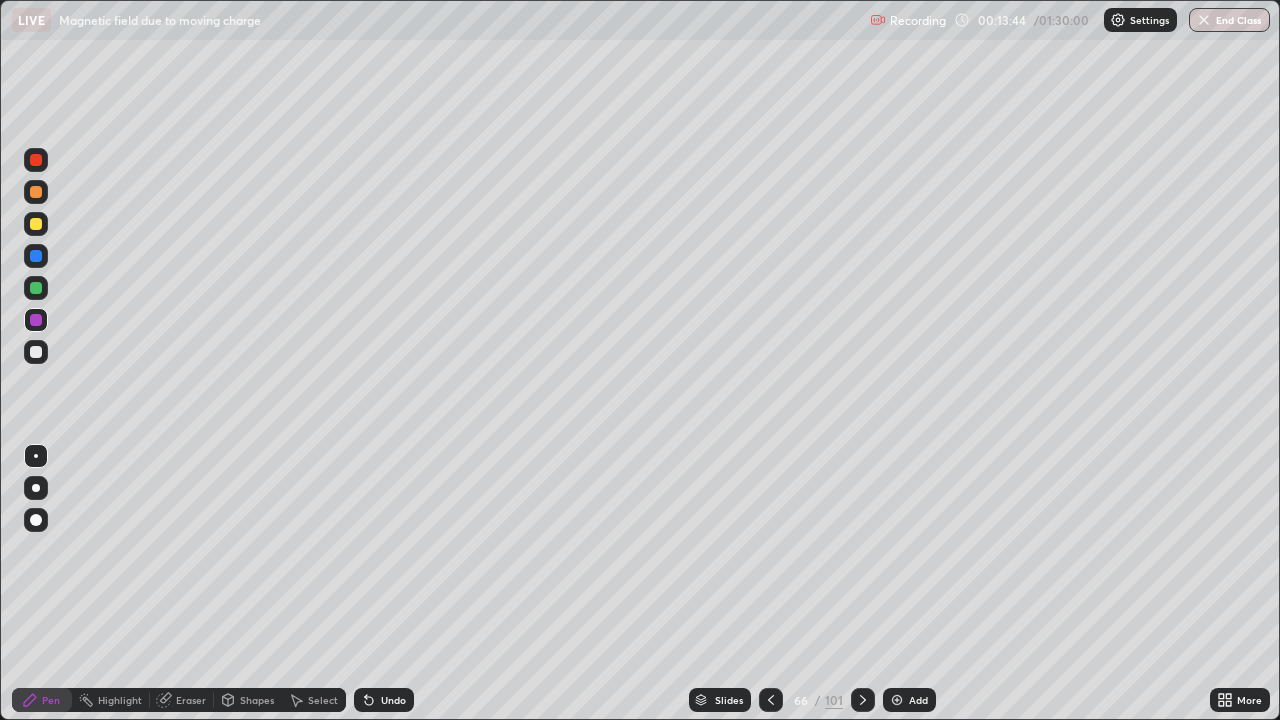 click 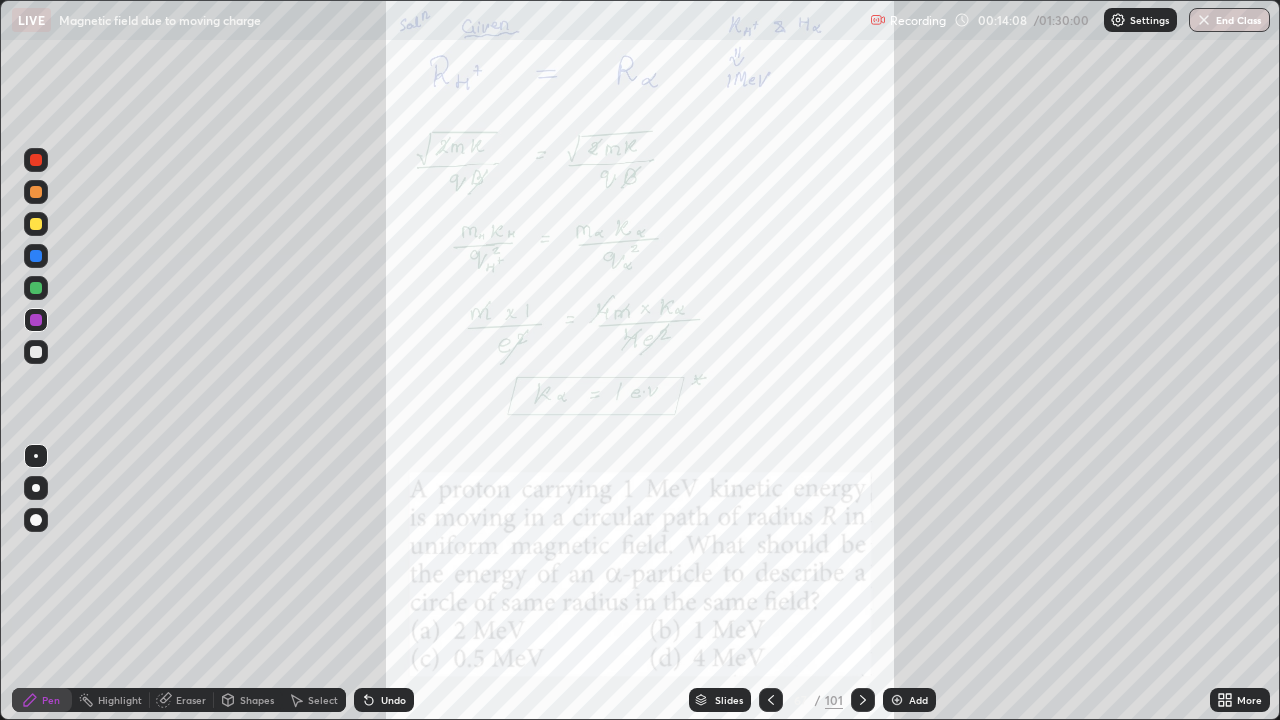 click at bounding box center (771, 700) 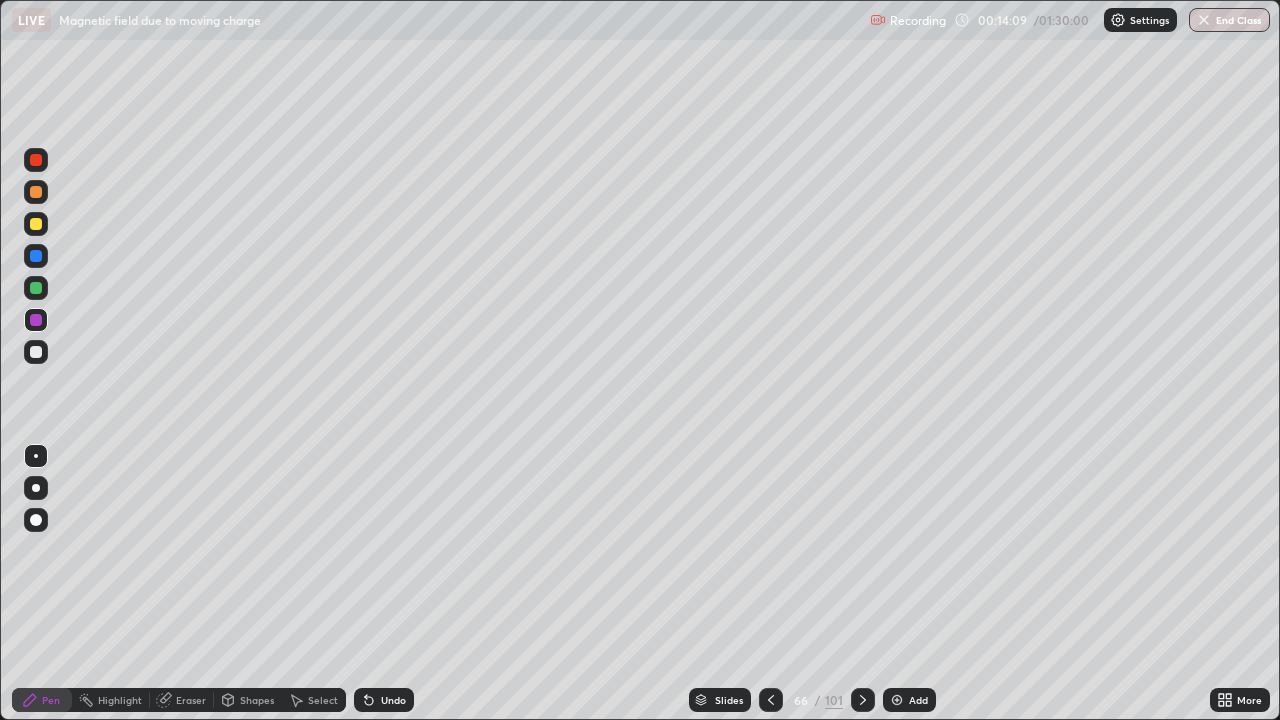 click 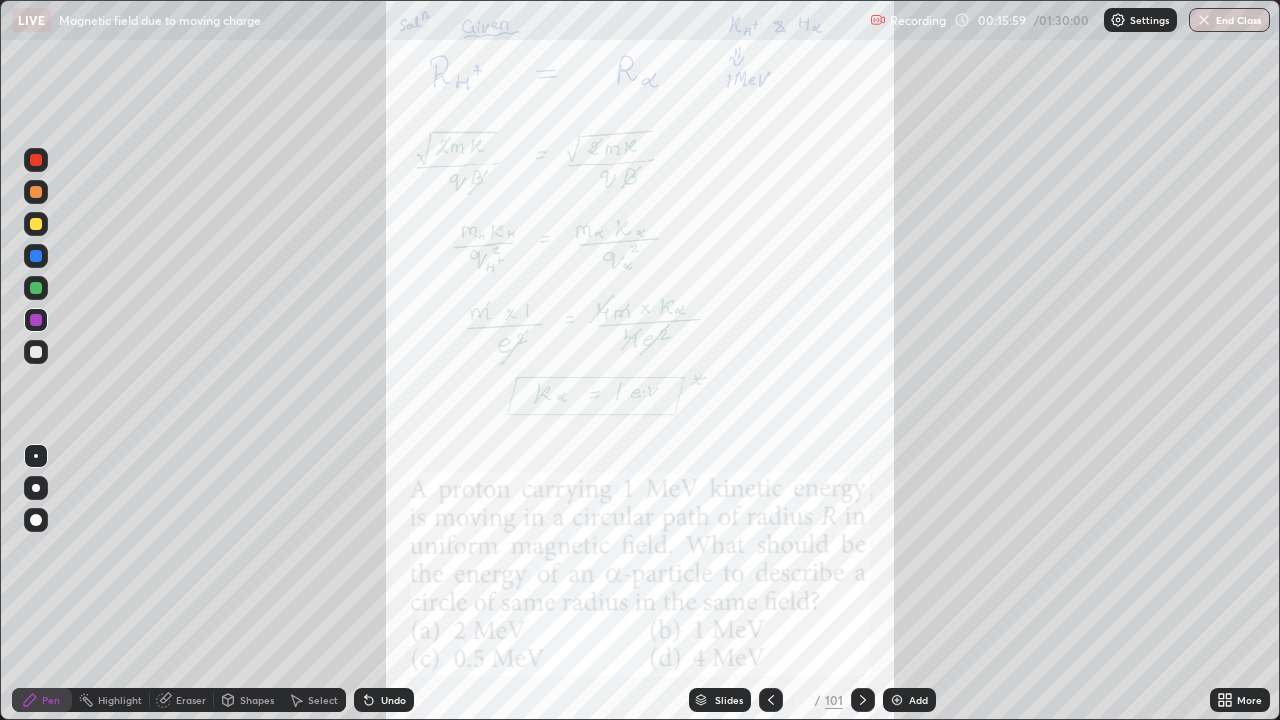 click 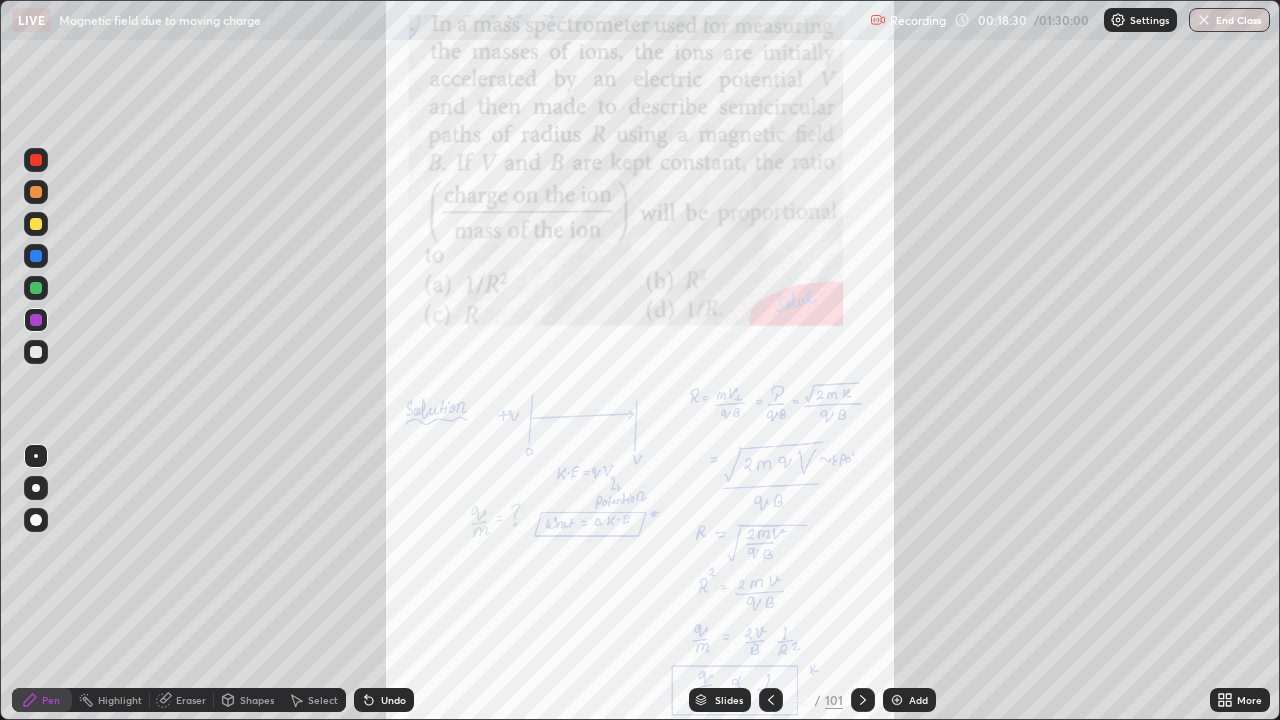 click on "Eraser" at bounding box center (191, 700) 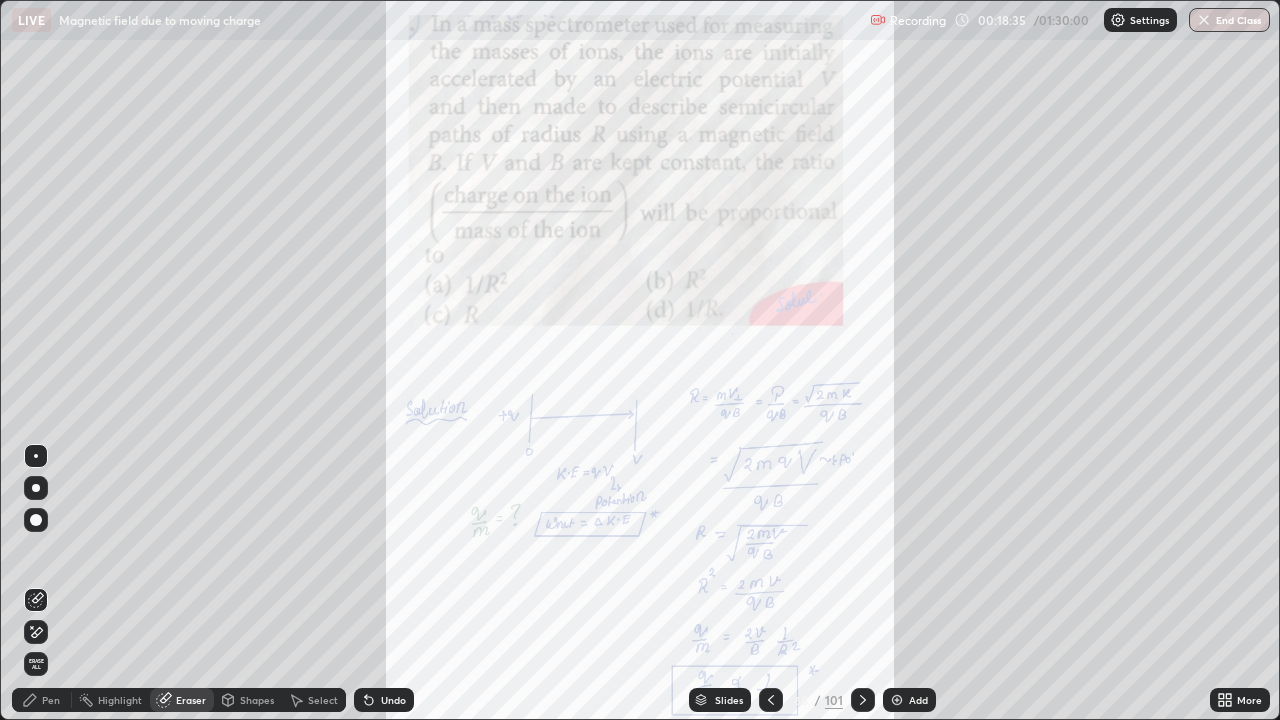 click on "Pen" at bounding box center [42, 700] 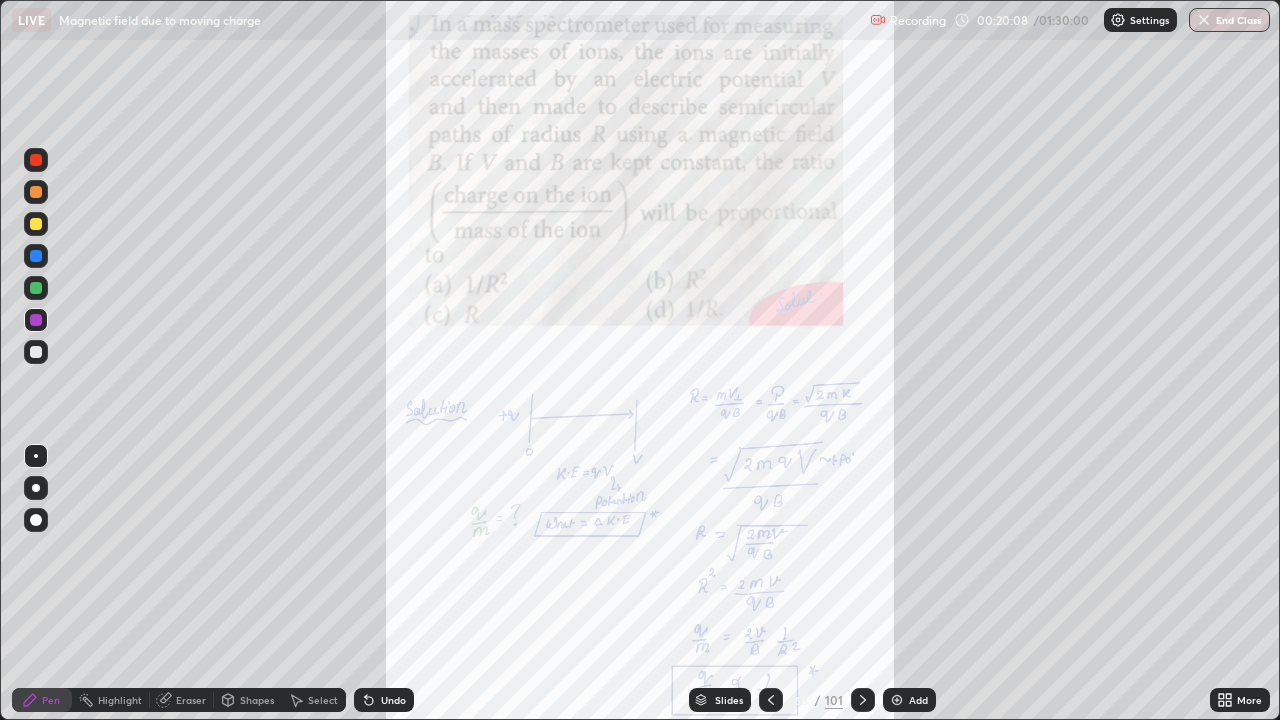 click 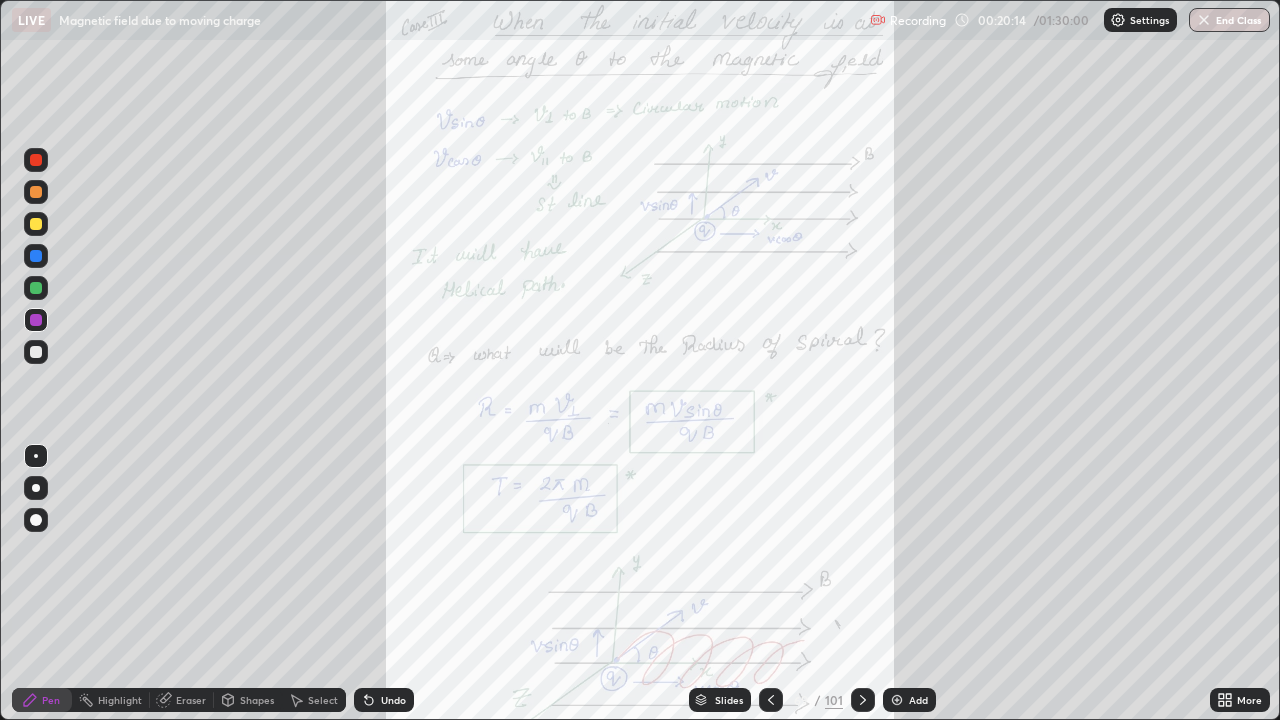 click 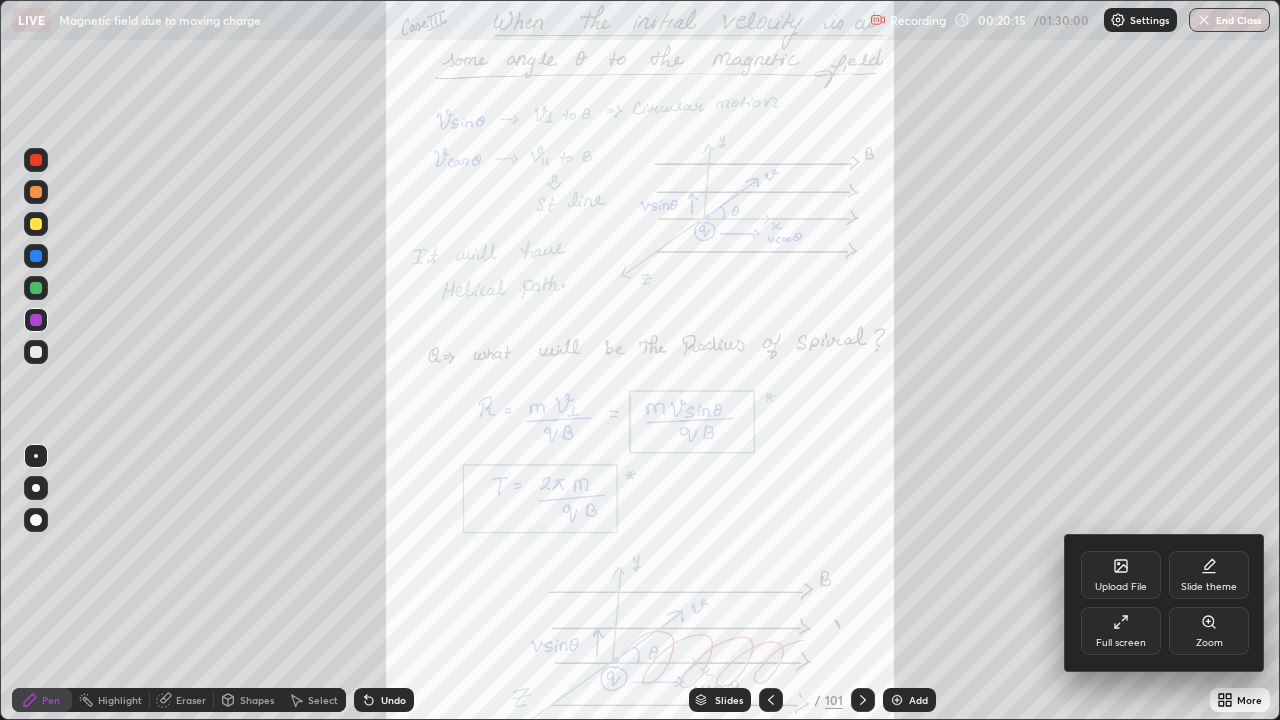 click on "Zoom" at bounding box center (1209, 631) 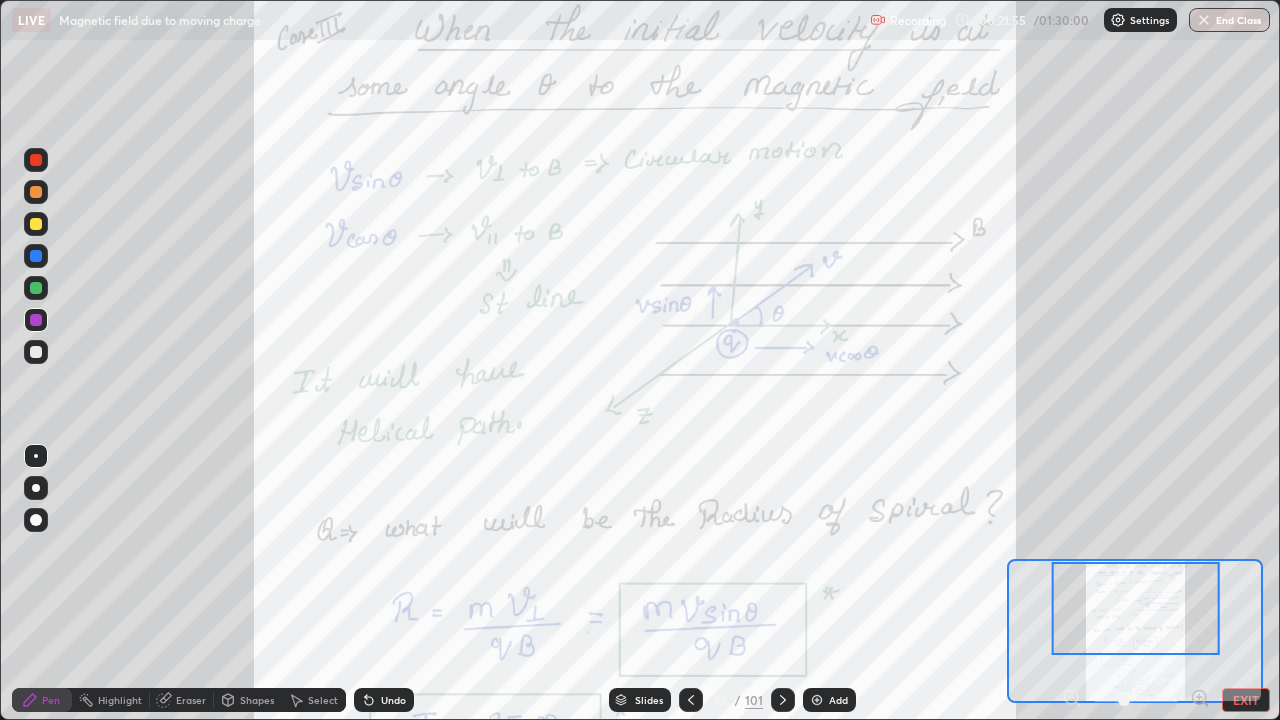 click on "Eraser" at bounding box center [182, 700] 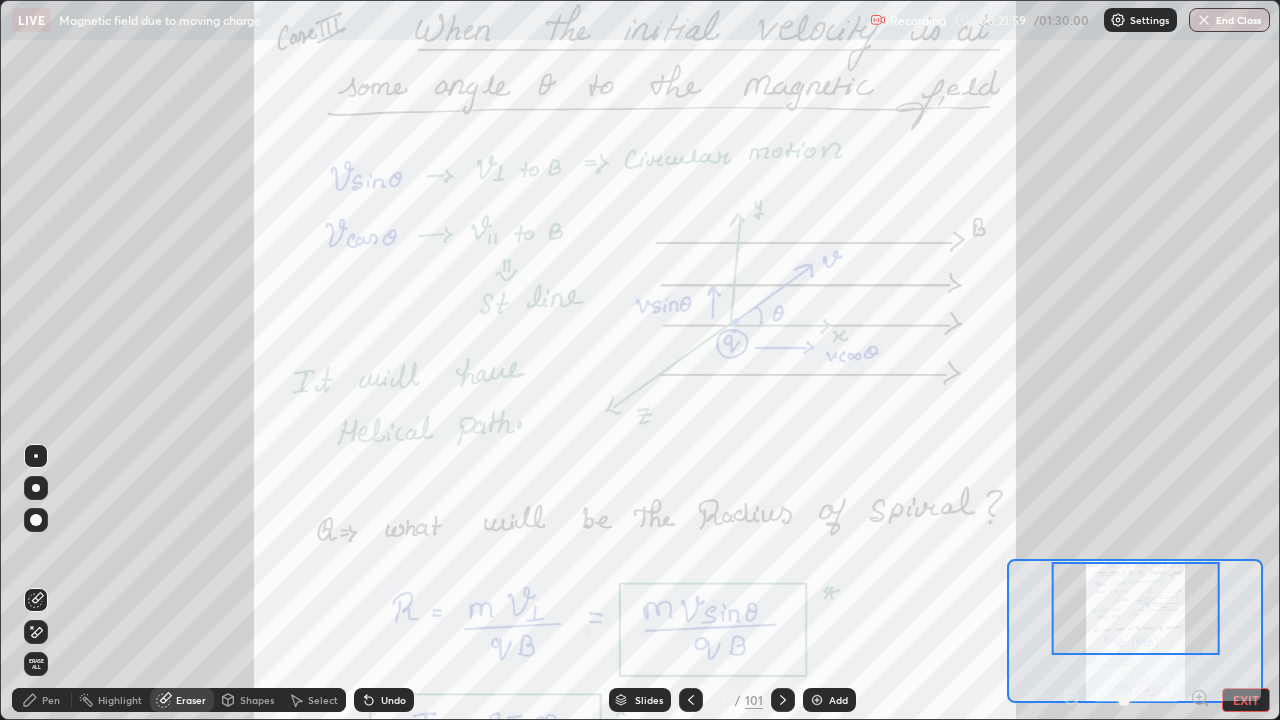 click 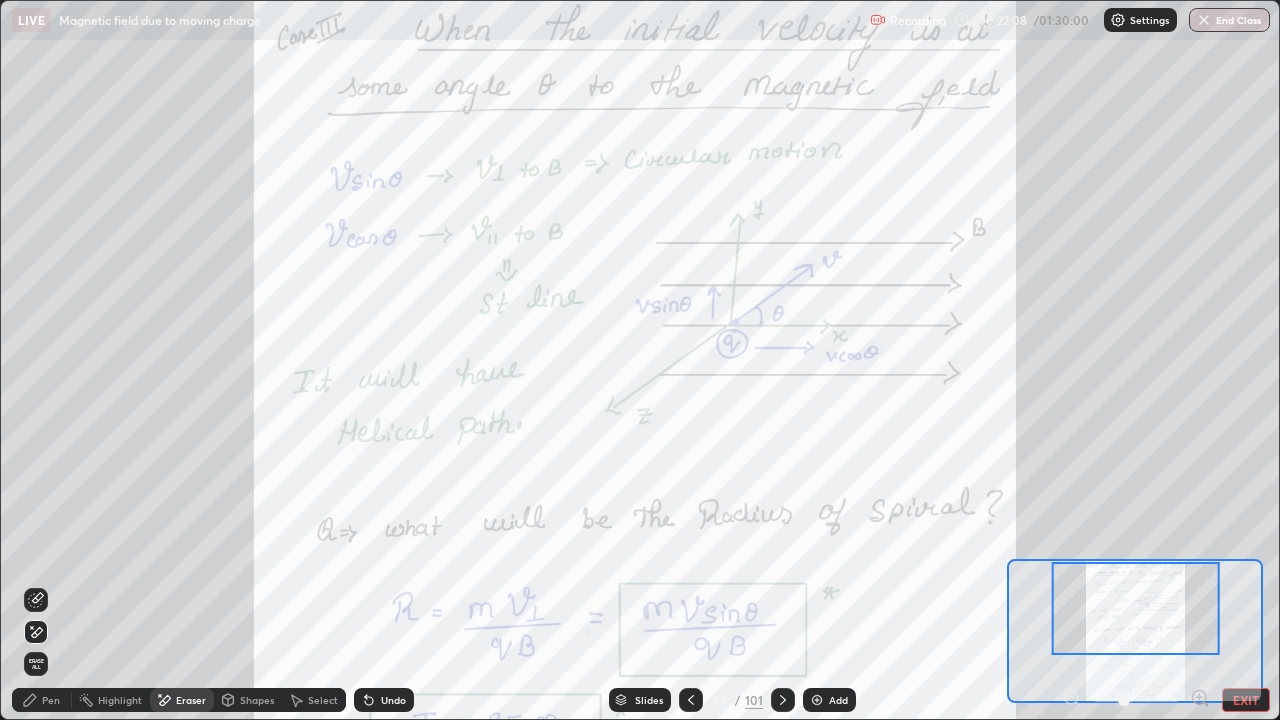 click on "Pen" at bounding box center [51, 700] 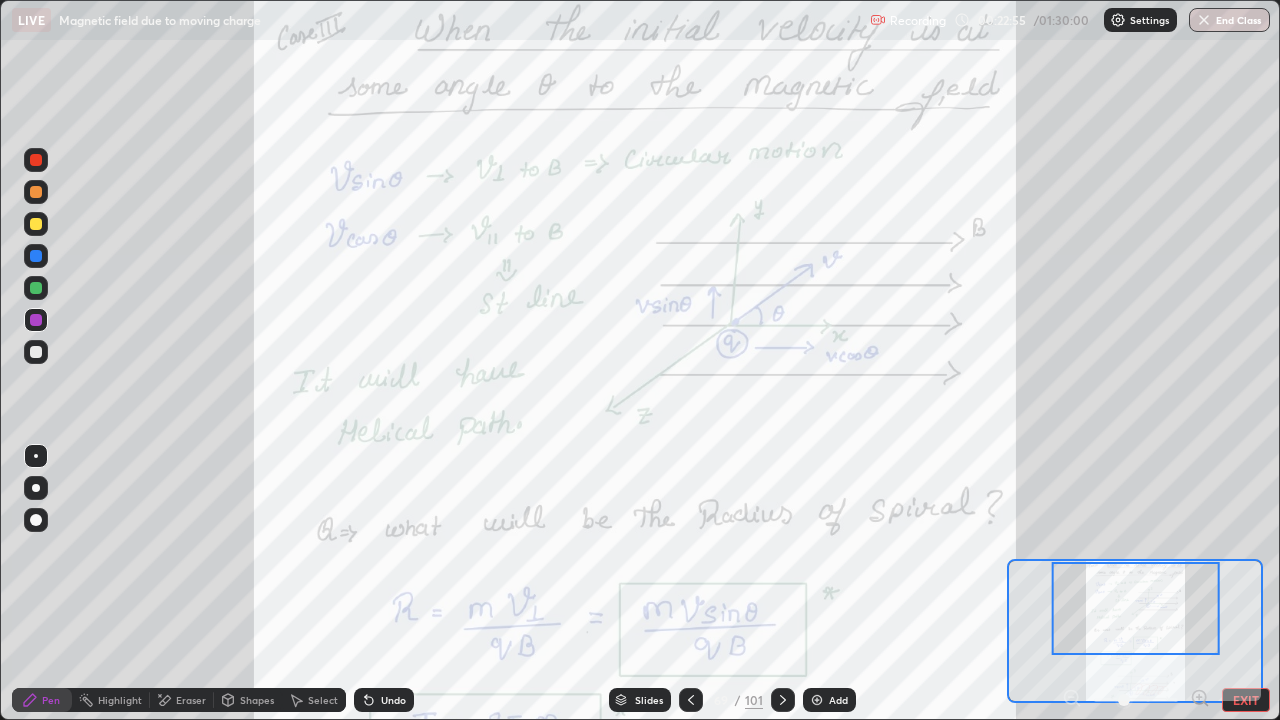 click at bounding box center [1136, 700] 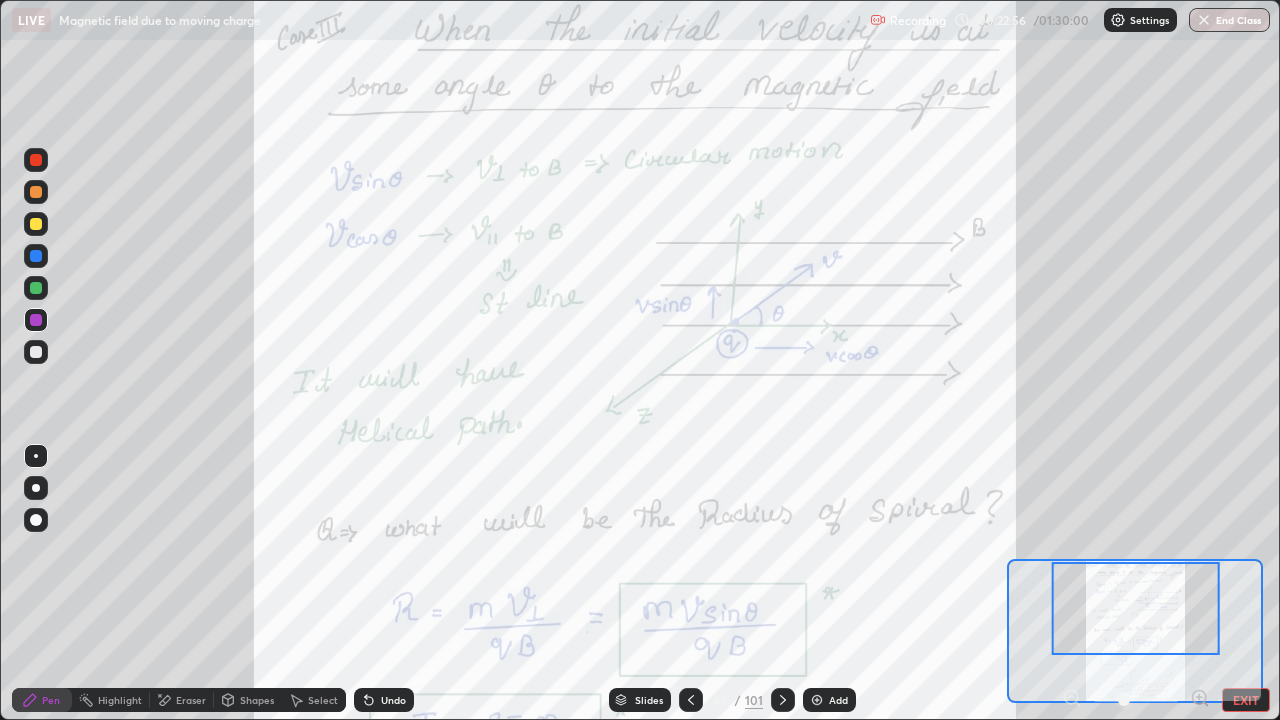 click on "EXIT" at bounding box center [1246, 700] 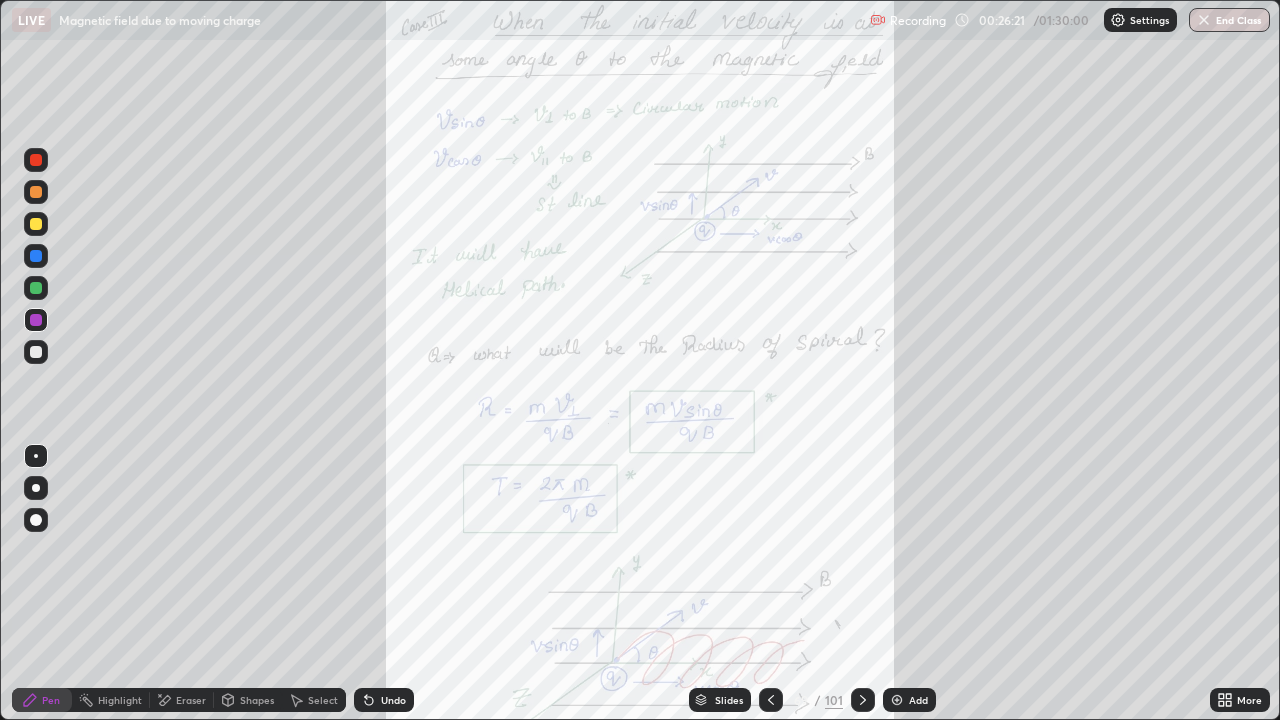 click 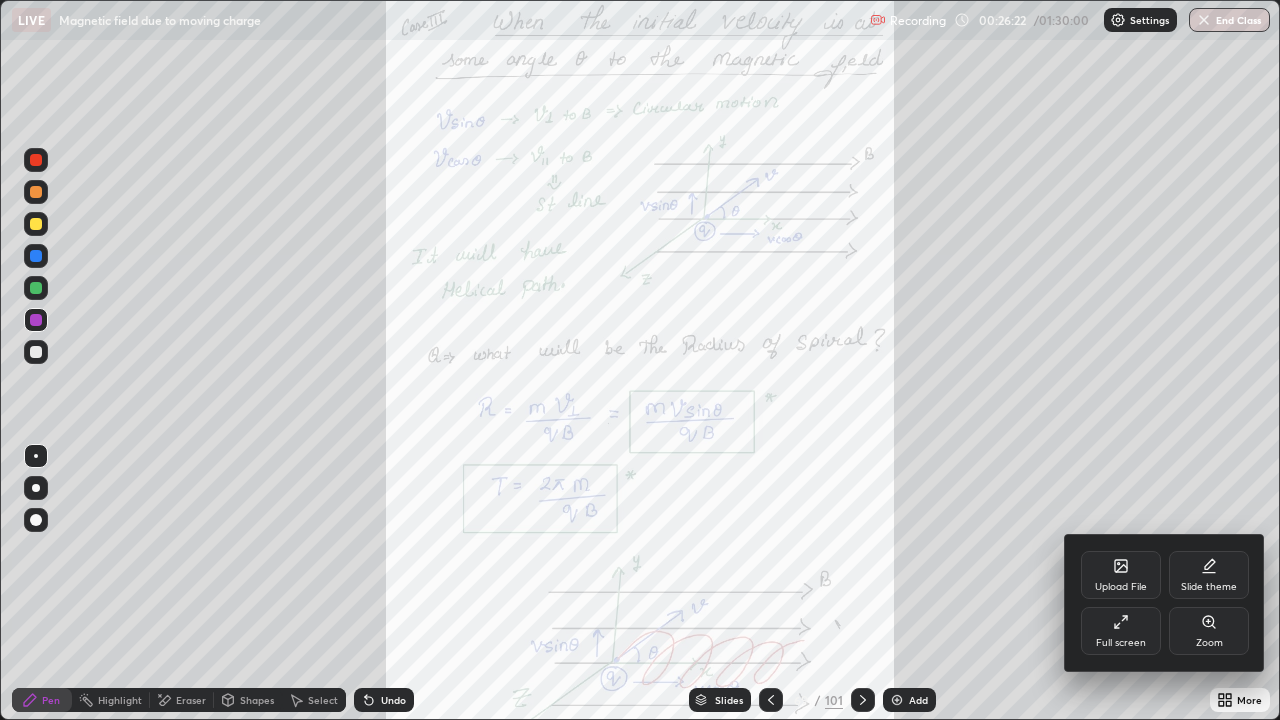 click on "Zoom" at bounding box center [1209, 631] 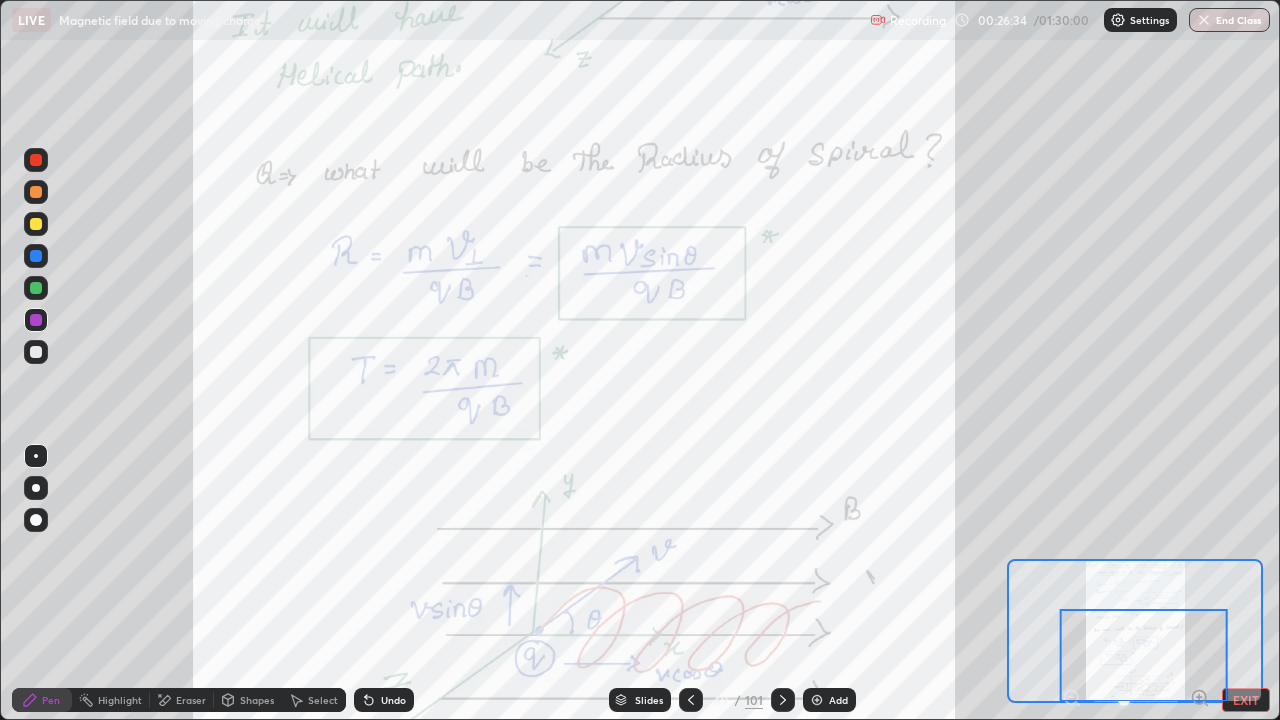 click 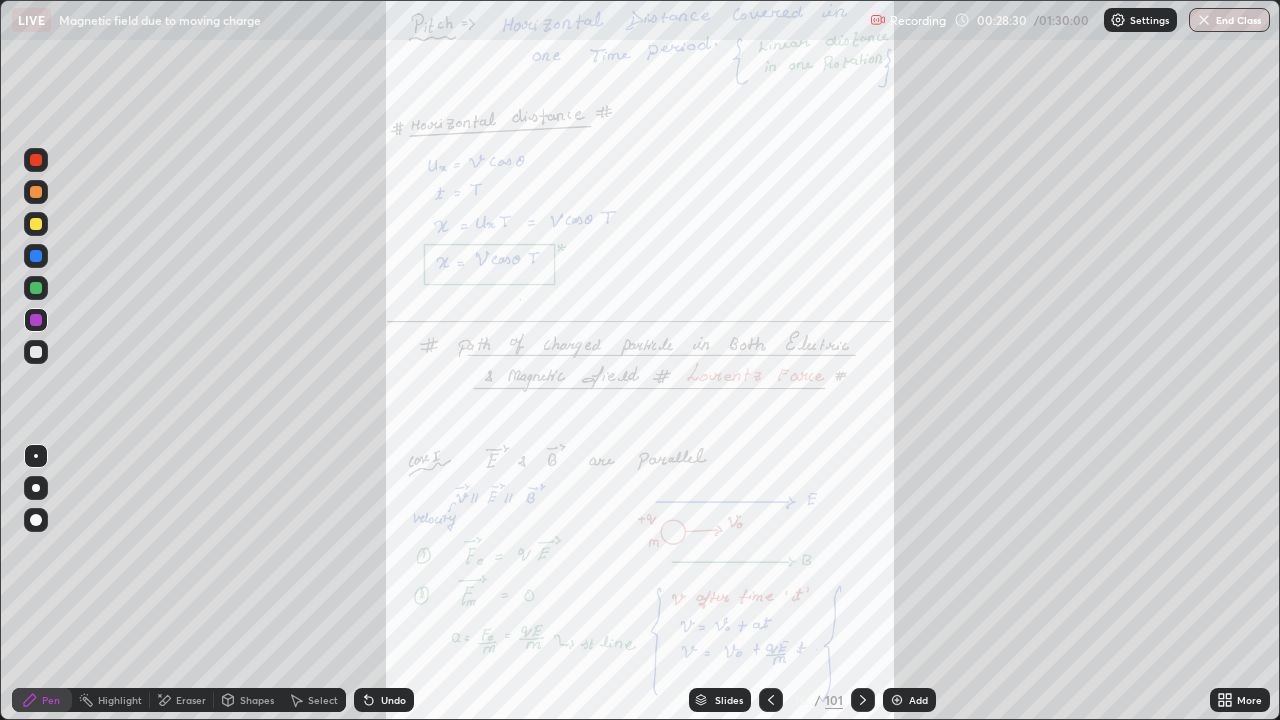 click 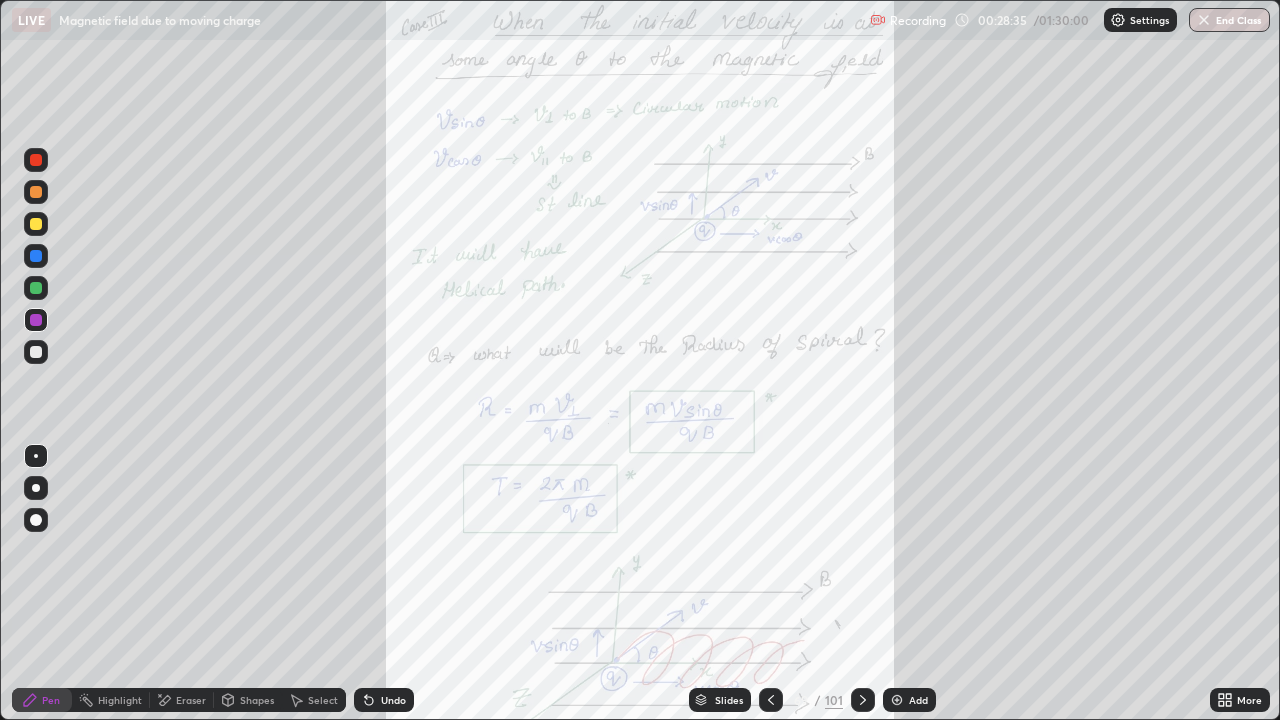 click 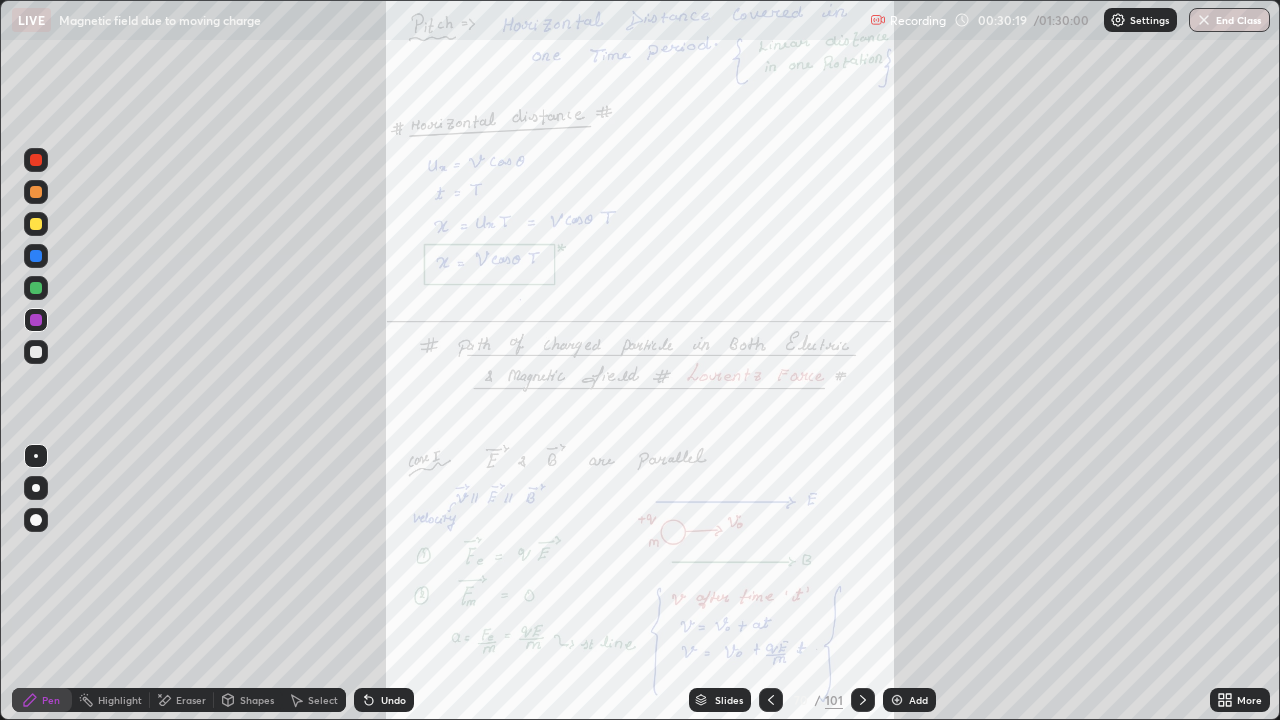 click 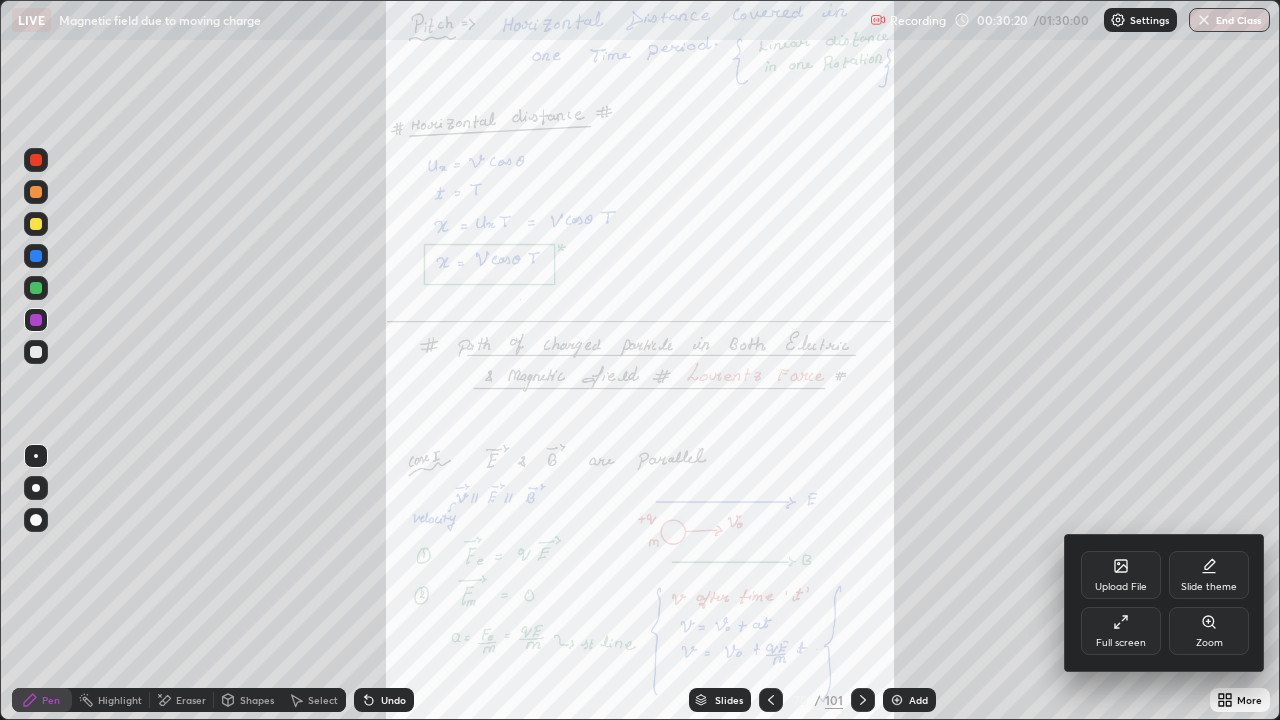 click on "Zoom" at bounding box center (1209, 643) 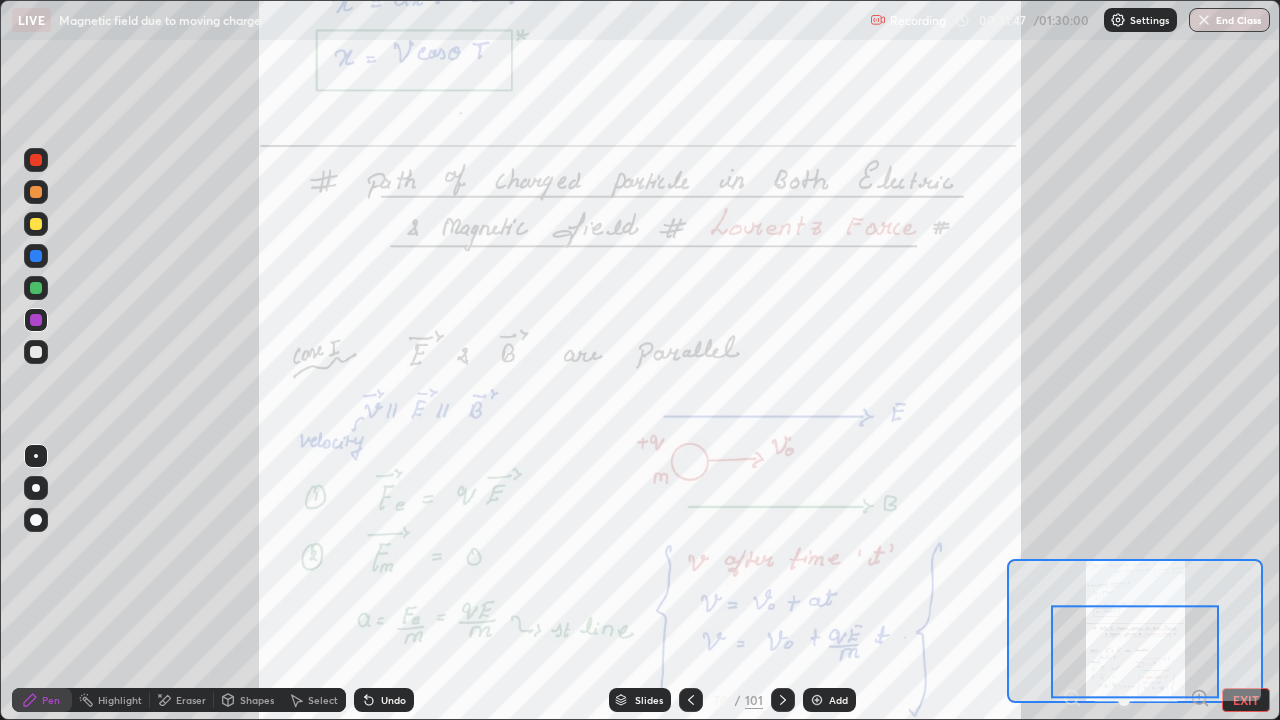 click 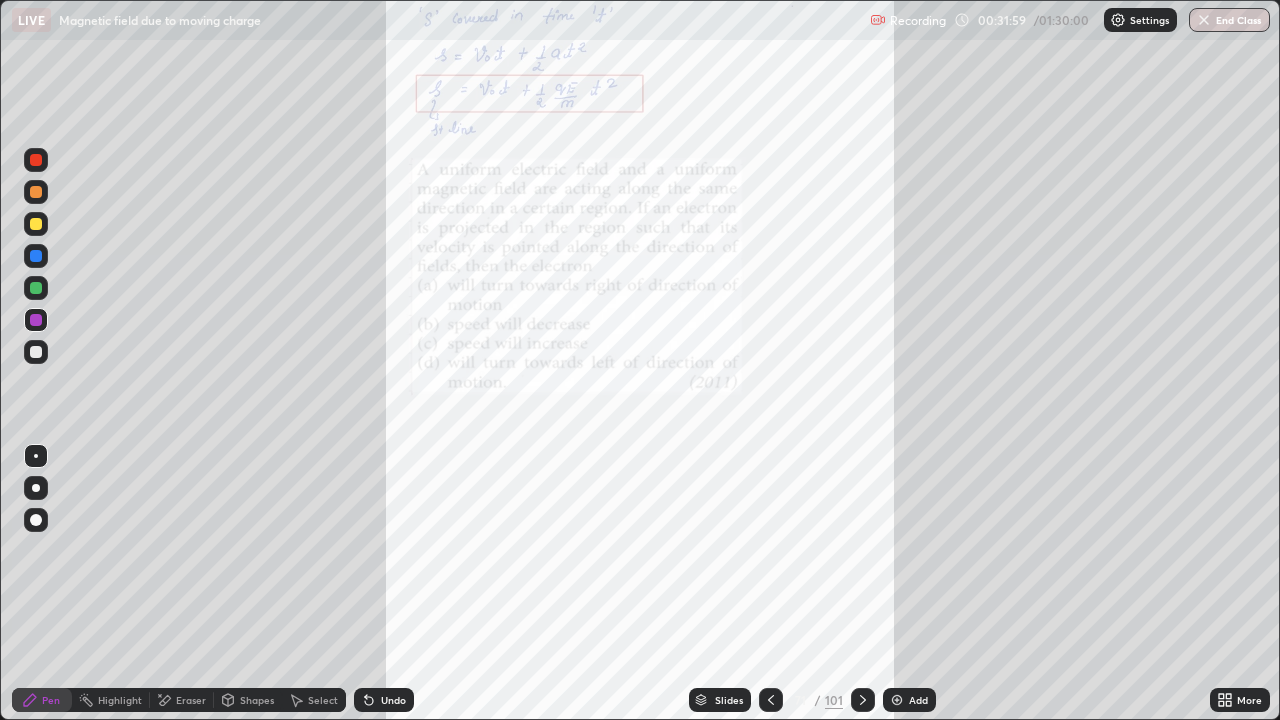 click 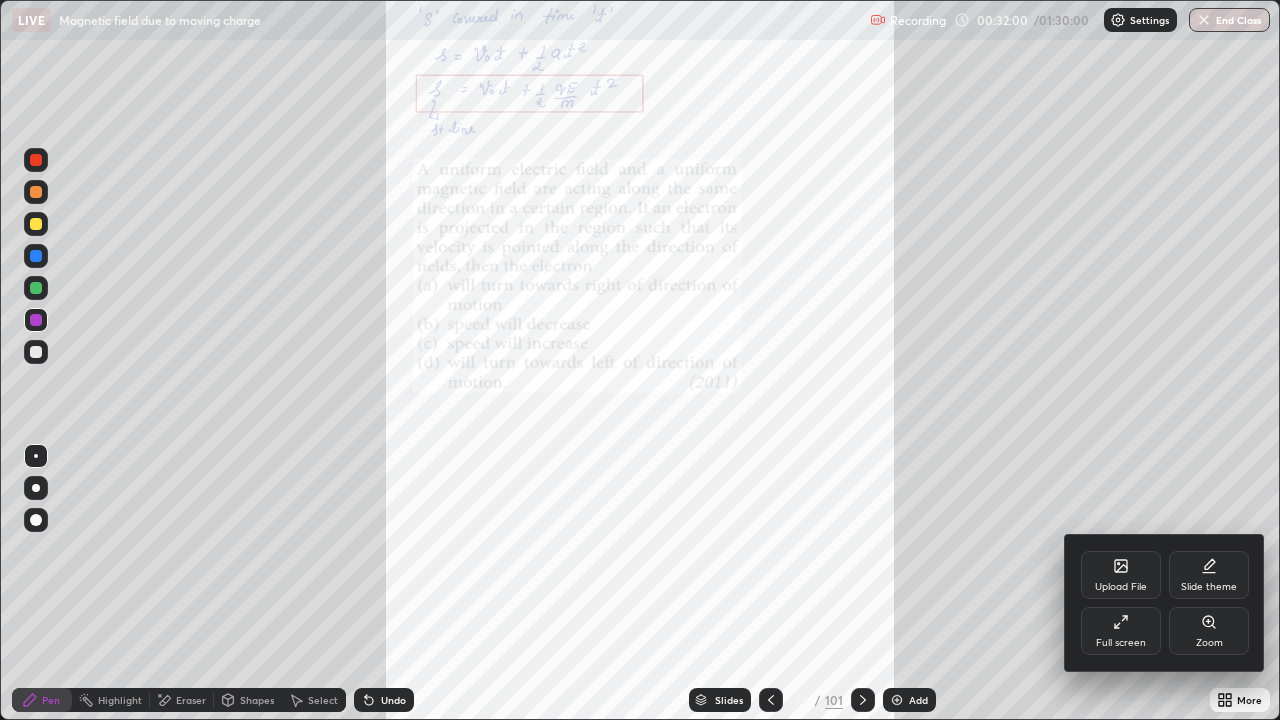 click on "Zoom" at bounding box center [1209, 631] 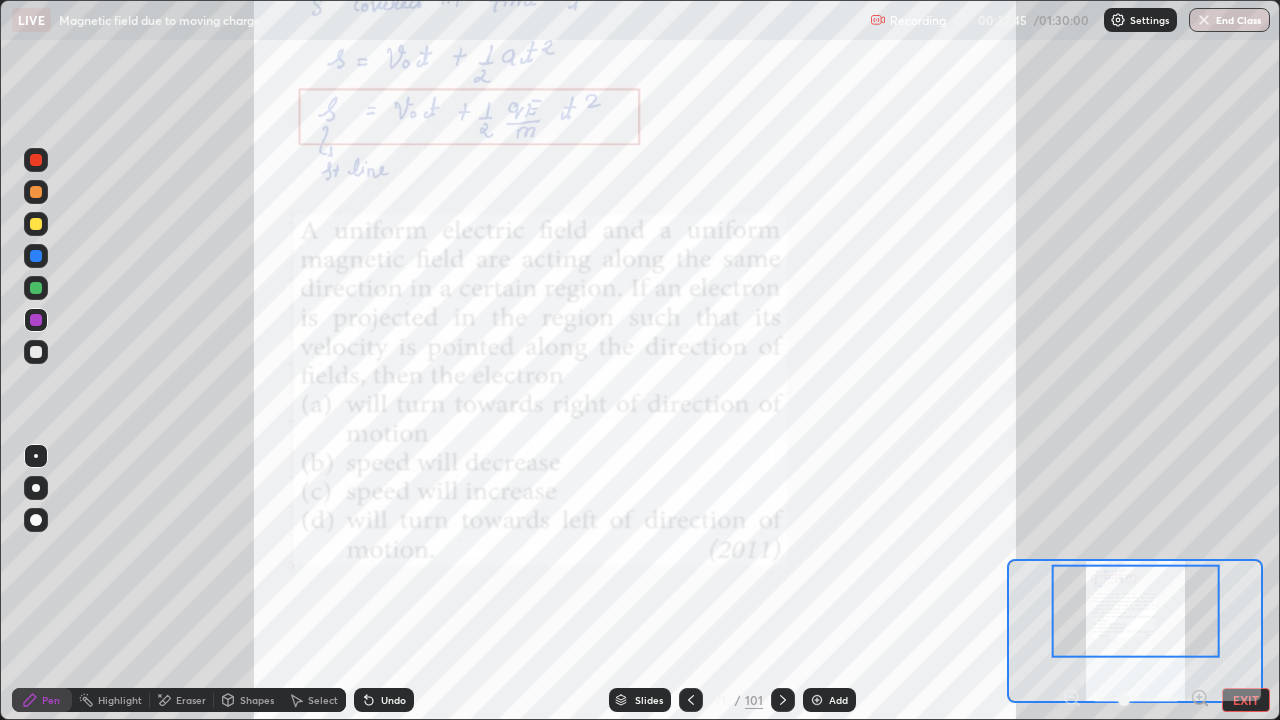 click on "Pen Highlight Eraser Shapes Select Undo Slides 71 / 101 Add EXIT" at bounding box center [640, 700] 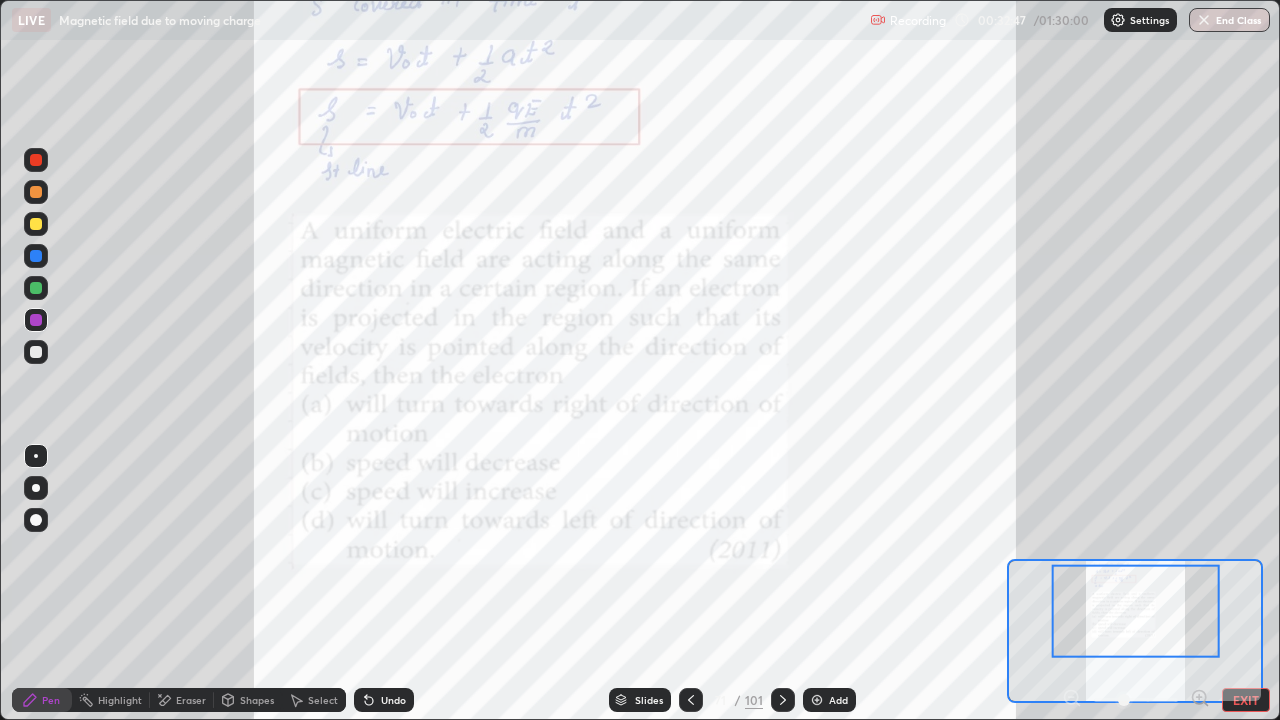 click on "EXIT" at bounding box center [1246, 700] 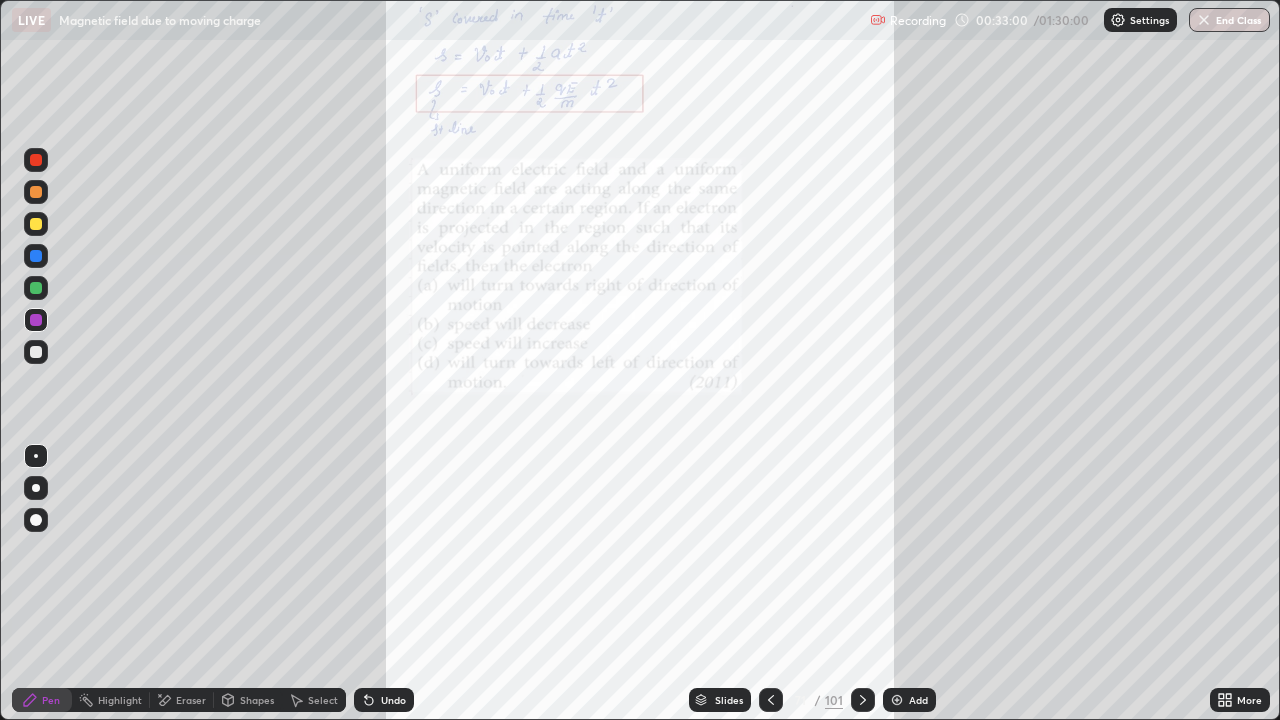 click at bounding box center (36, 224) 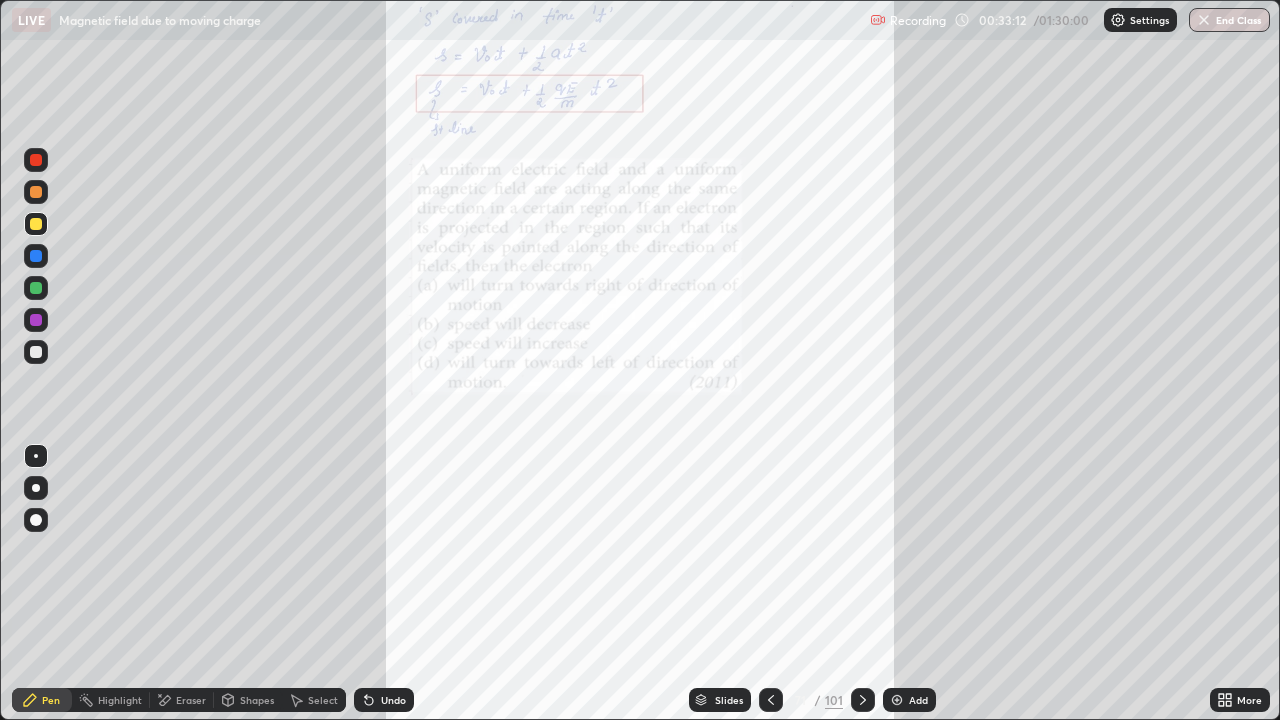 click at bounding box center (36, 352) 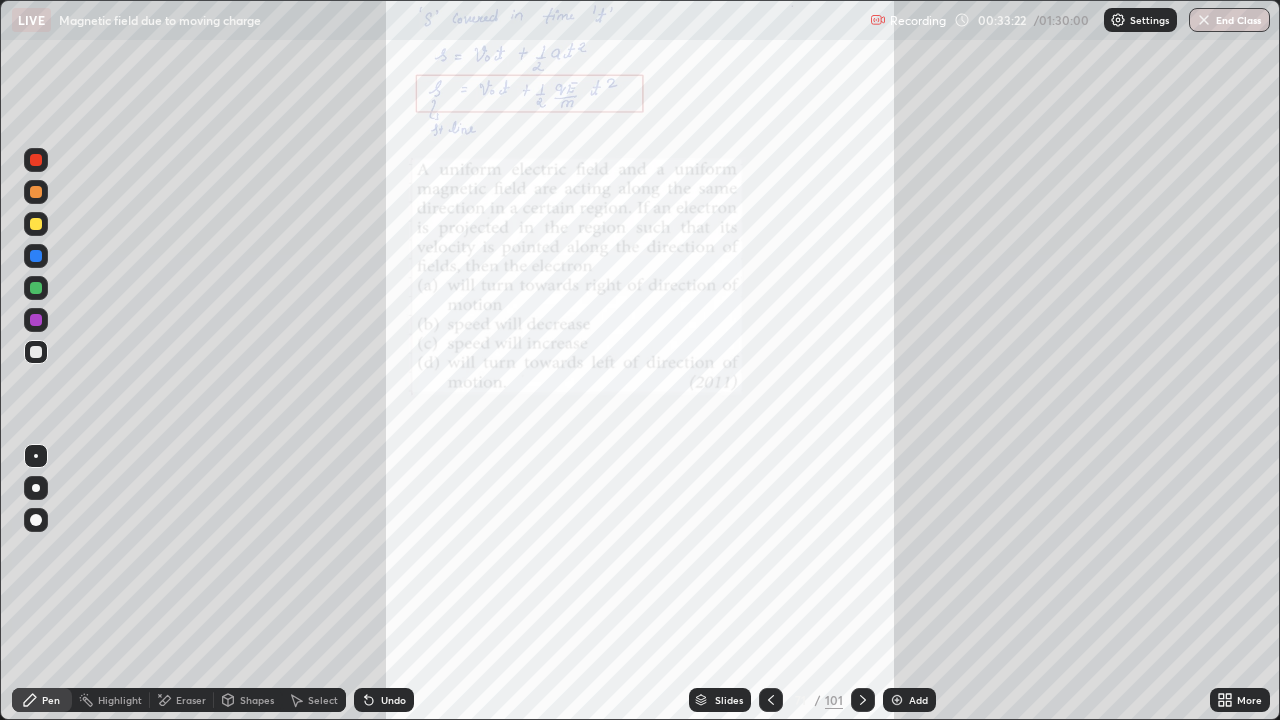 click at bounding box center (36, 320) 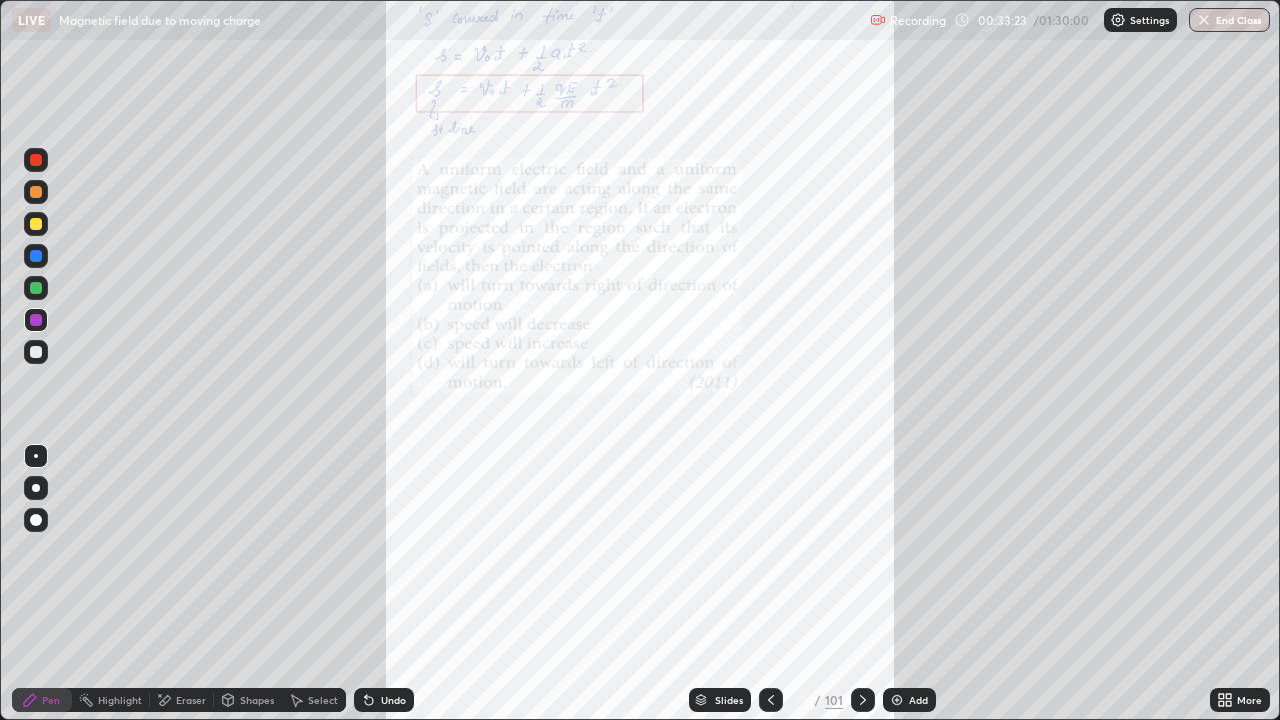 click at bounding box center [36, 288] 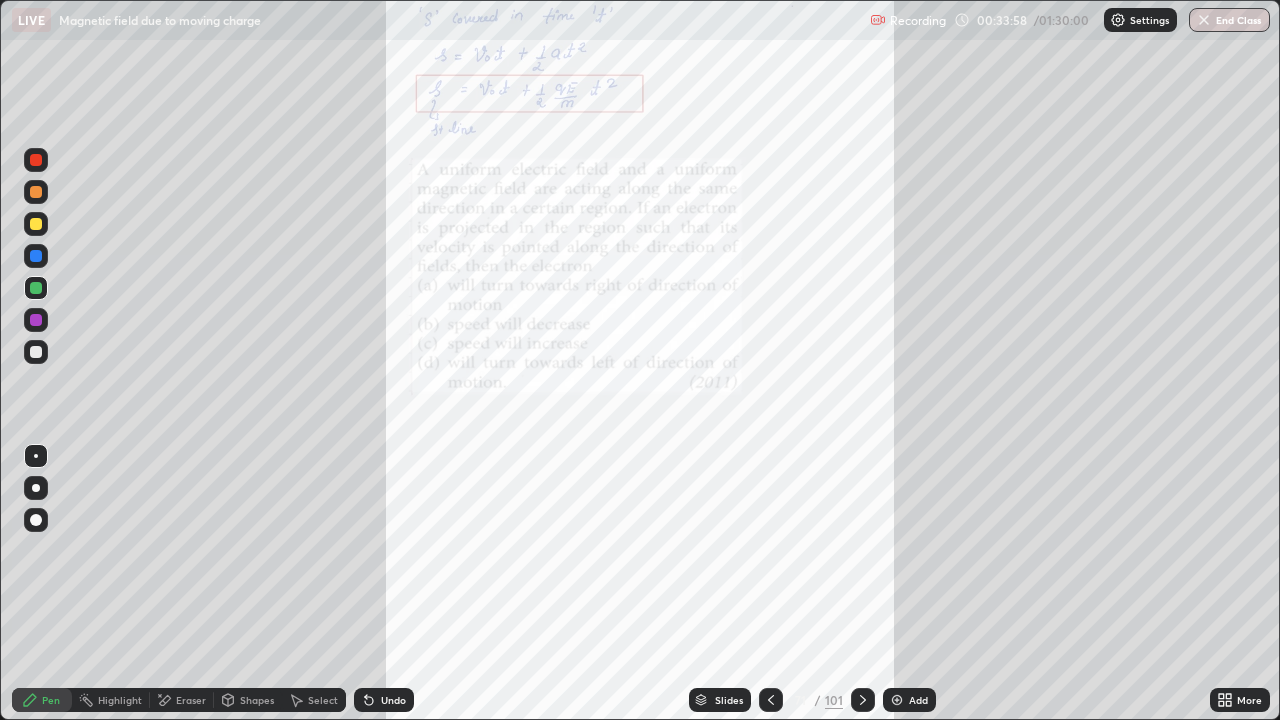 click at bounding box center (36, 320) 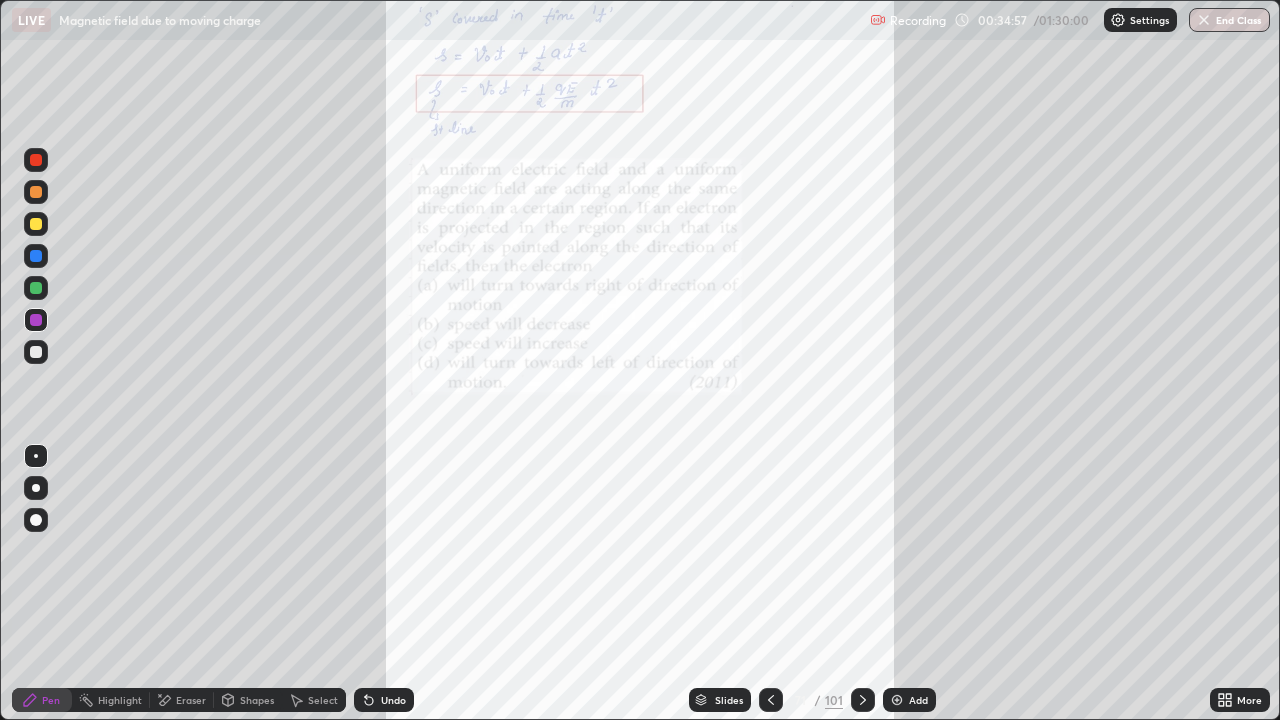 click at bounding box center (36, 352) 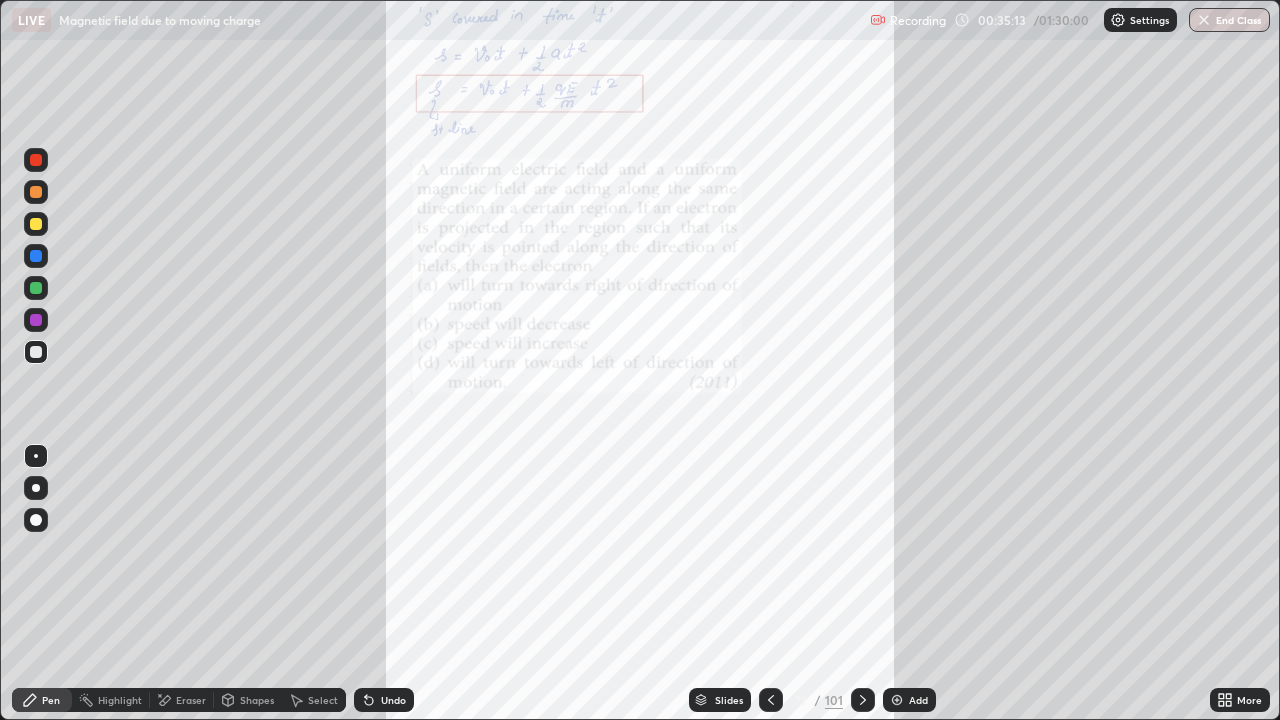 click at bounding box center [36, 320] 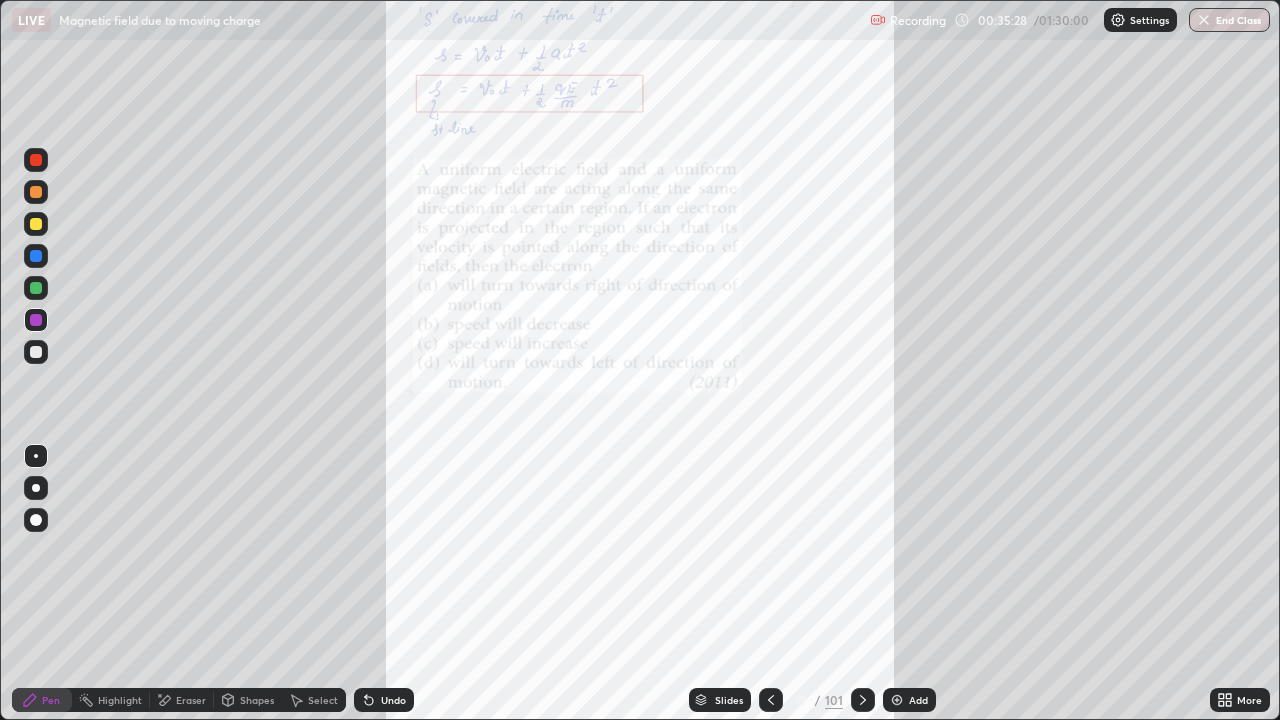 click at bounding box center (863, 700) 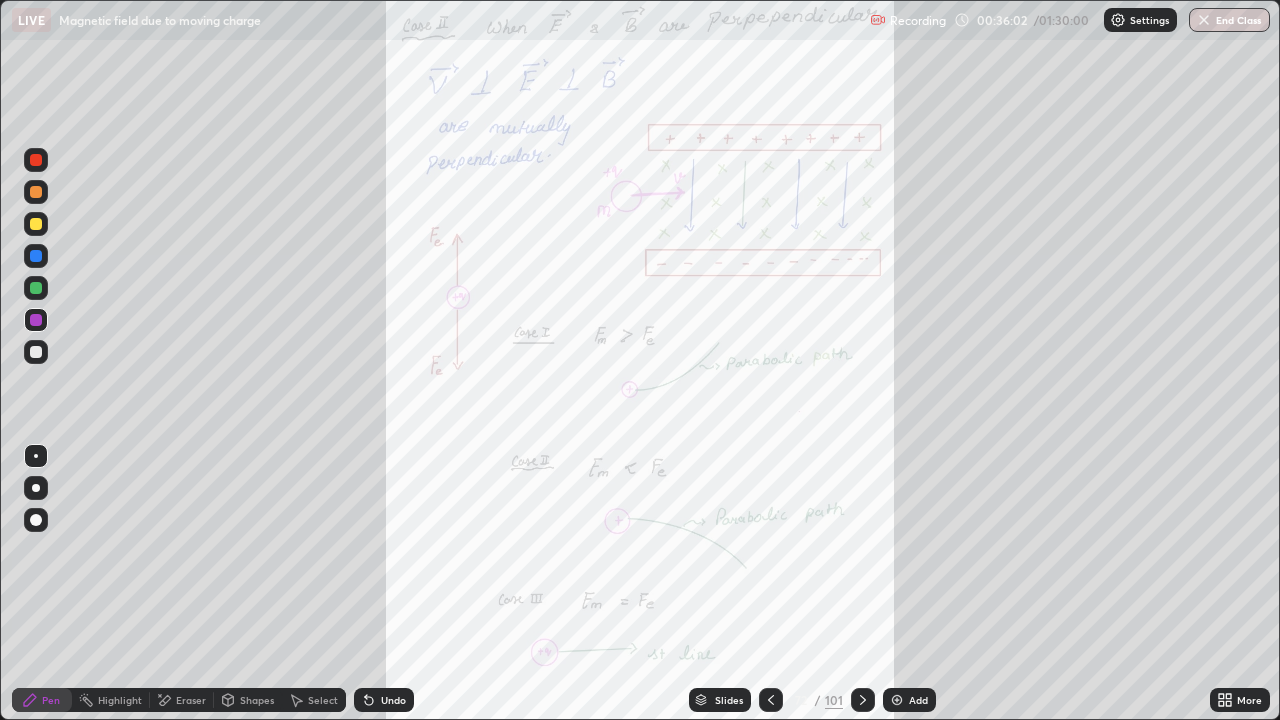 click at bounding box center [36, 352] 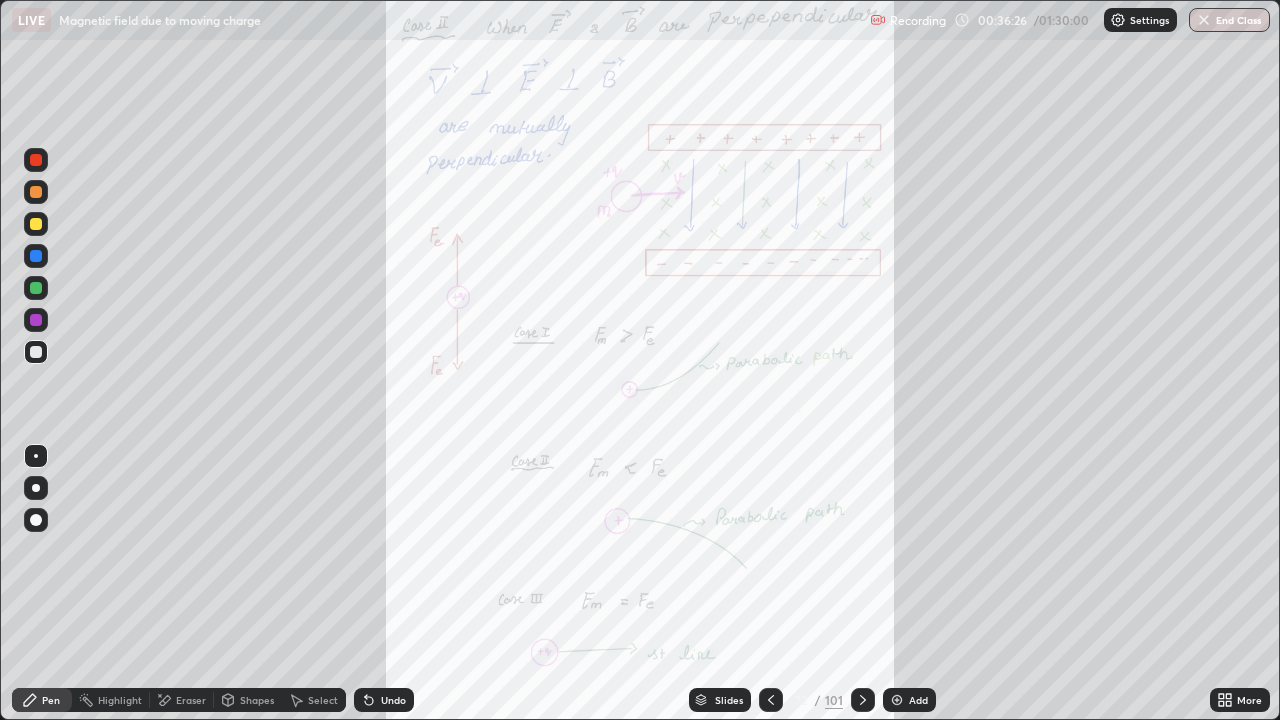 click at bounding box center [36, 320] 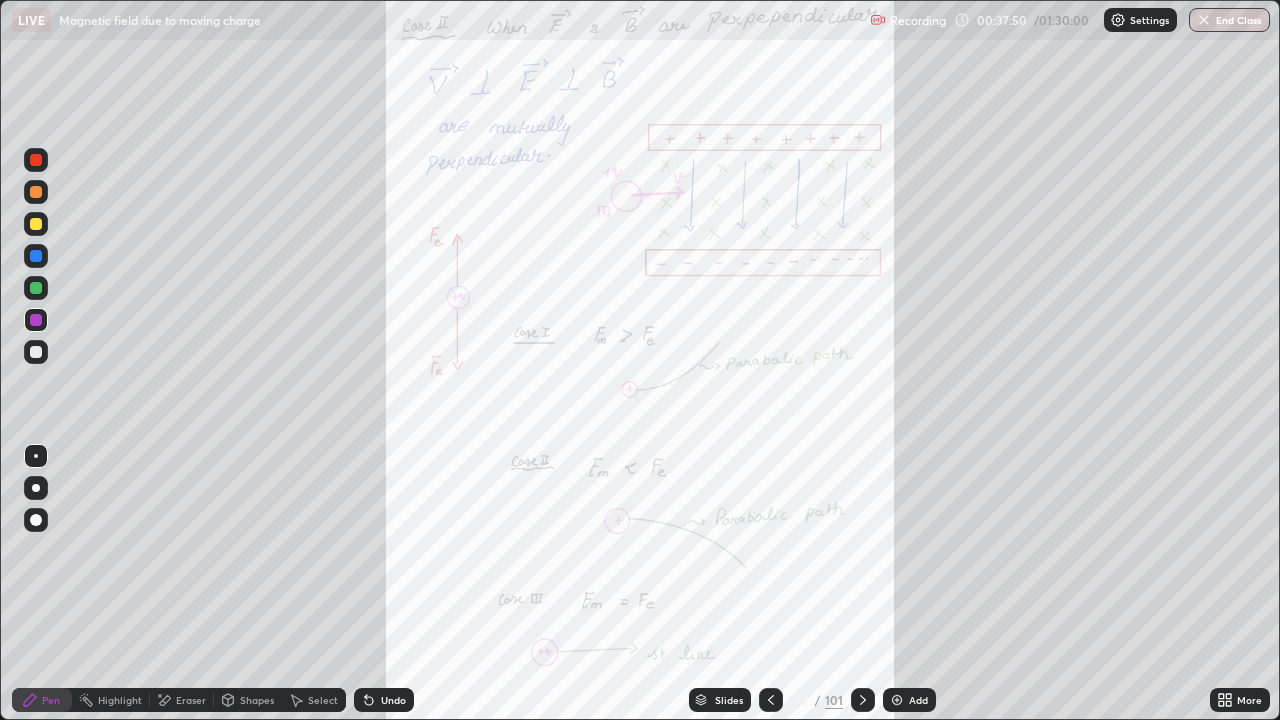 click 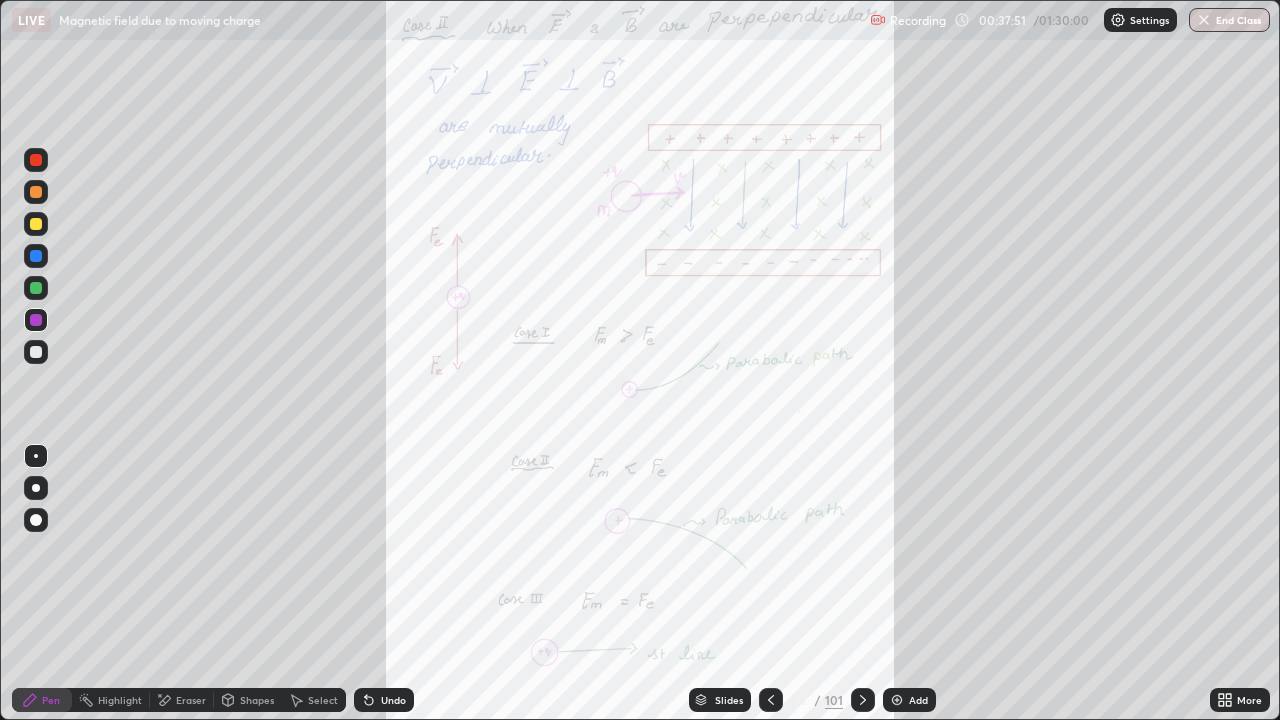 click on "Undo" at bounding box center (384, 700) 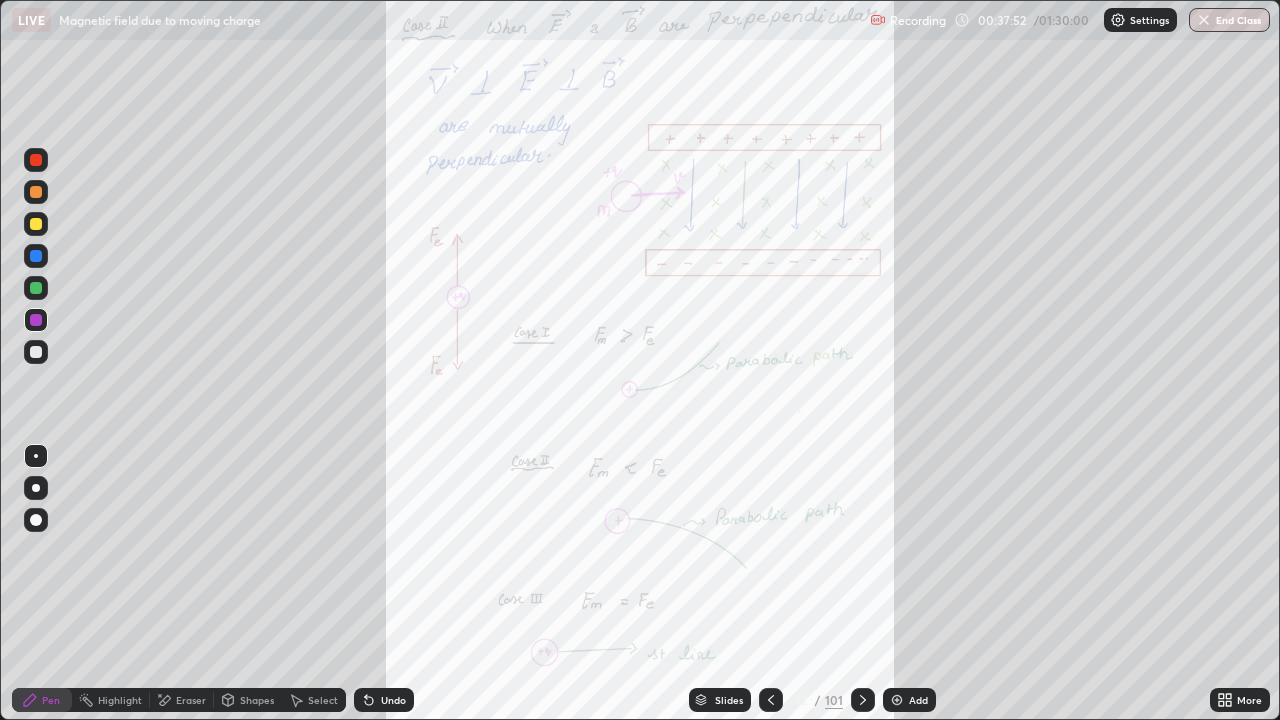 click on "Undo" at bounding box center (393, 700) 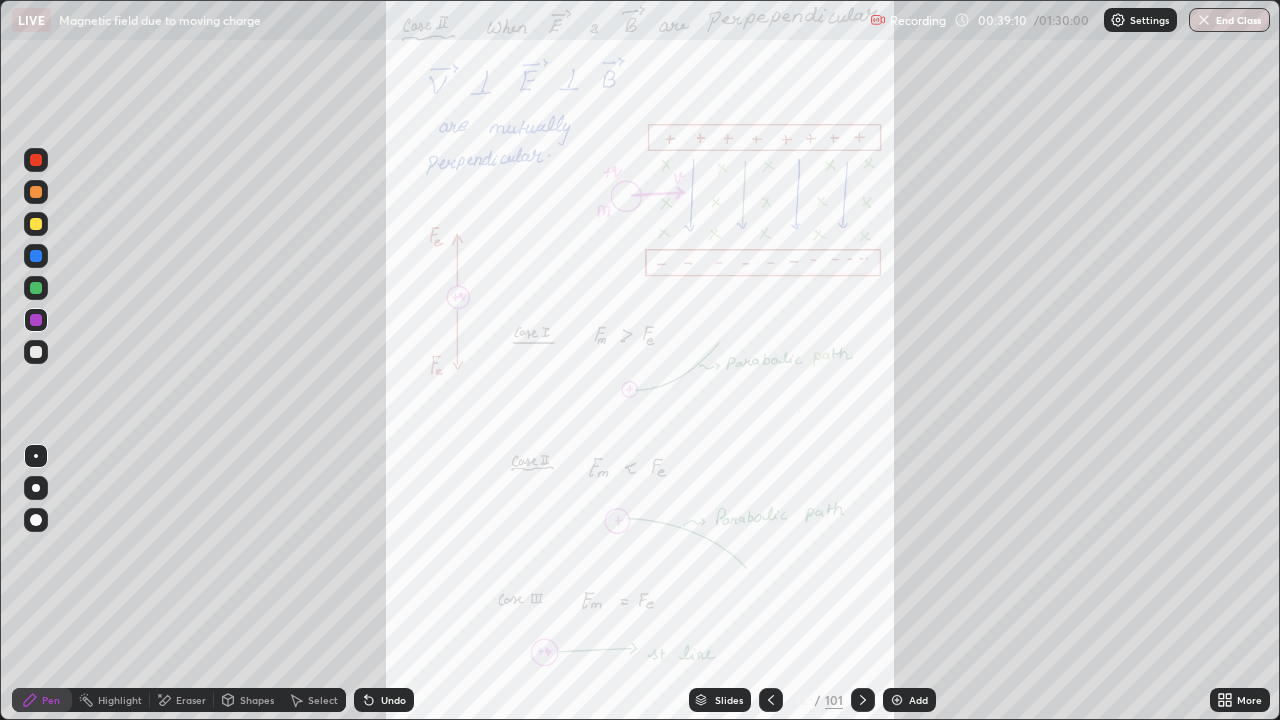 click on "Eraser" at bounding box center [191, 700] 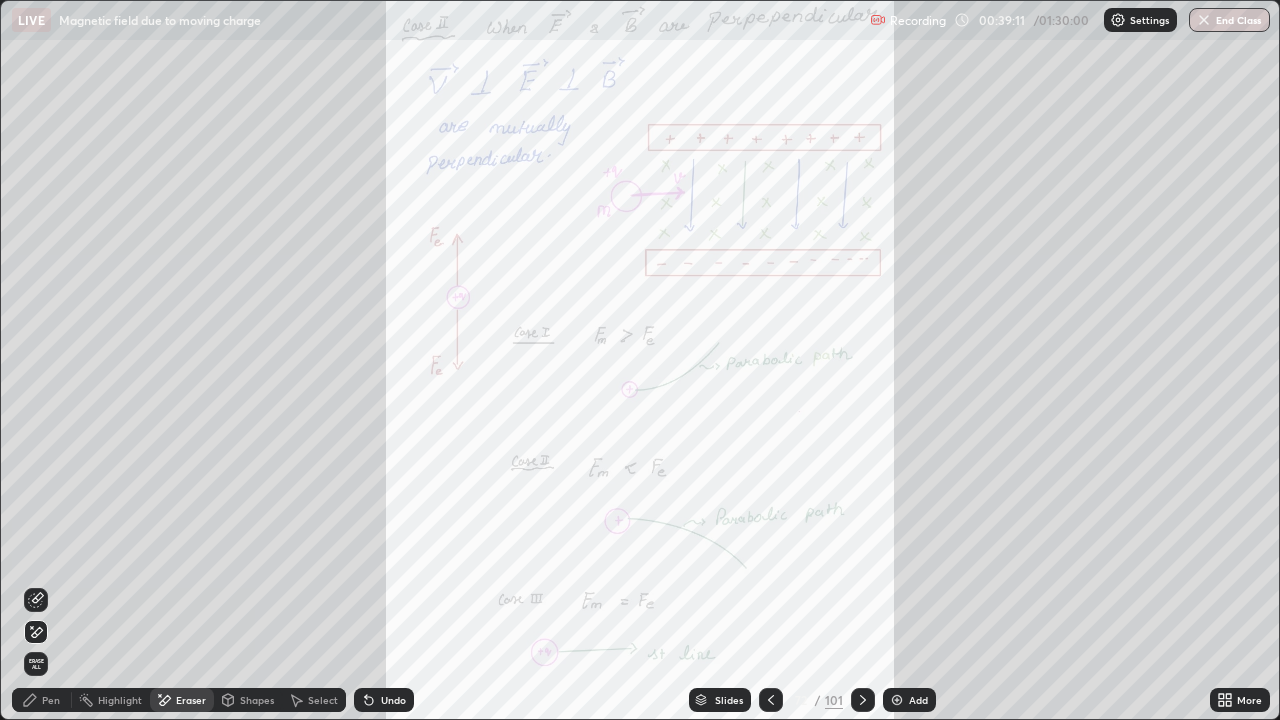 click on "Erase all" at bounding box center [36, 664] 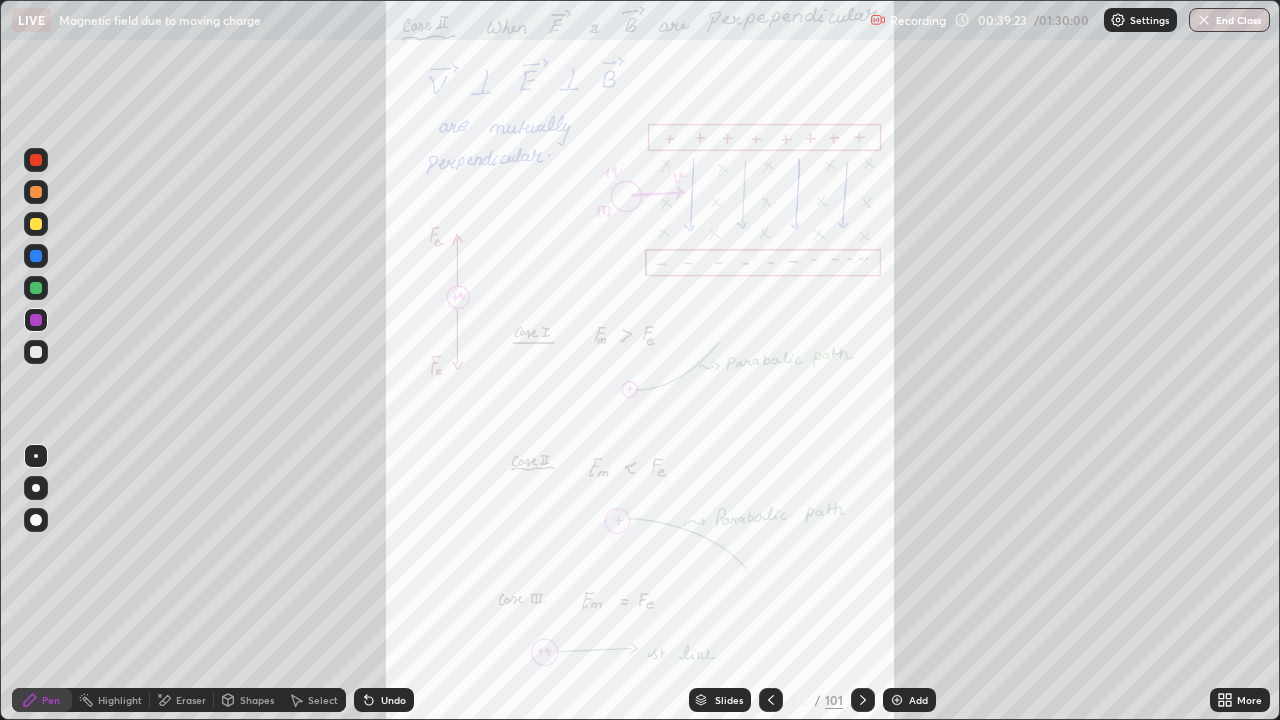 click 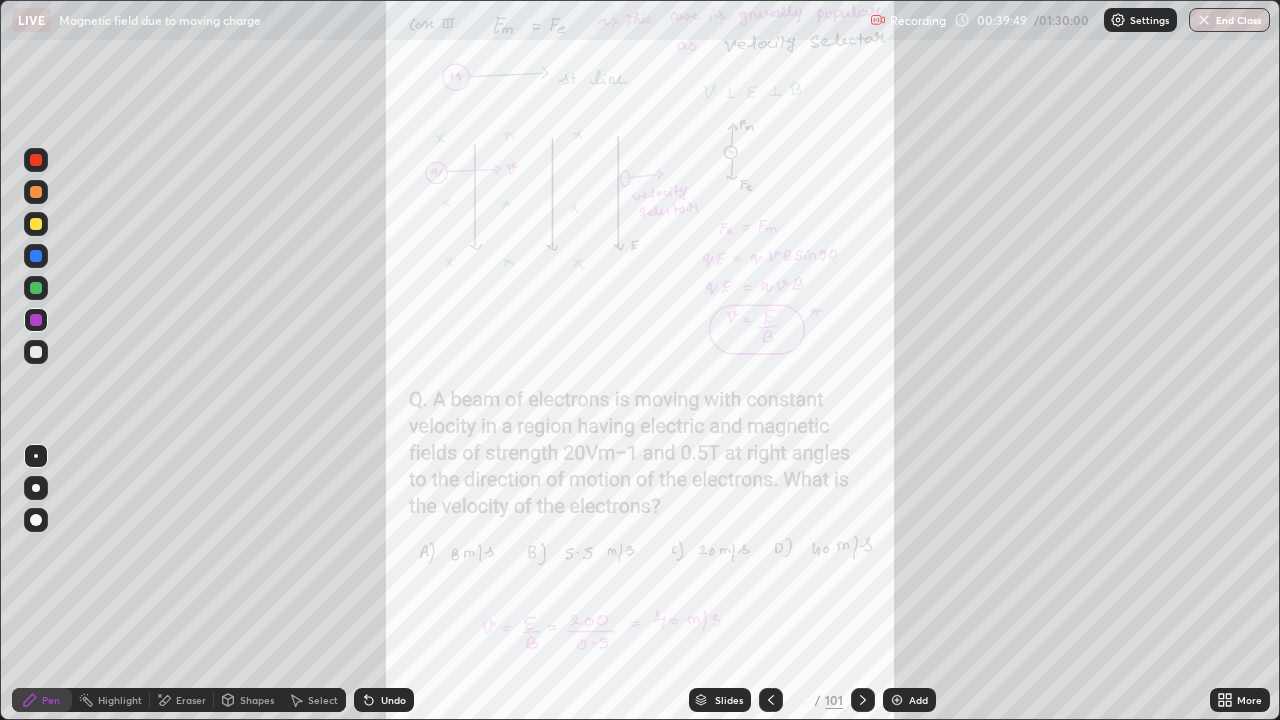 click 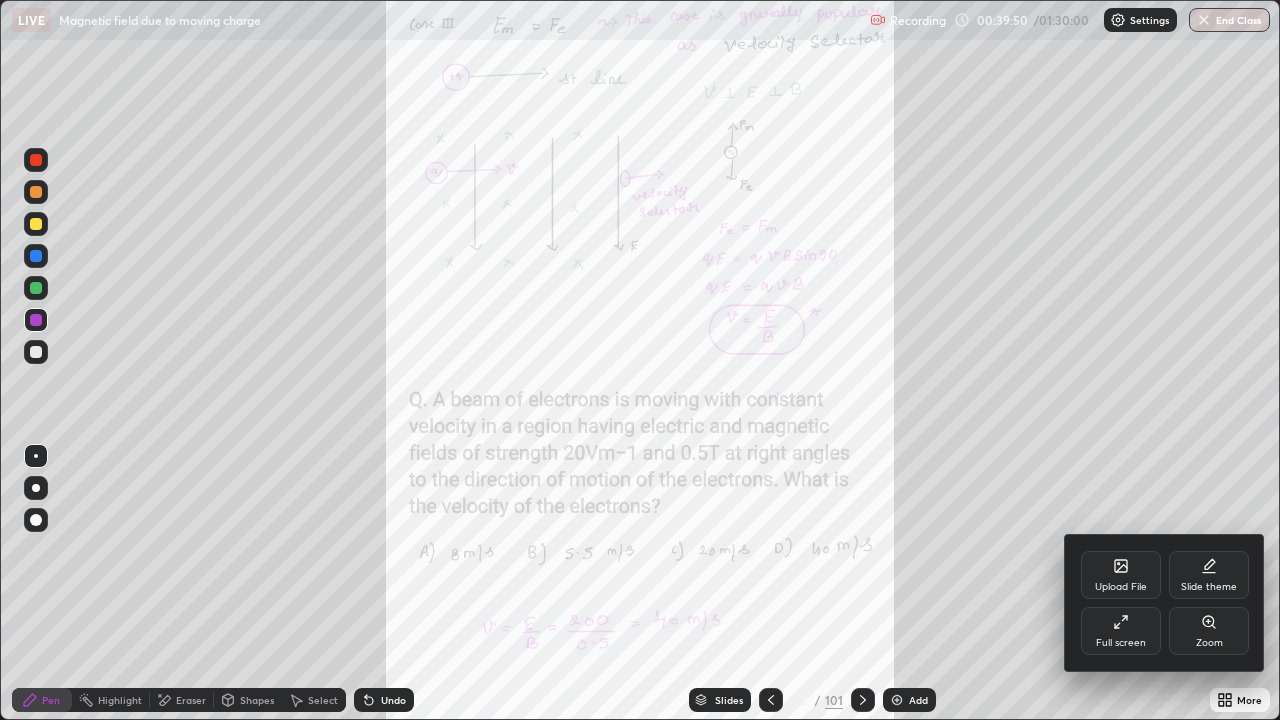 click on "Zoom" at bounding box center (1209, 631) 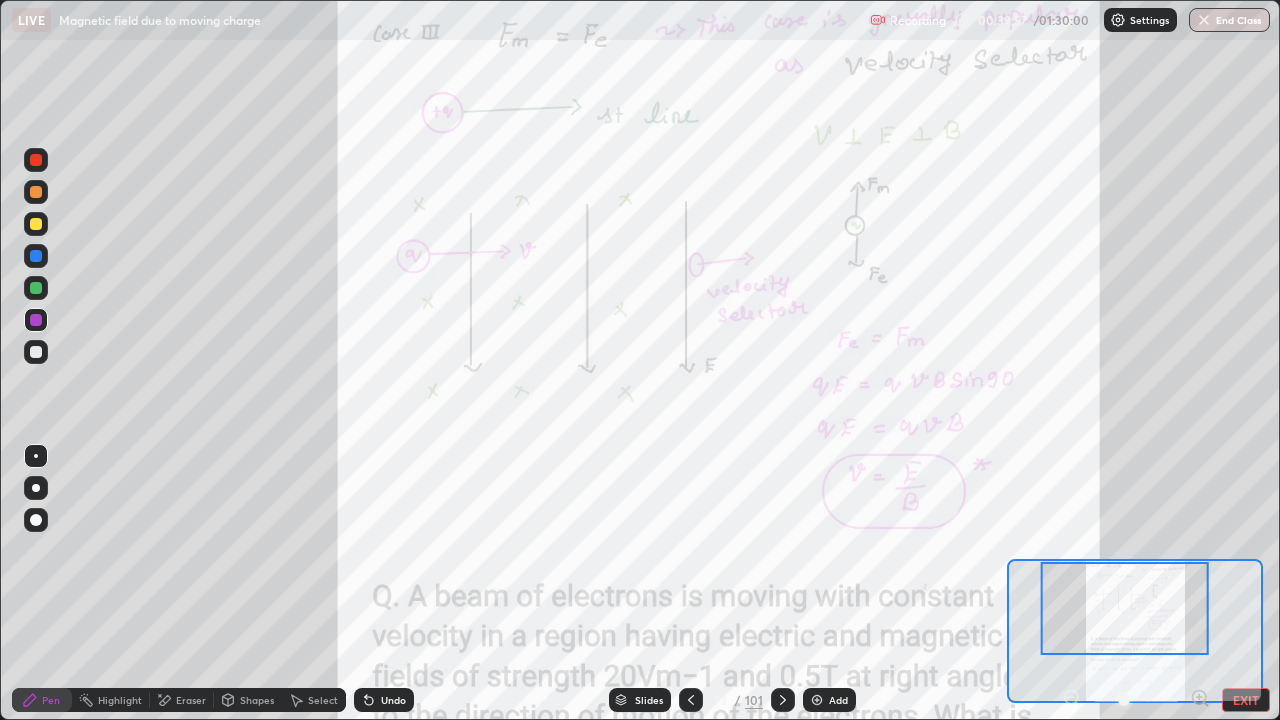 click at bounding box center (36, 160) 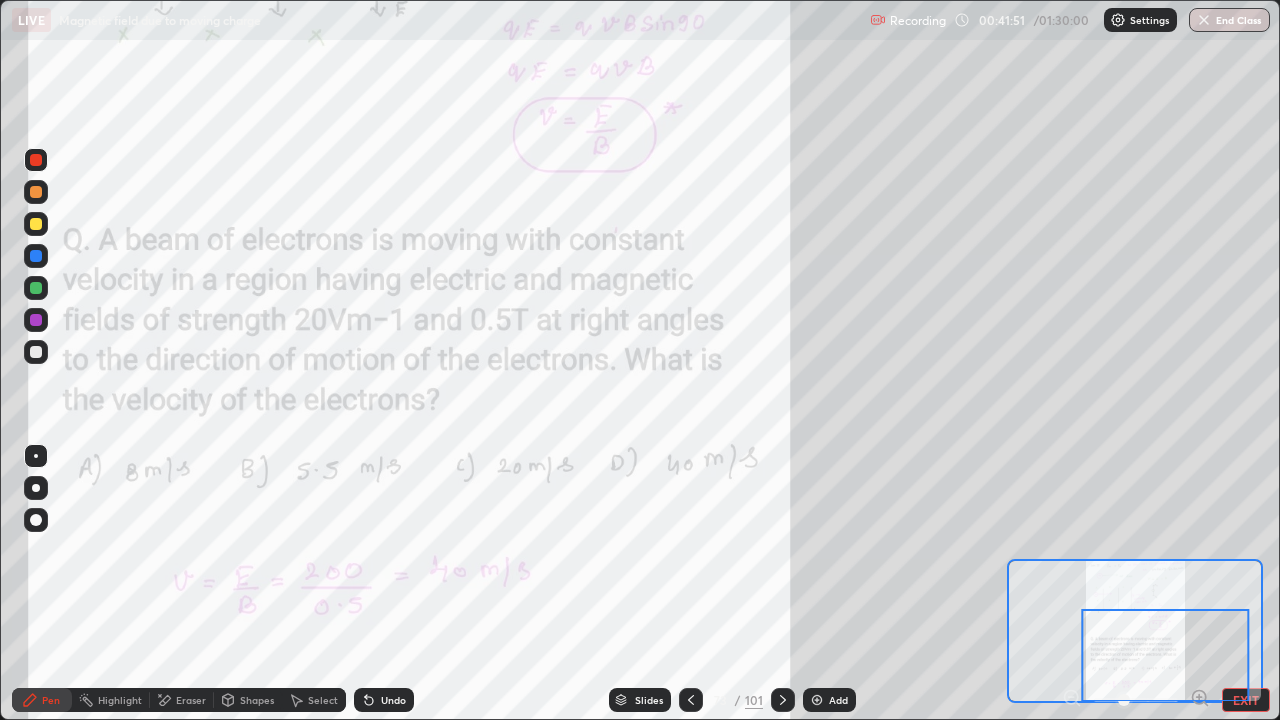 click at bounding box center (1166, 655) 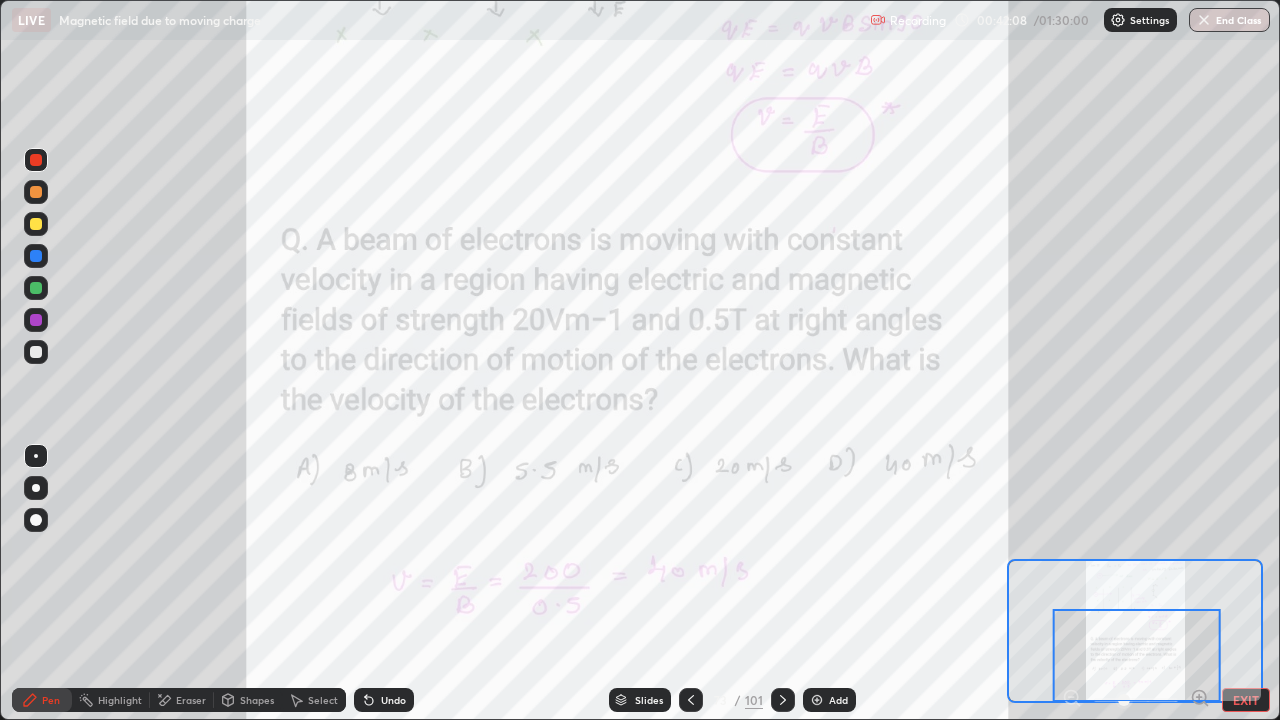 click 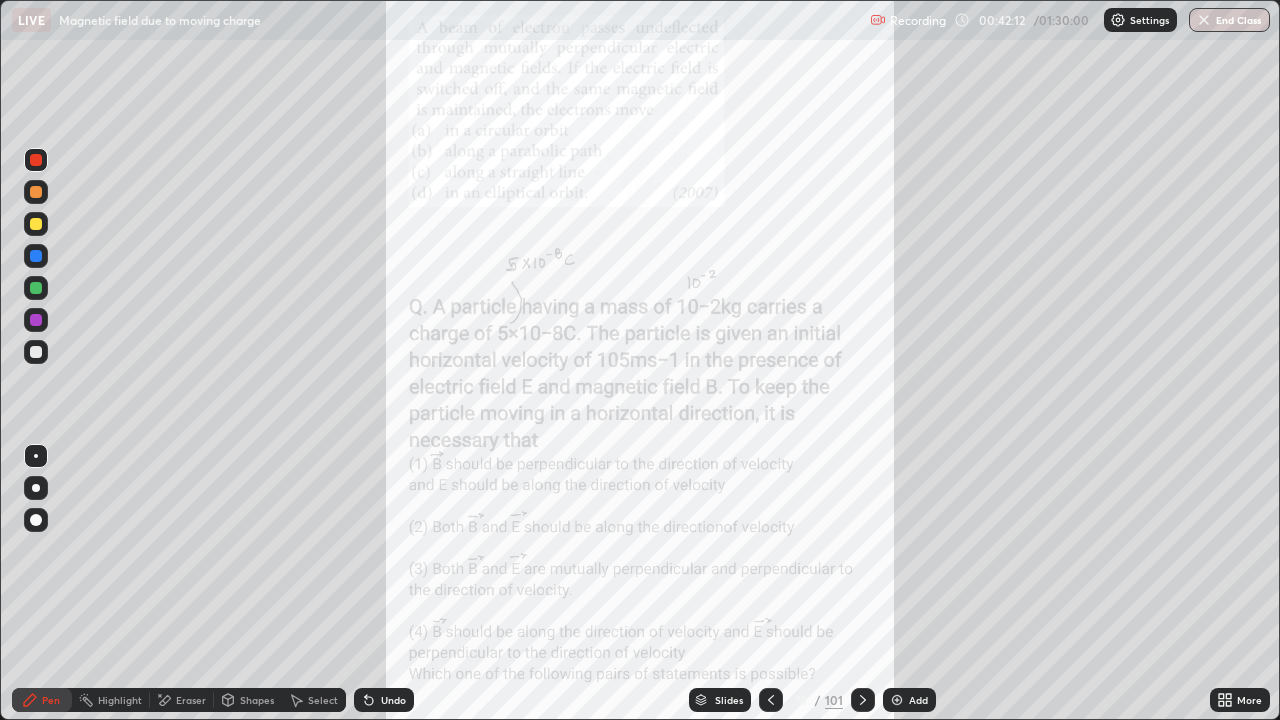 click 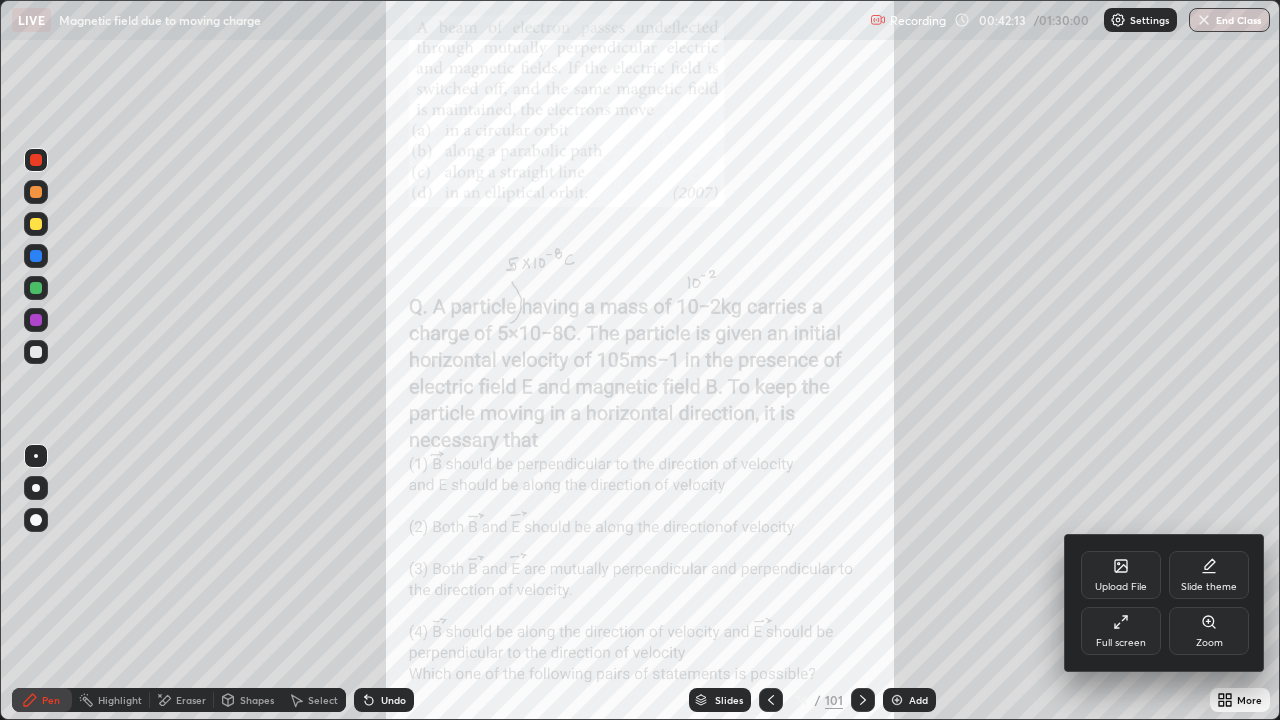 click on "Zoom" at bounding box center [1209, 631] 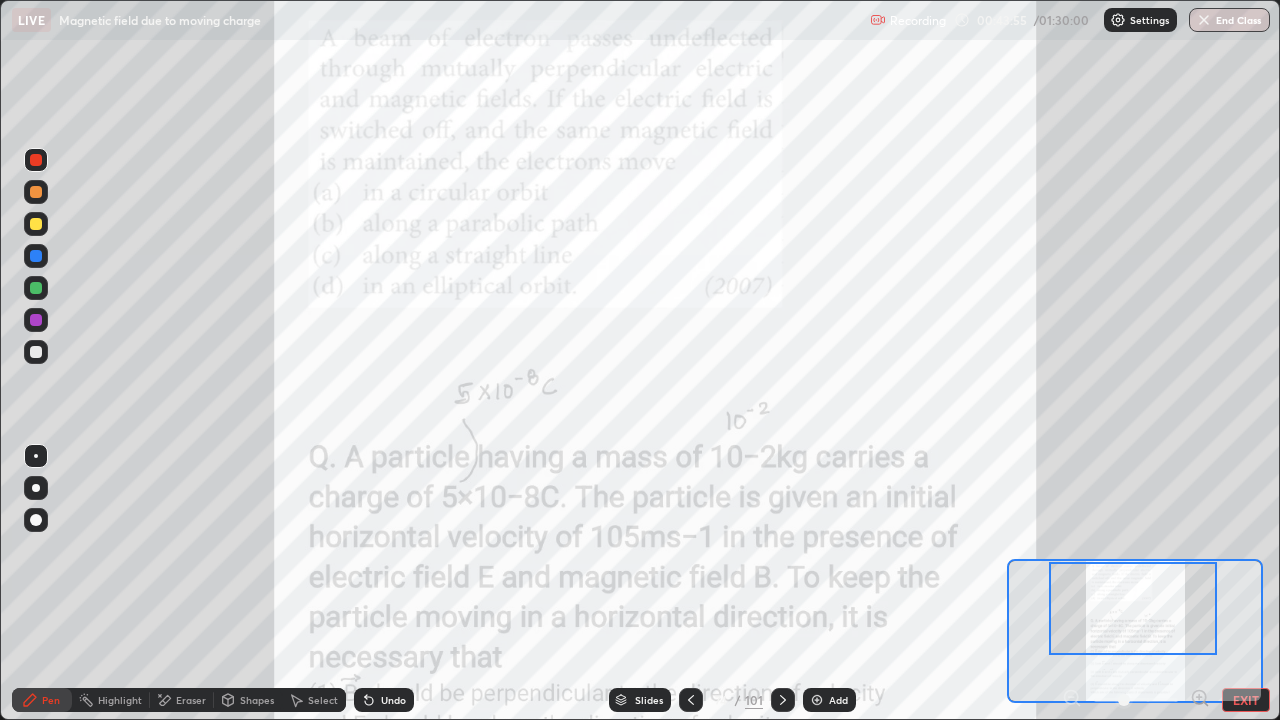click on "EXIT" at bounding box center (1246, 700) 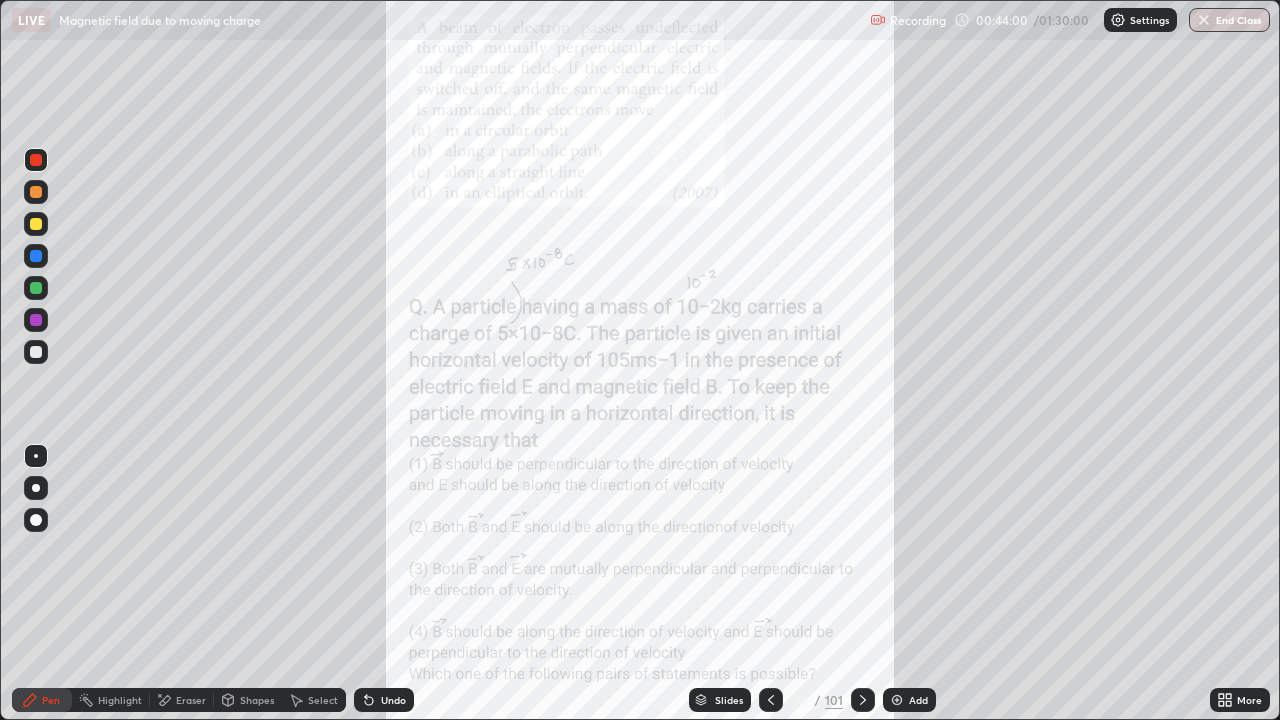 click at bounding box center (36, 320) 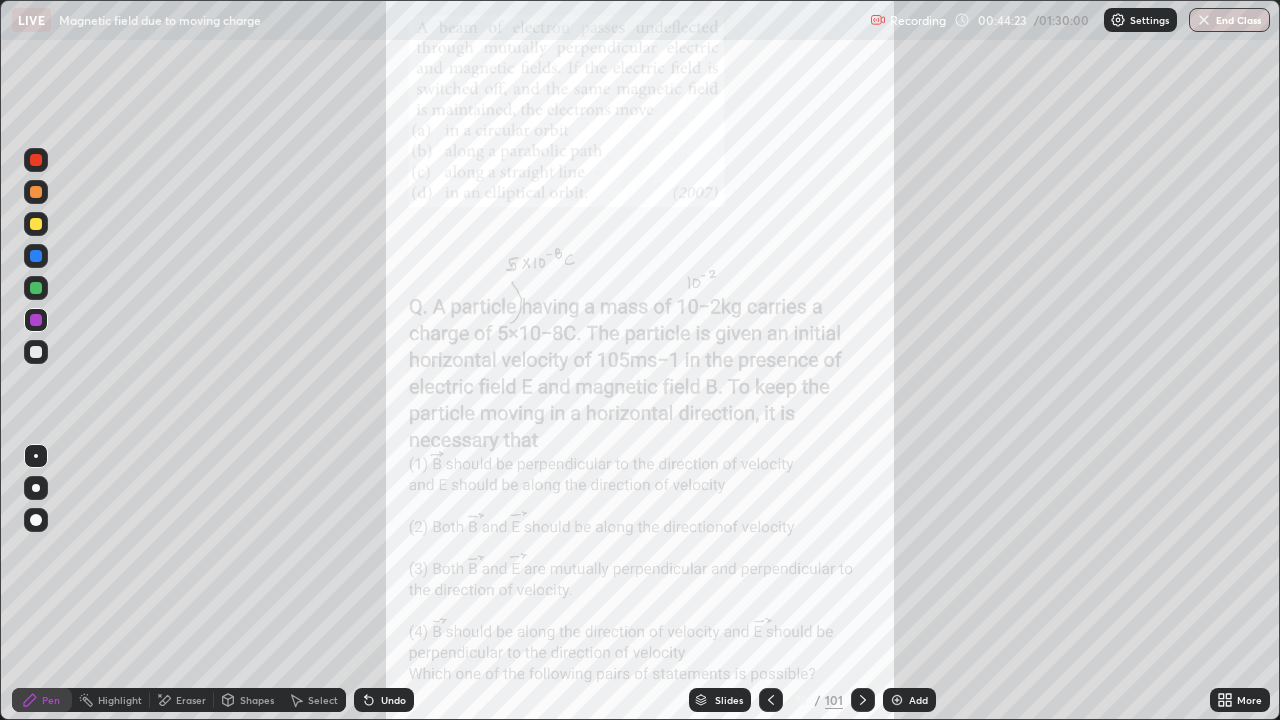 click at bounding box center (36, 224) 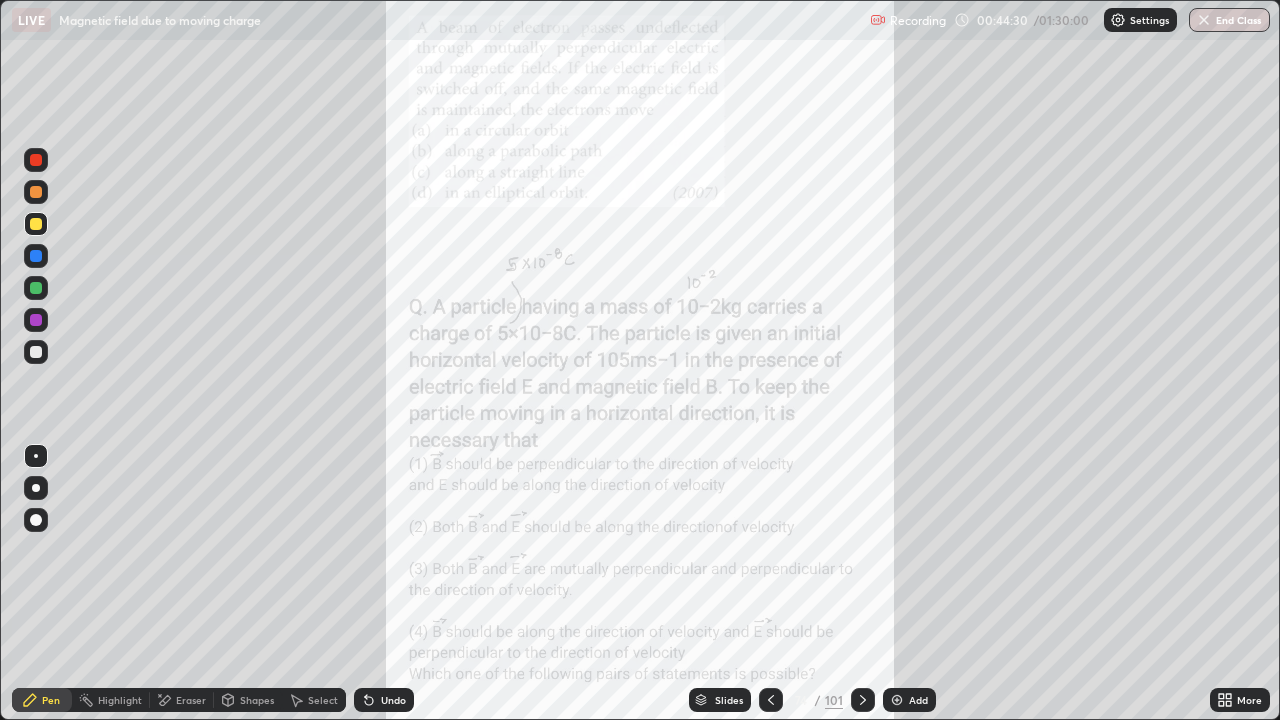 click at bounding box center (36, 288) 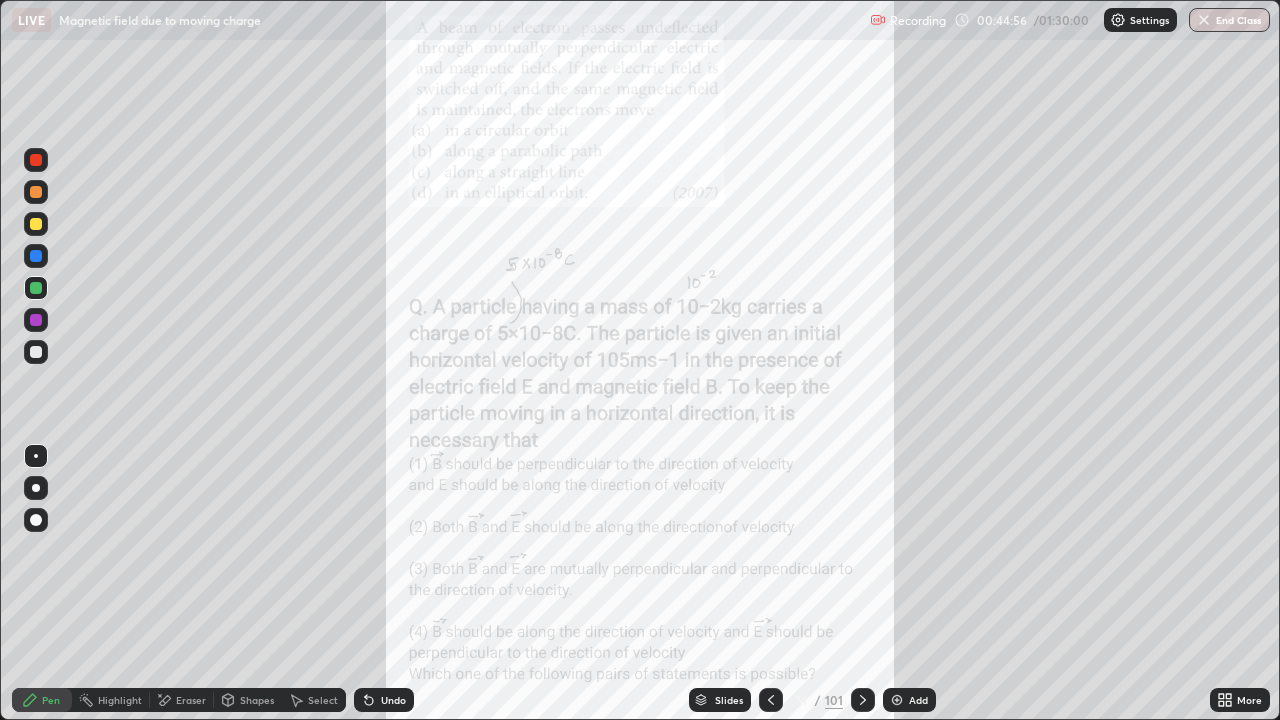click on "Eraser" at bounding box center (191, 700) 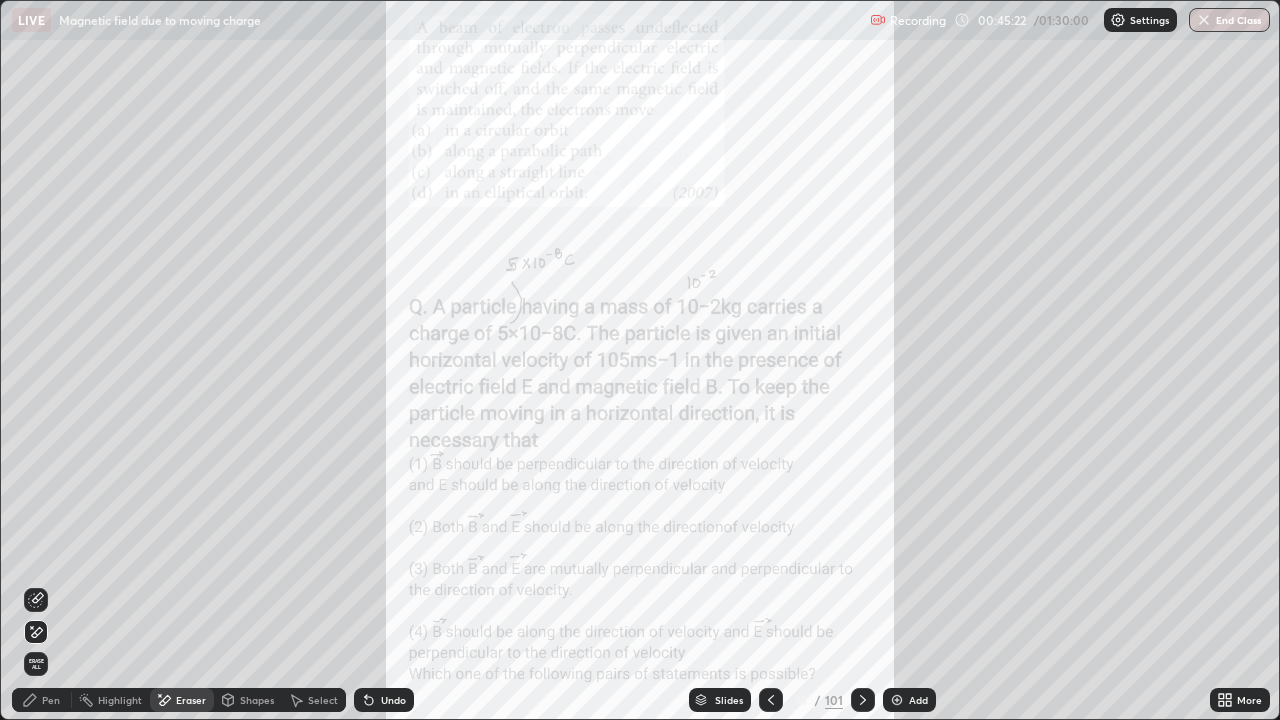 click on "Pen" at bounding box center (42, 700) 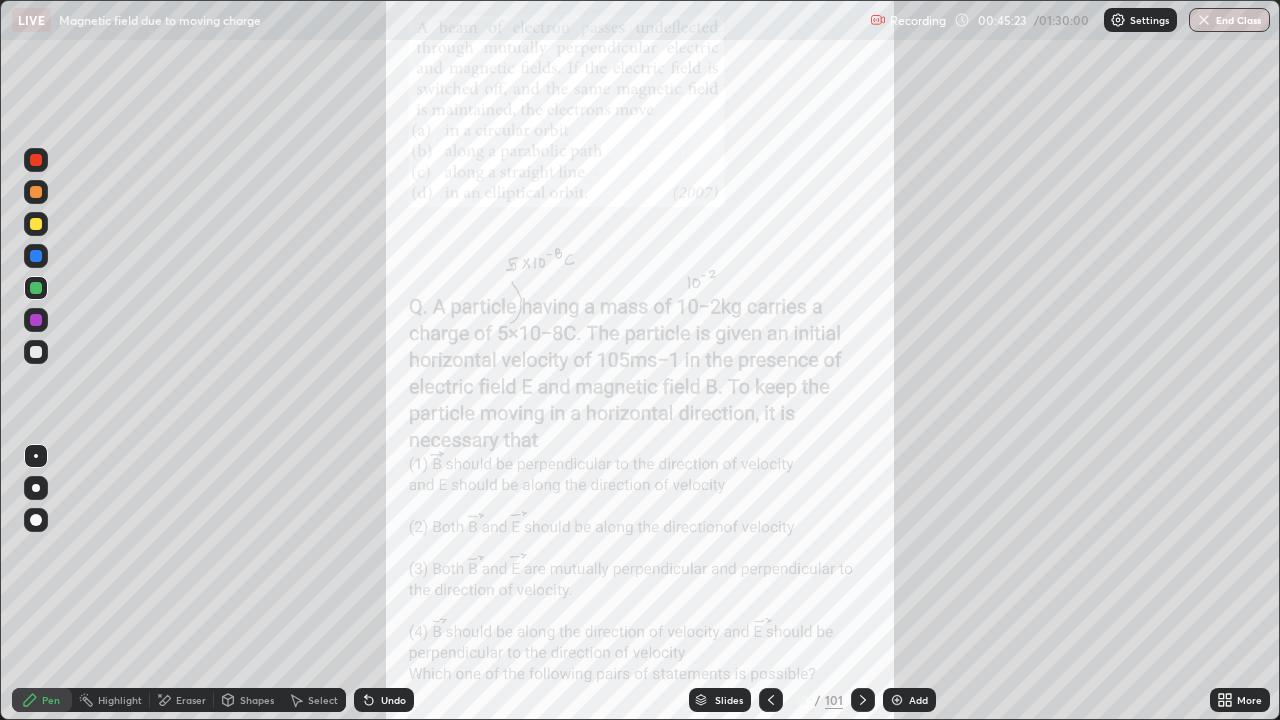 click at bounding box center (36, 288) 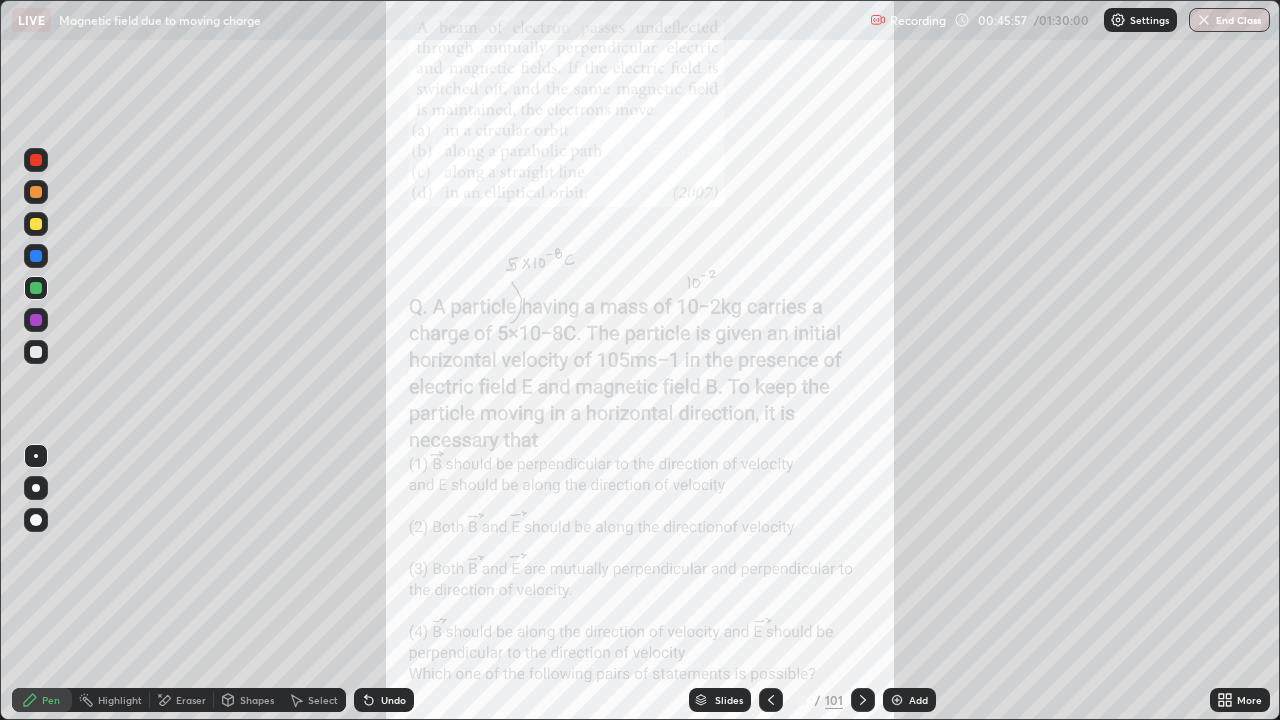 click on "Eraser" at bounding box center (191, 700) 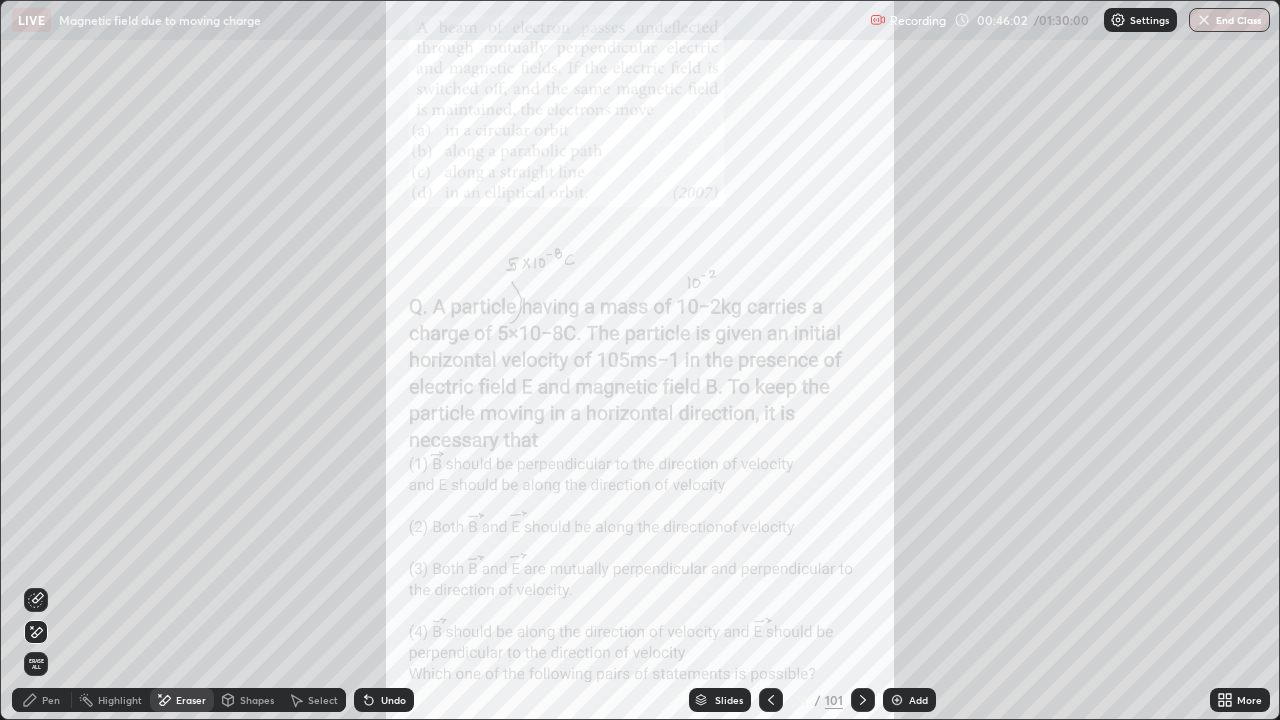 click on "Pen" at bounding box center (42, 700) 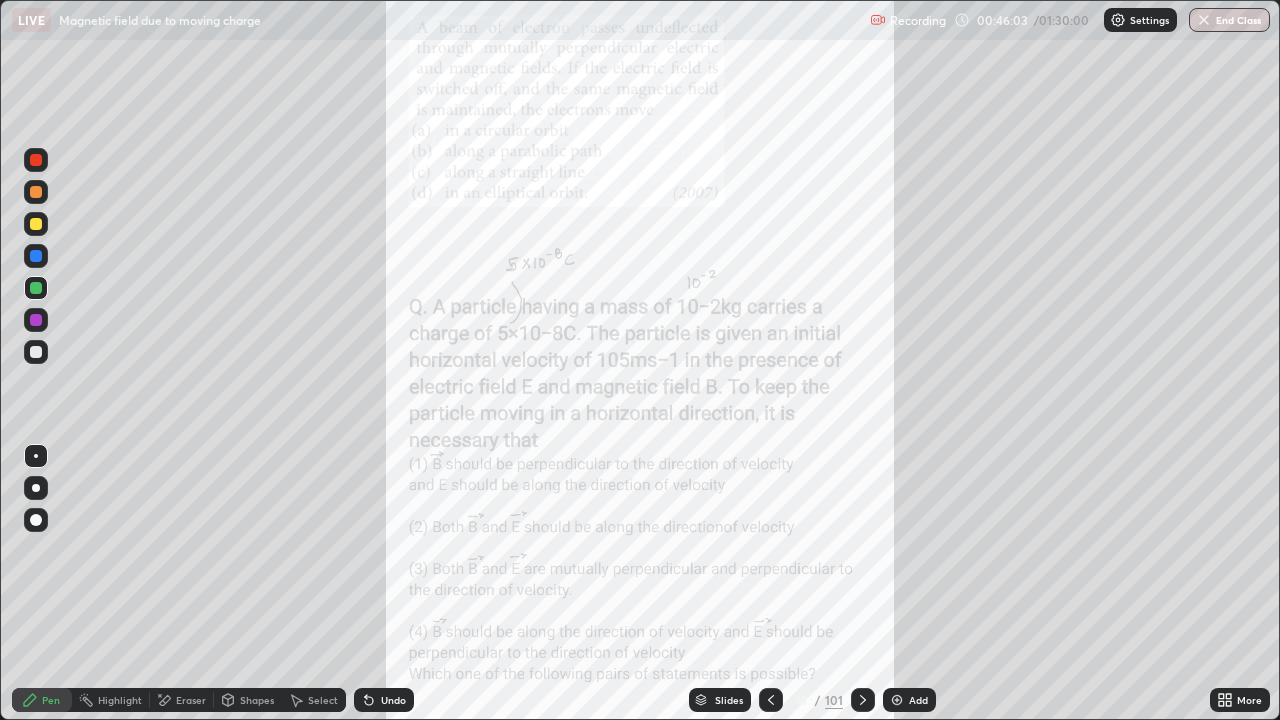 click at bounding box center (36, 224) 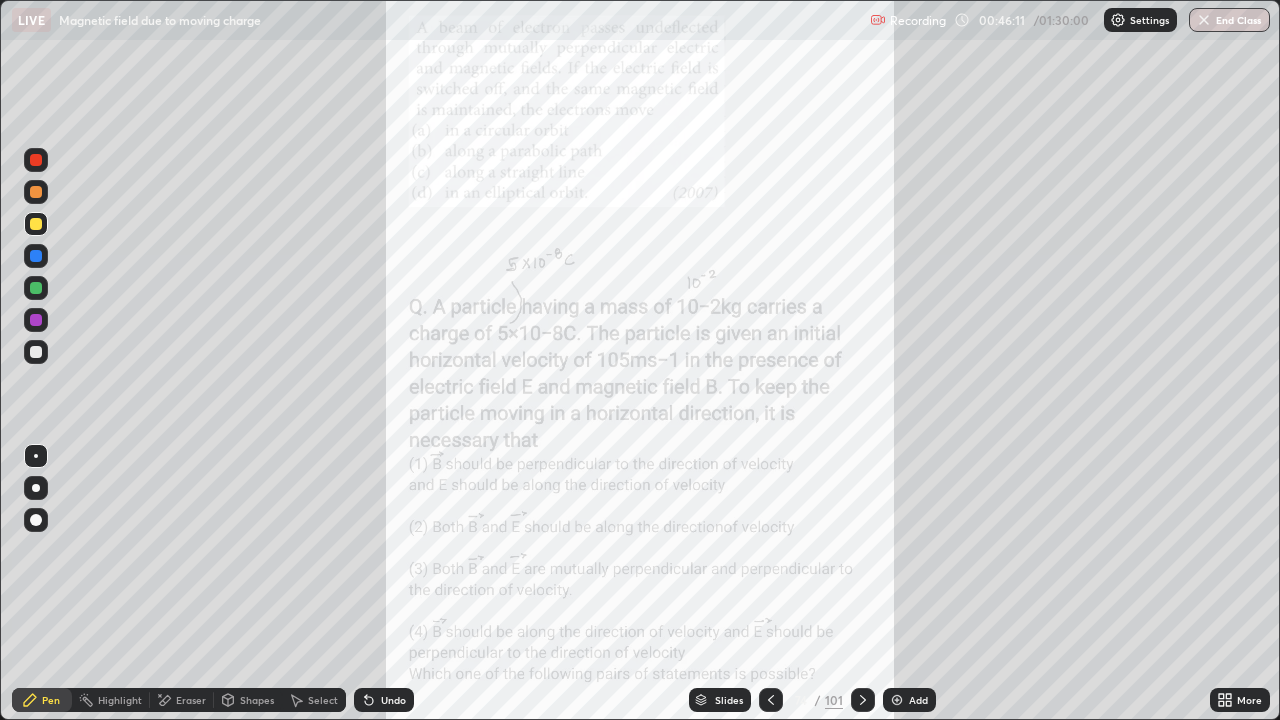 click at bounding box center (36, 288) 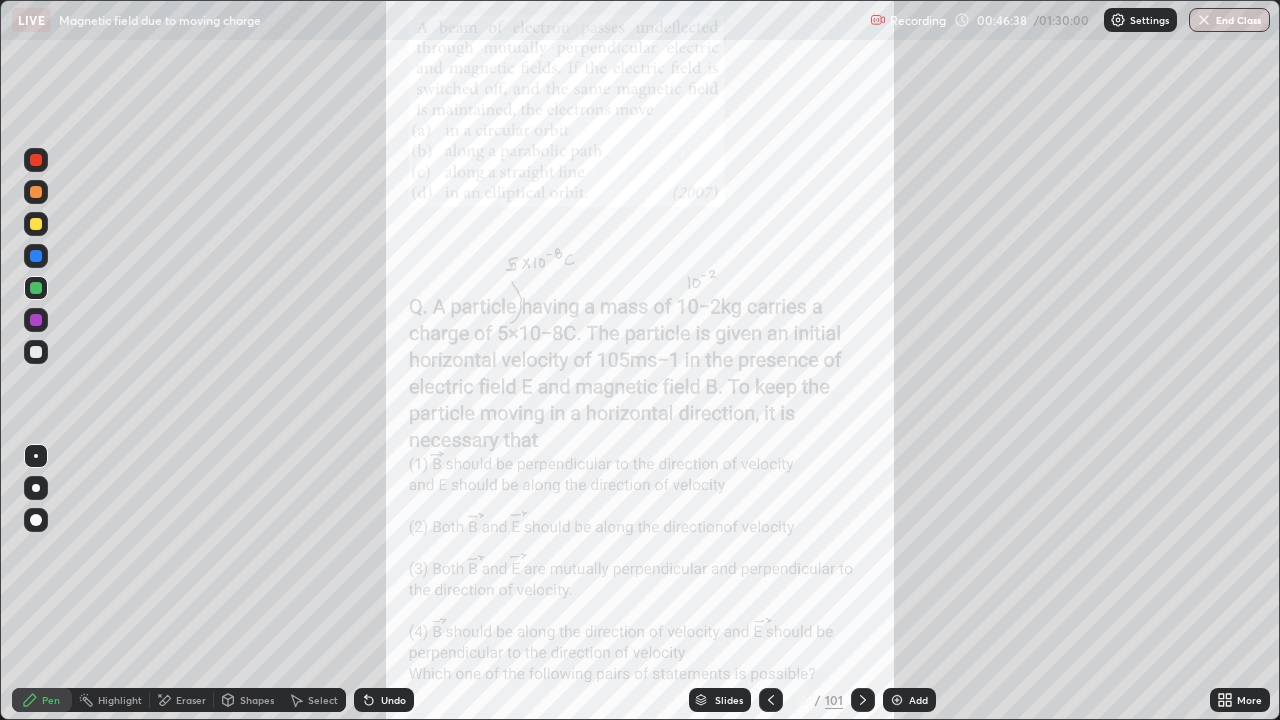 click at bounding box center [36, 224] 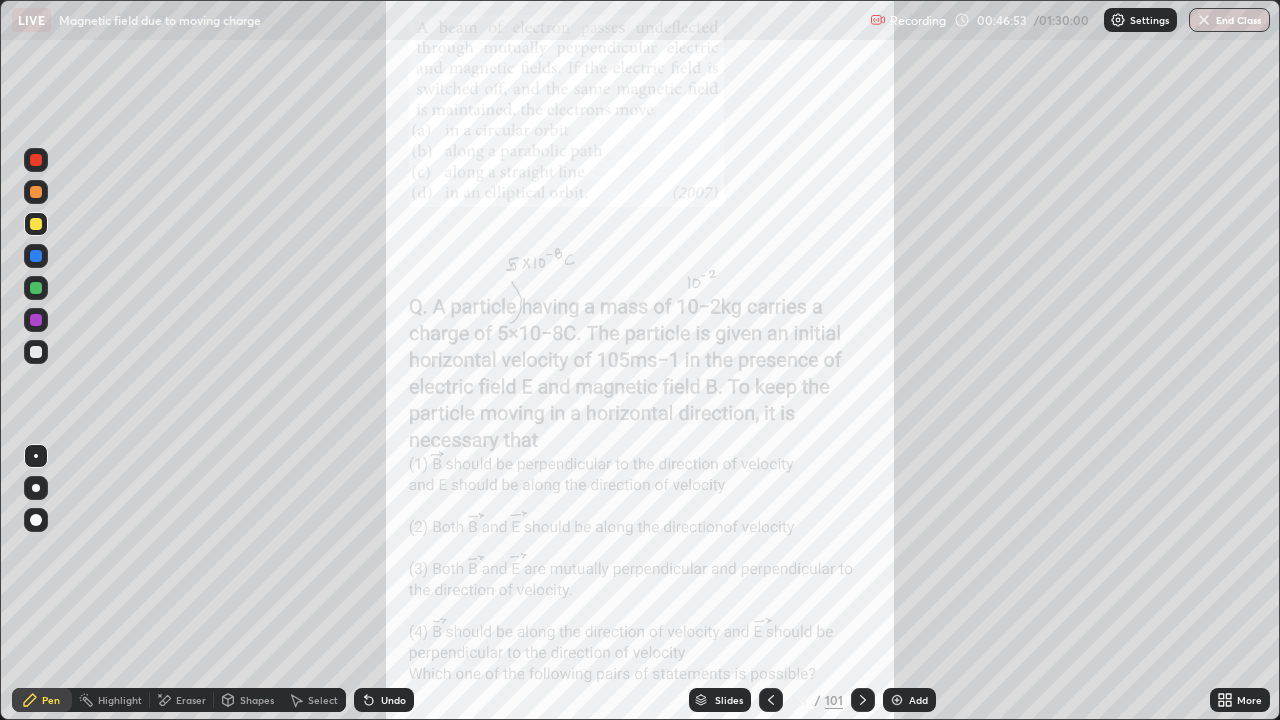 click at bounding box center [36, 320] 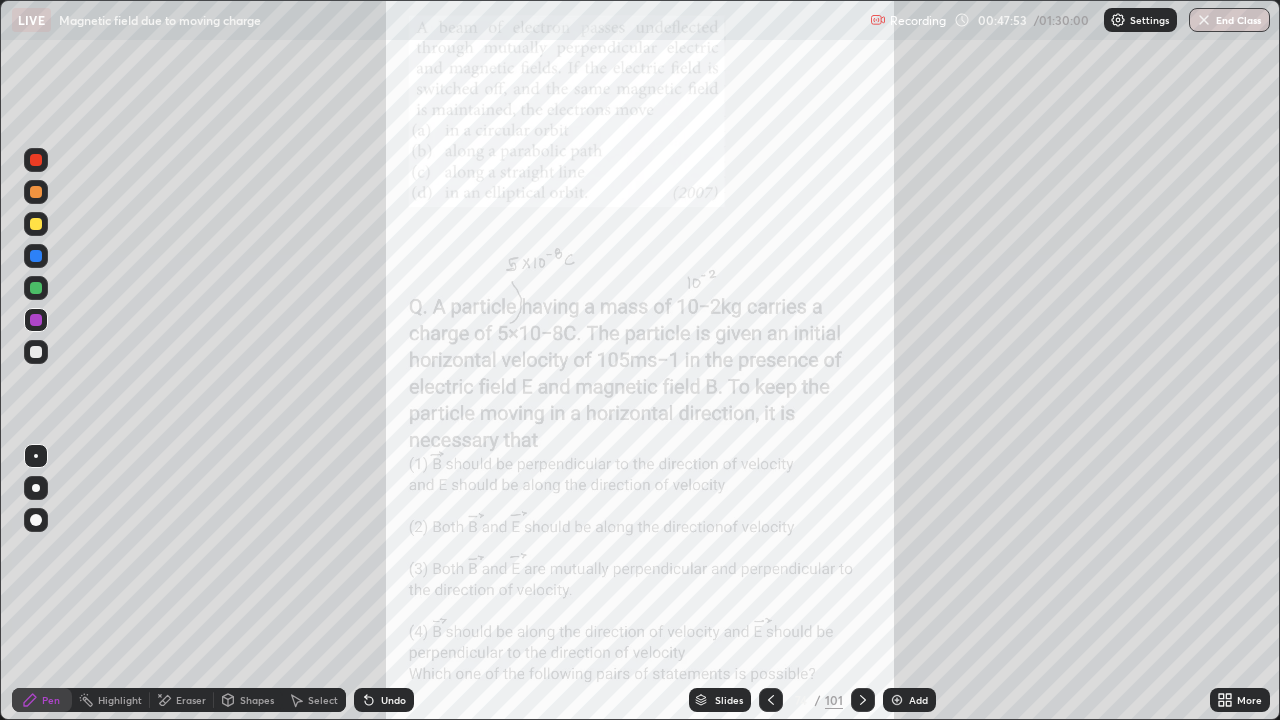 click 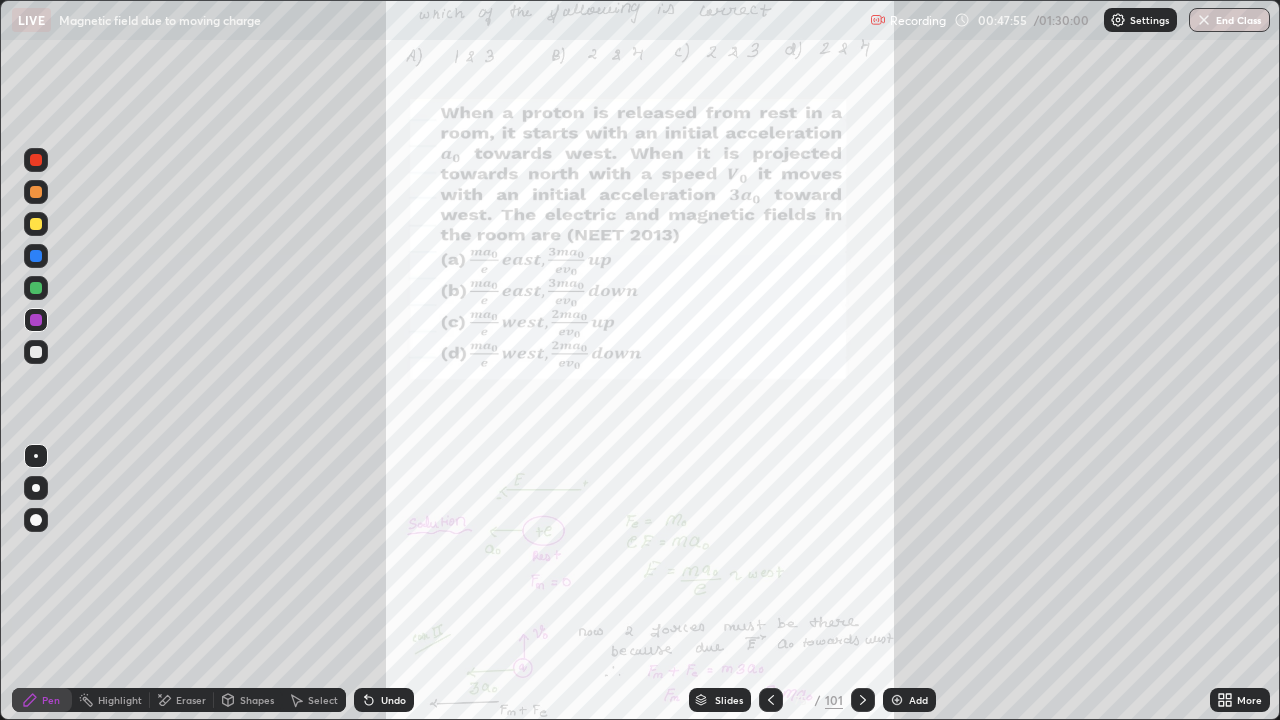 click 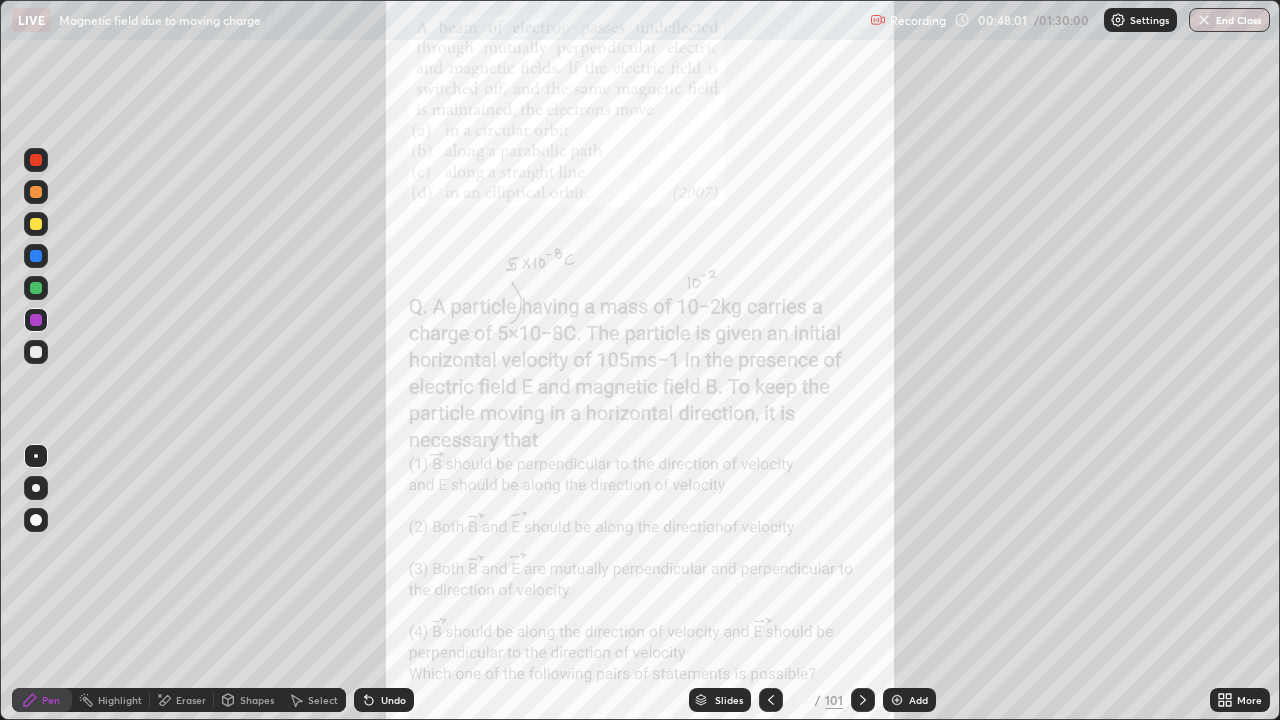 click 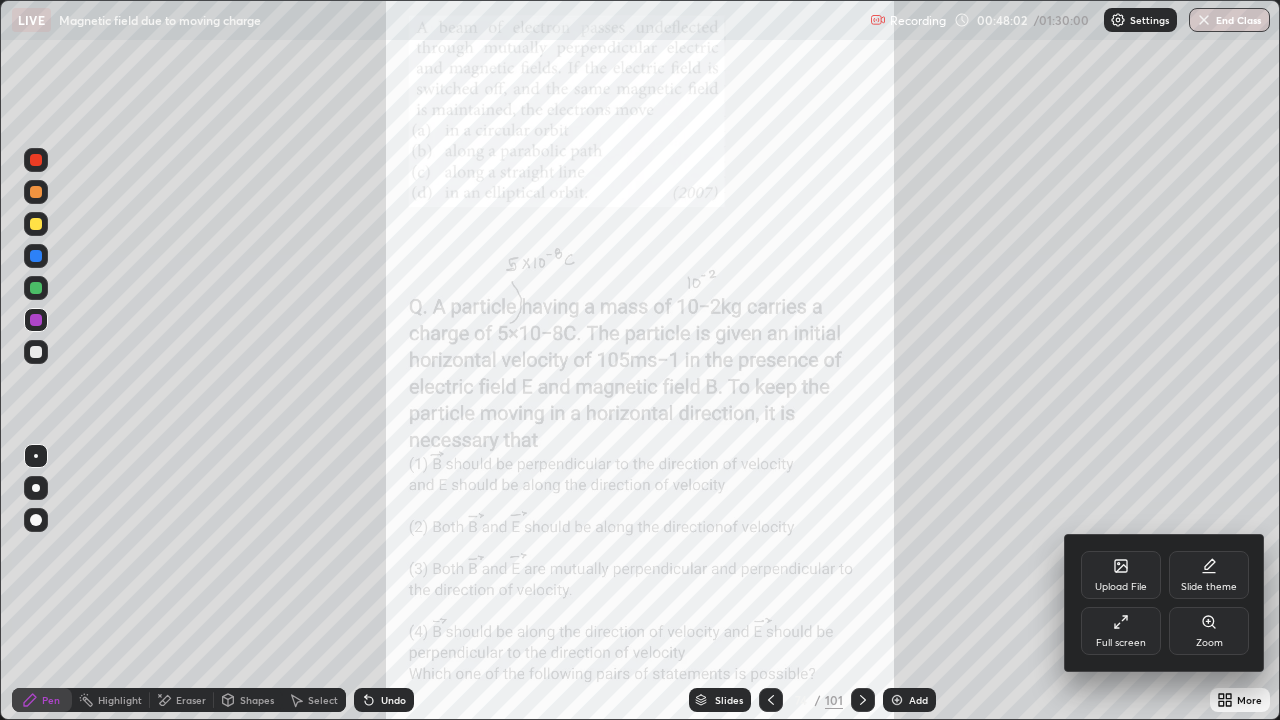 click on "Zoom" at bounding box center [1209, 631] 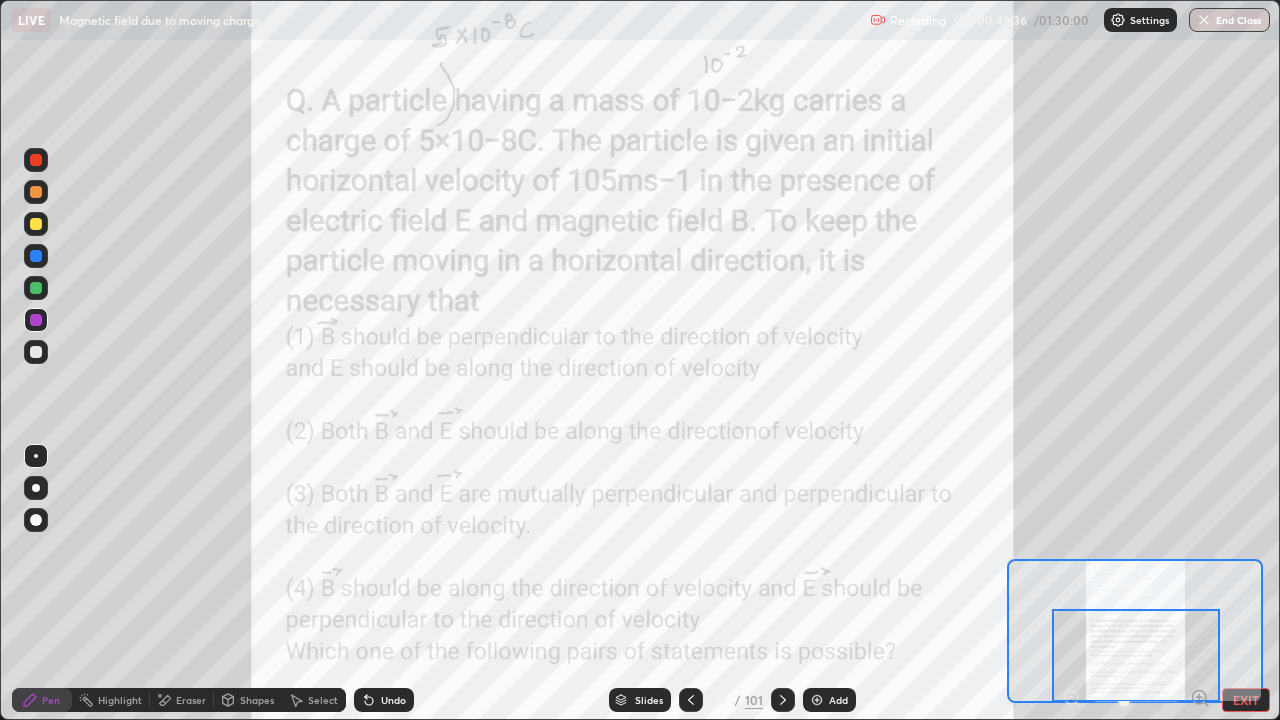 click 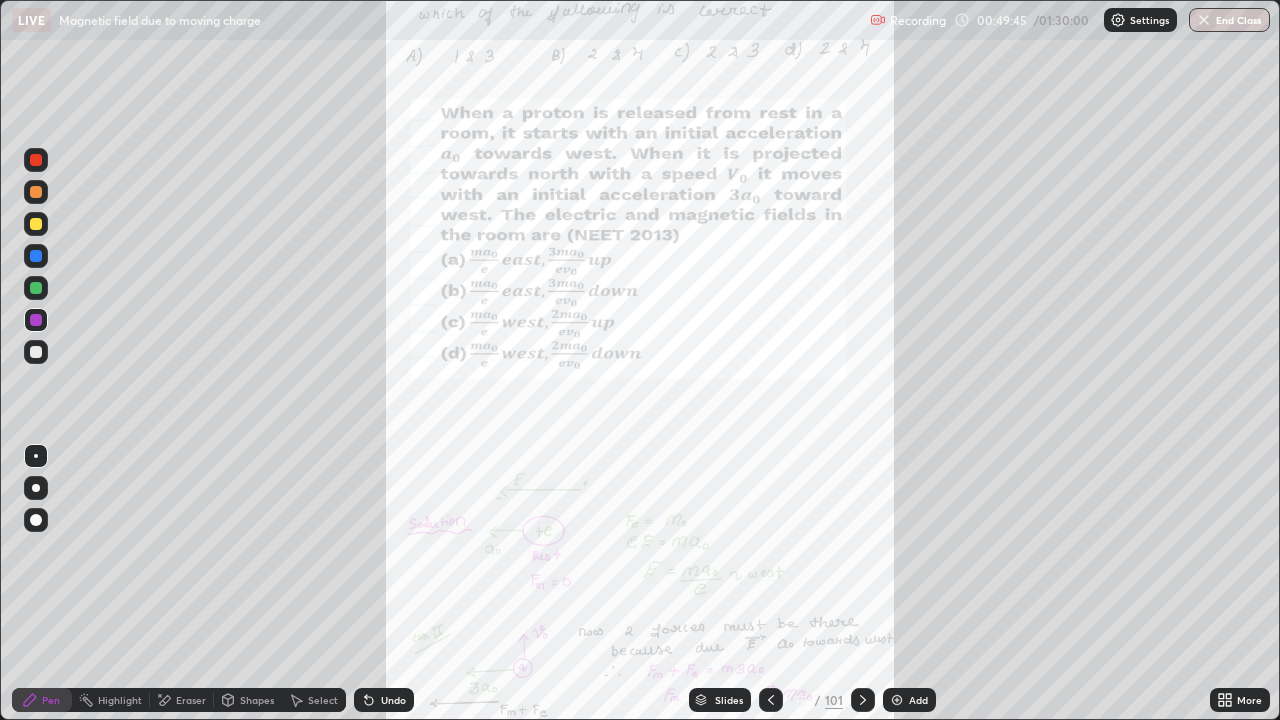 click 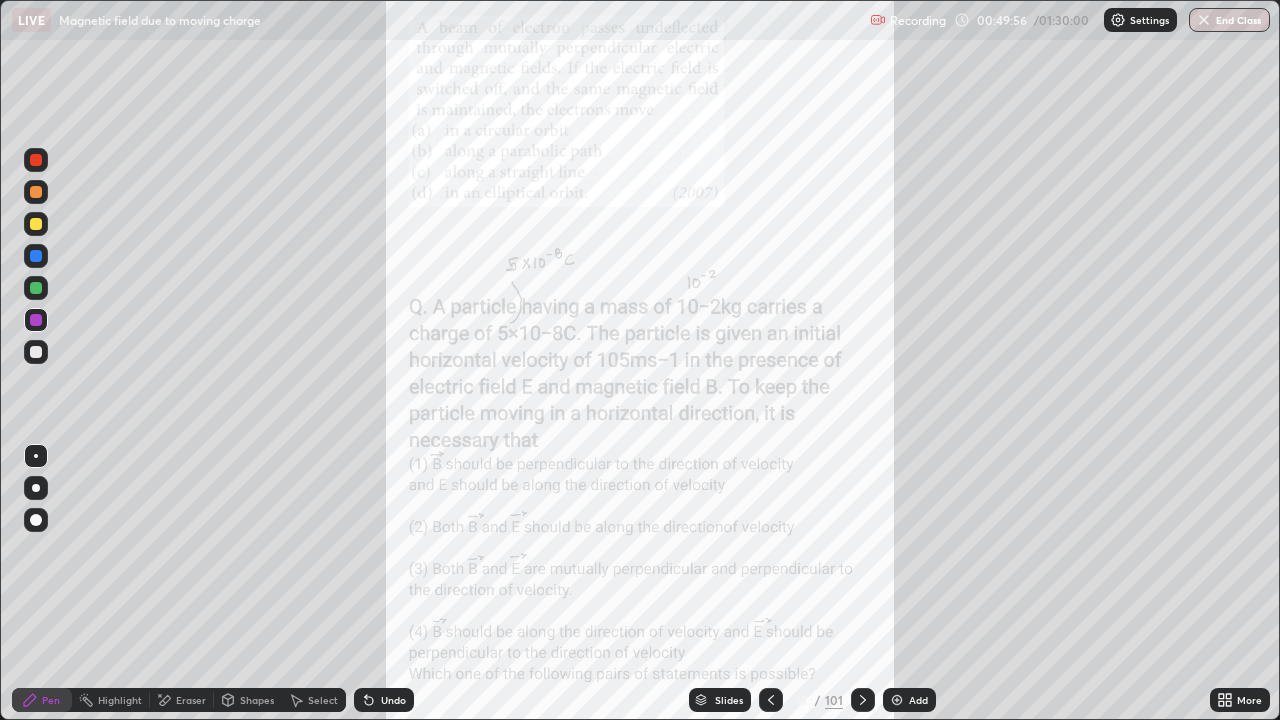 click 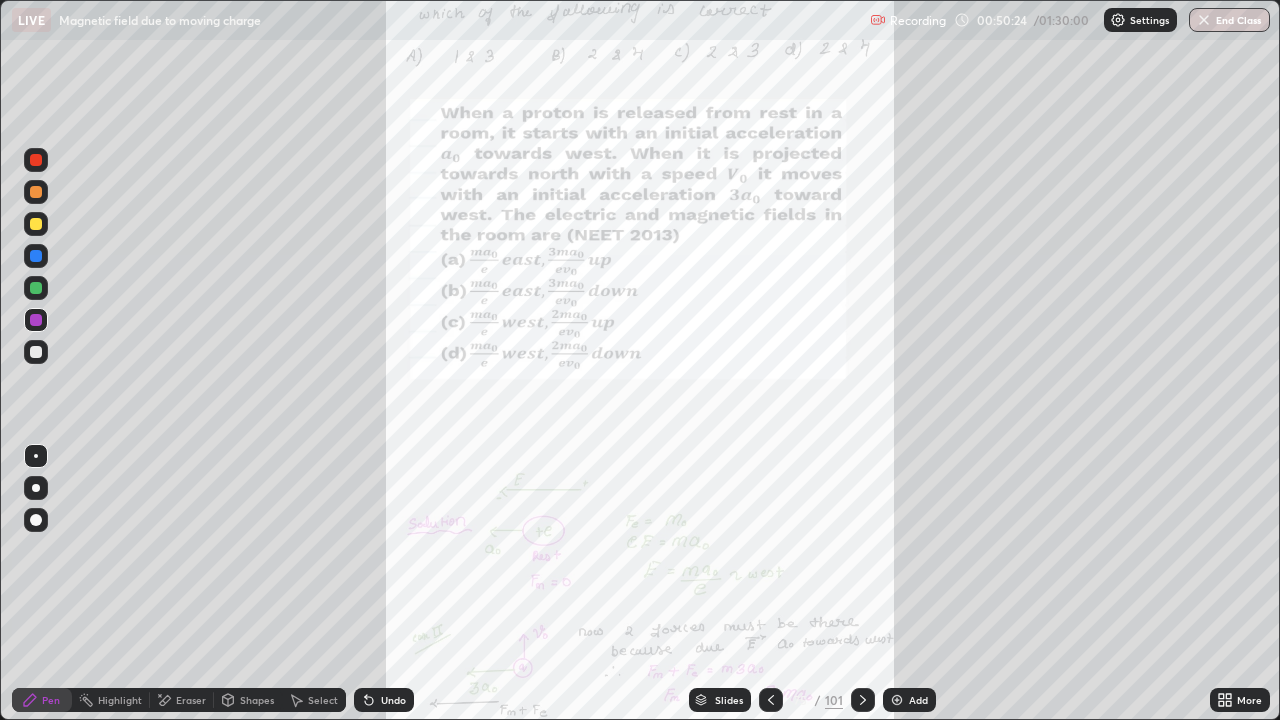 click 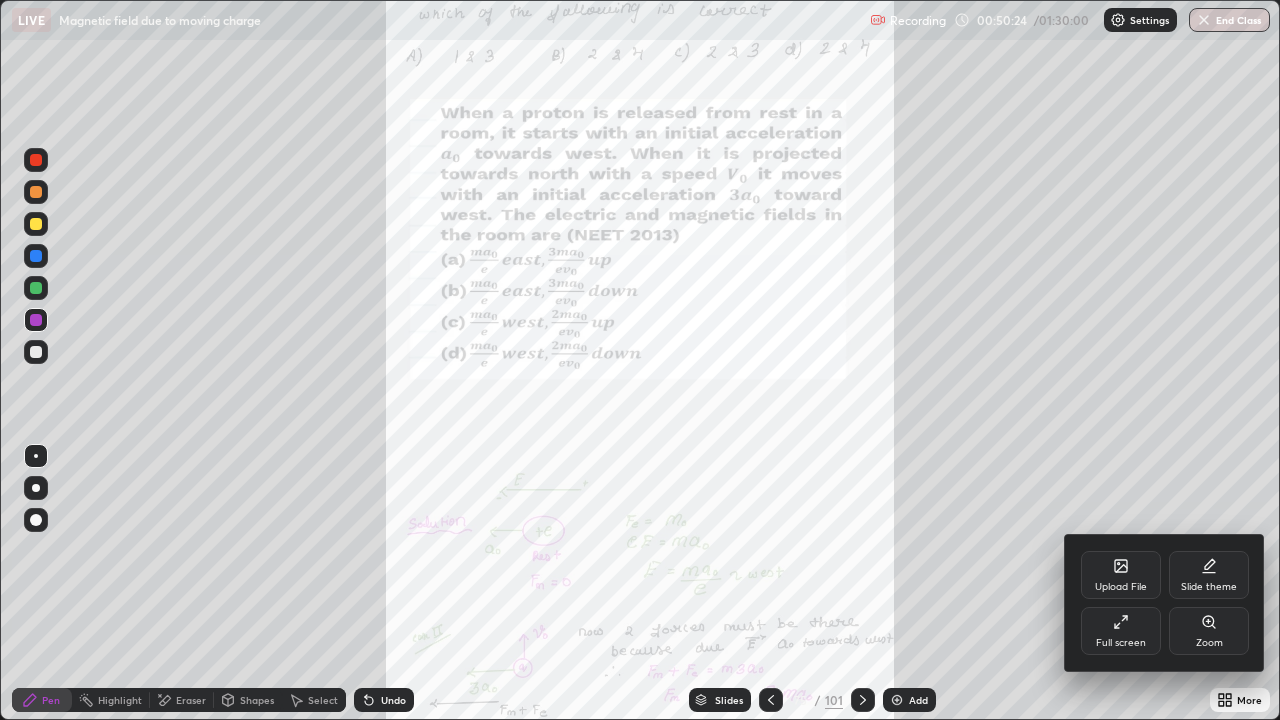 click 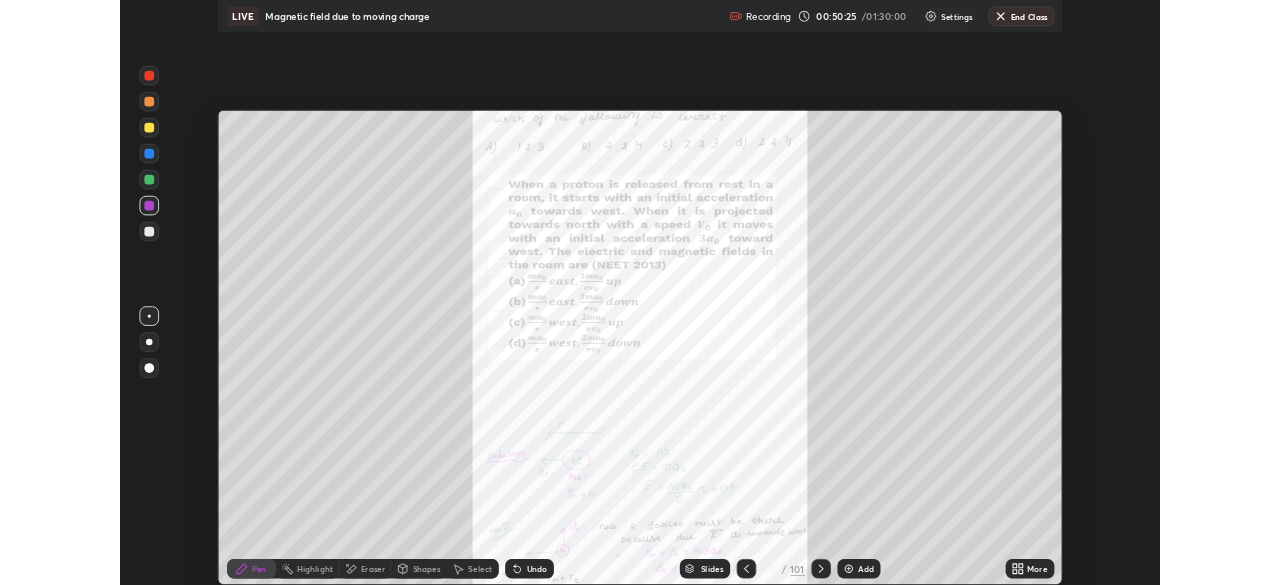 scroll, scrollTop: 585, scrollLeft: 1280, axis: both 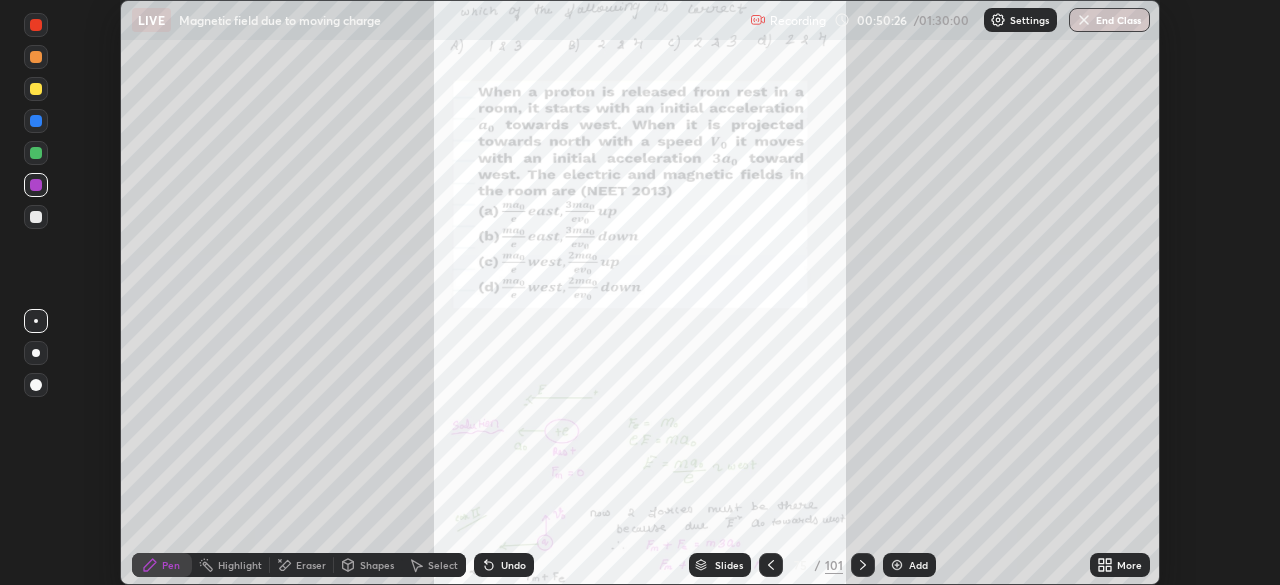 click on "More" at bounding box center [1120, 565] 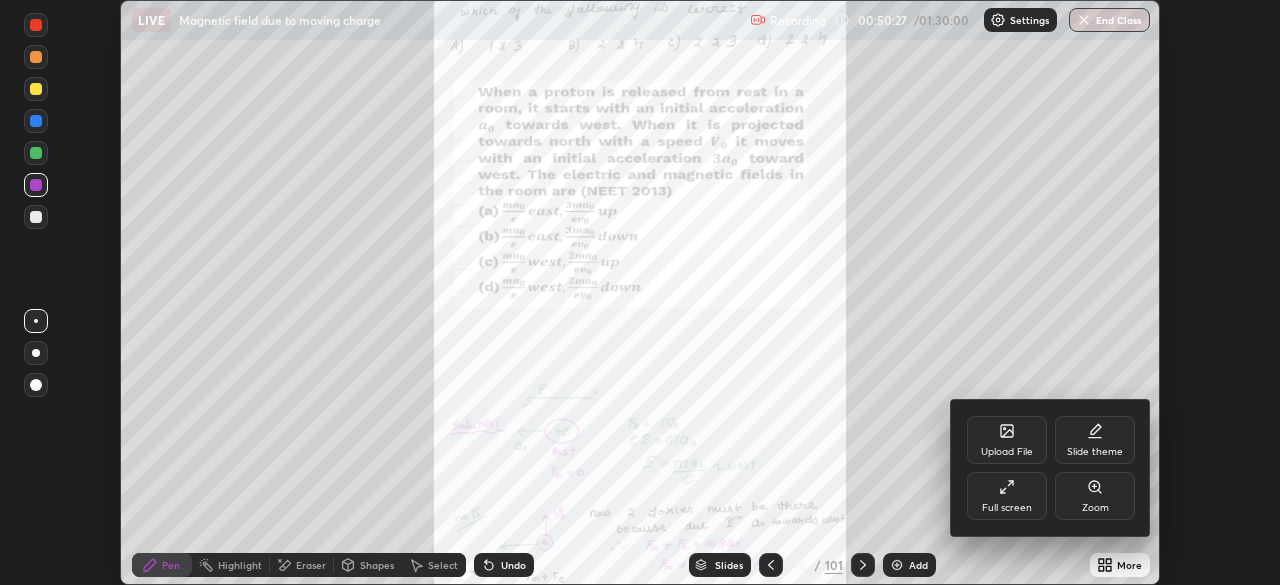 click on "Zoom" at bounding box center [1095, 496] 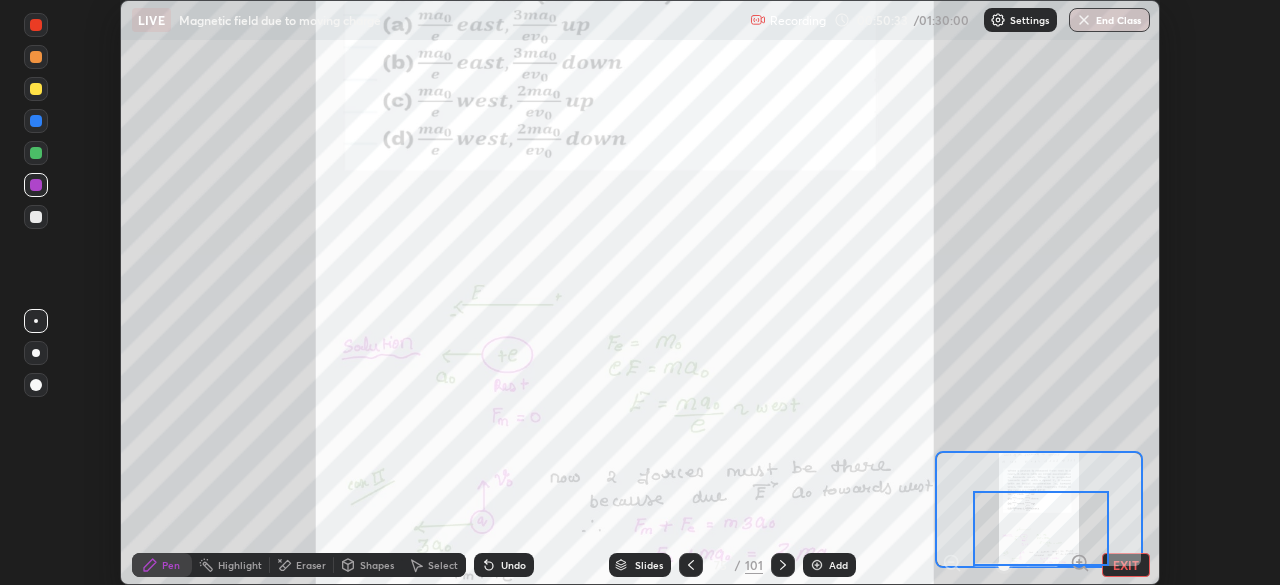 click on "EXIT" at bounding box center (1126, 565) 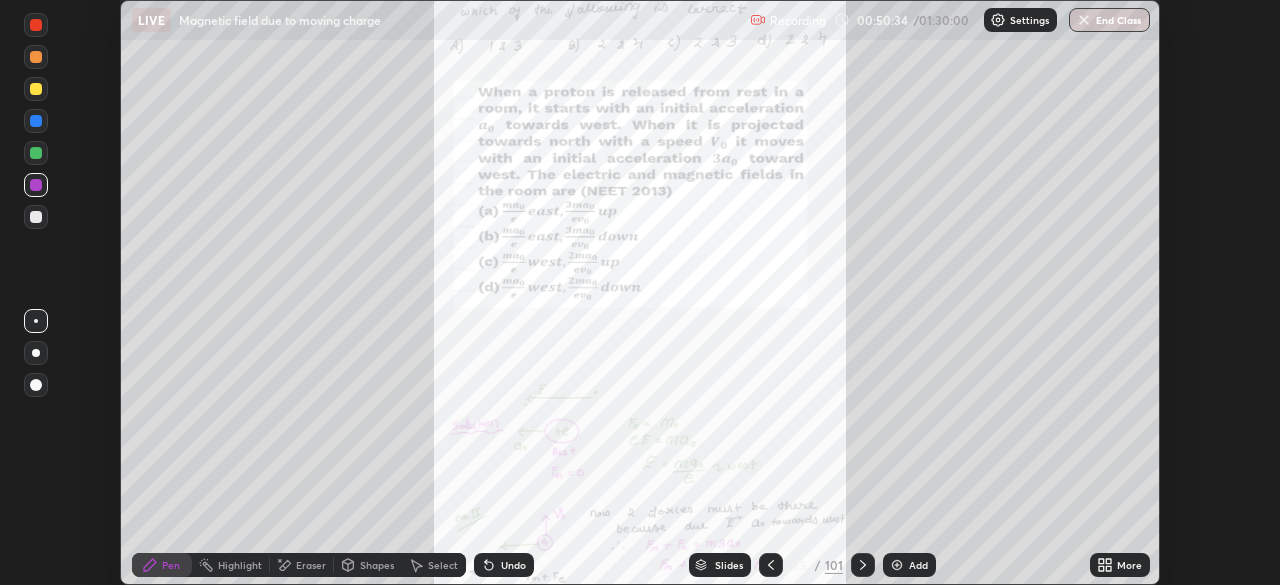 click on "More" at bounding box center (1120, 565) 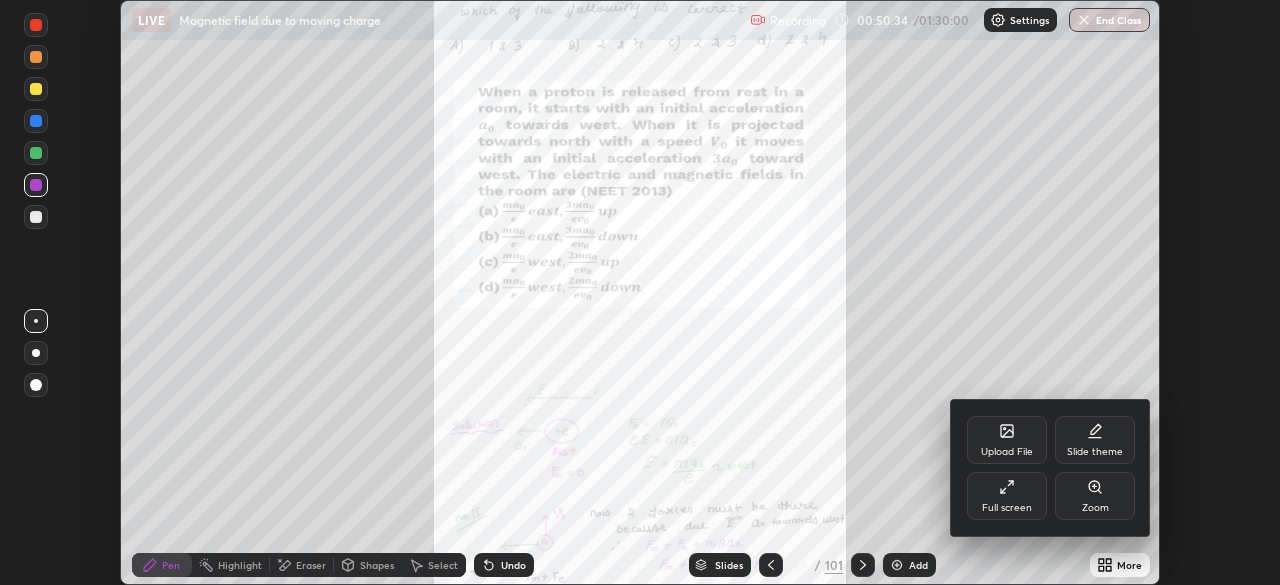 click 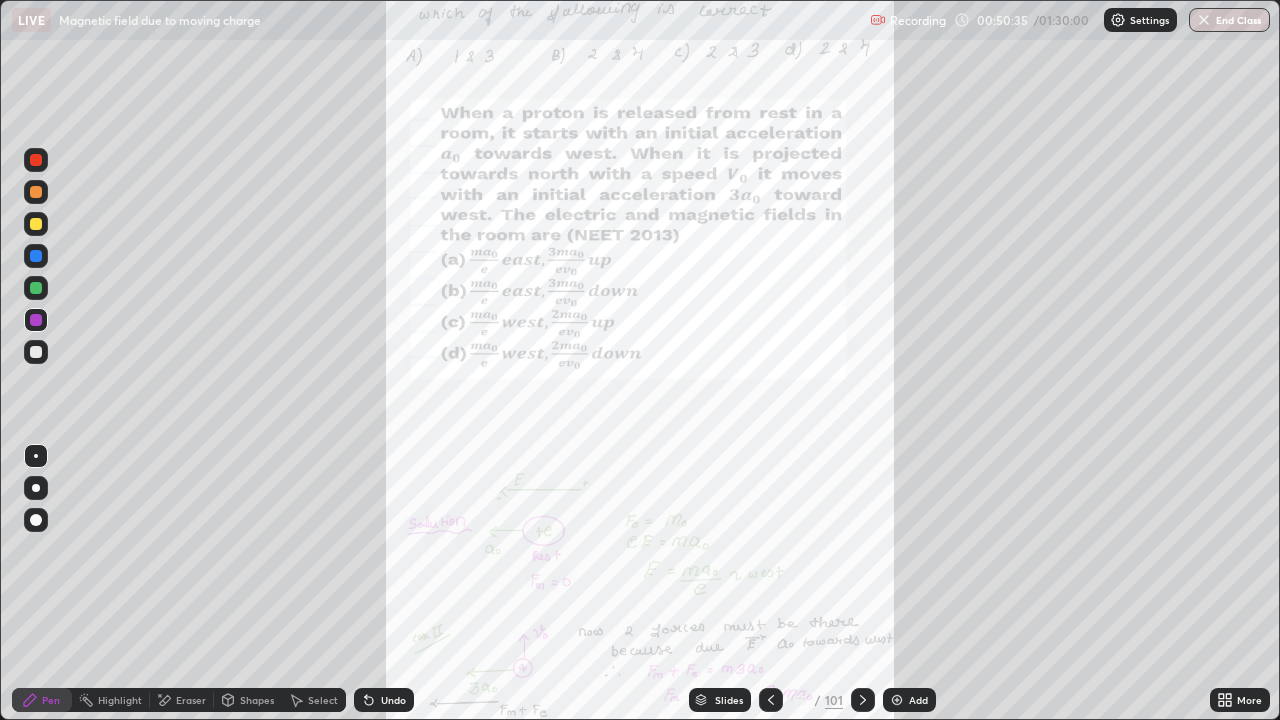 scroll, scrollTop: 99280, scrollLeft: 98720, axis: both 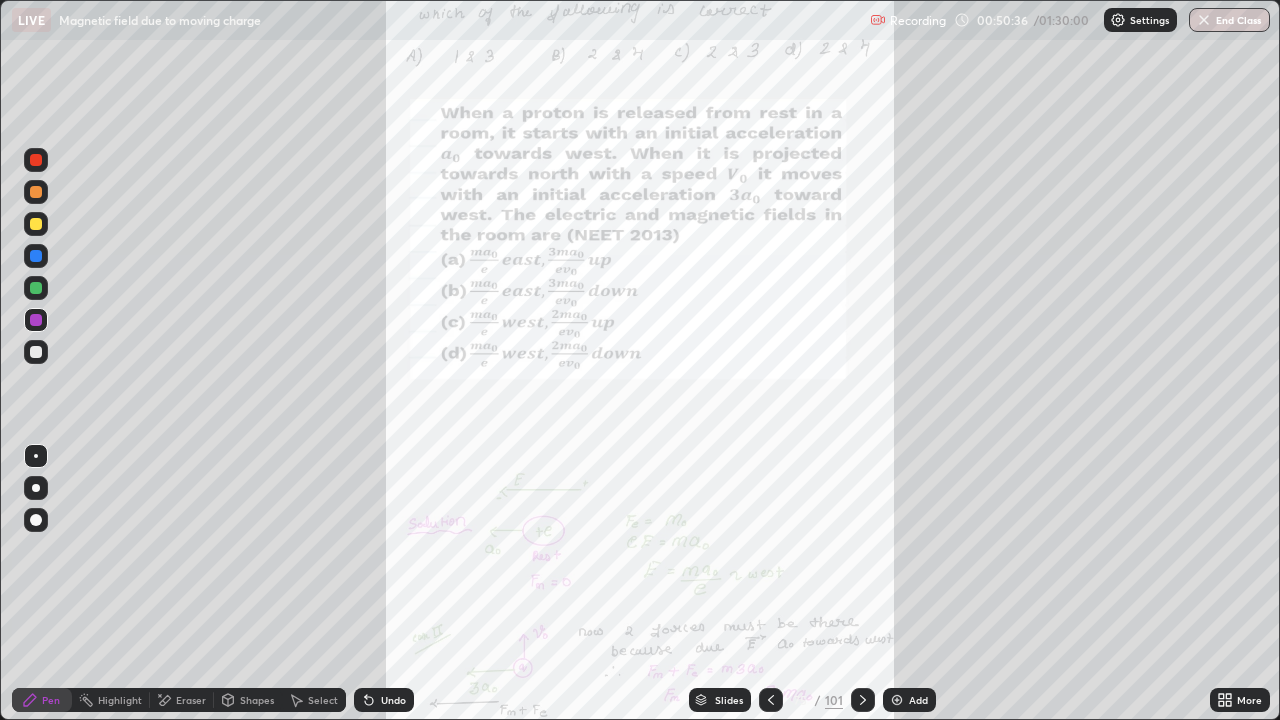 click on "More" at bounding box center (1240, 700) 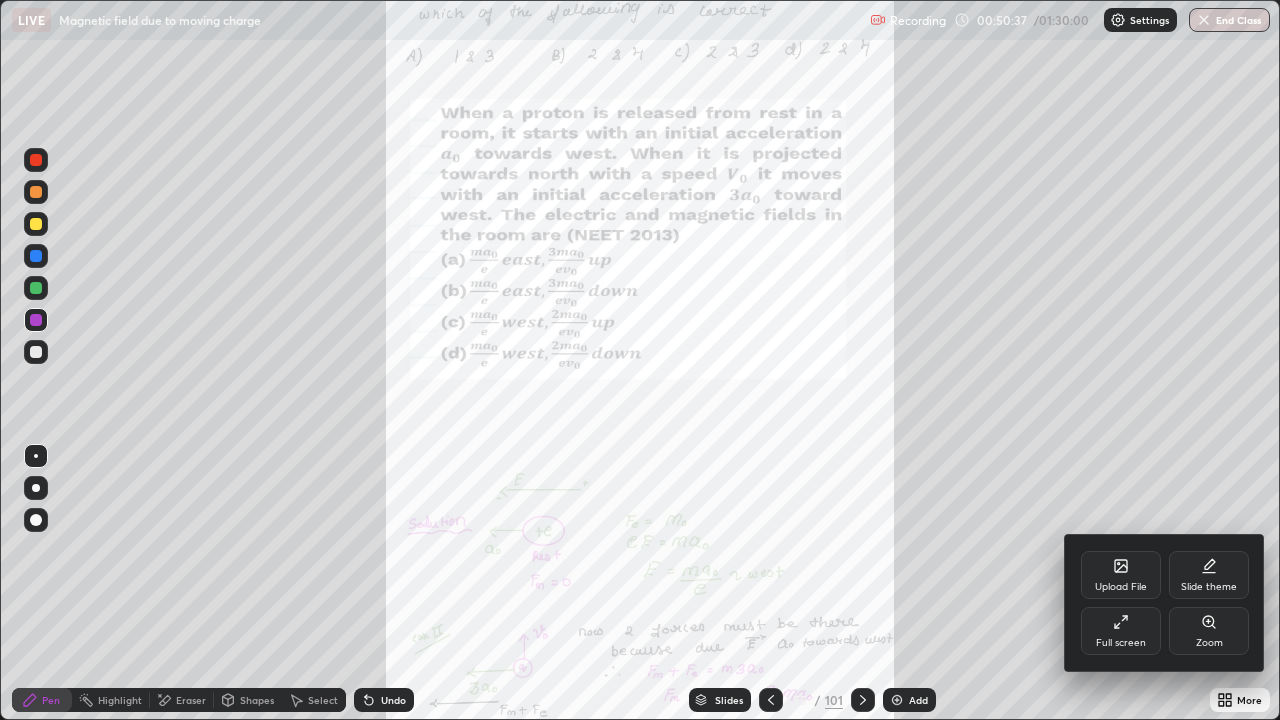 click on "Full screen" at bounding box center (1121, 631) 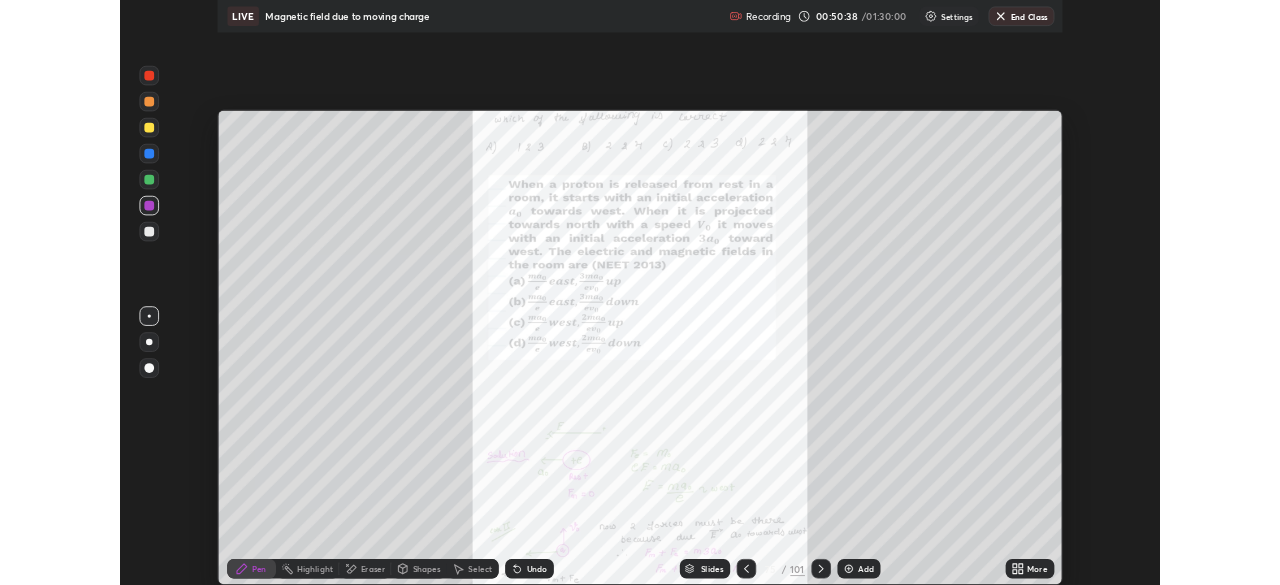 scroll, scrollTop: 585, scrollLeft: 1280, axis: both 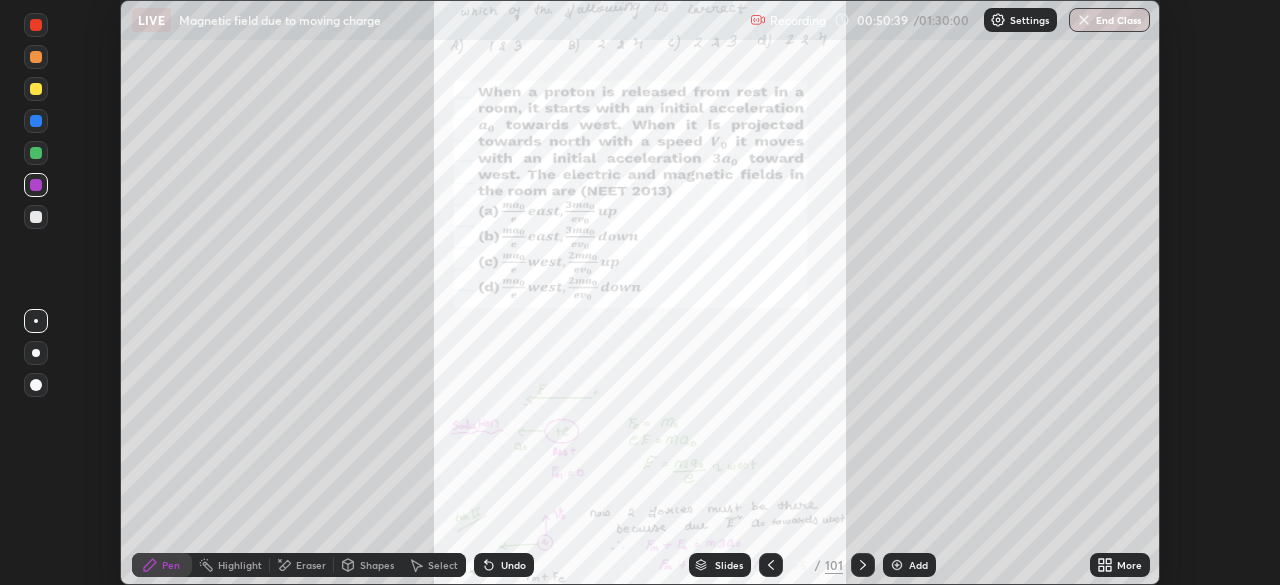 click 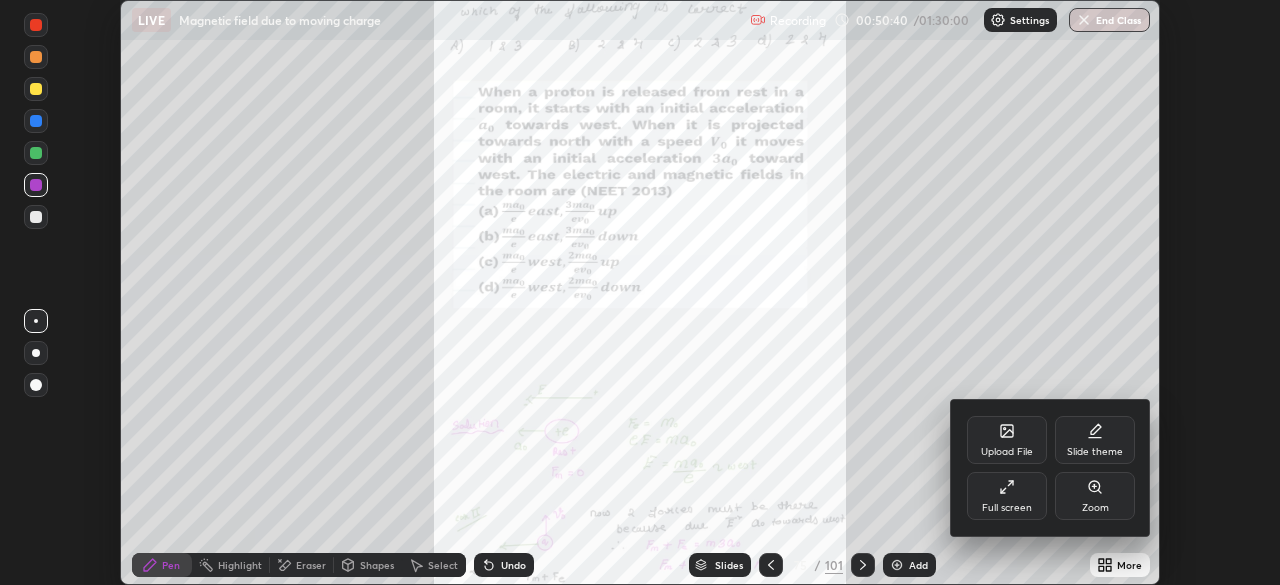 click on "Full screen" at bounding box center (1007, 496) 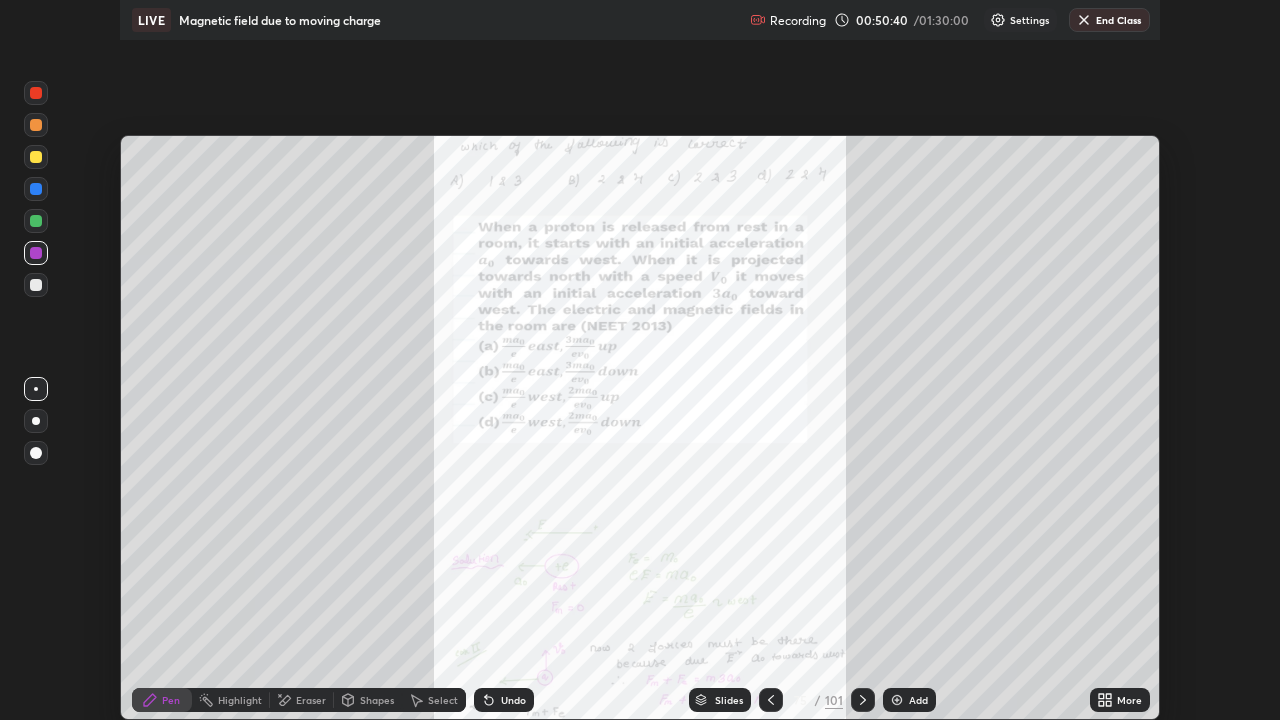 scroll, scrollTop: 99280, scrollLeft: 98720, axis: both 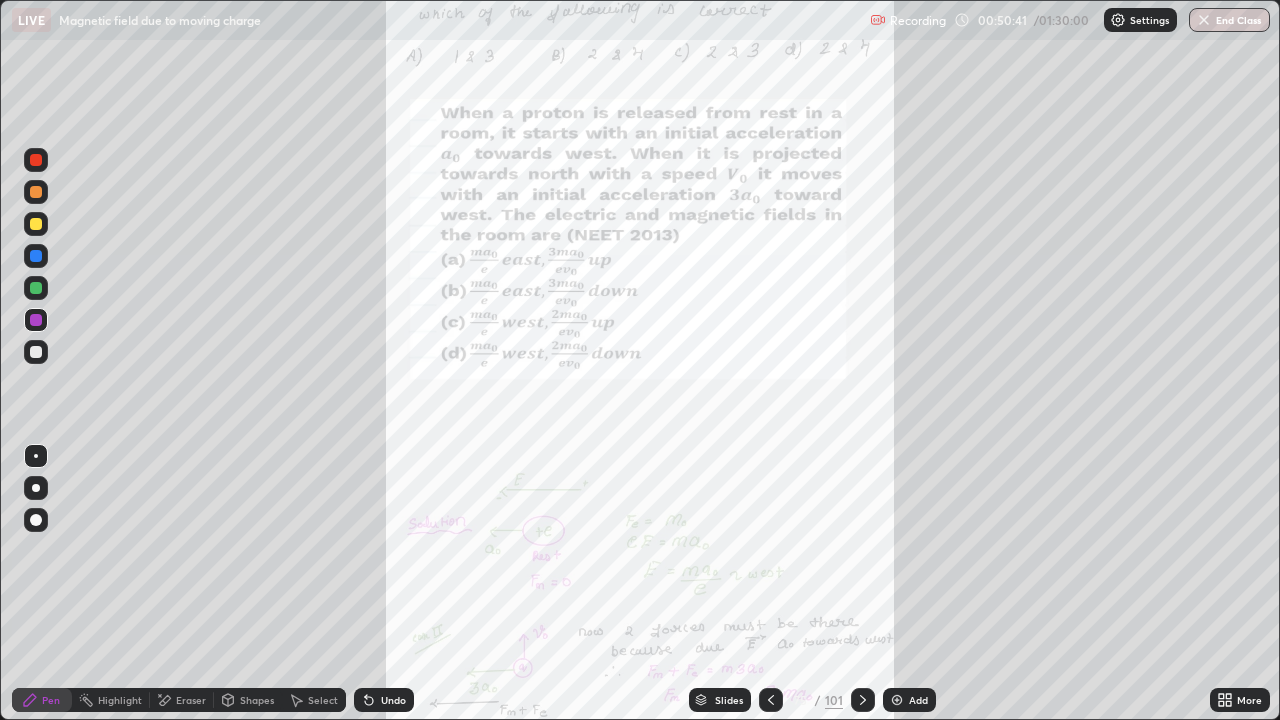 click 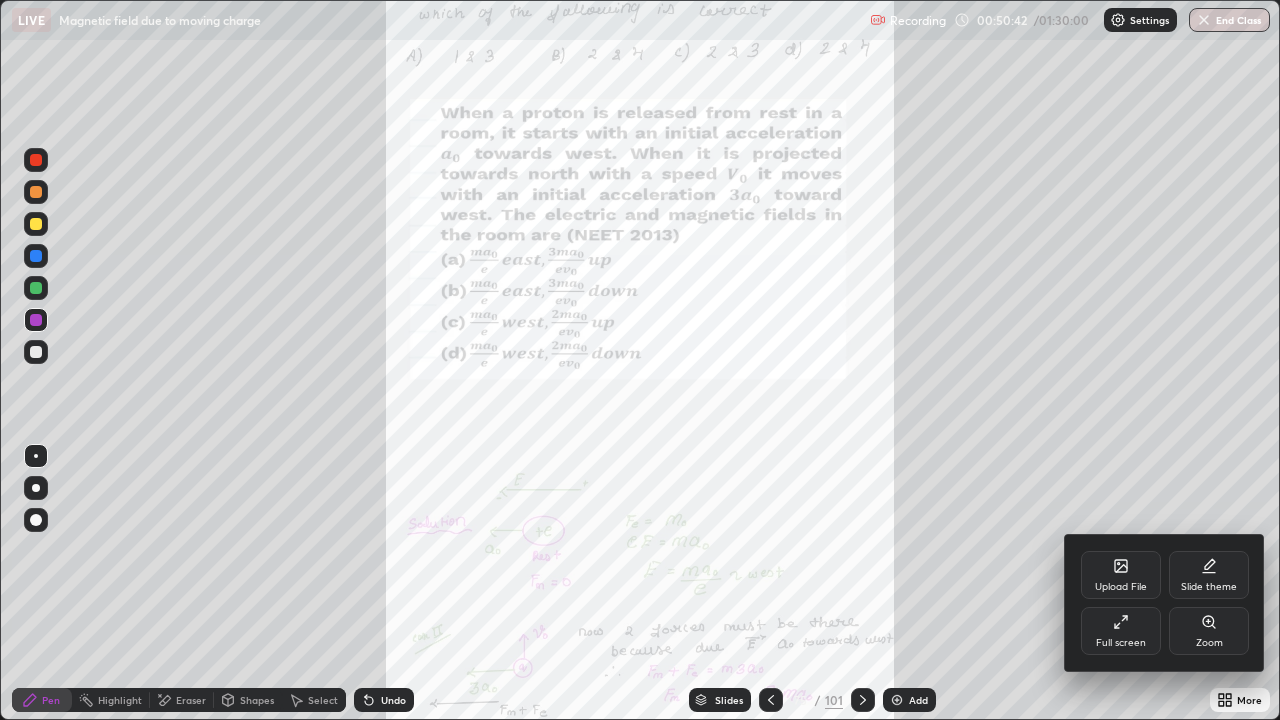 click on "Zoom" at bounding box center (1209, 631) 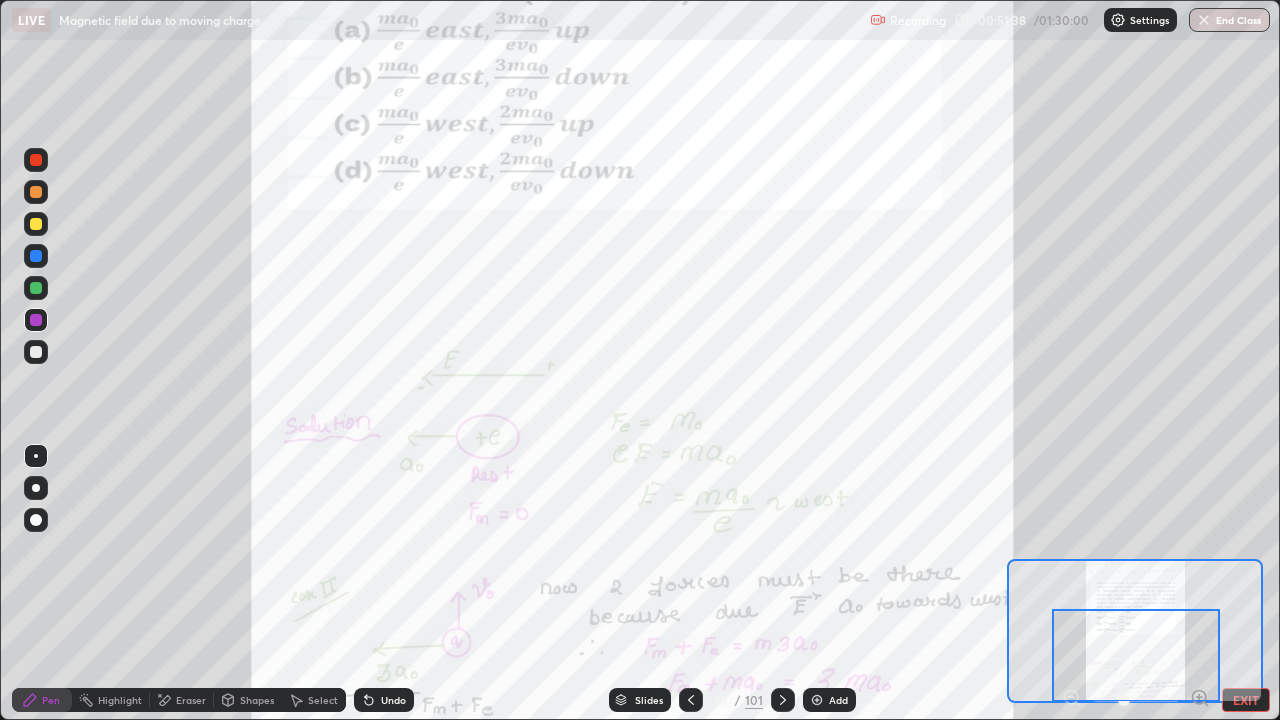 click at bounding box center (1136, 655) 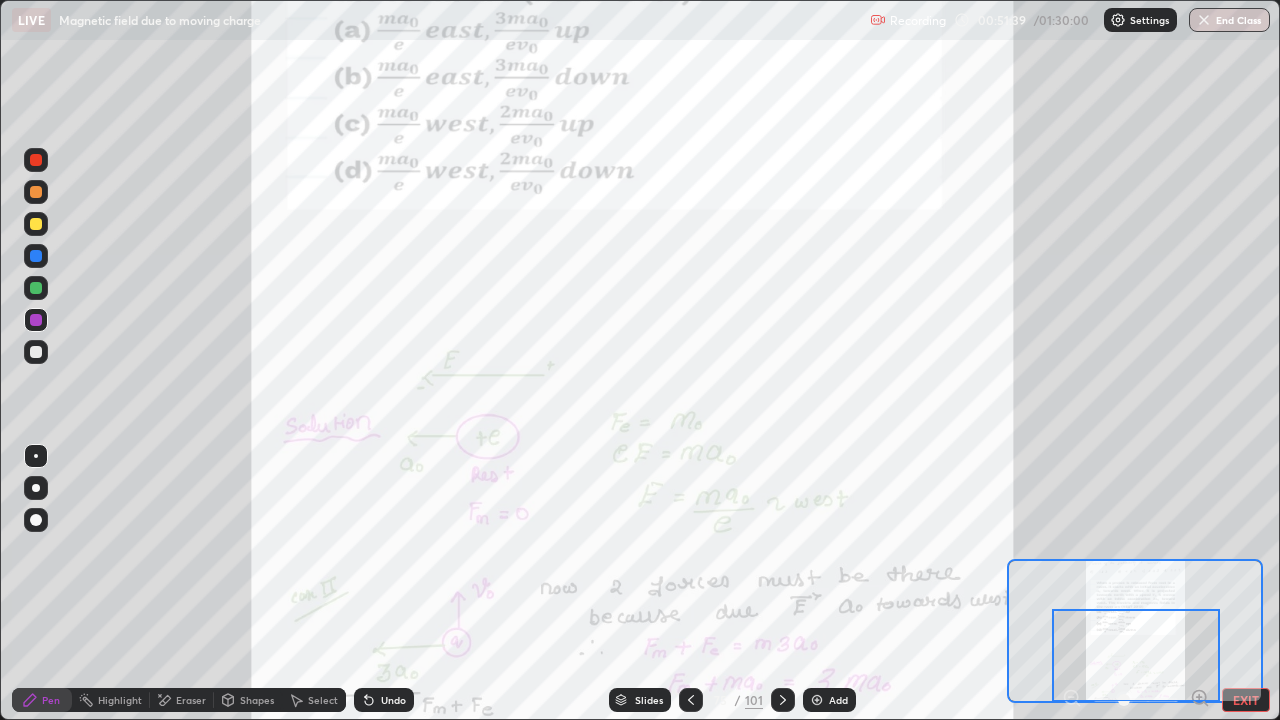 click at bounding box center (1136, 655) 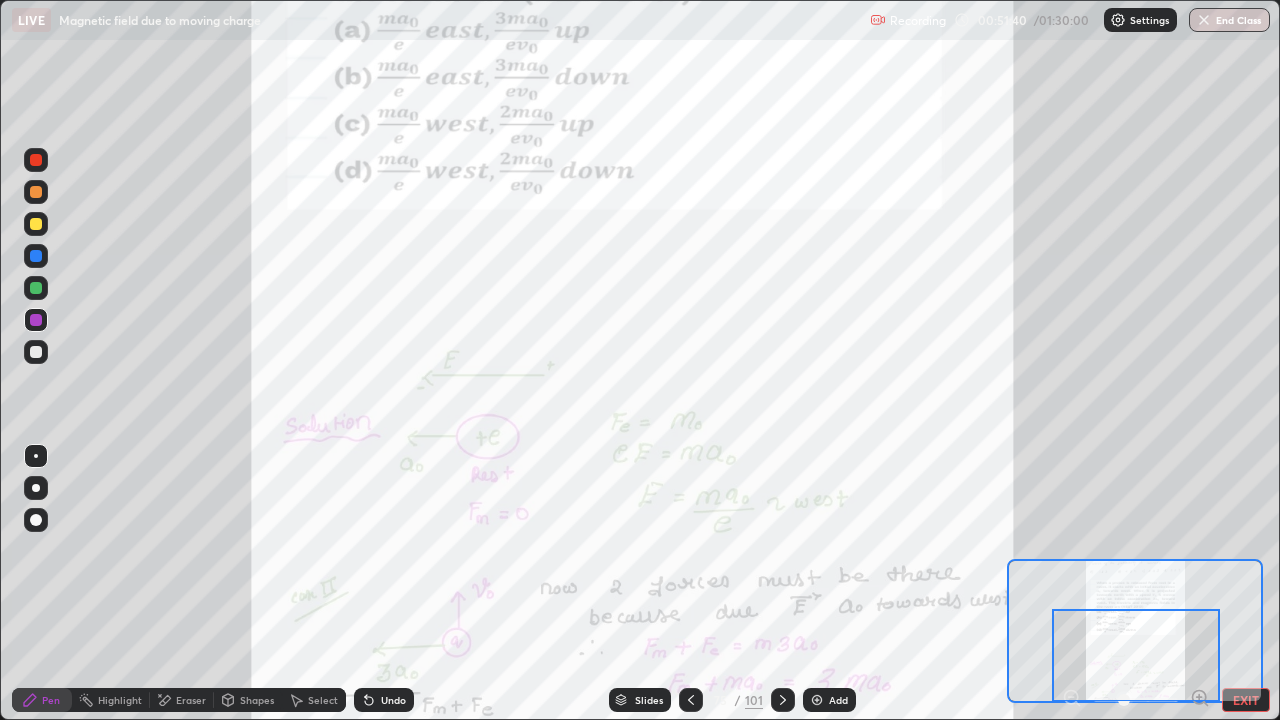 click at bounding box center [1136, 655] 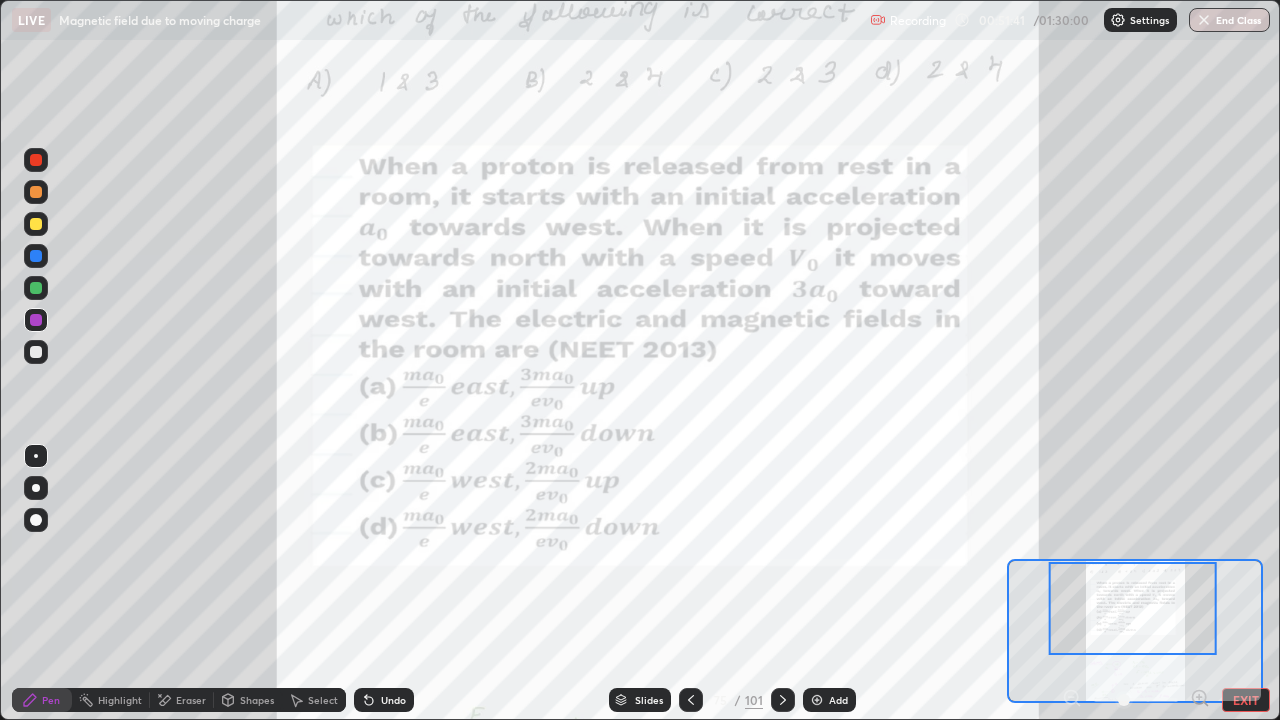 click 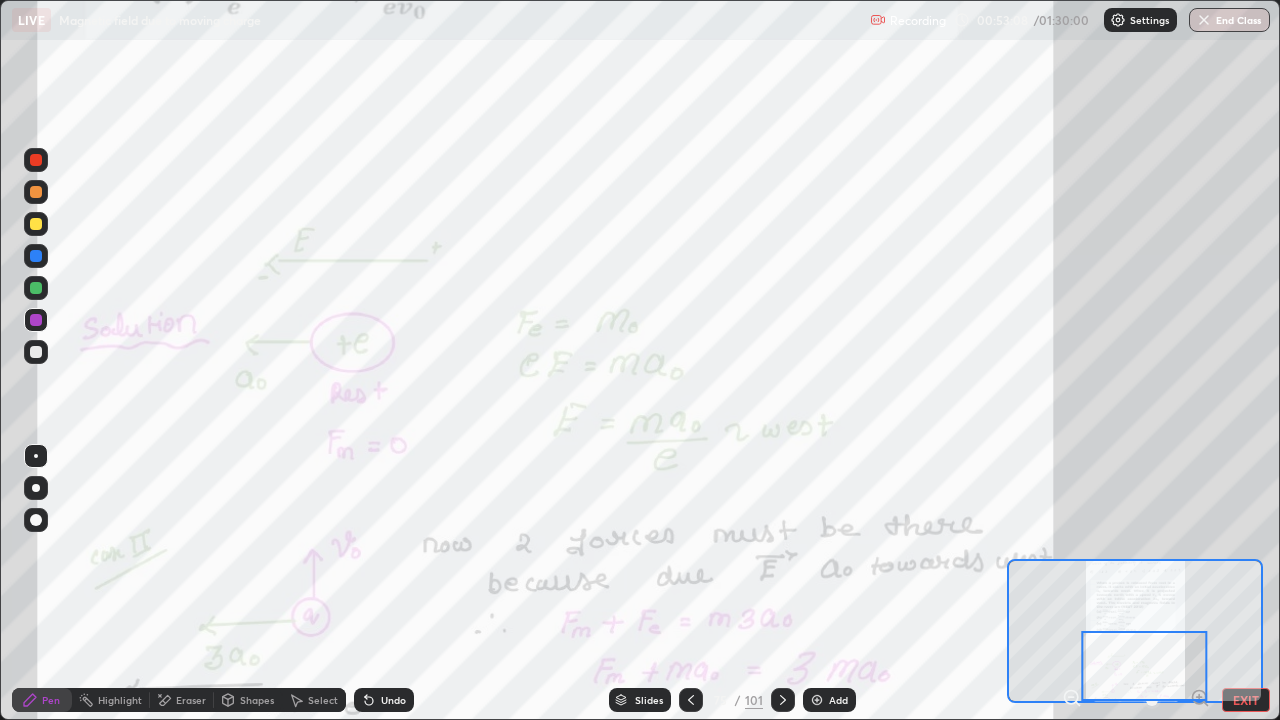 click 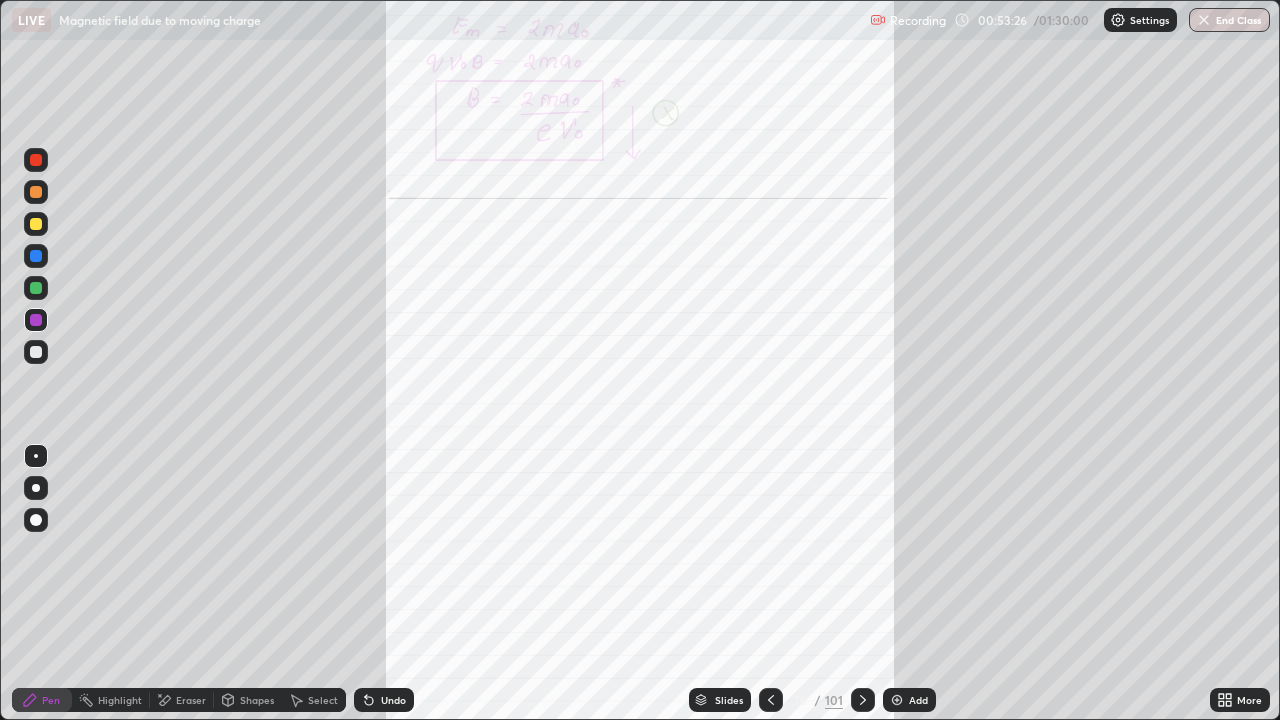 click 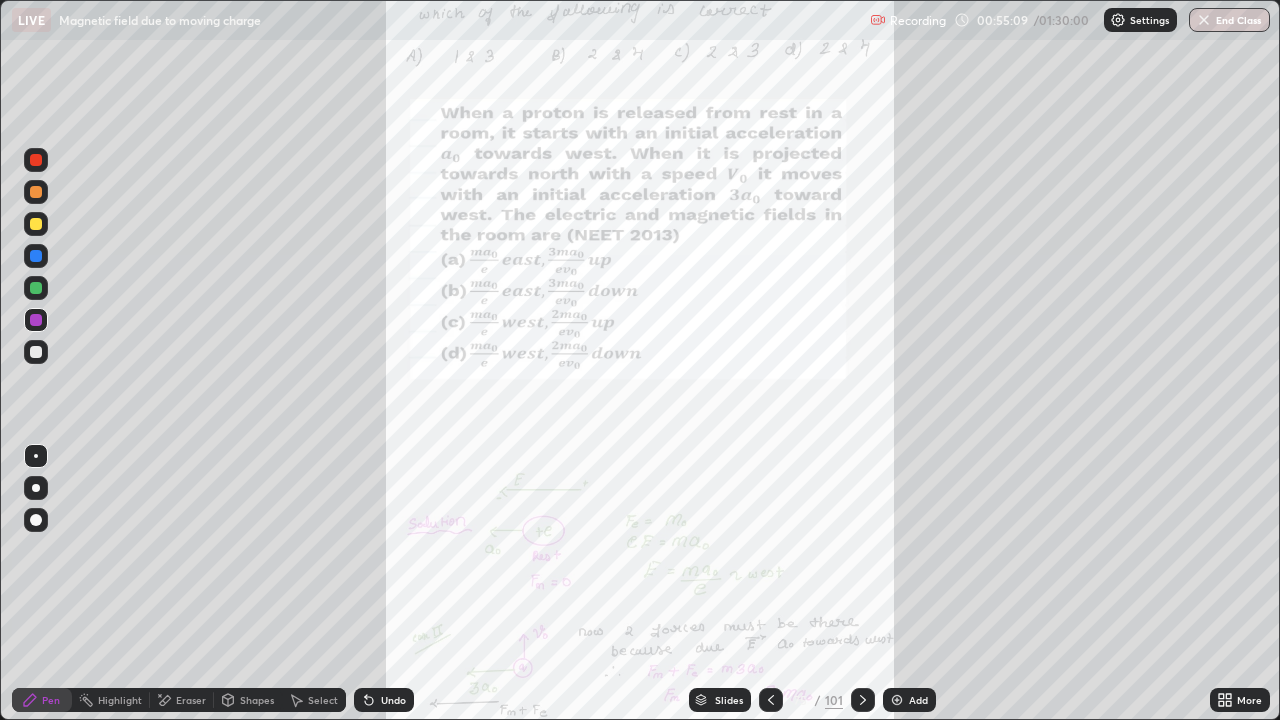 click at bounding box center [863, 700] 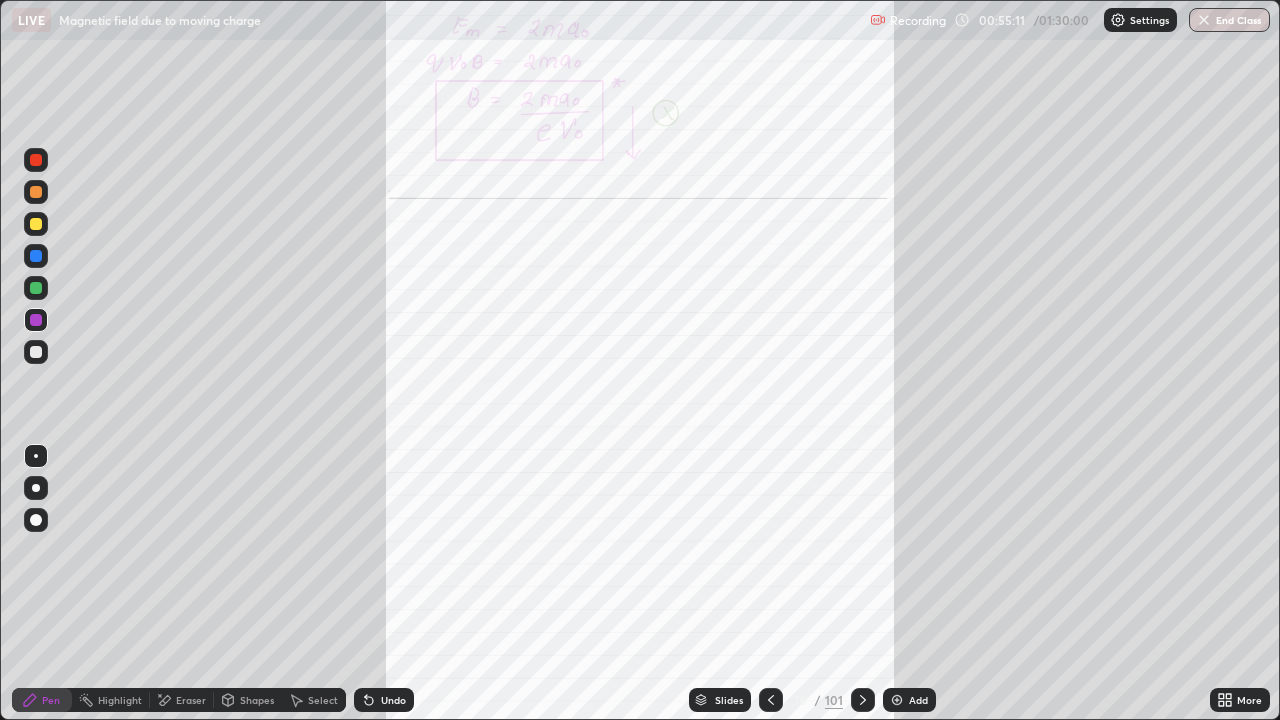 click at bounding box center [863, 700] 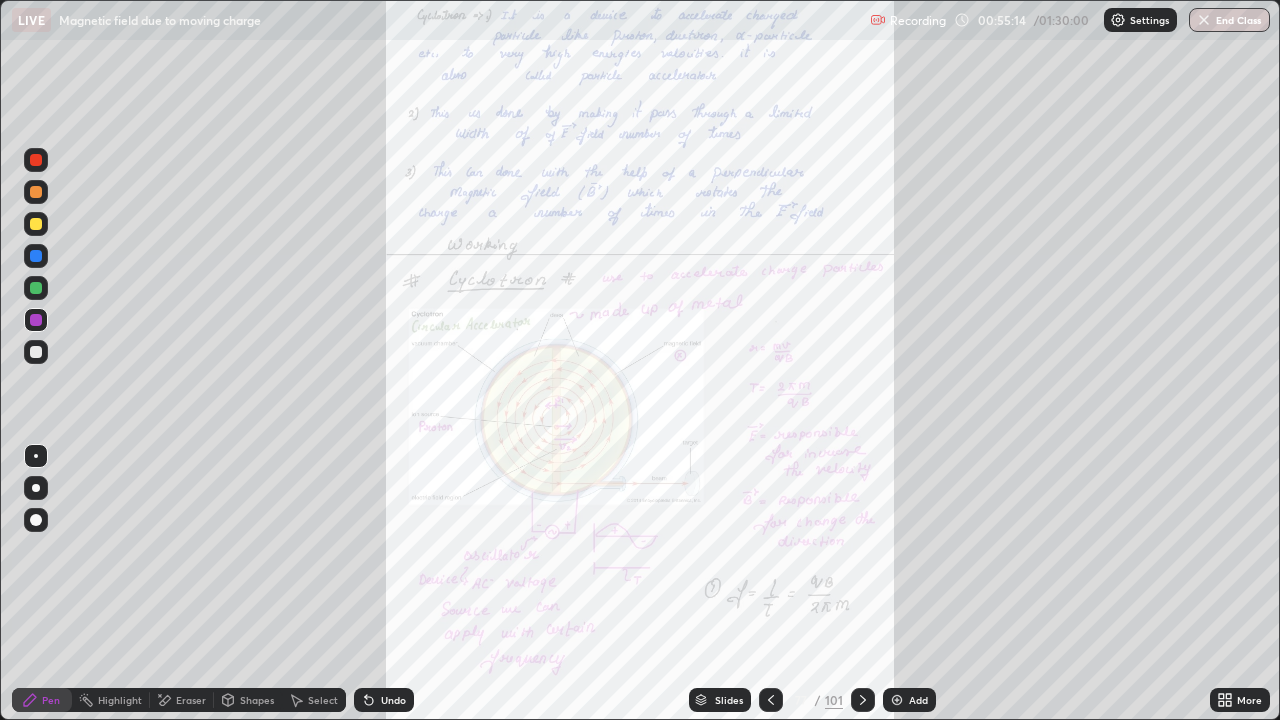 click on "More" at bounding box center [1249, 700] 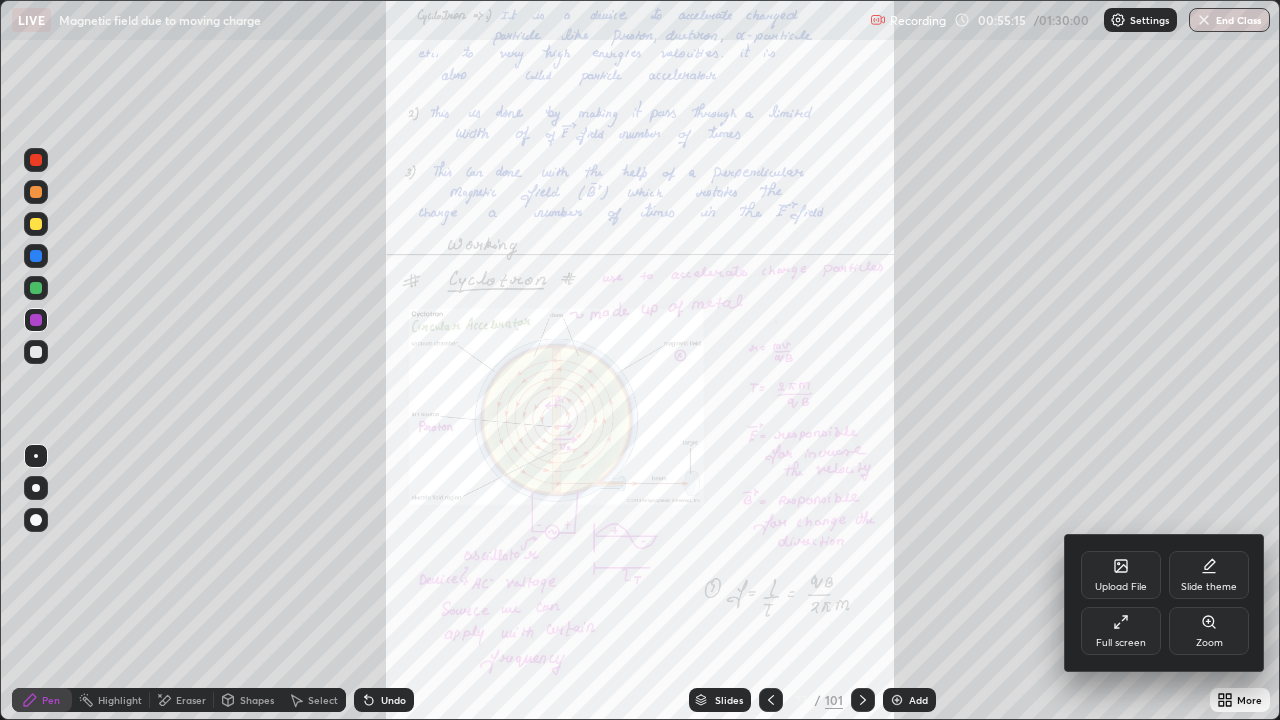 click on "Full screen" at bounding box center (1121, 631) 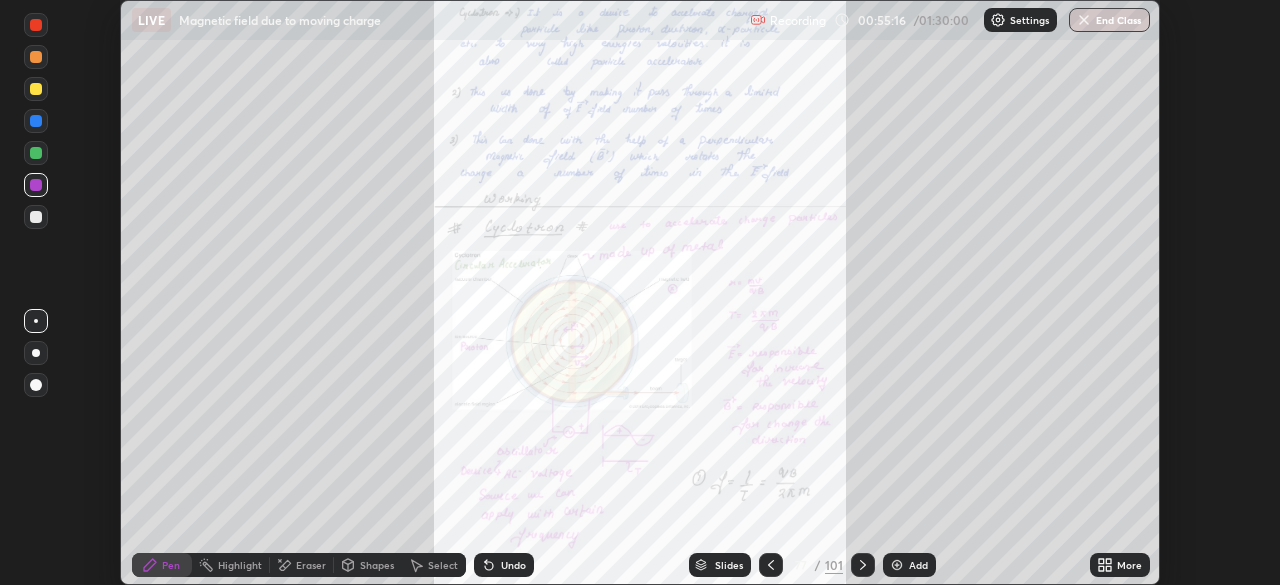 scroll, scrollTop: 585, scrollLeft: 1280, axis: both 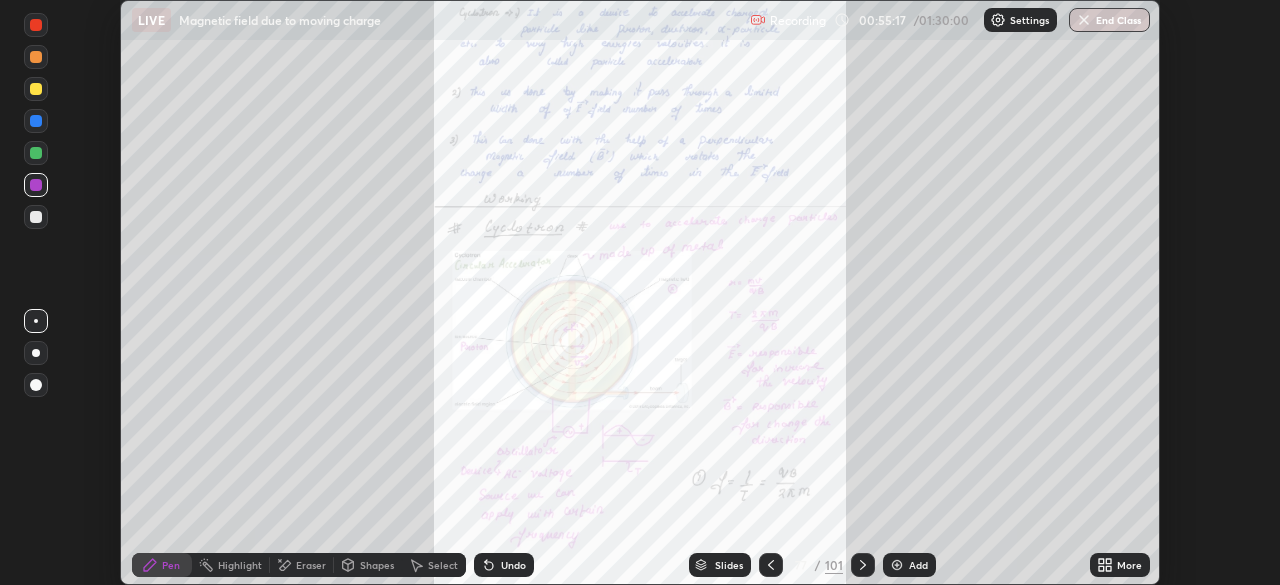 click on "More" at bounding box center [1129, 565] 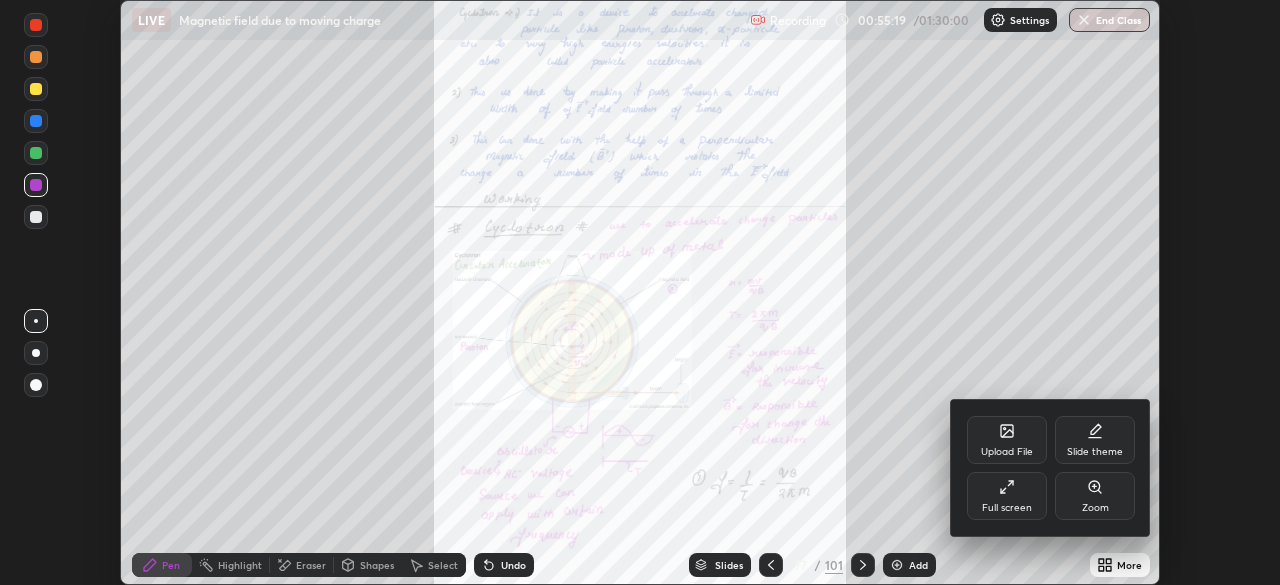 click on "Full screen" at bounding box center (1007, 496) 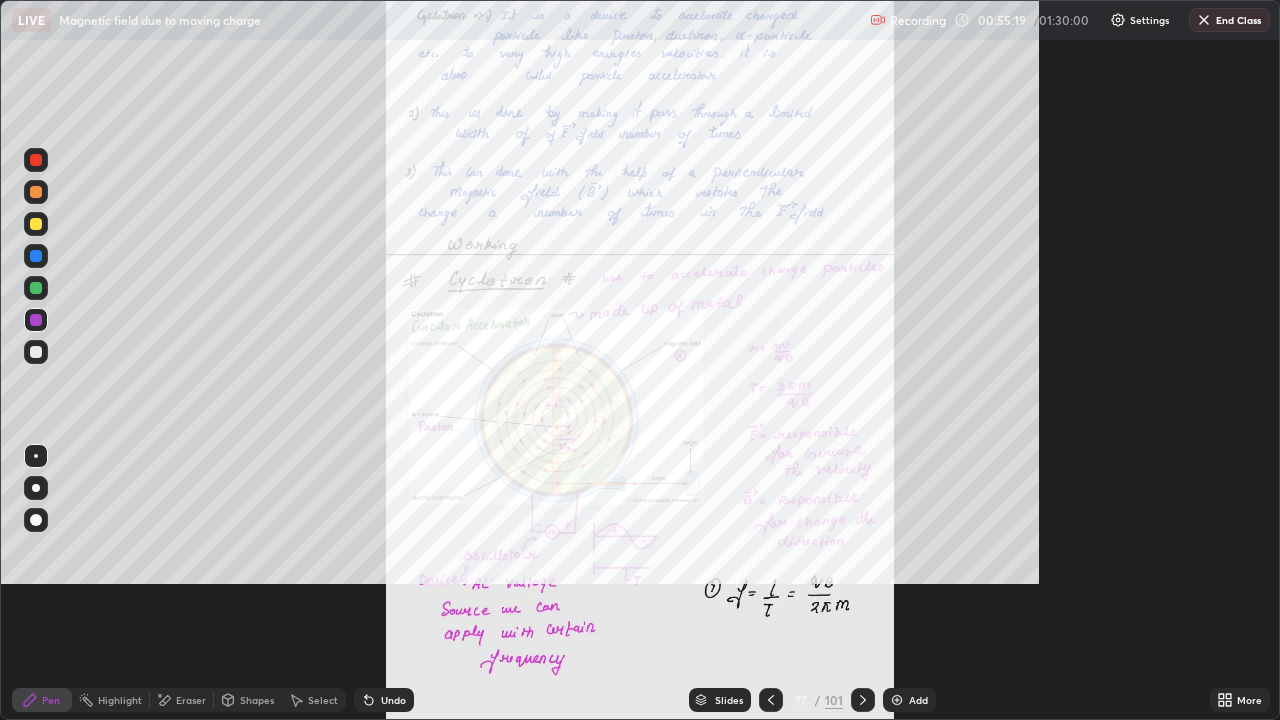 scroll, scrollTop: 99280, scrollLeft: 98720, axis: both 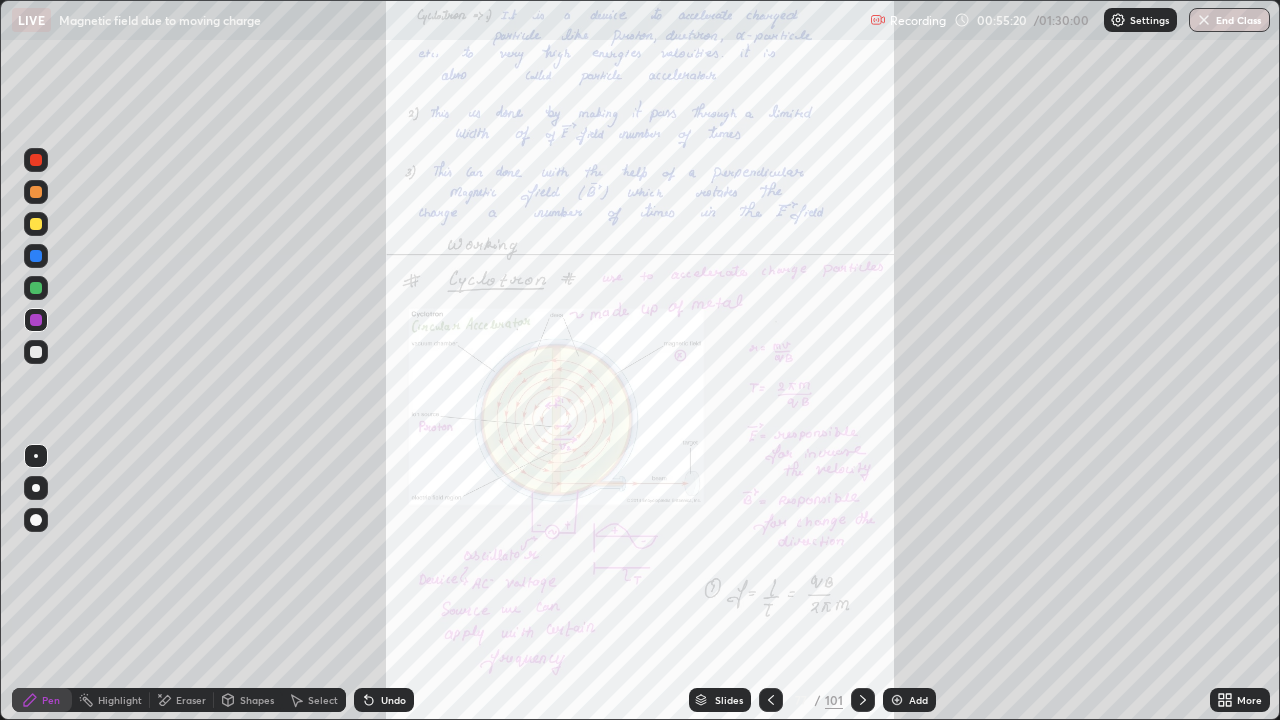 click 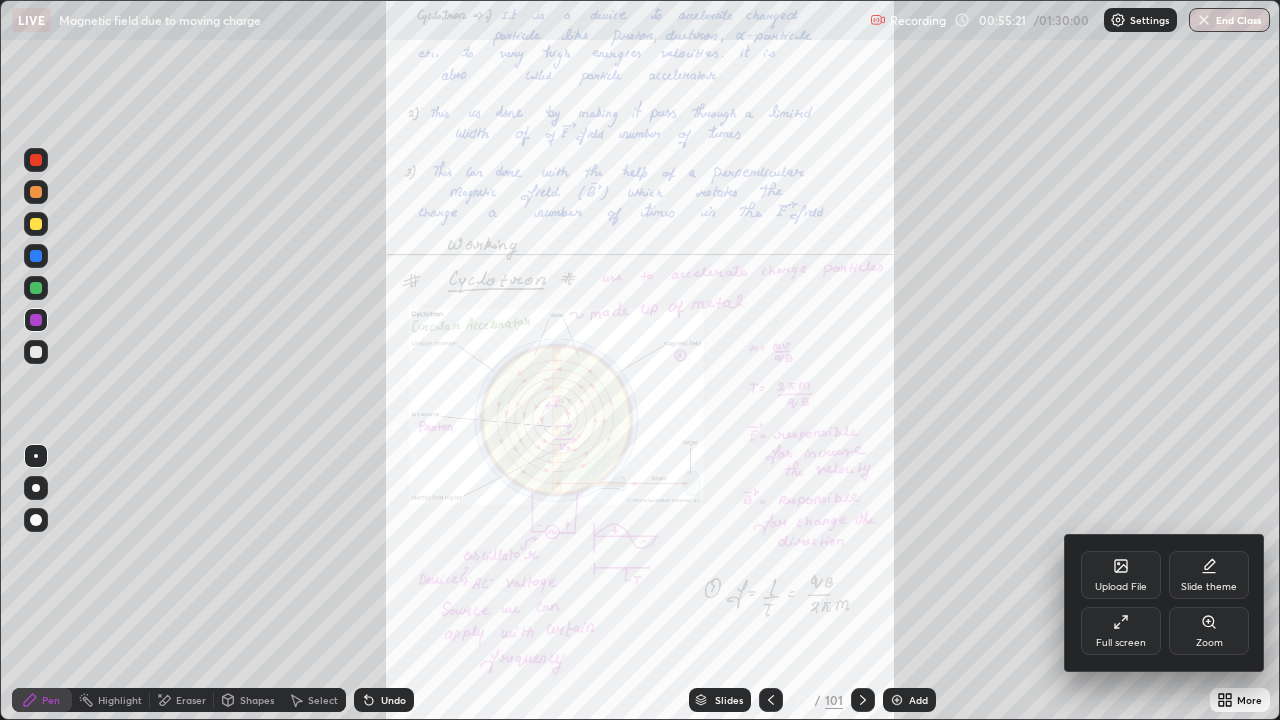 click 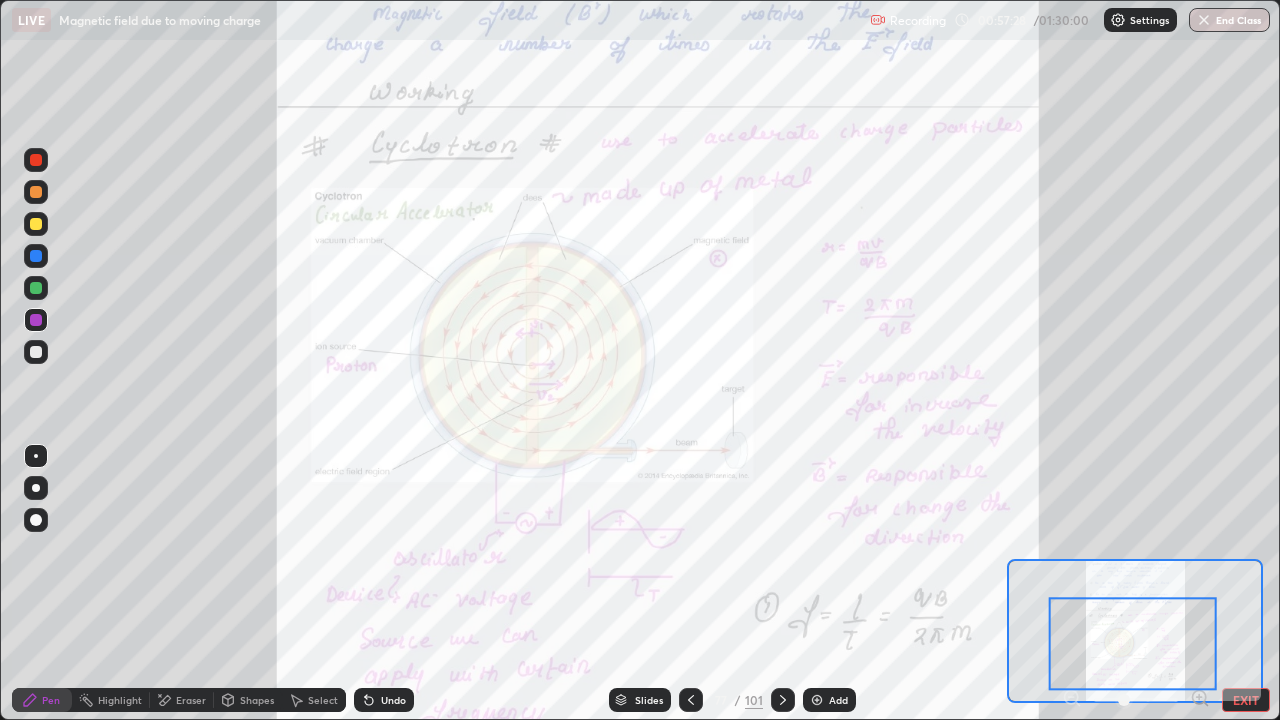 click at bounding box center [1133, 643] 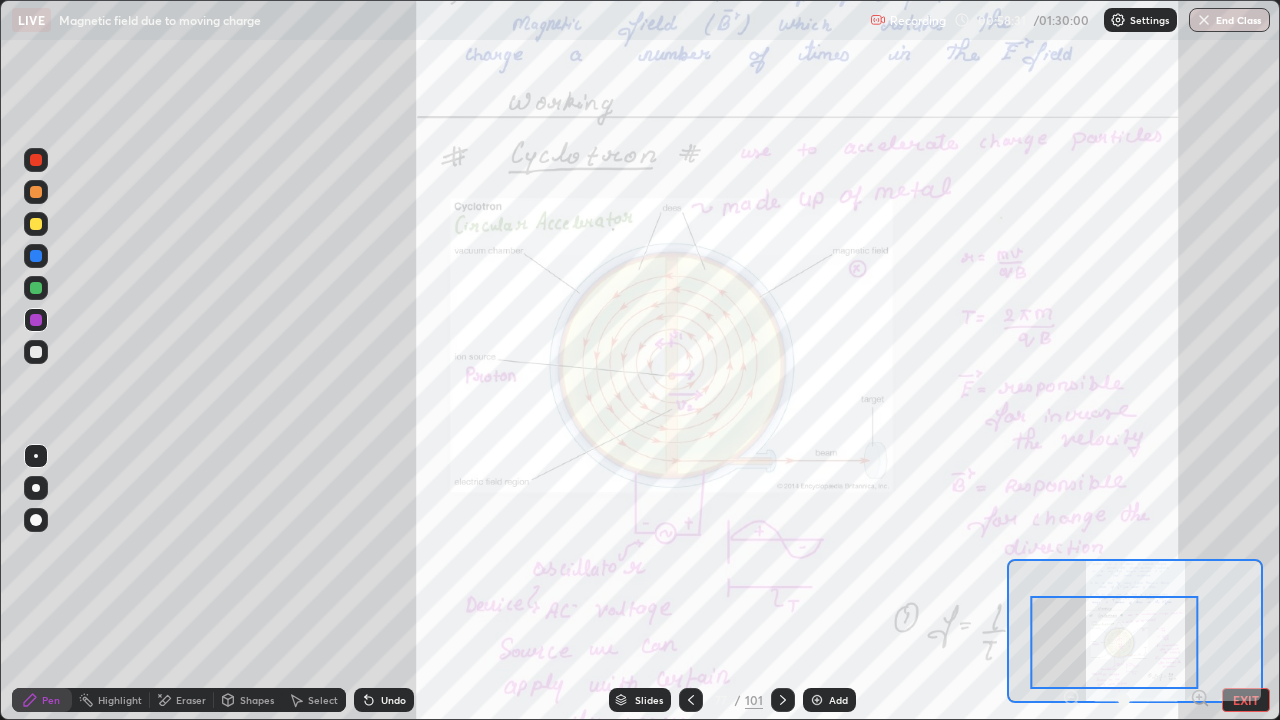 click at bounding box center (36, 288) 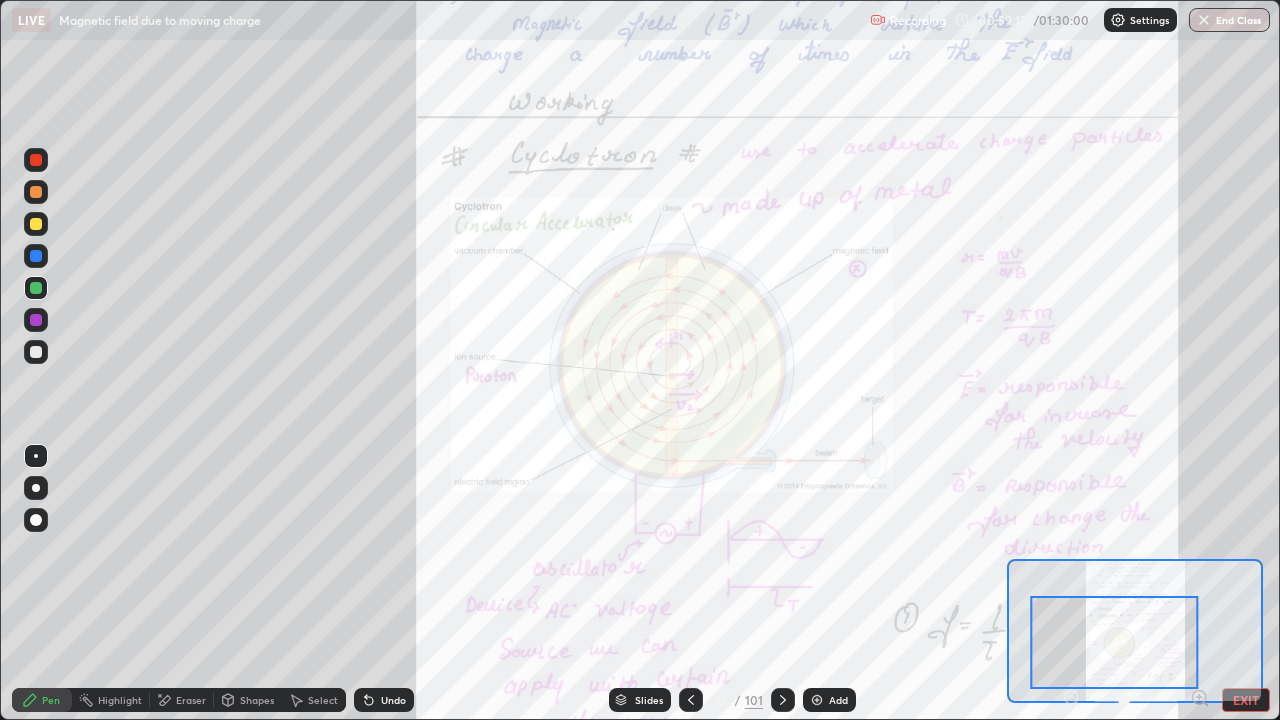 click at bounding box center (36, 352) 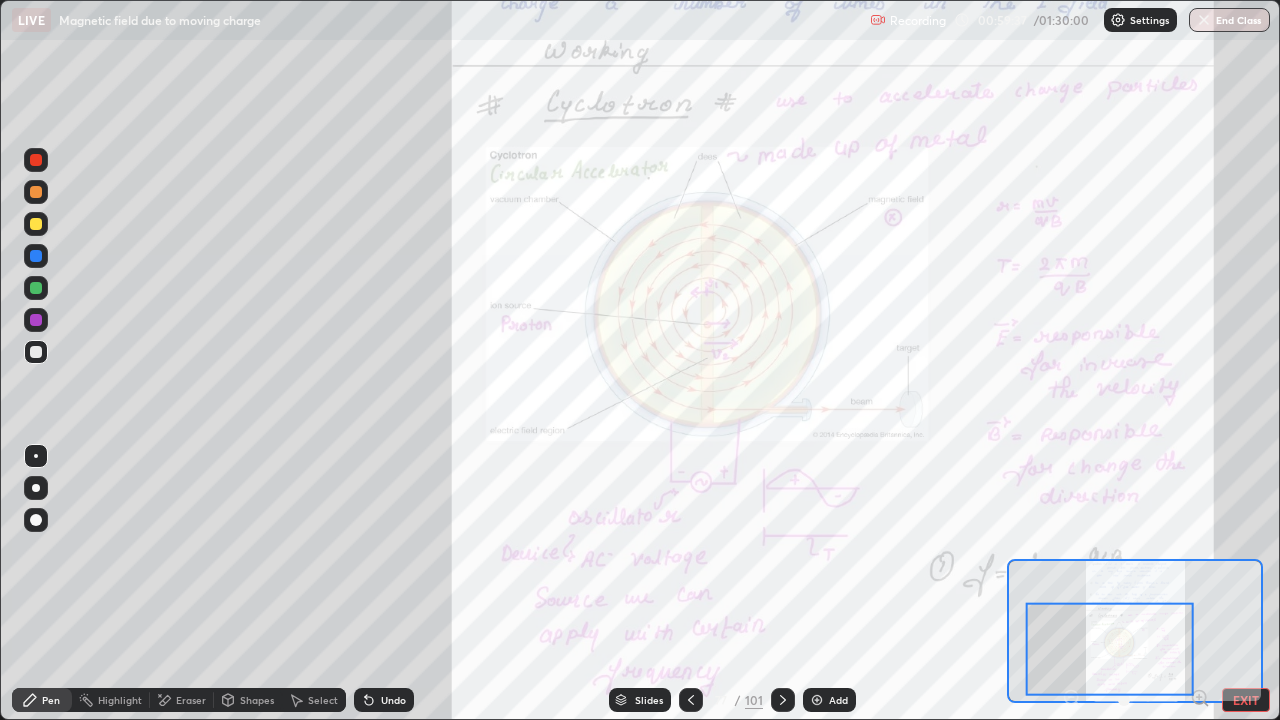 click at bounding box center [36, 288] 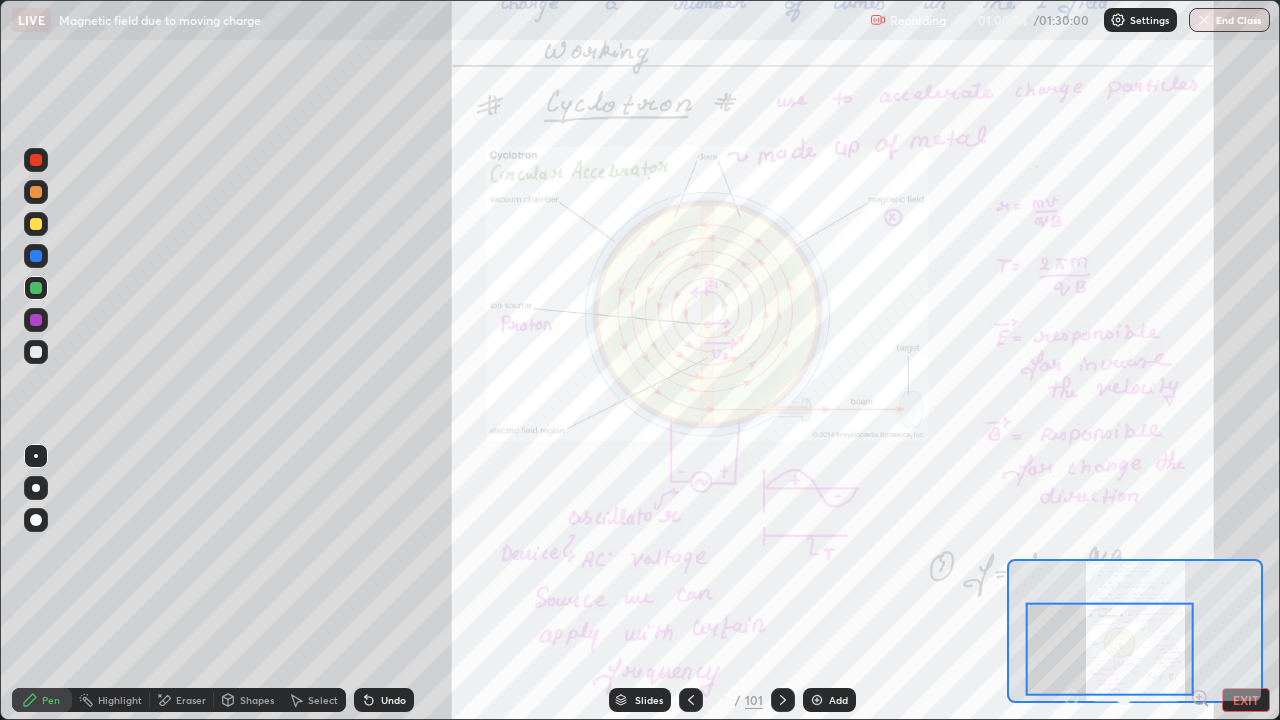 click on "Select" at bounding box center (323, 700) 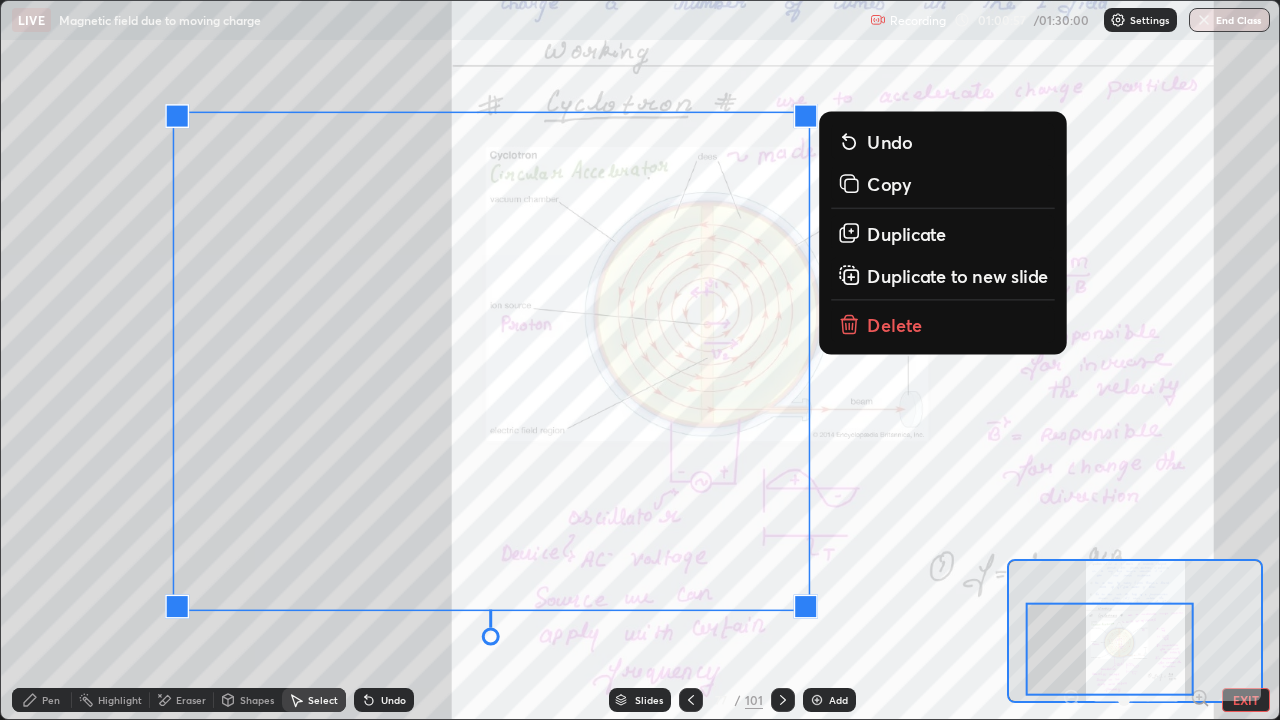 click 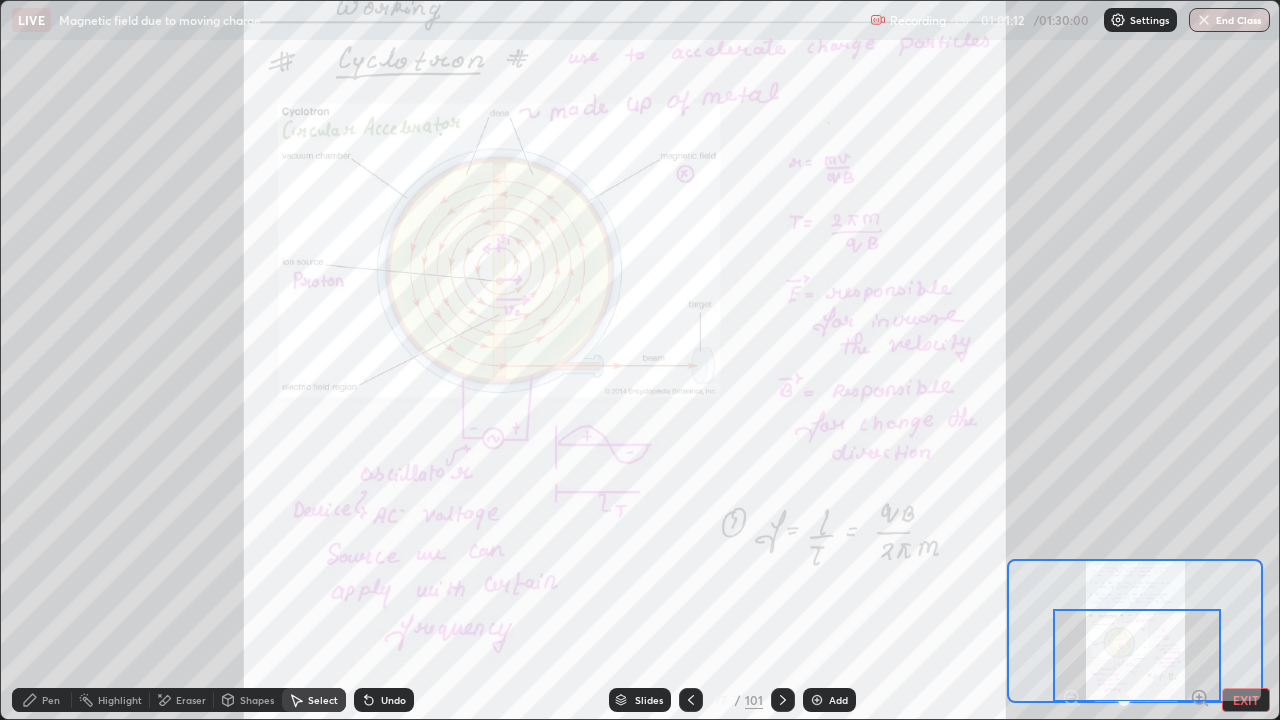 click on "0 ° Undo Copy Duplicate Duplicate to new slide Delete" at bounding box center [832, 224] 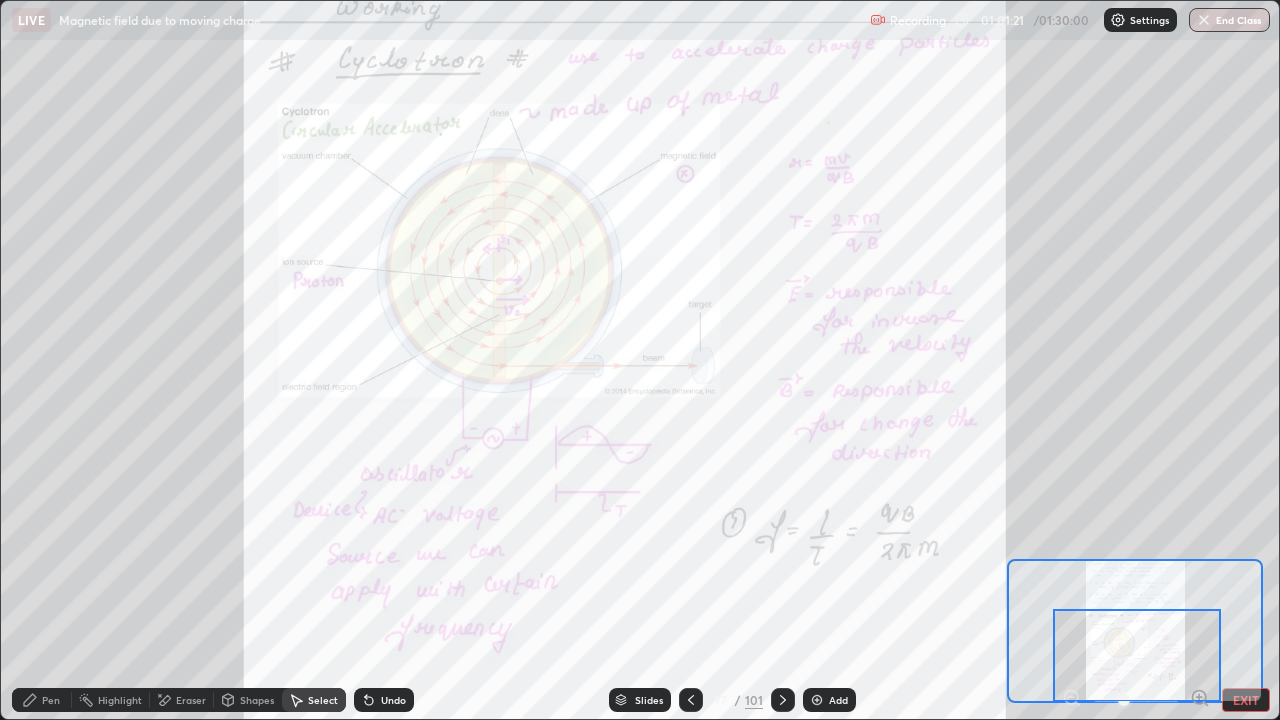 click 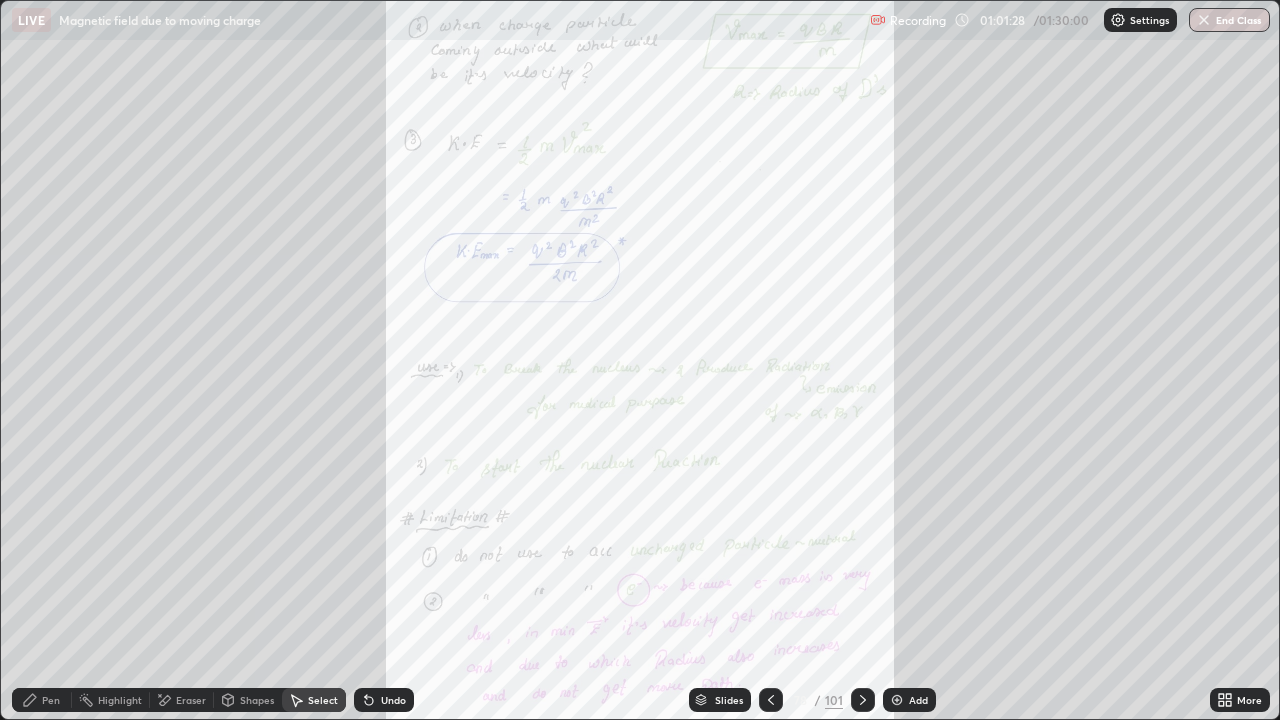 click 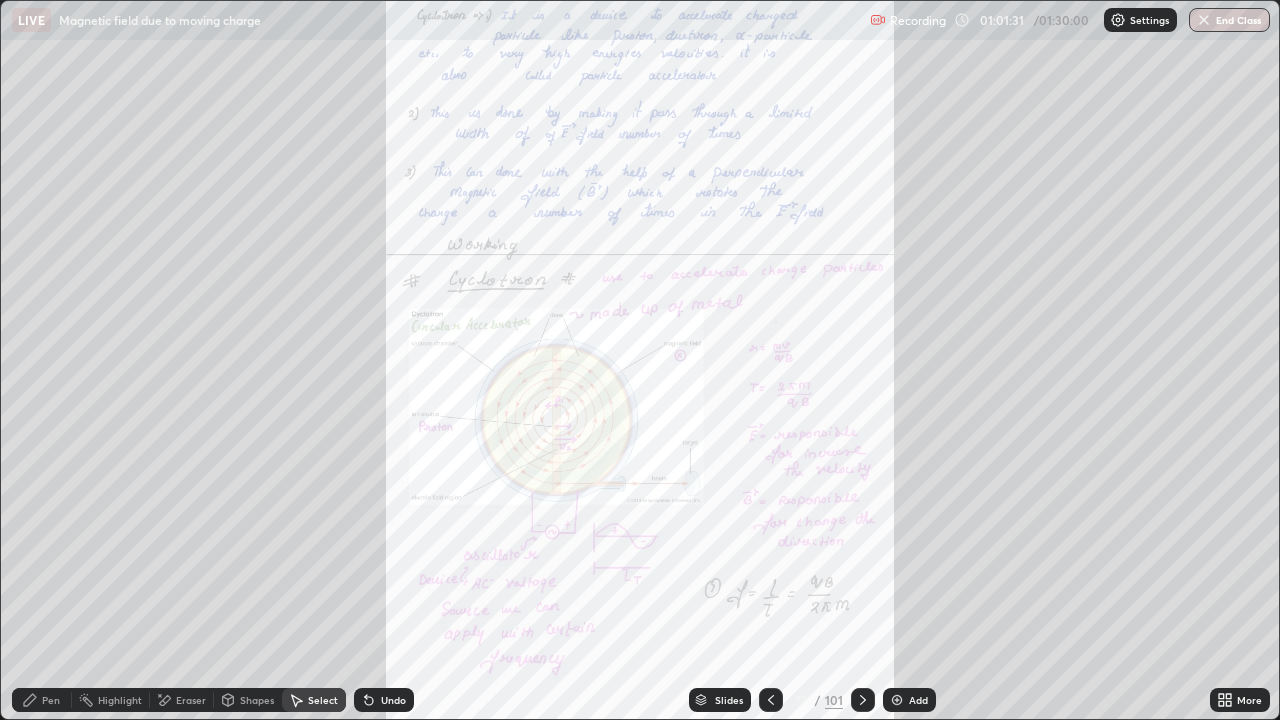 click on "Pen" at bounding box center (51, 700) 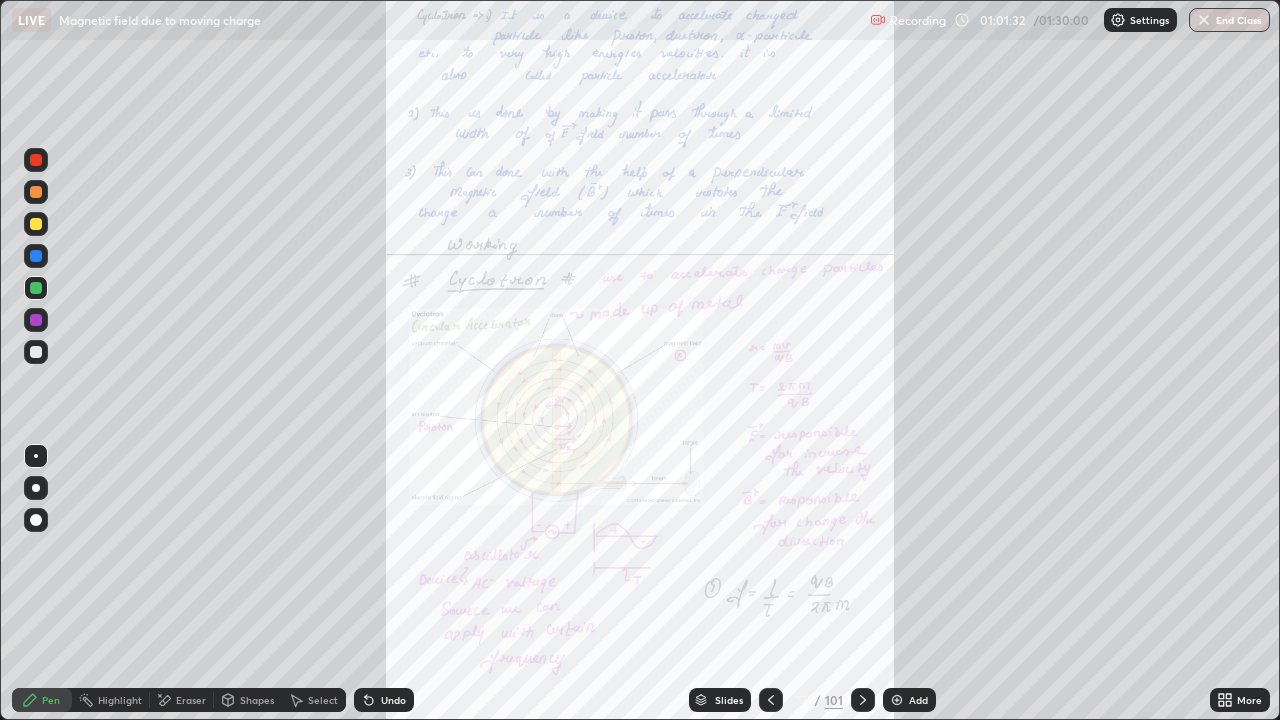 click at bounding box center [36, 320] 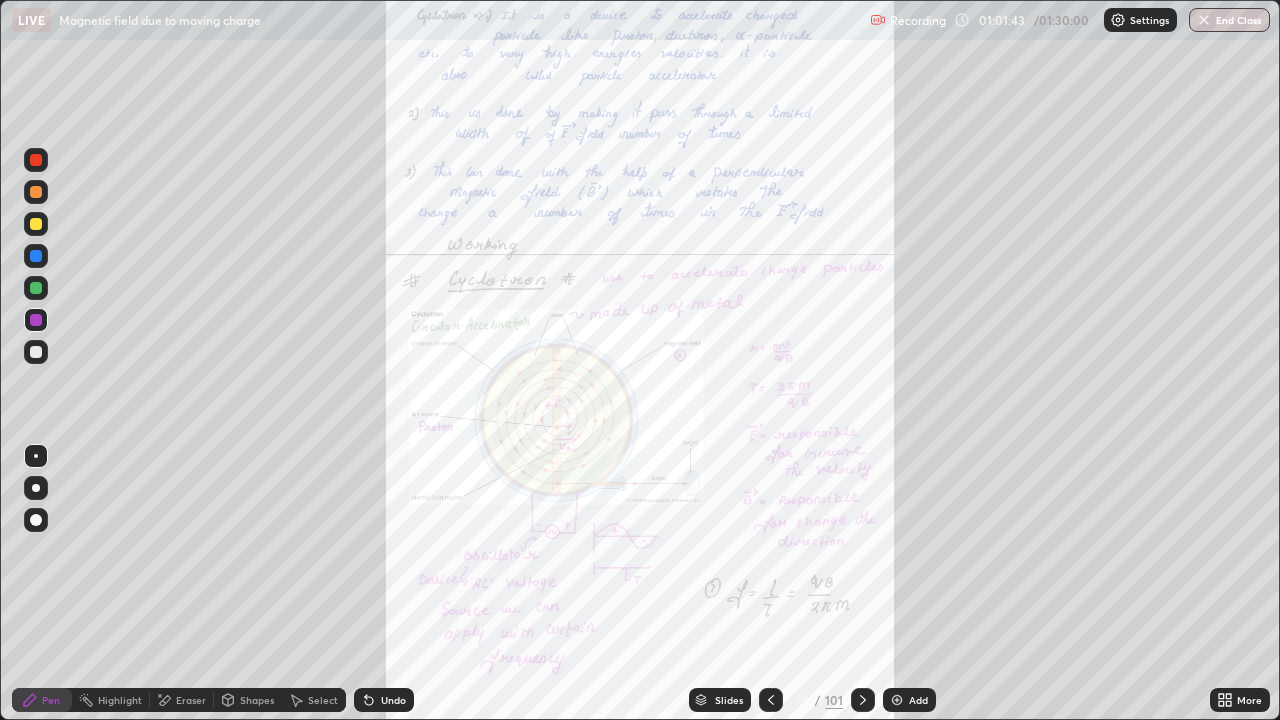 click at bounding box center (863, 700) 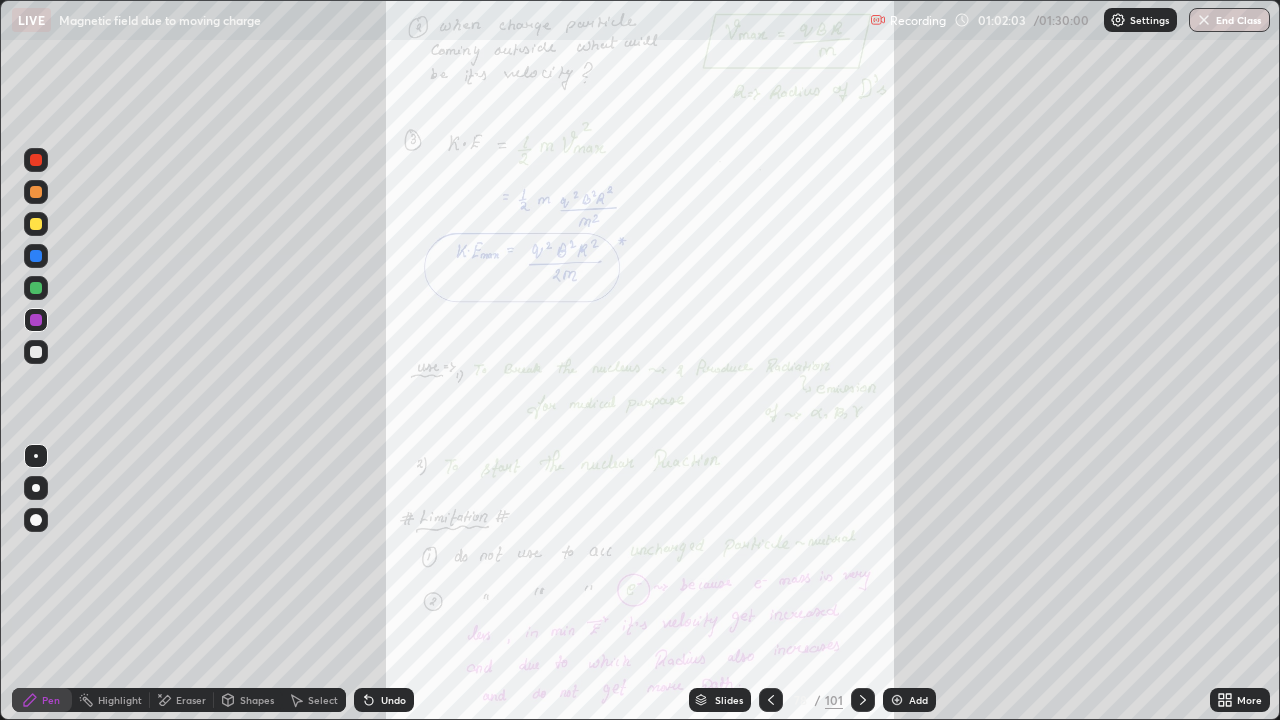 click on "LIVE Magnetic field due to moving charge" at bounding box center [437, 20] 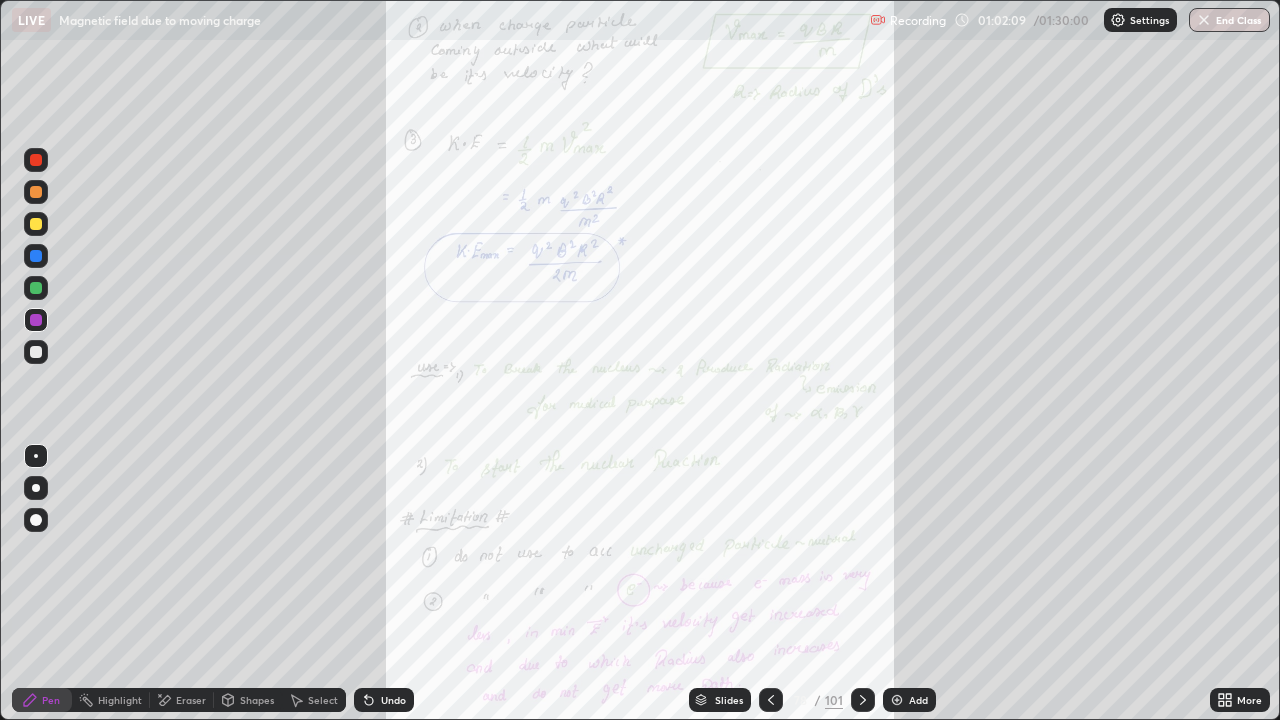 click 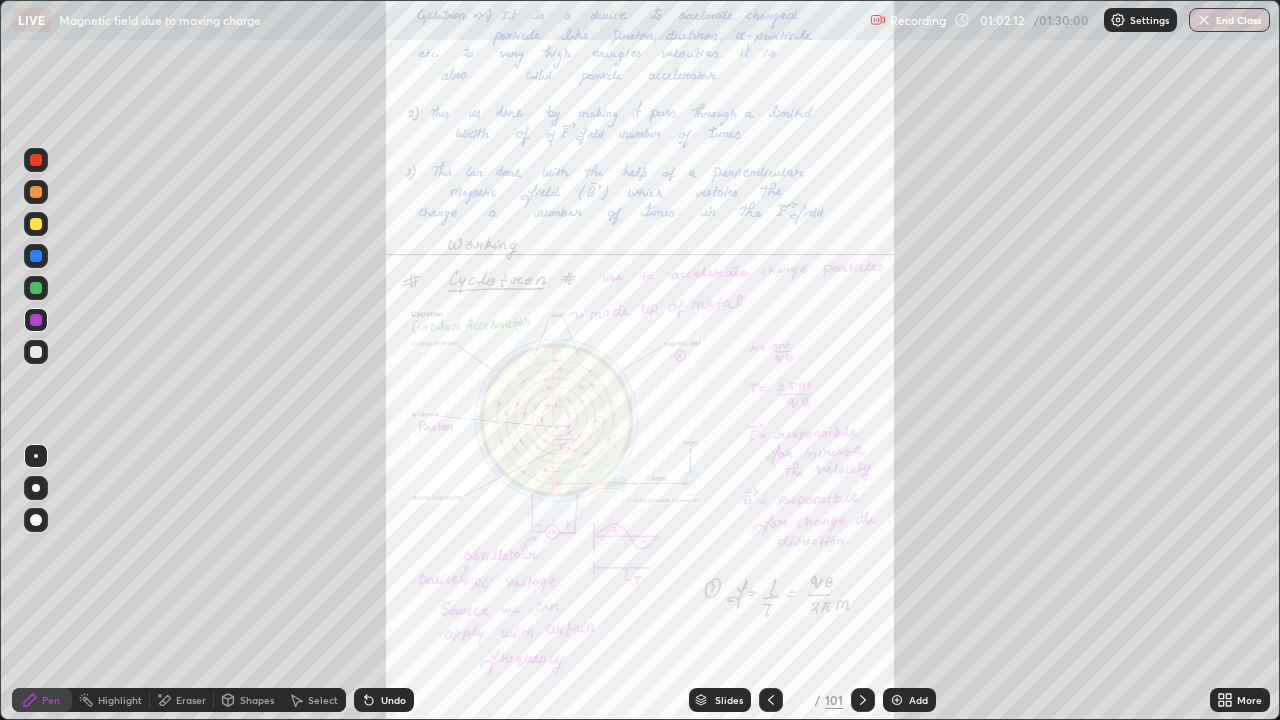 click 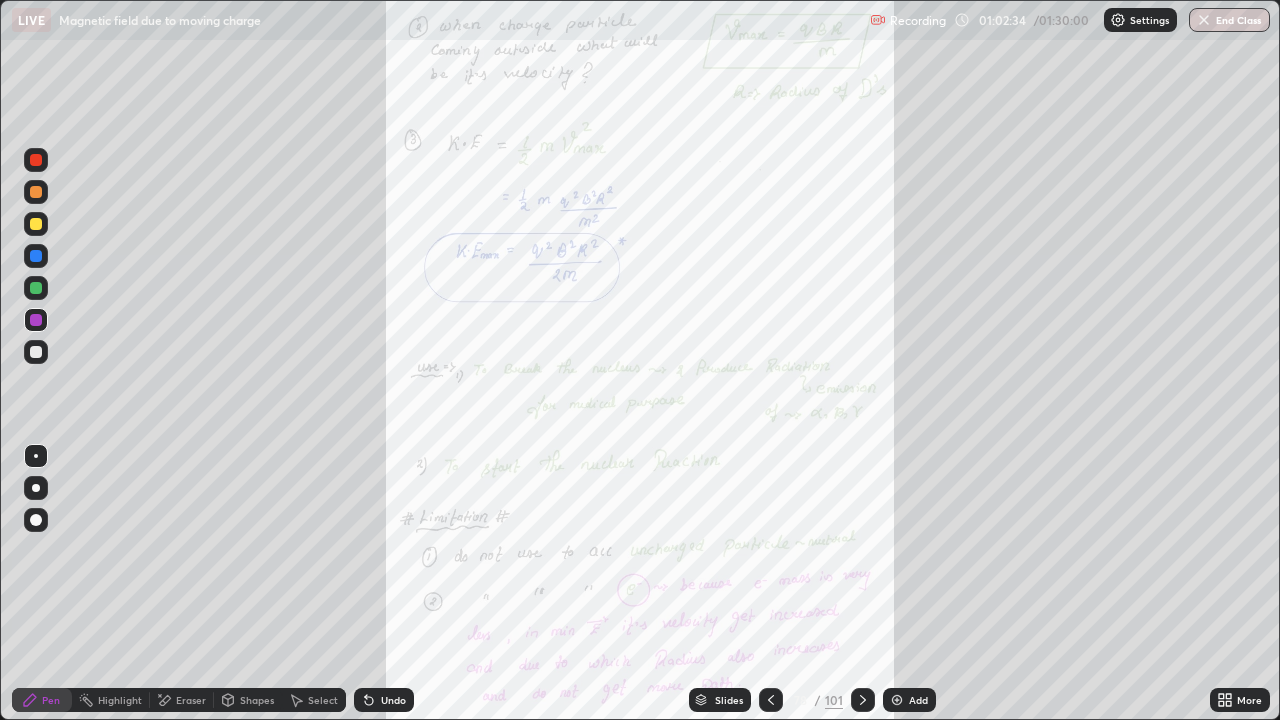 click 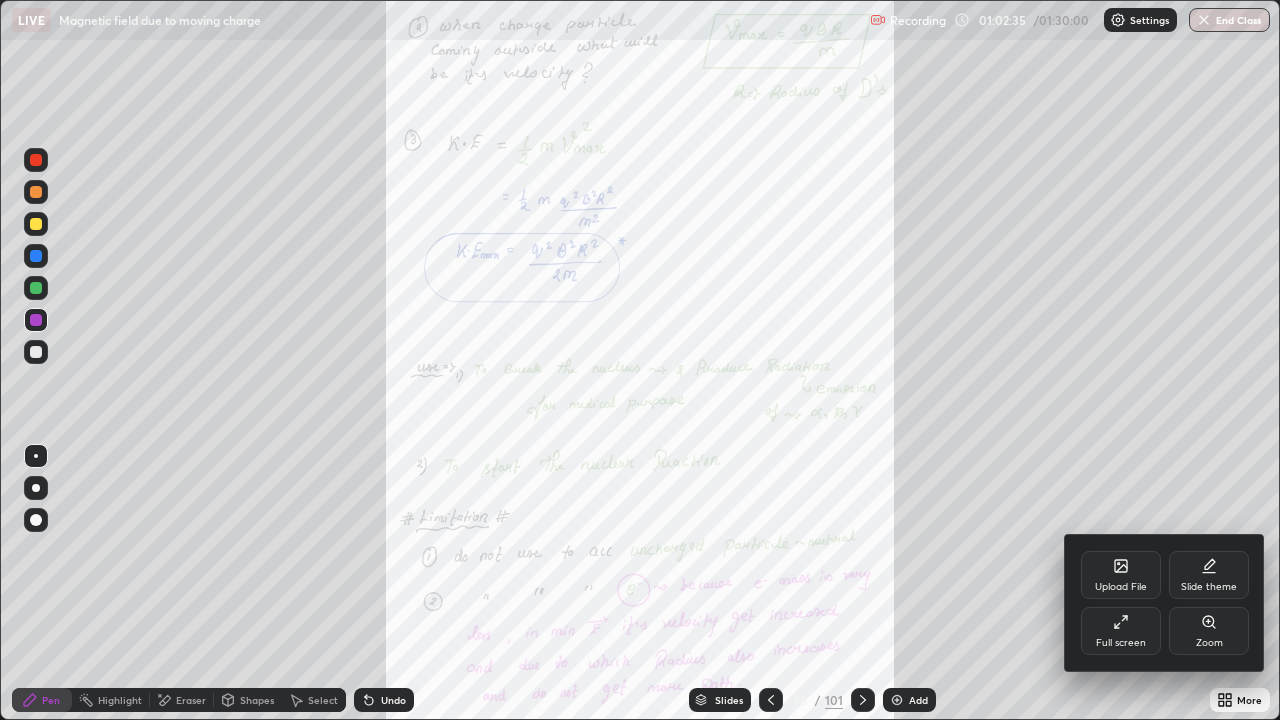 click on "Zoom" at bounding box center [1209, 631] 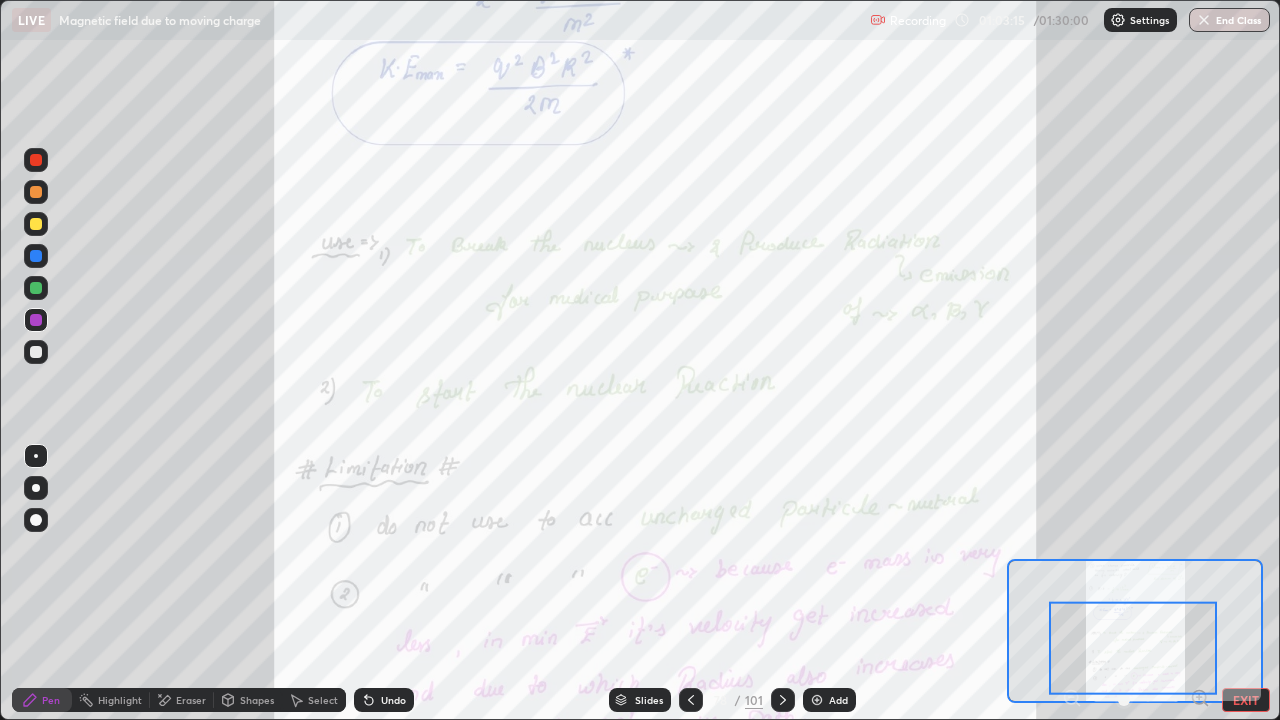 click 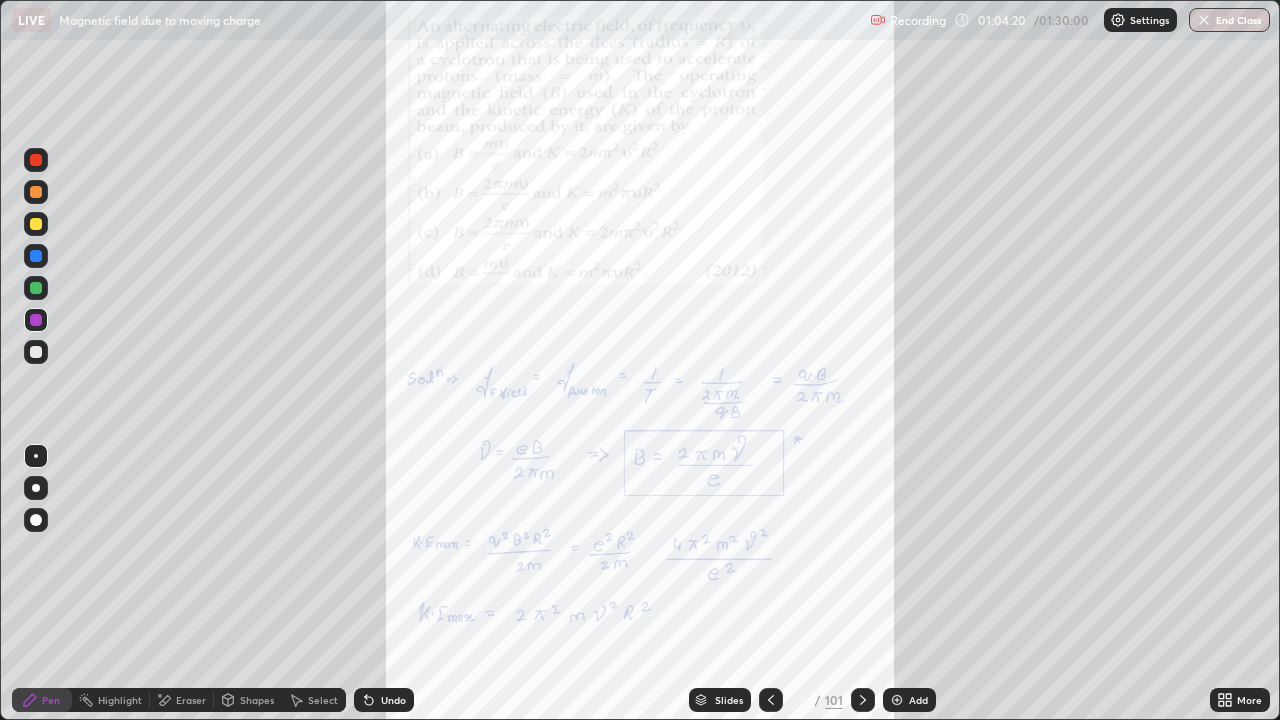 click on "Add" at bounding box center [918, 700] 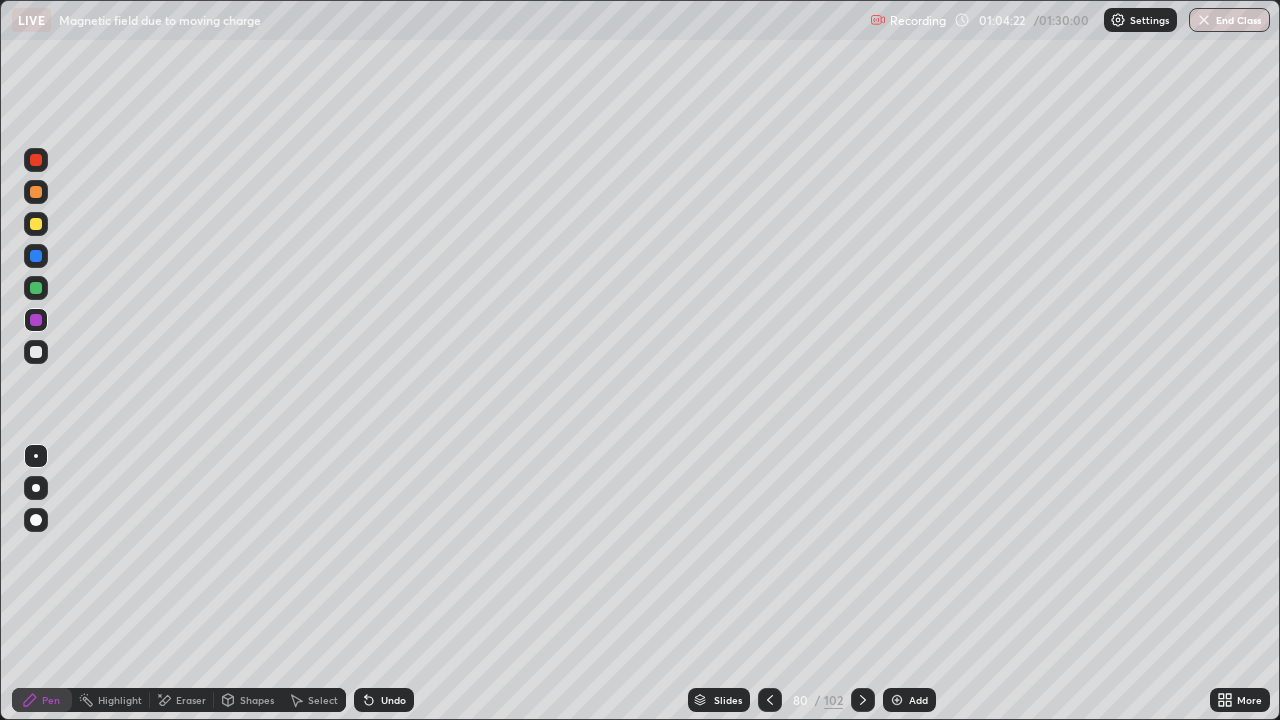 click at bounding box center (770, 700) 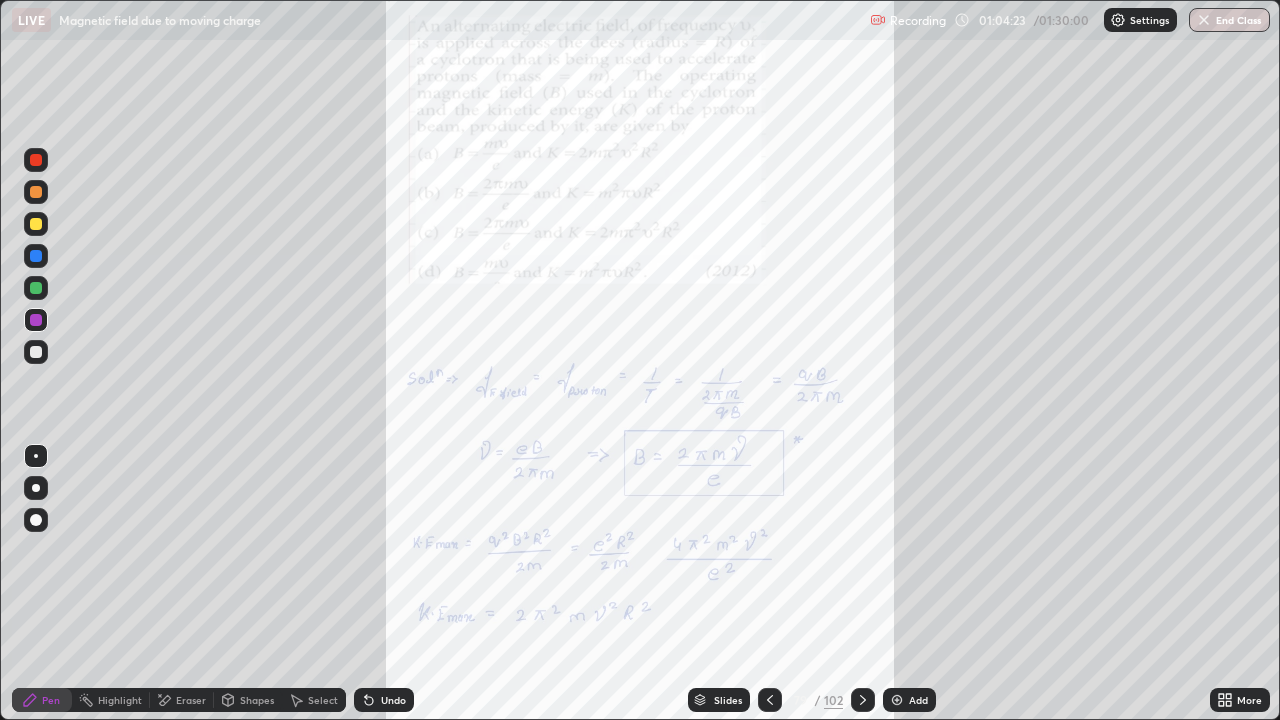 click 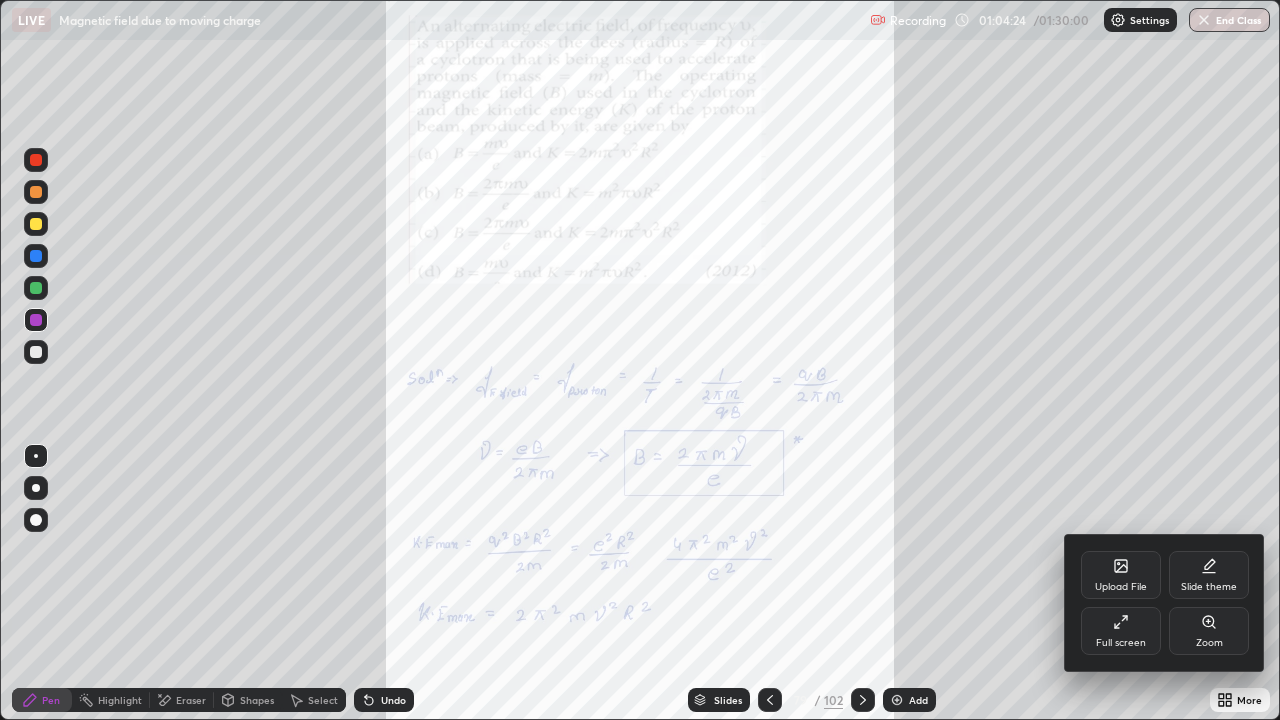 click on "Zoom" at bounding box center (1209, 631) 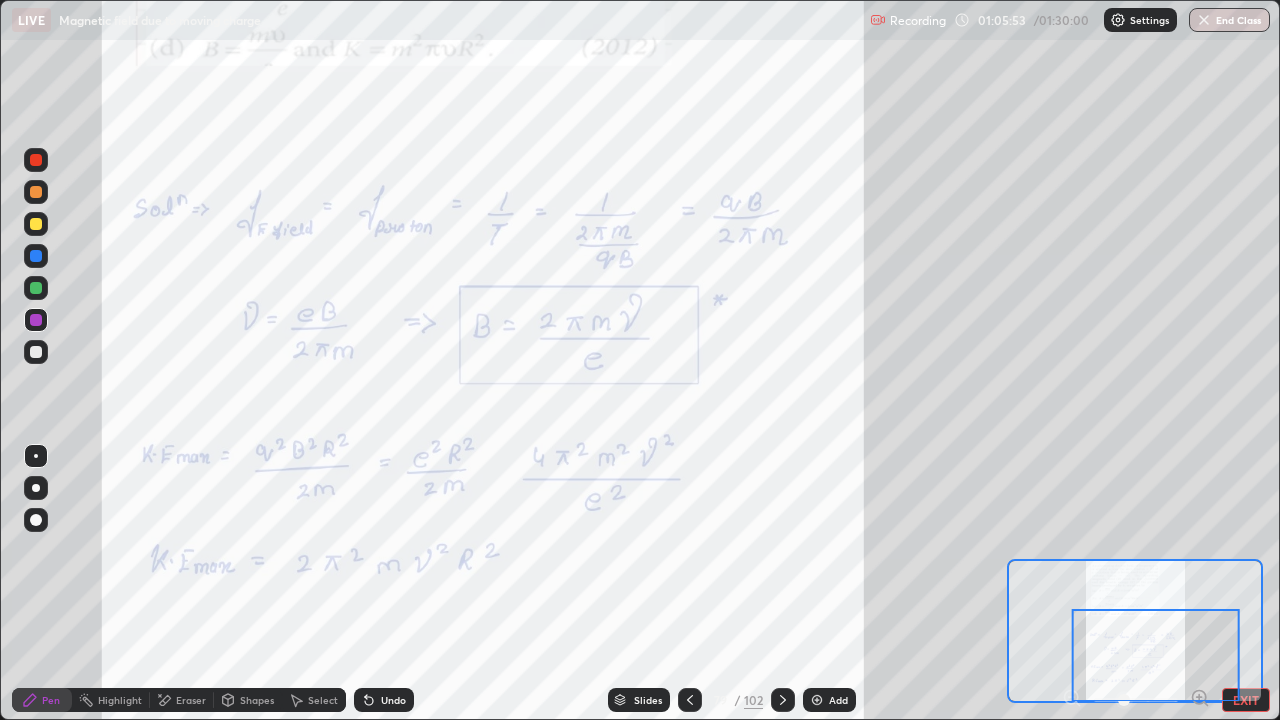 click 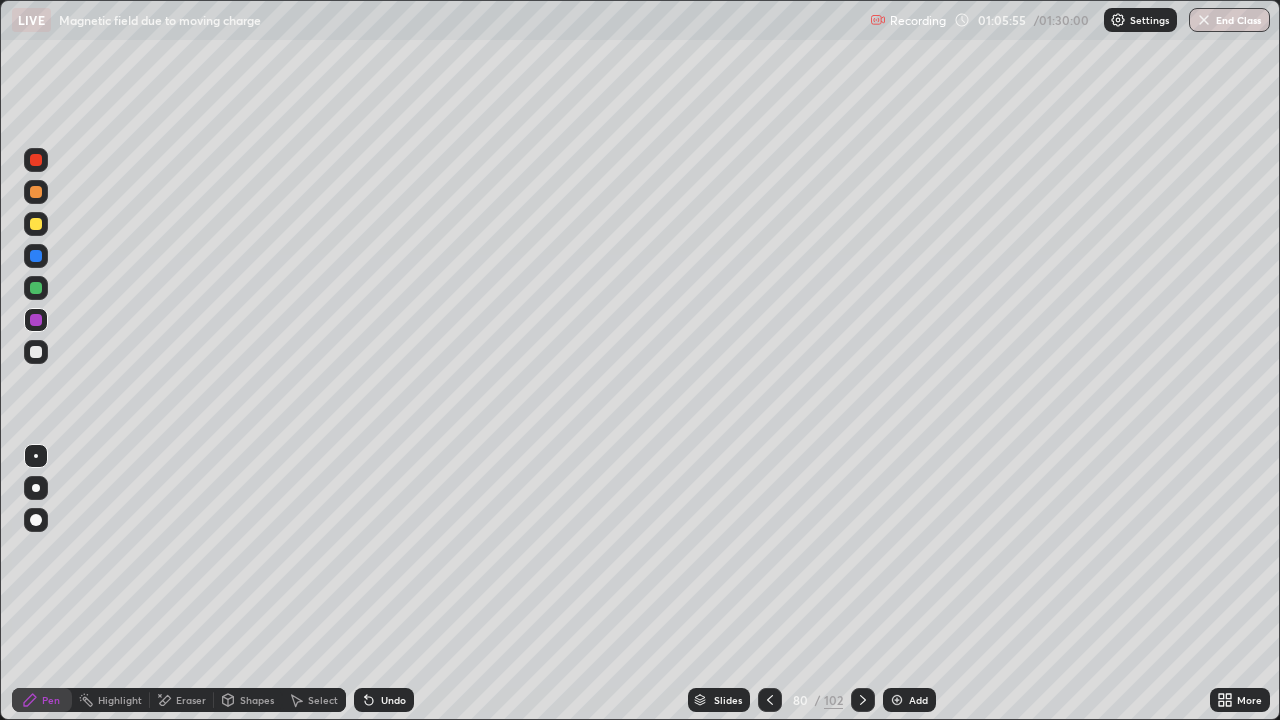 click at bounding box center (863, 700) 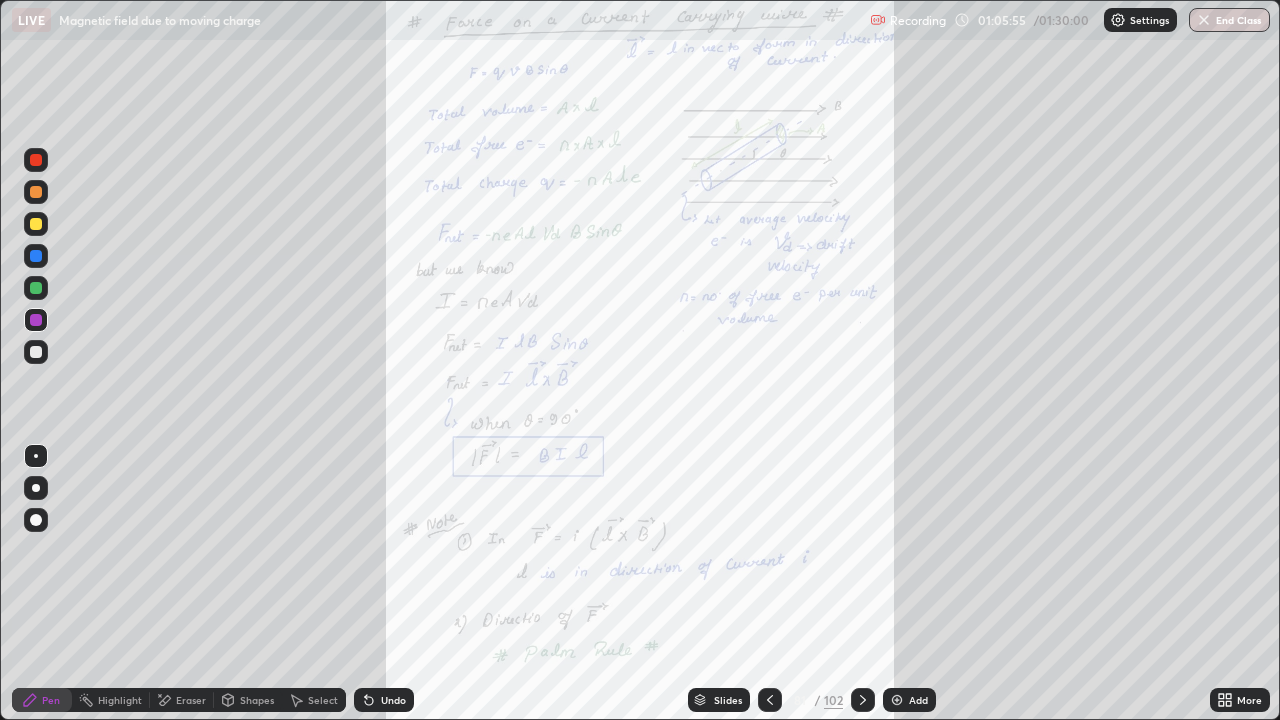 click 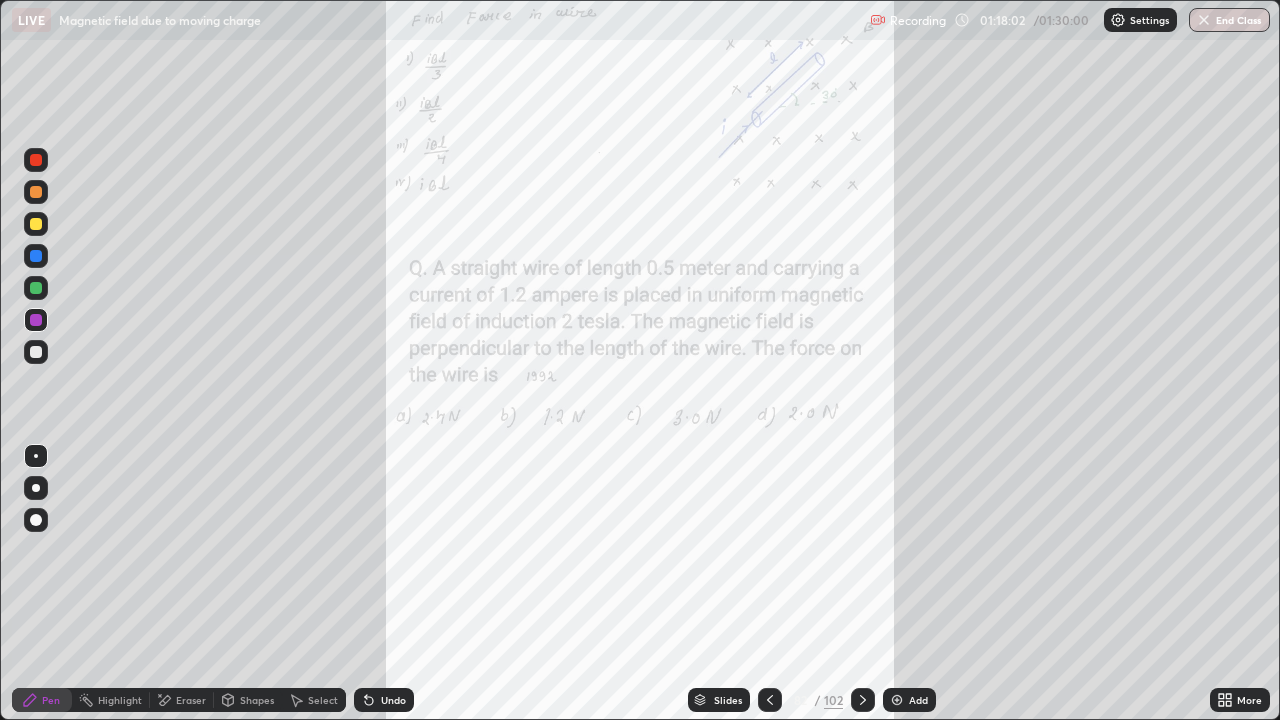 click 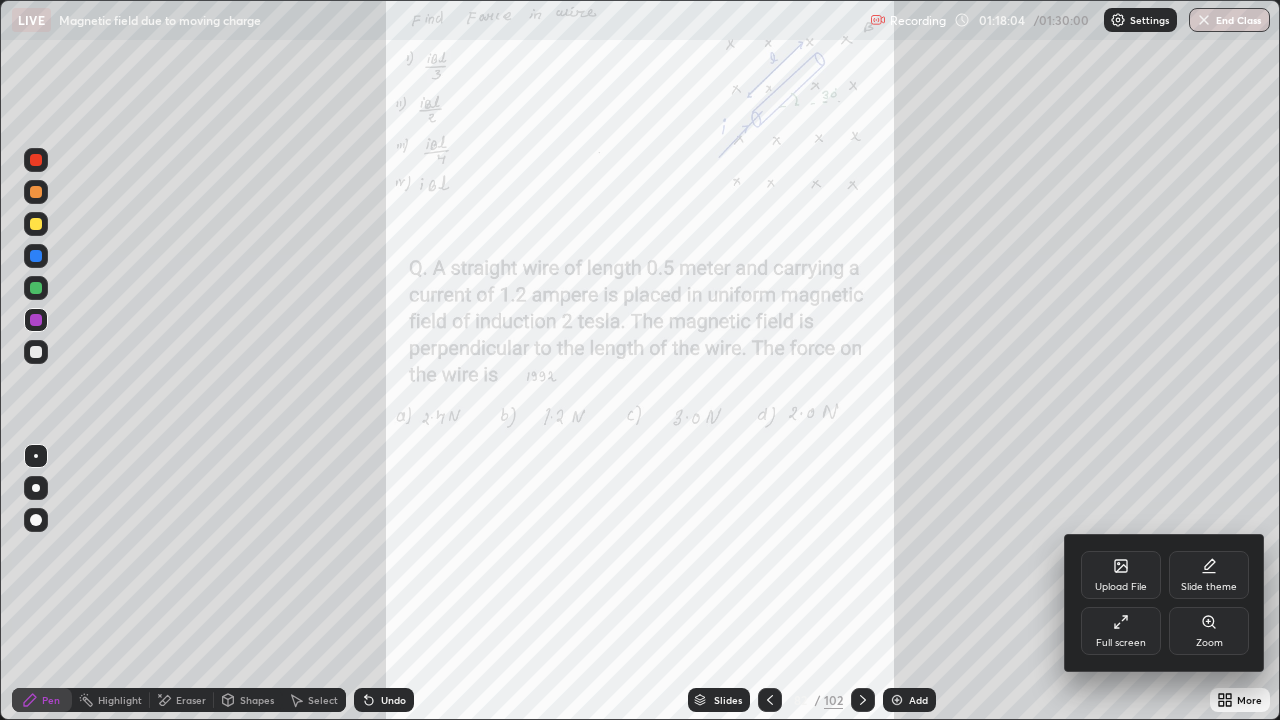 click on "Full screen" at bounding box center [1121, 631] 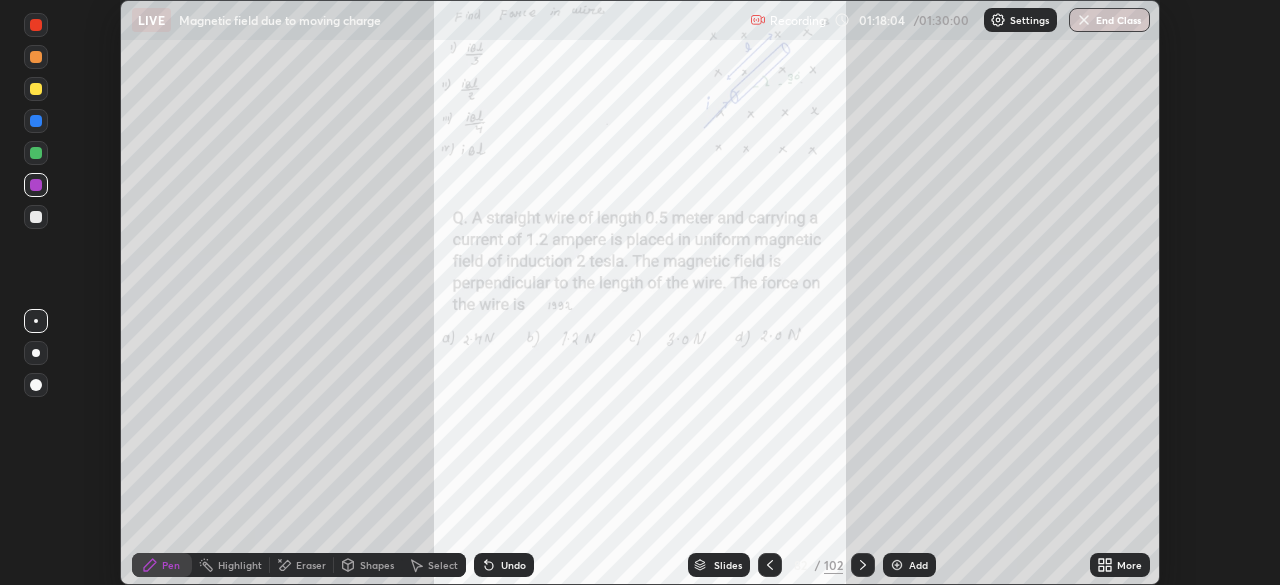 scroll, scrollTop: 585, scrollLeft: 1280, axis: both 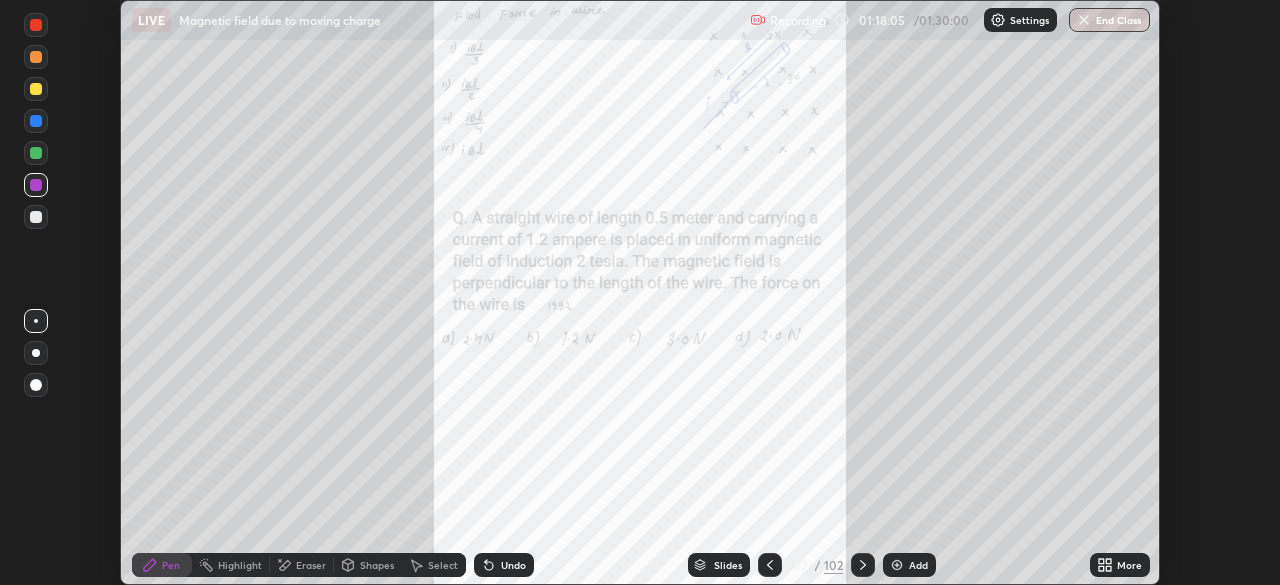 click 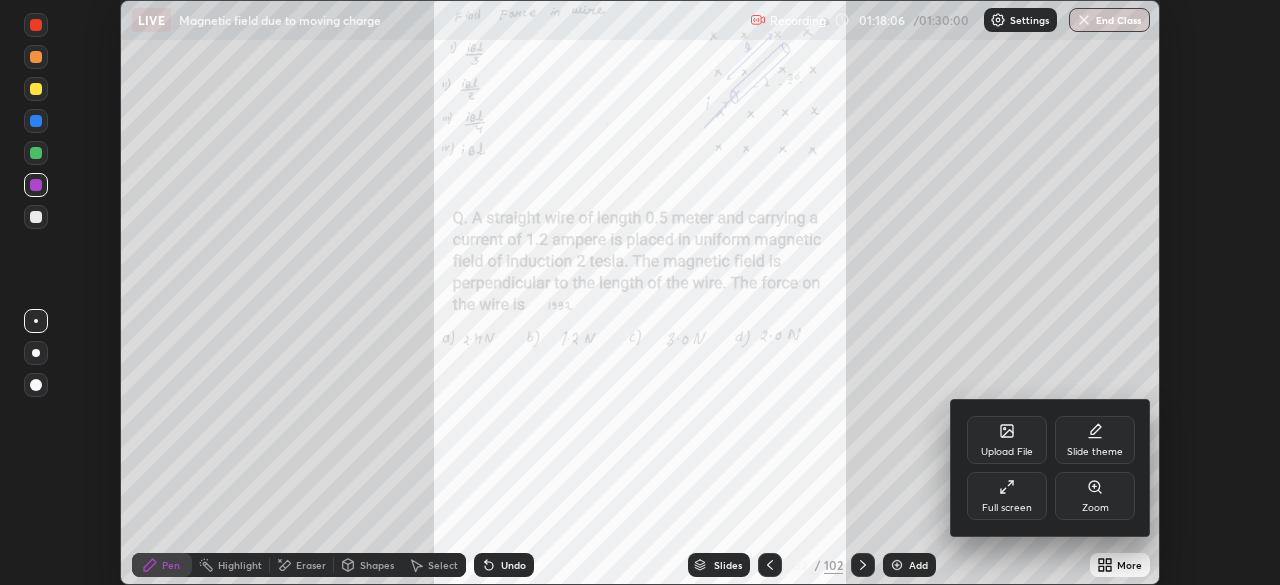 click 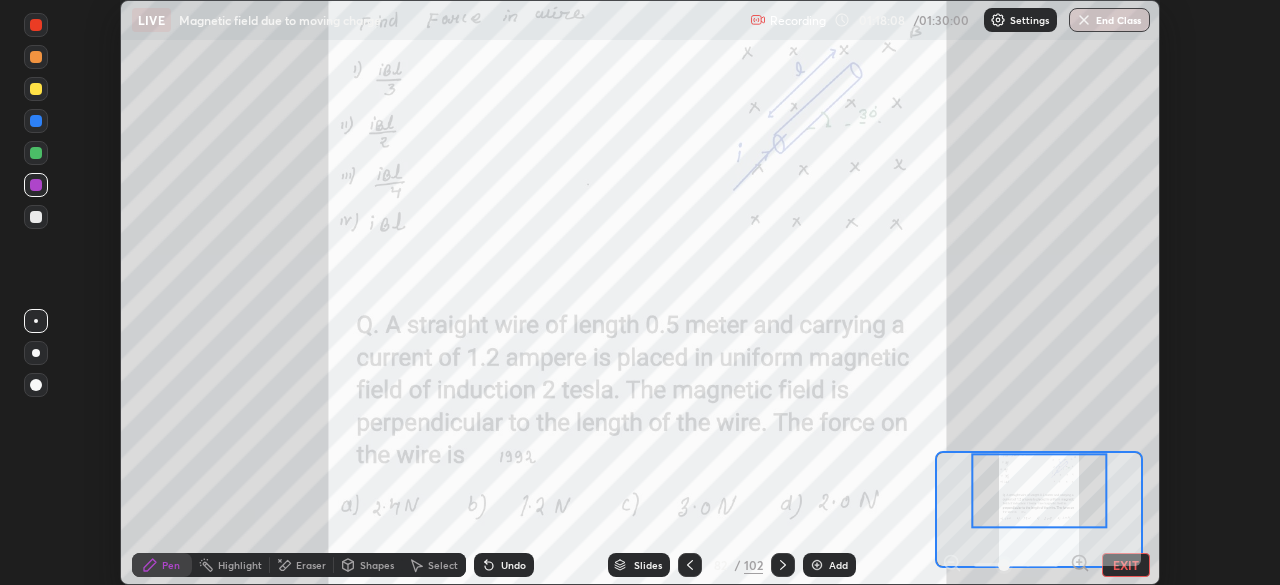 click on "EXIT" at bounding box center (1126, 565) 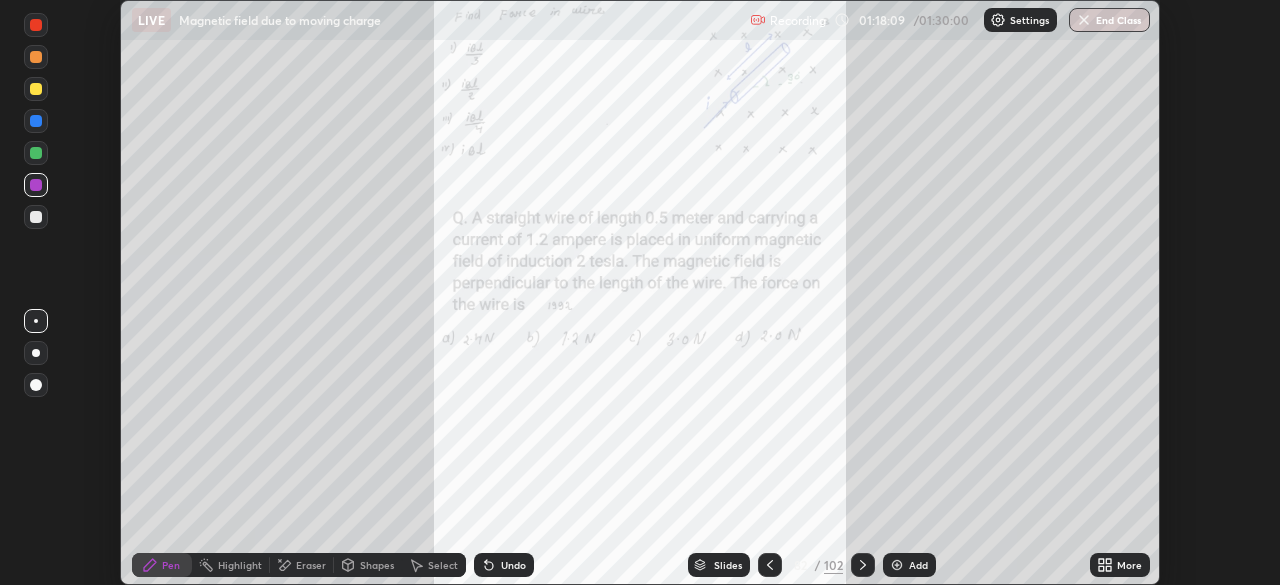 click on "More" at bounding box center [1129, 565] 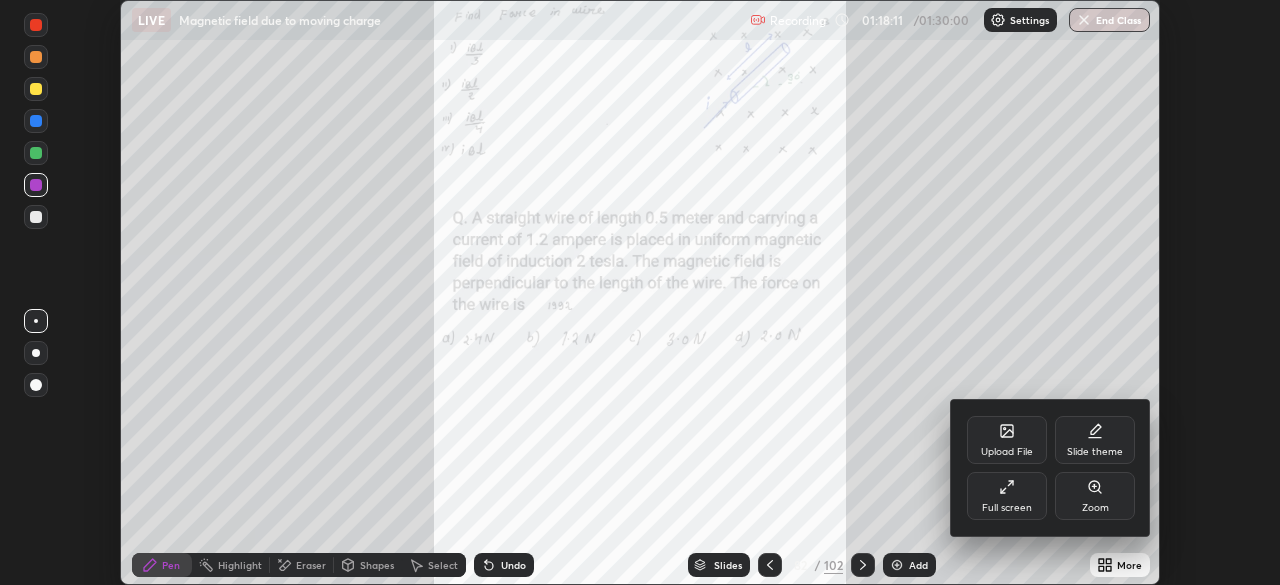 click on "Full screen" at bounding box center [1007, 496] 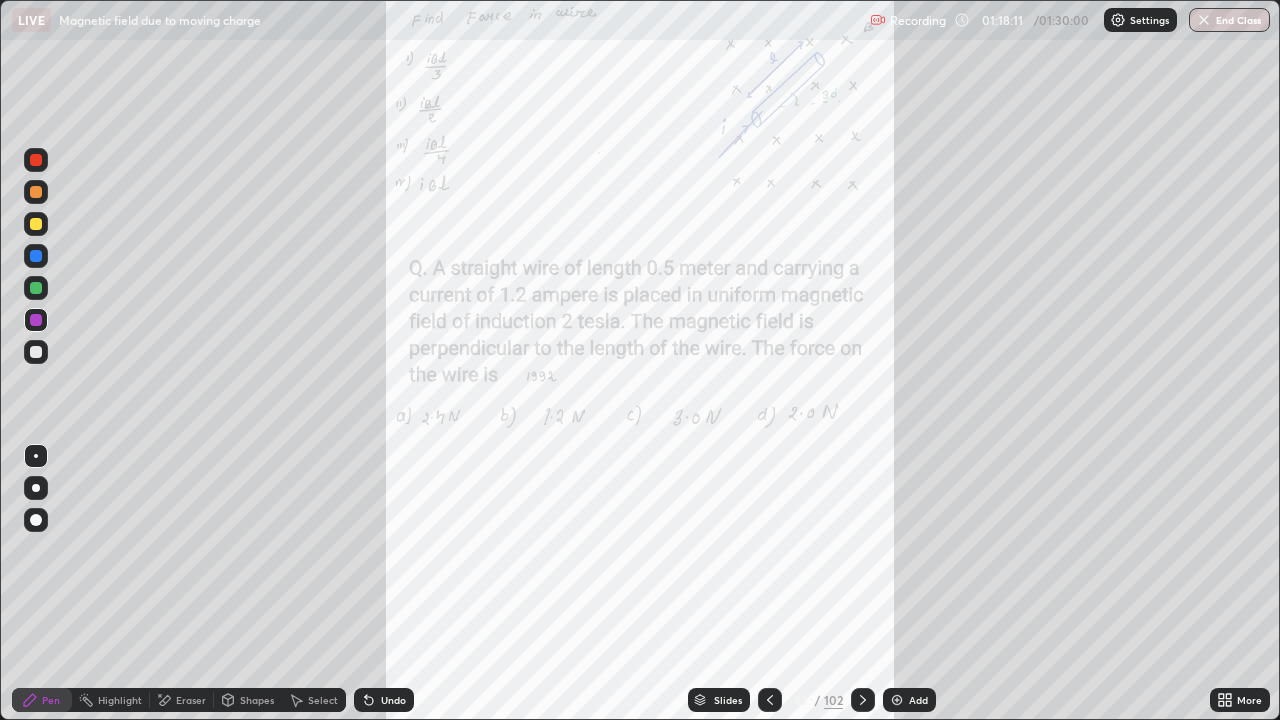 scroll, scrollTop: 99280, scrollLeft: 98720, axis: both 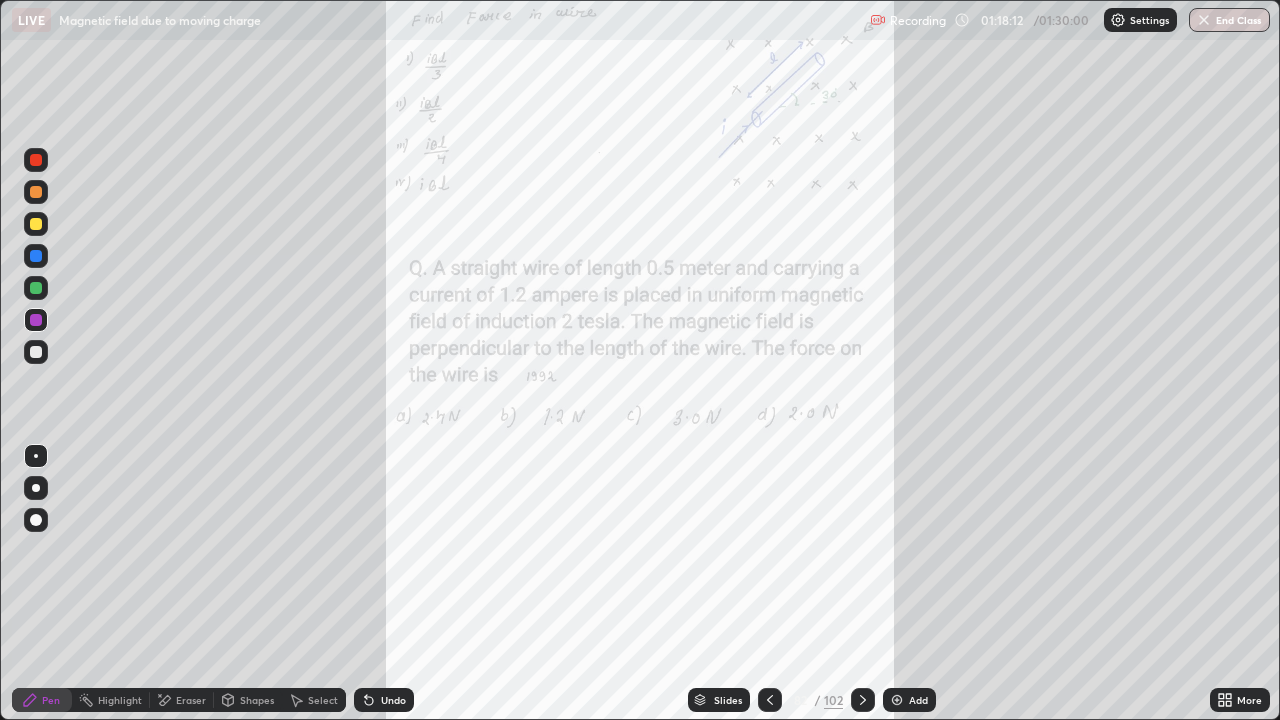 click 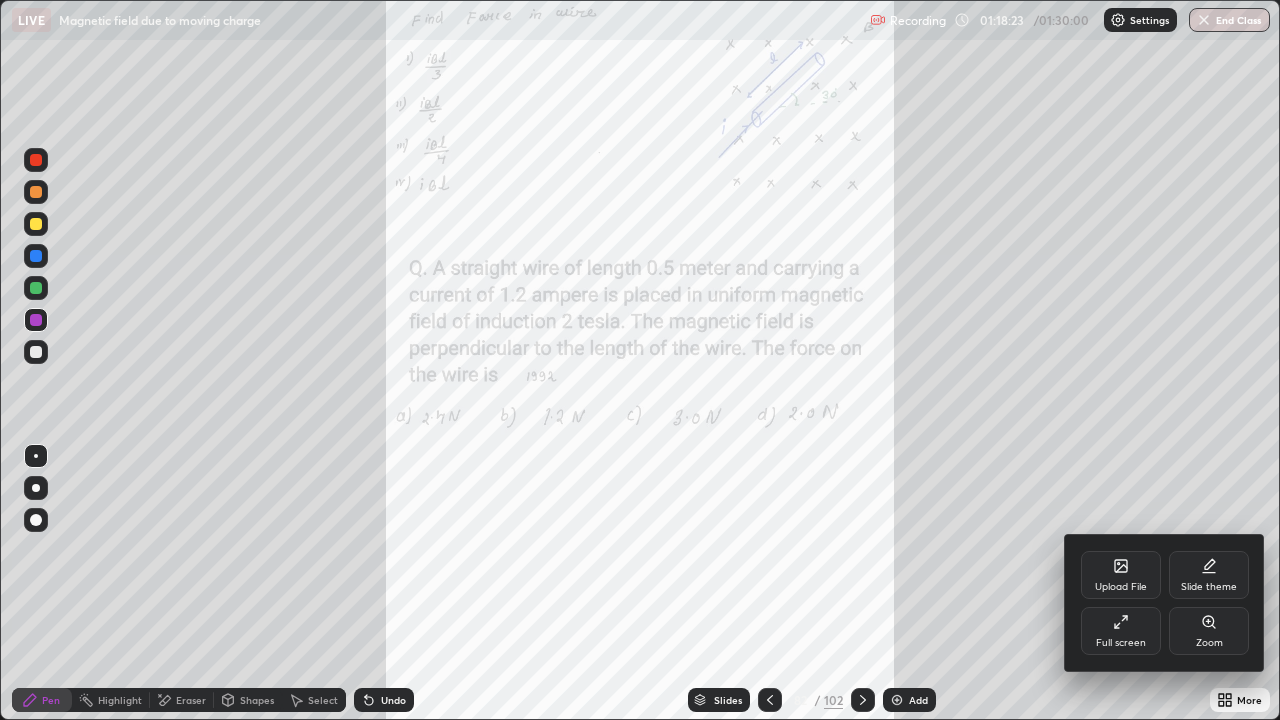 click on "Zoom" at bounding box center (1209, 631) 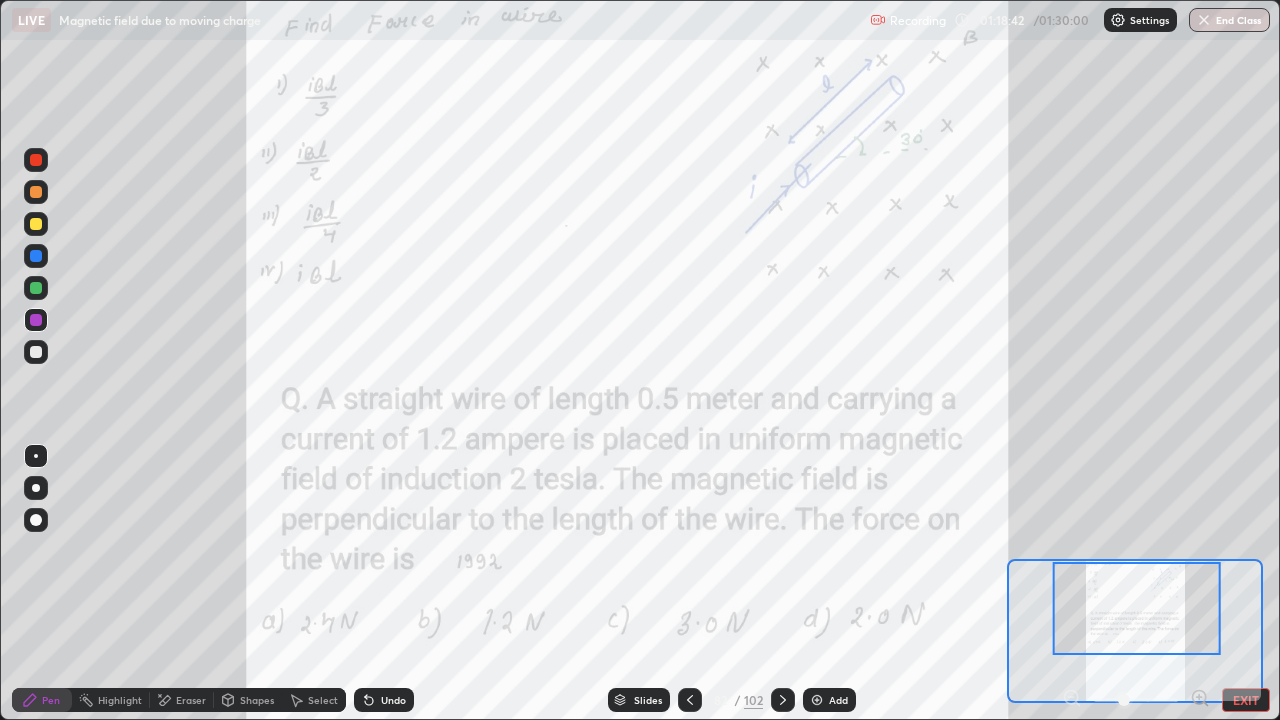 click at bounding box center [690, 700] 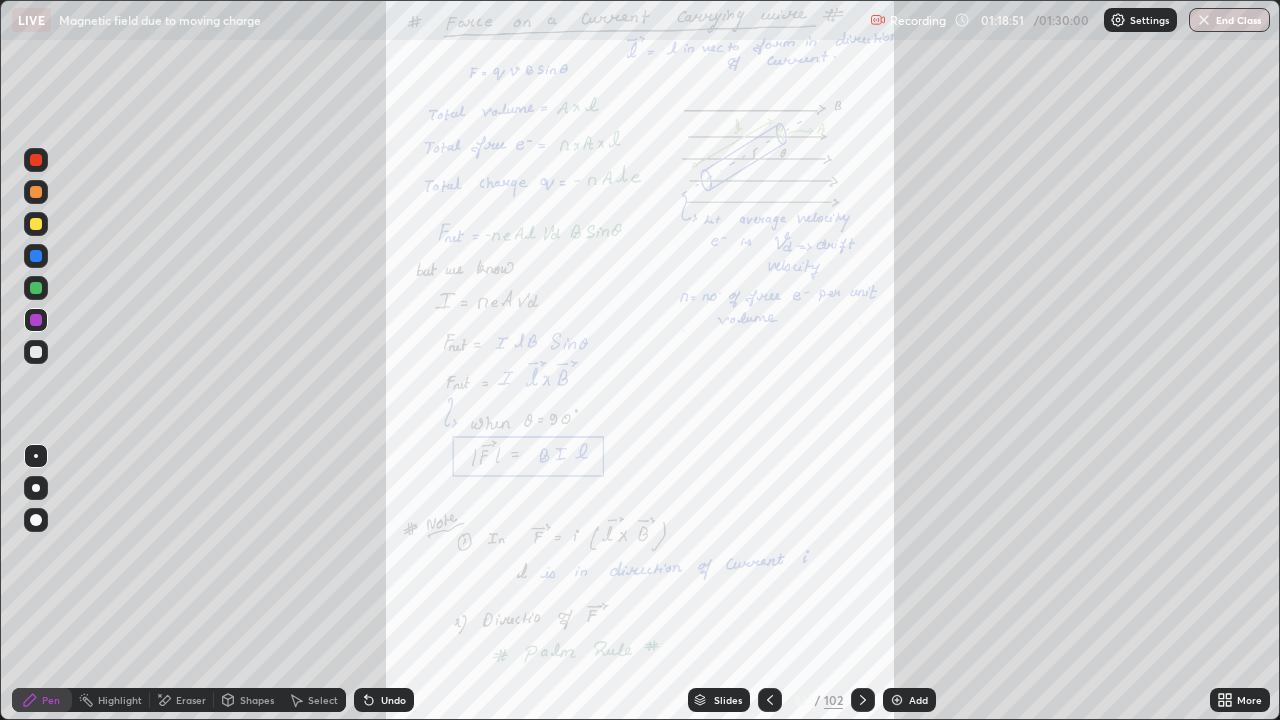 click 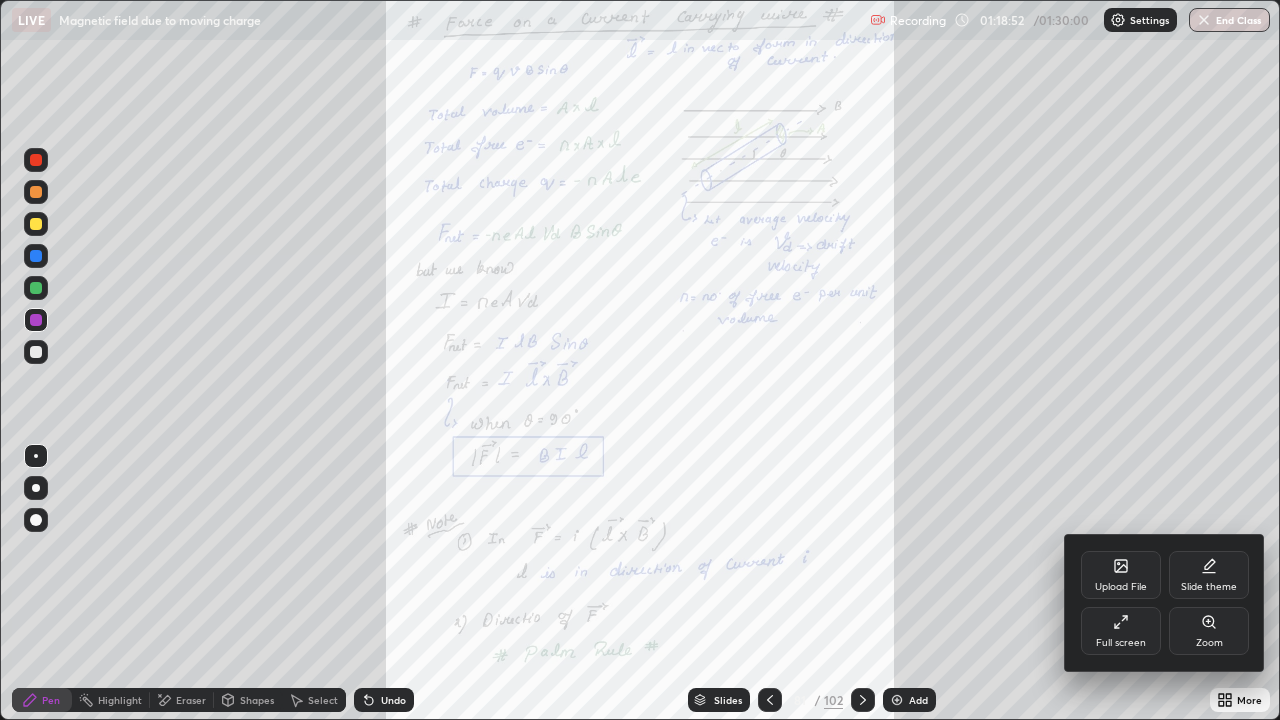 click on "Zoom" at bounding box center [1209, 643] 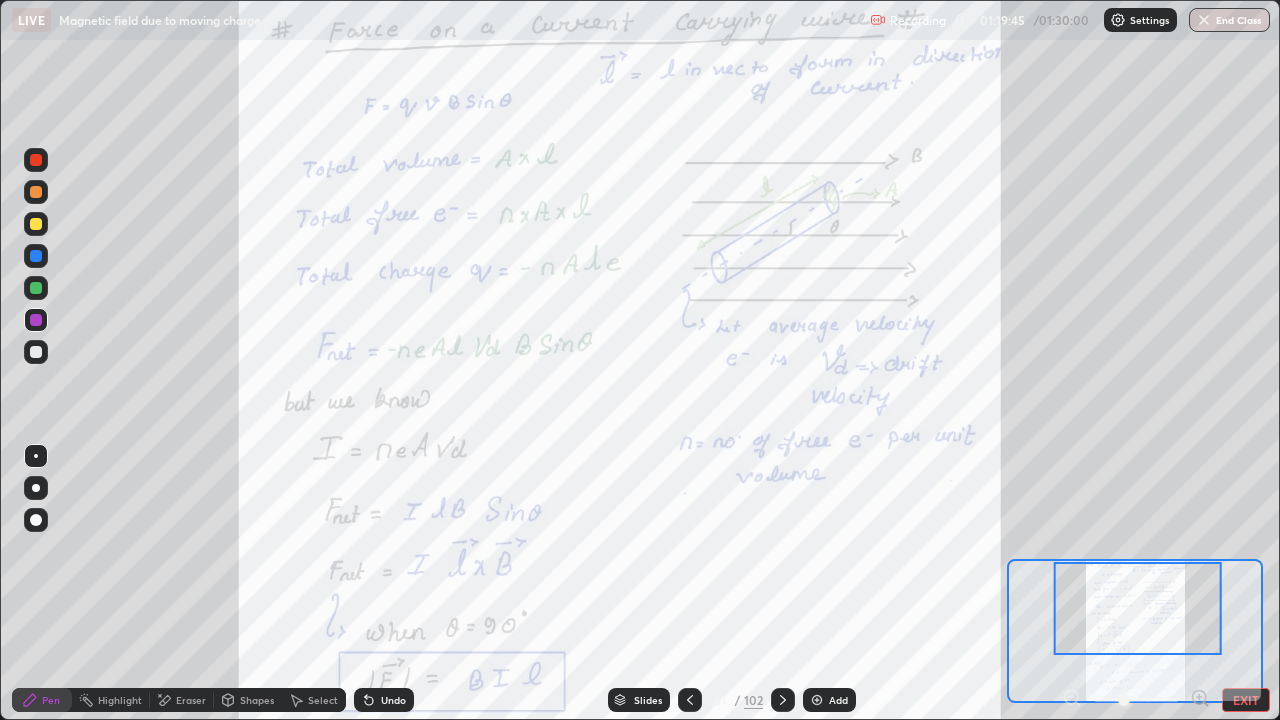 click on "Undo" at bounding box center (384, 700) 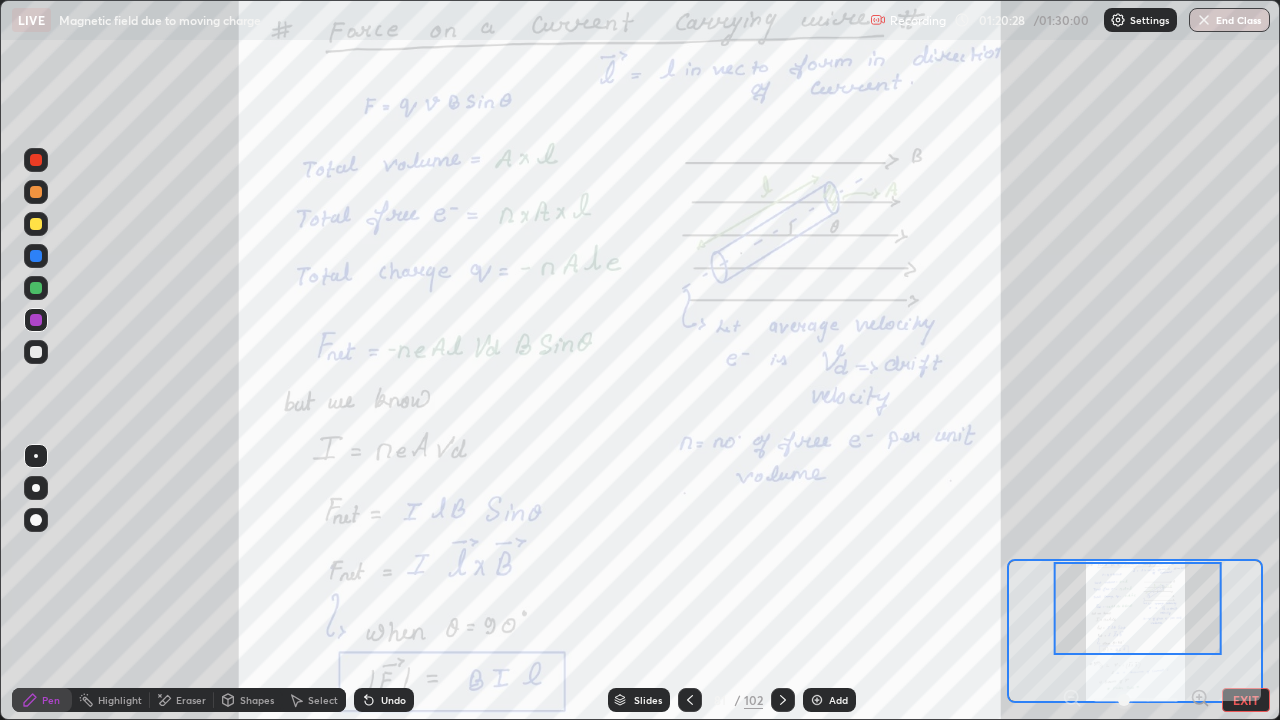 click on "Undo" at bounding box center (384, 700) 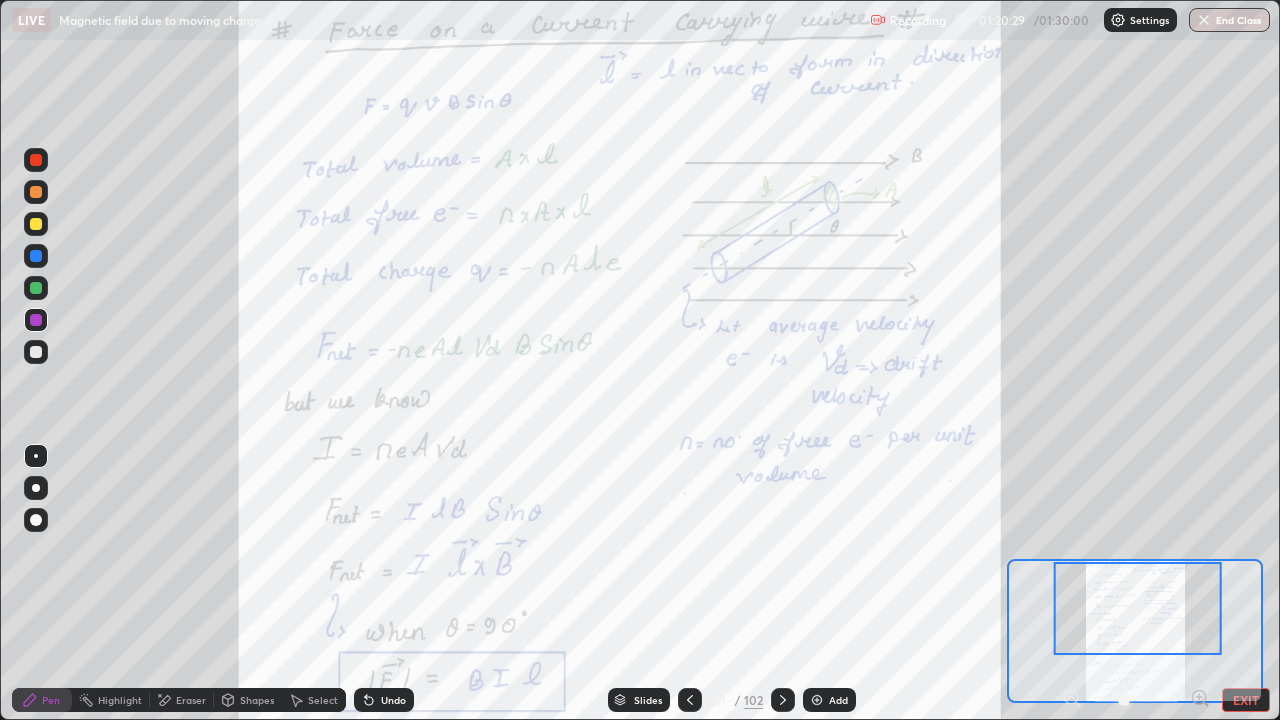 click on "Undo" at bounding box center [384, 700] 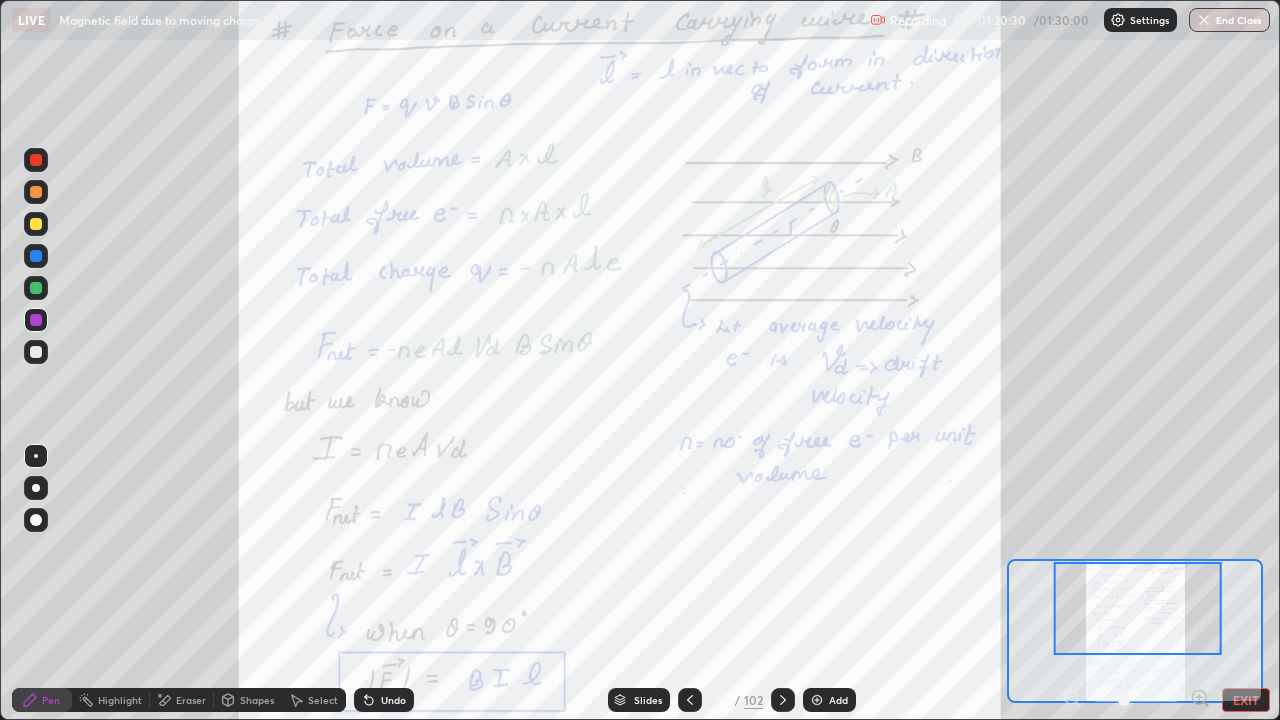click on "Undo" at bounding box center (384, 700) 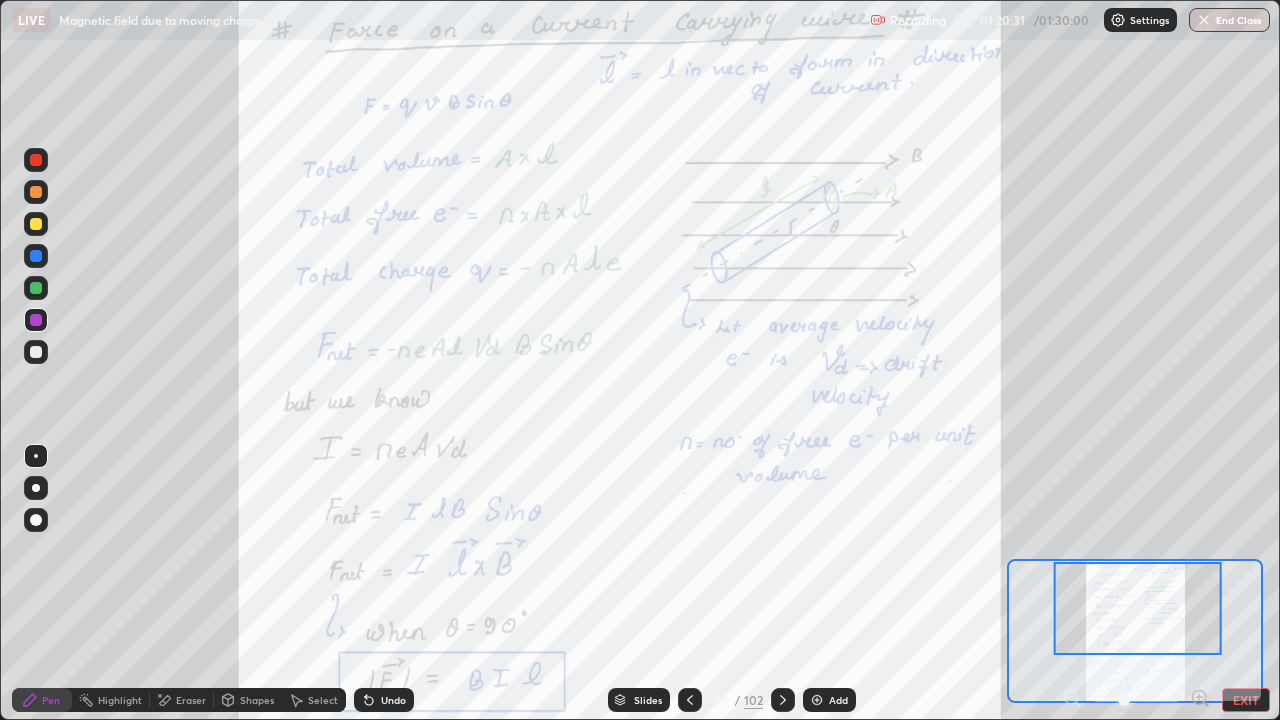 click on "Undo" at bounding box center (393, 700) 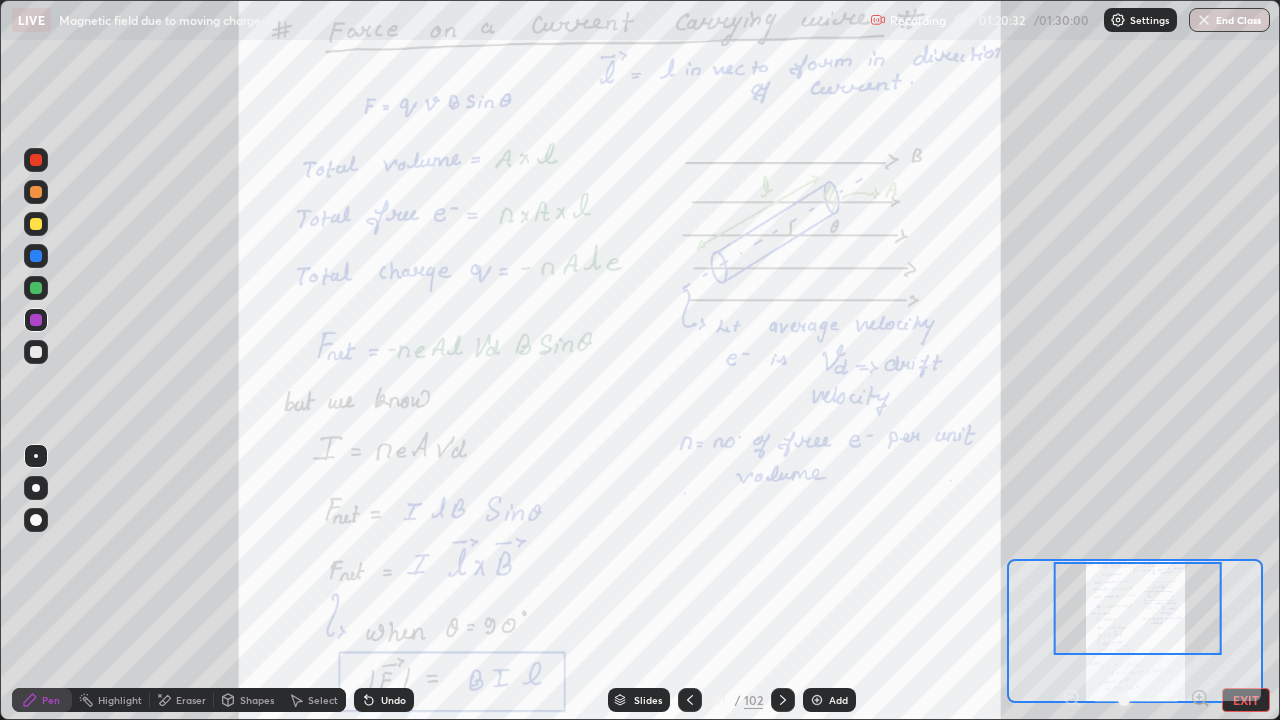 click on "Undo" at bounding box center [393, 700] 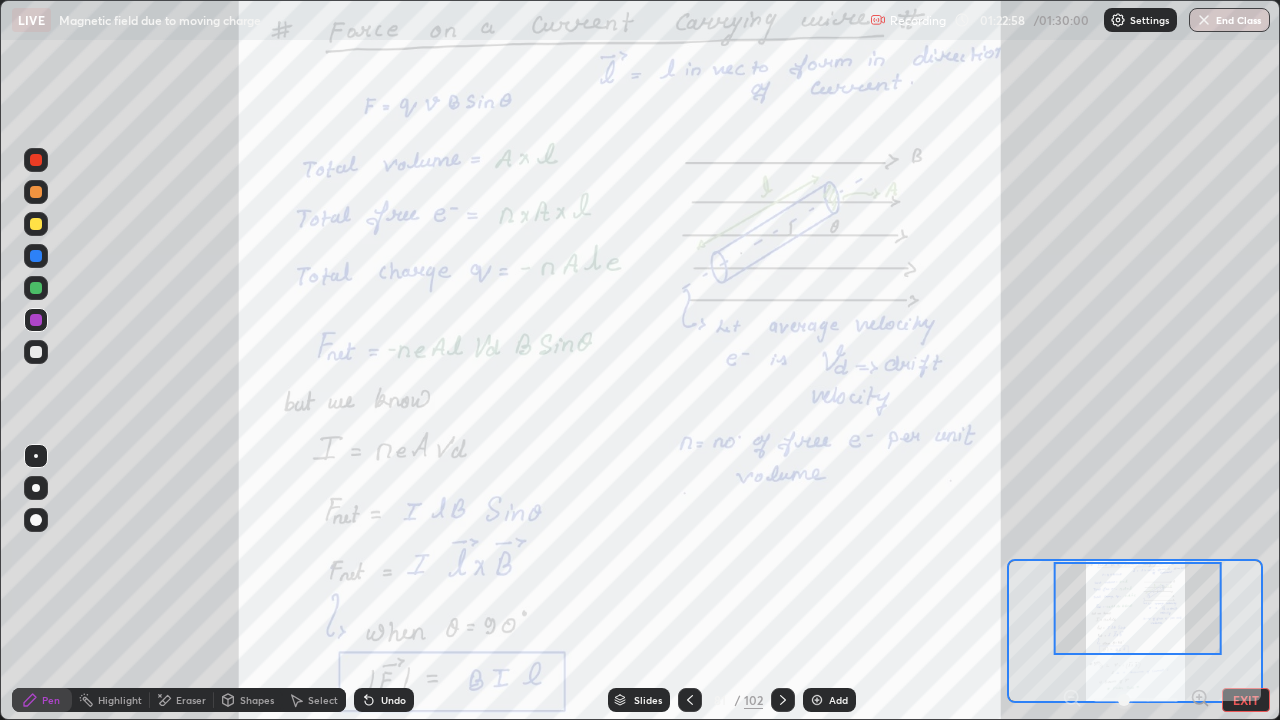 click on "Slides 81 / 102 Add" at bounding box center [732, 700] 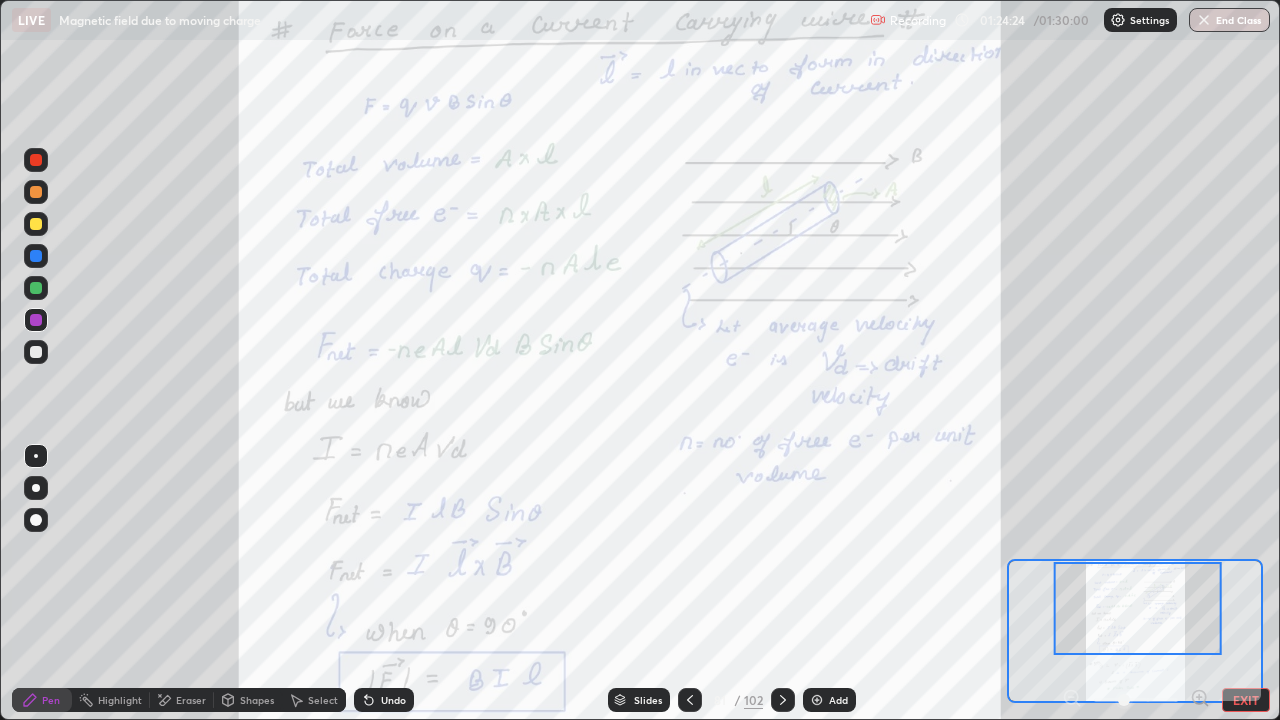click 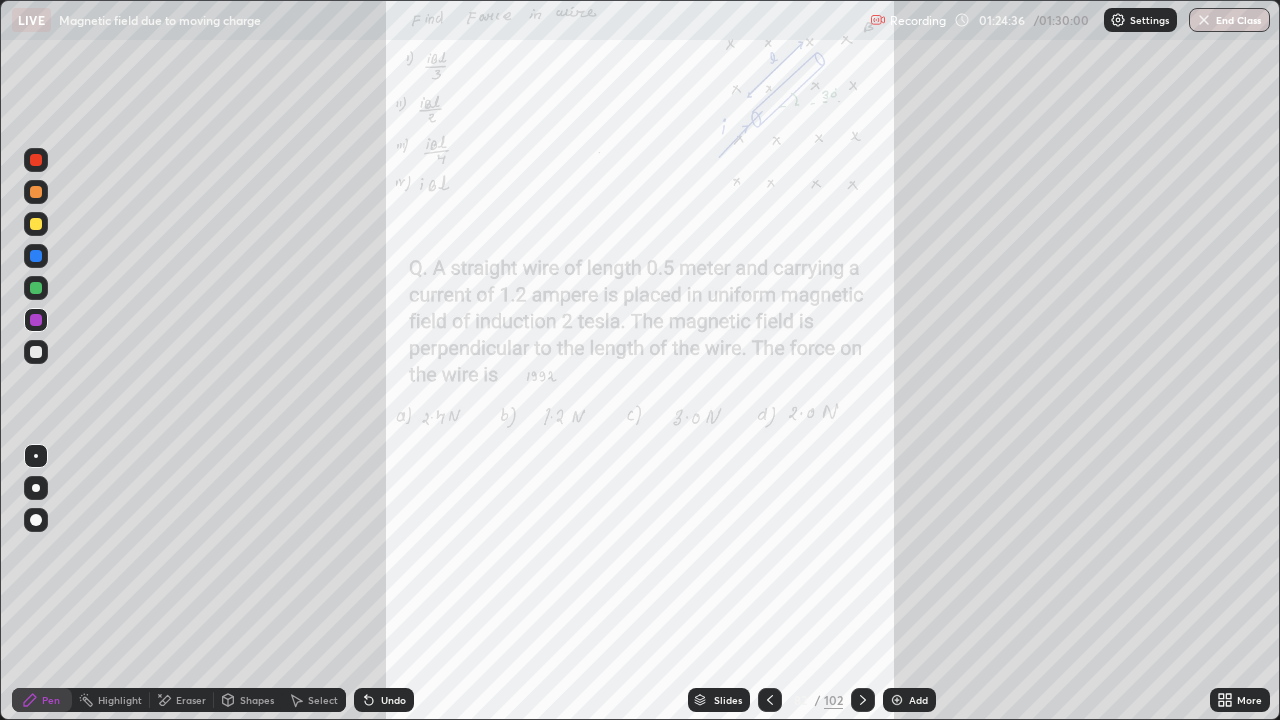 click 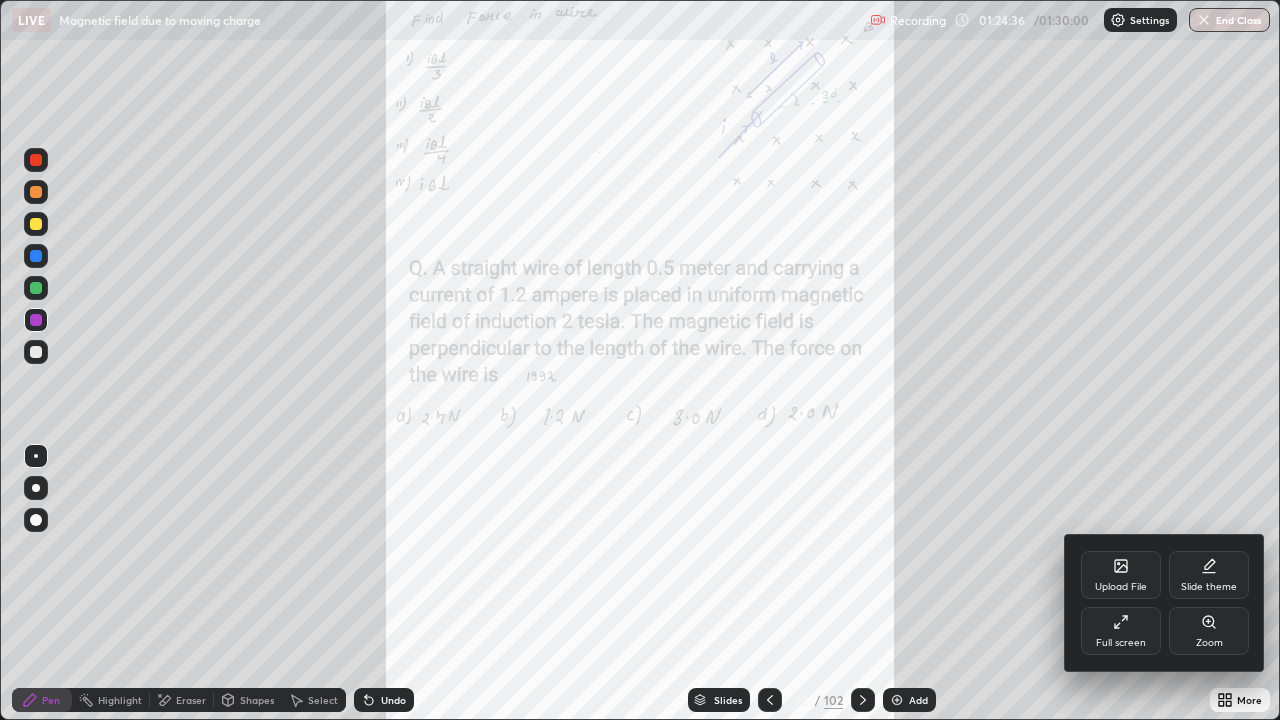 click on "Zoom" at bounding box center (1209, 631) 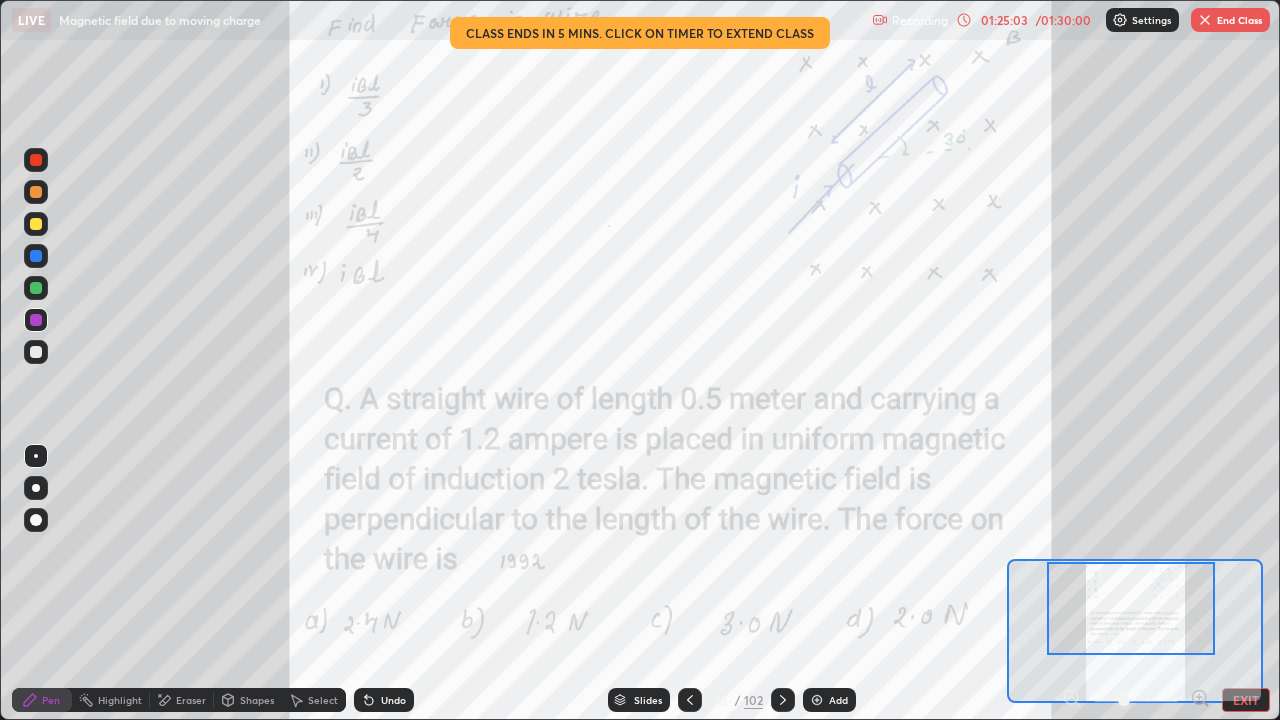 click on "/  01:30:00" at bounding box center (1063, 20) 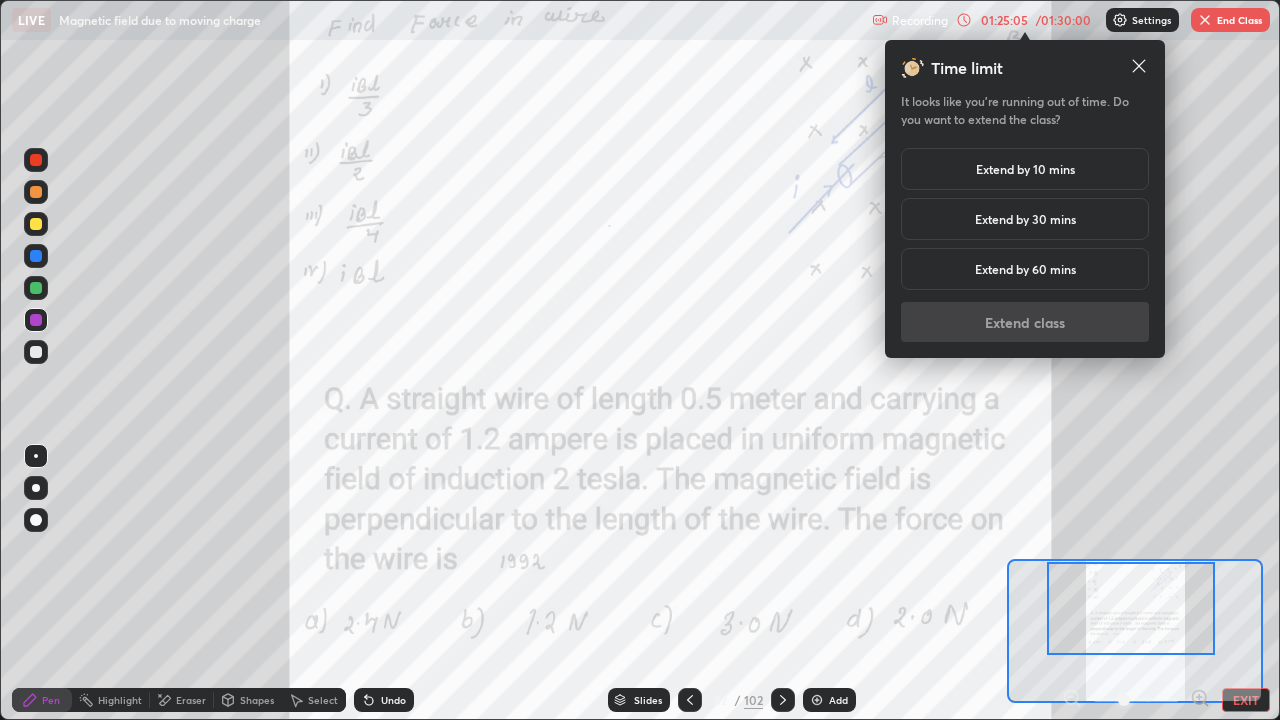 click on "Extend by 30 mins" at bounding box center [1025, 219] 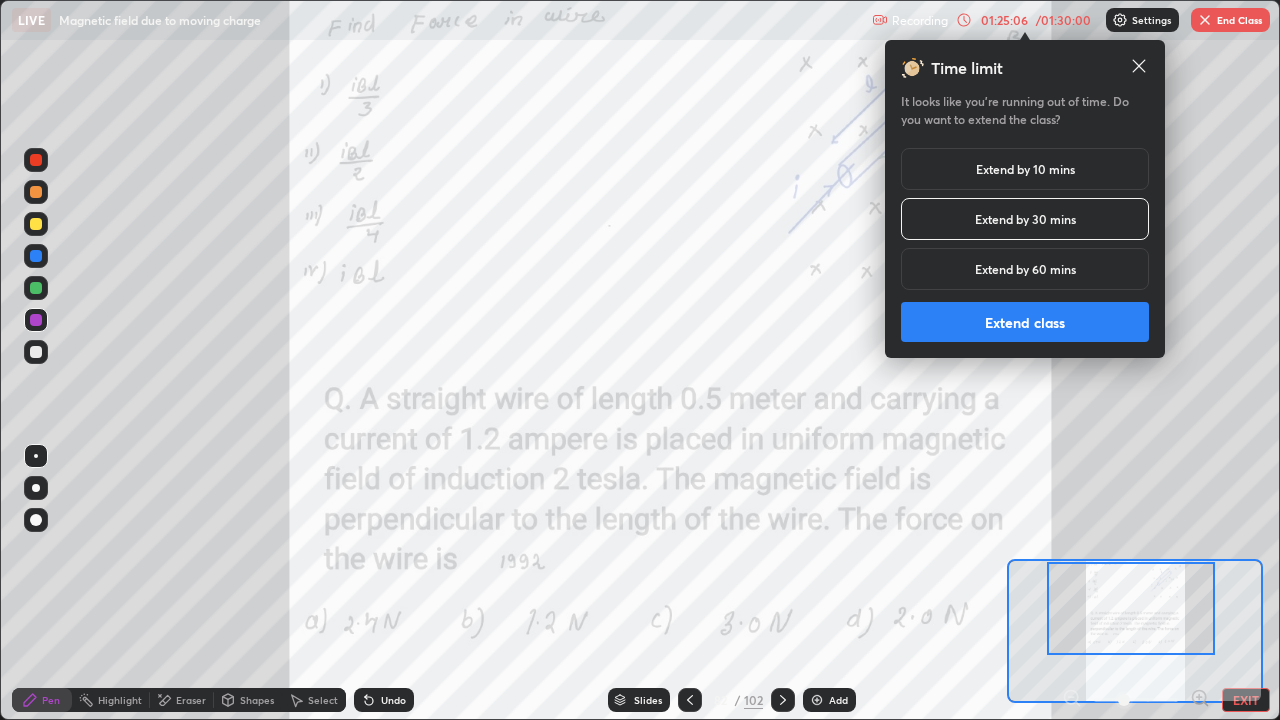 click on "Extend class" at bounding box center (1025, 322) 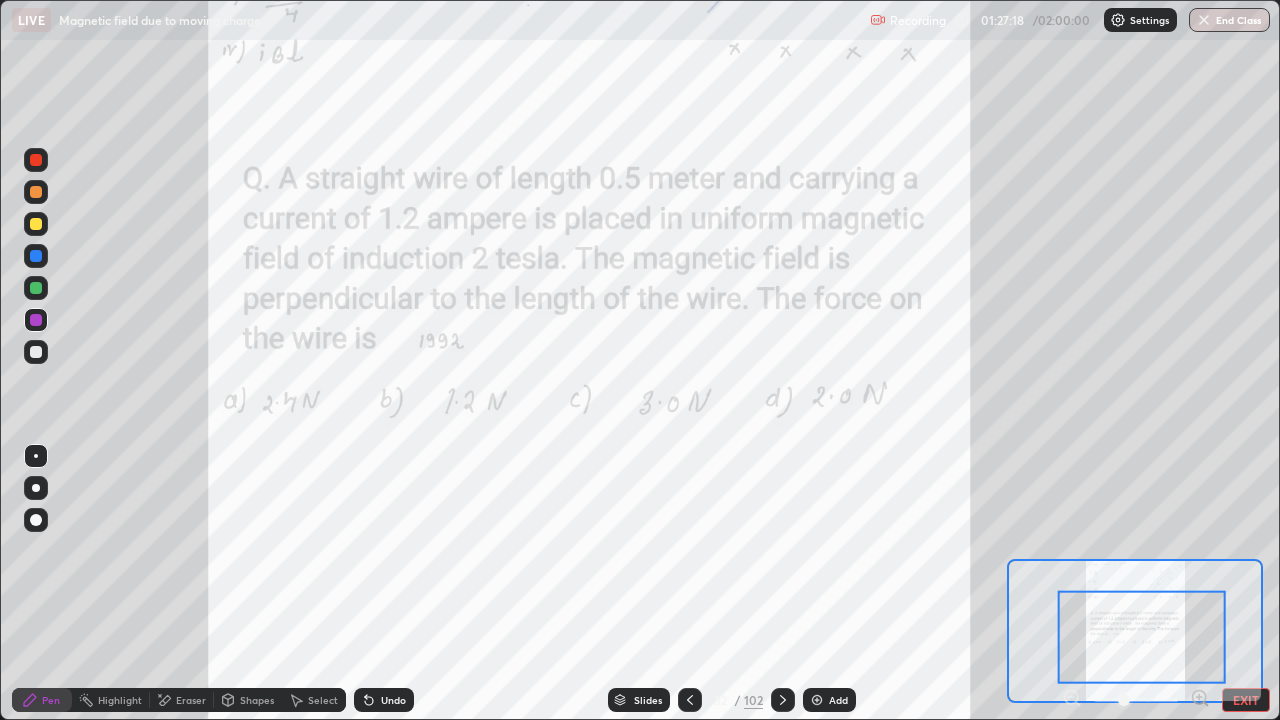 click 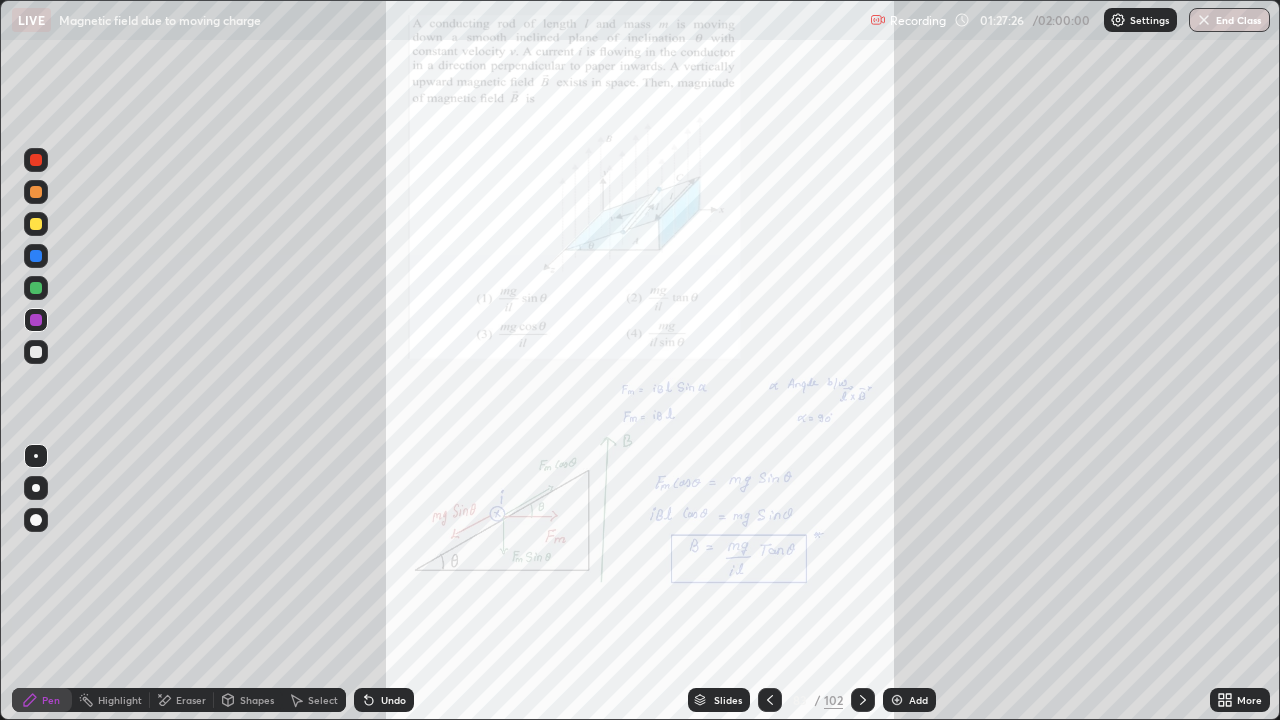 click 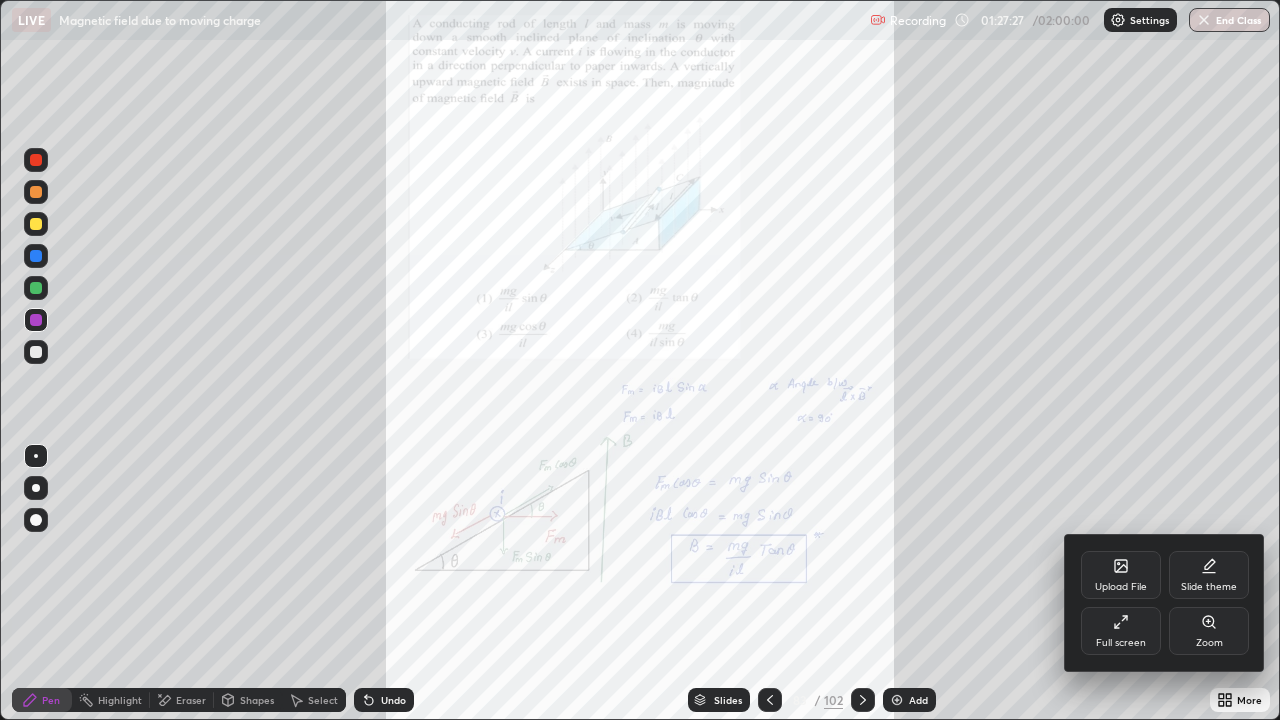 click on "Zoom" at bounding box center [1209, 631] 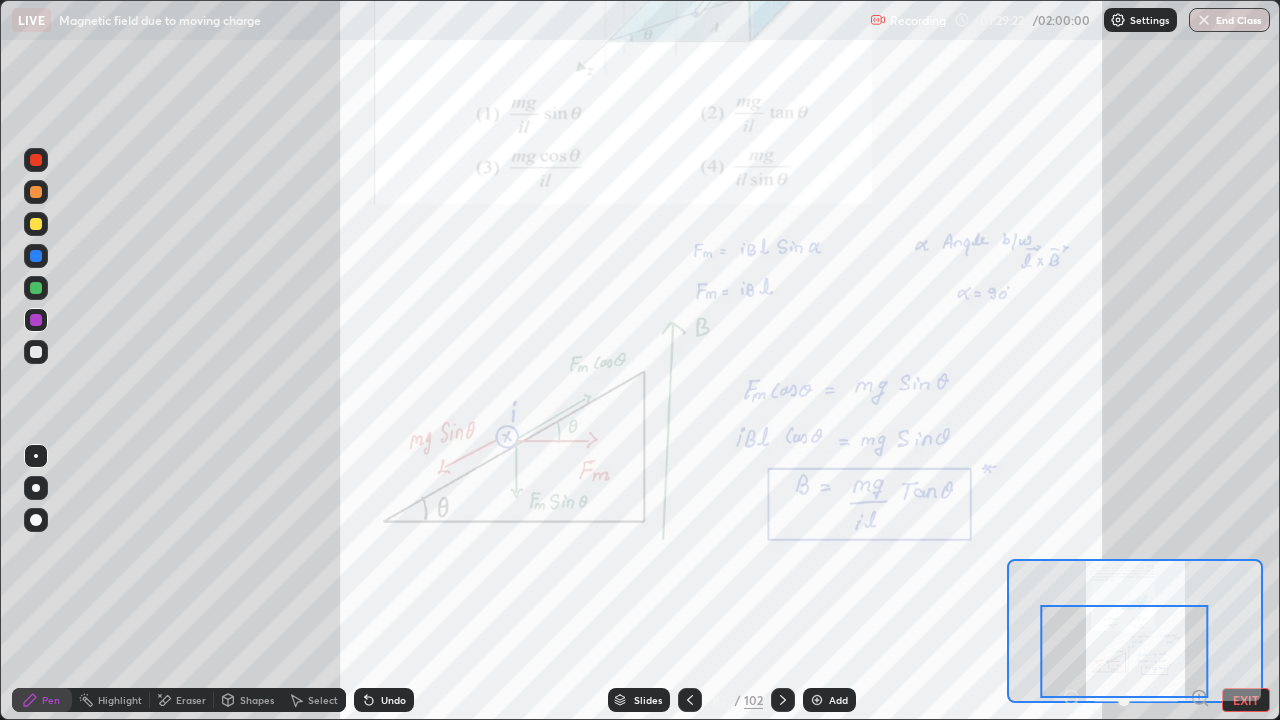 click at bounding box center [36, 352] 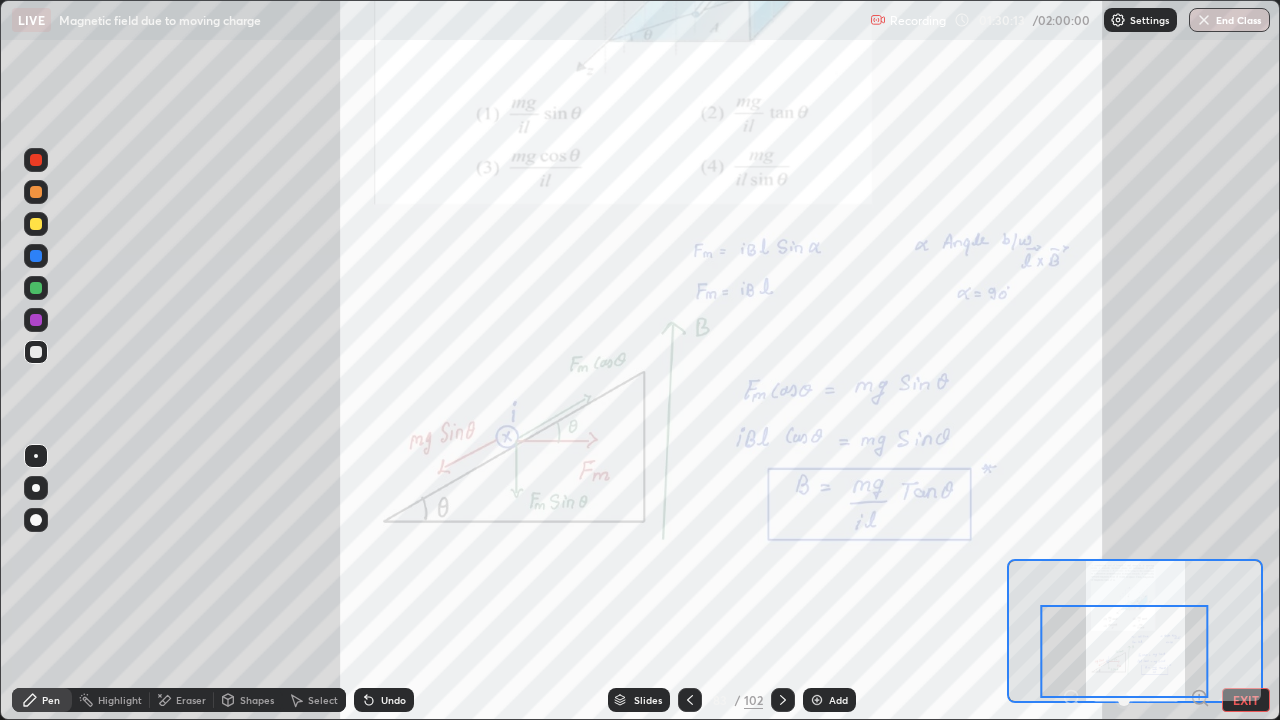 click at bounding box center [36, 320] 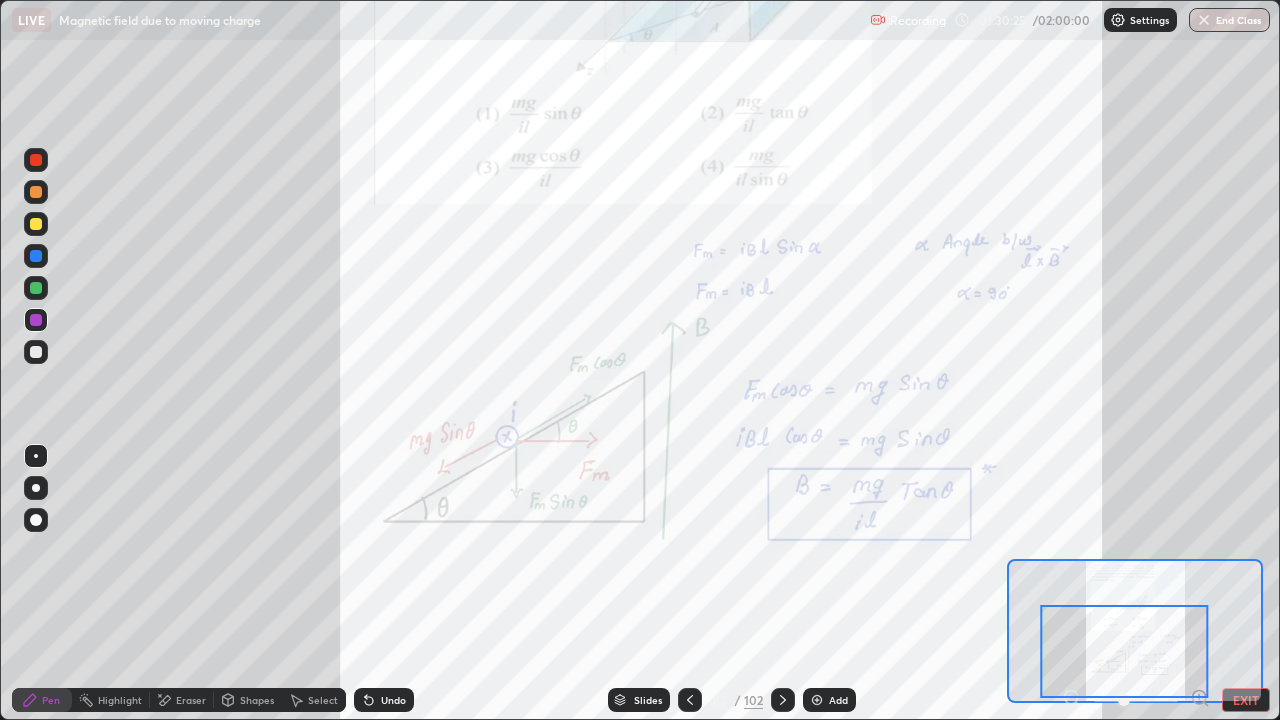 click 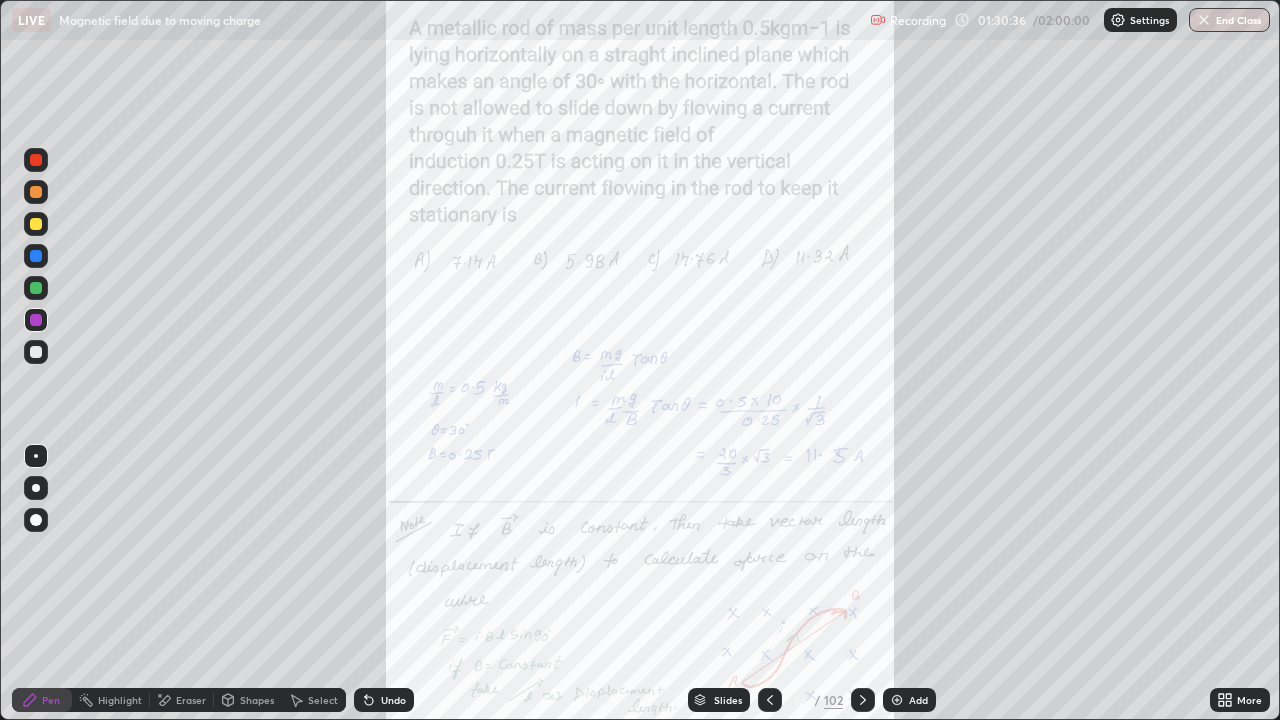 click 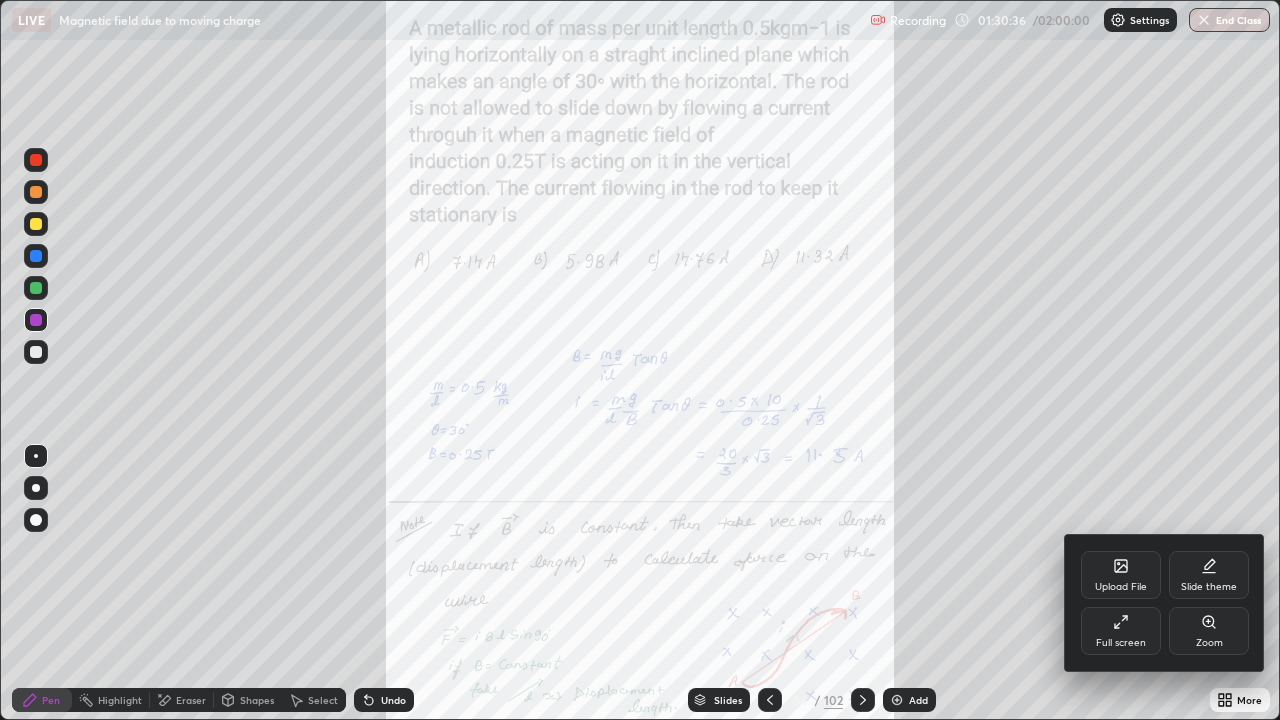 click on "Zoom" at bounding box center [1209, 643] 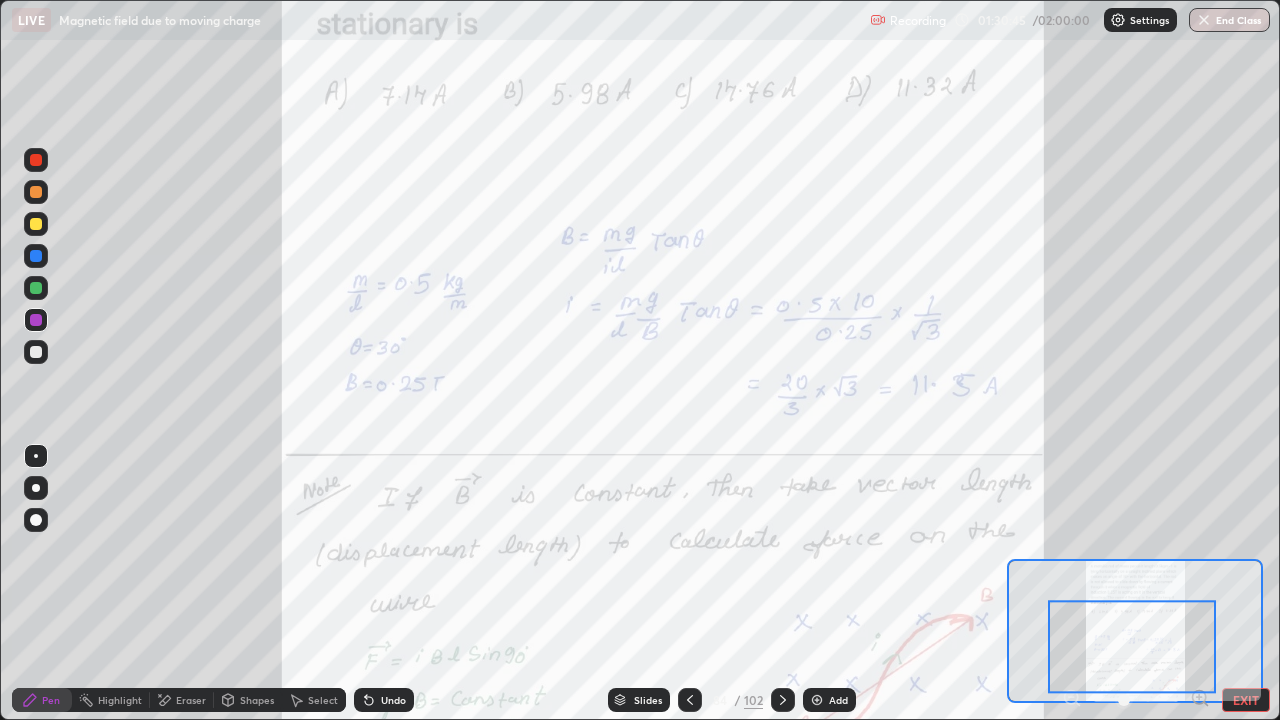 click 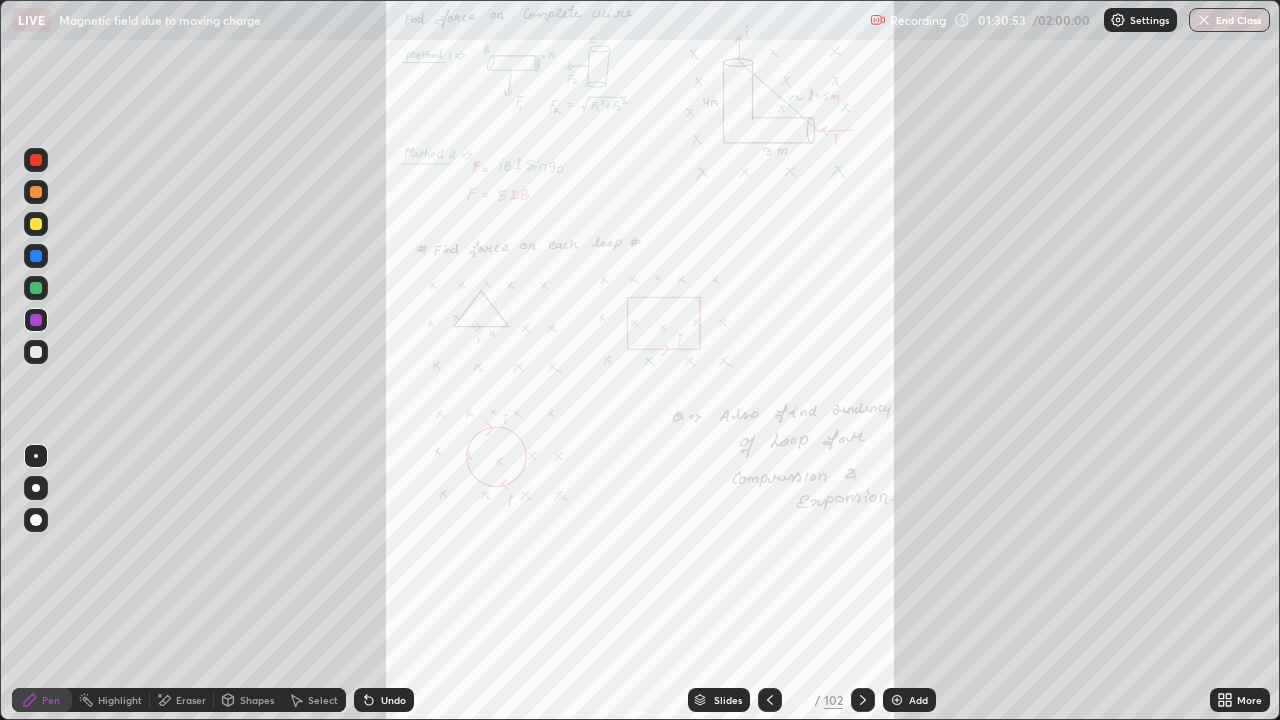 click 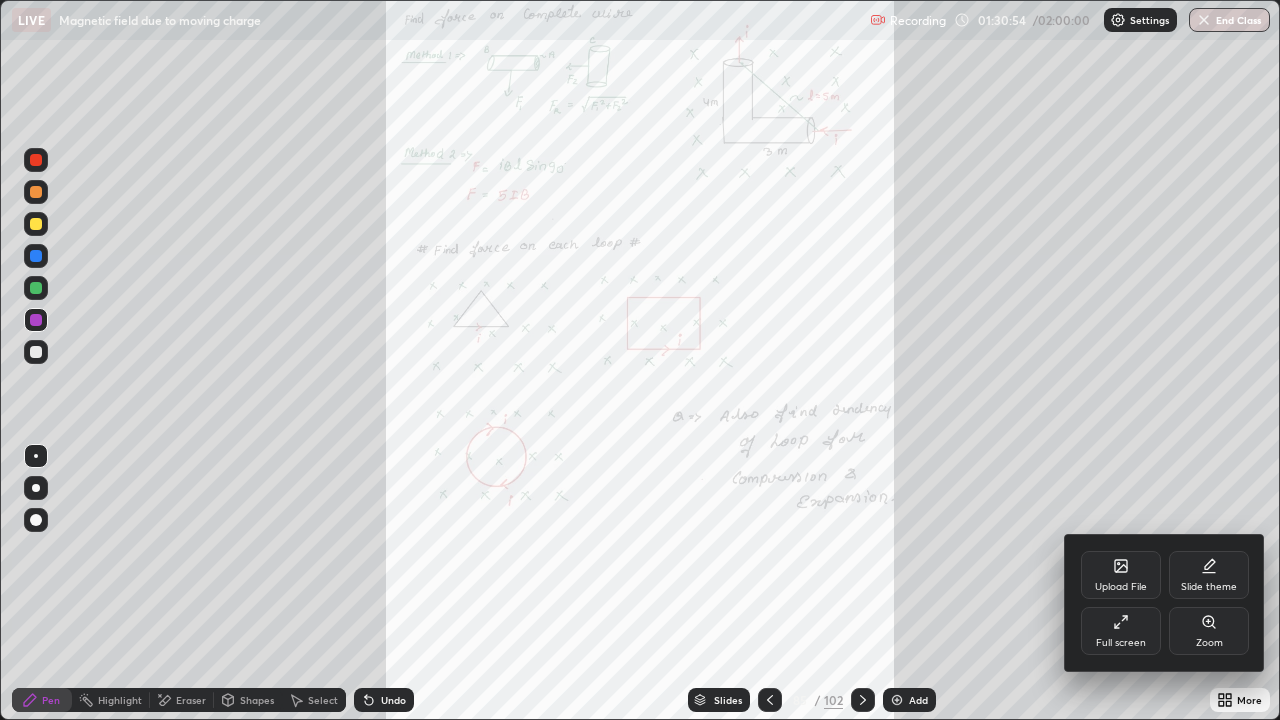 click on "Zoom" at bounding box center (1209, 643) 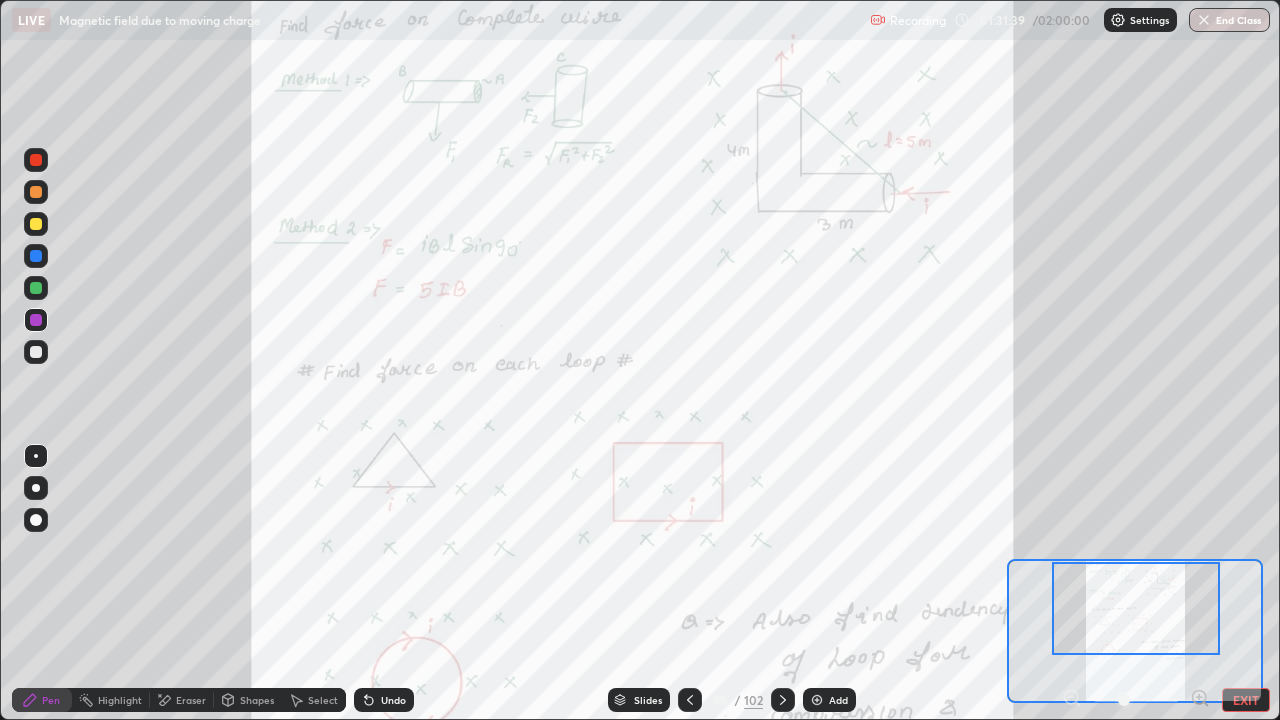 click 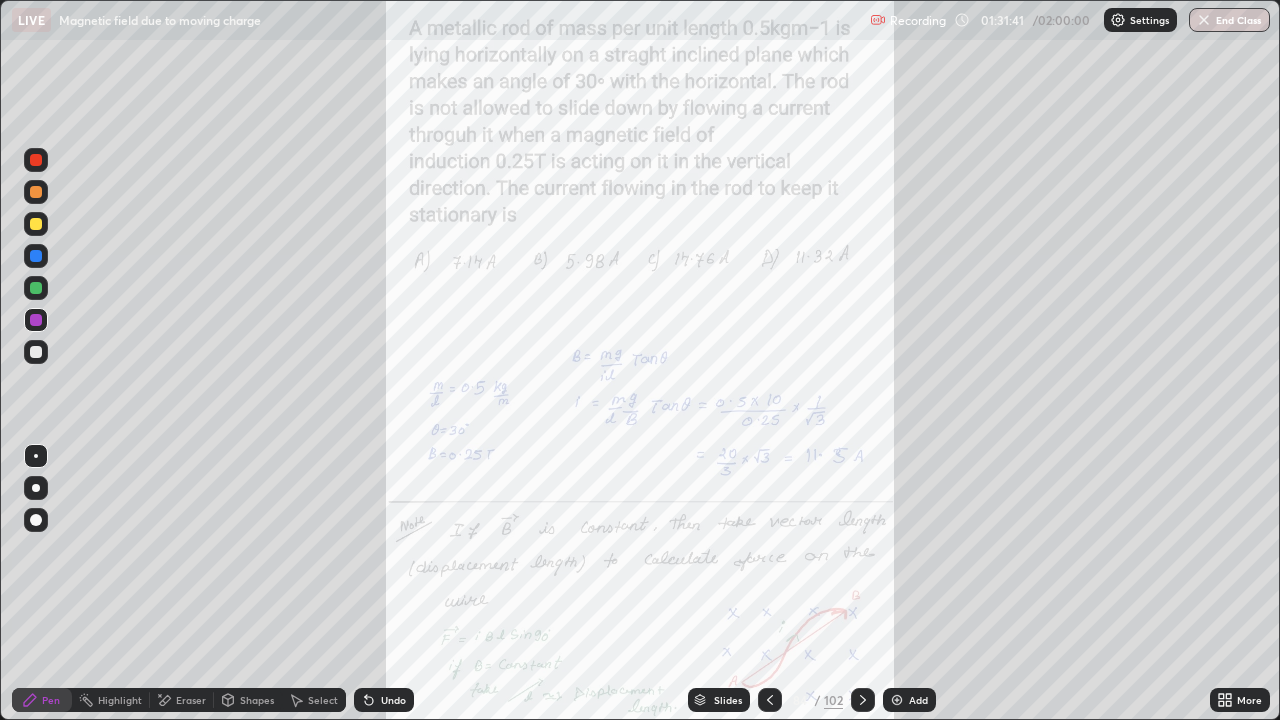 click 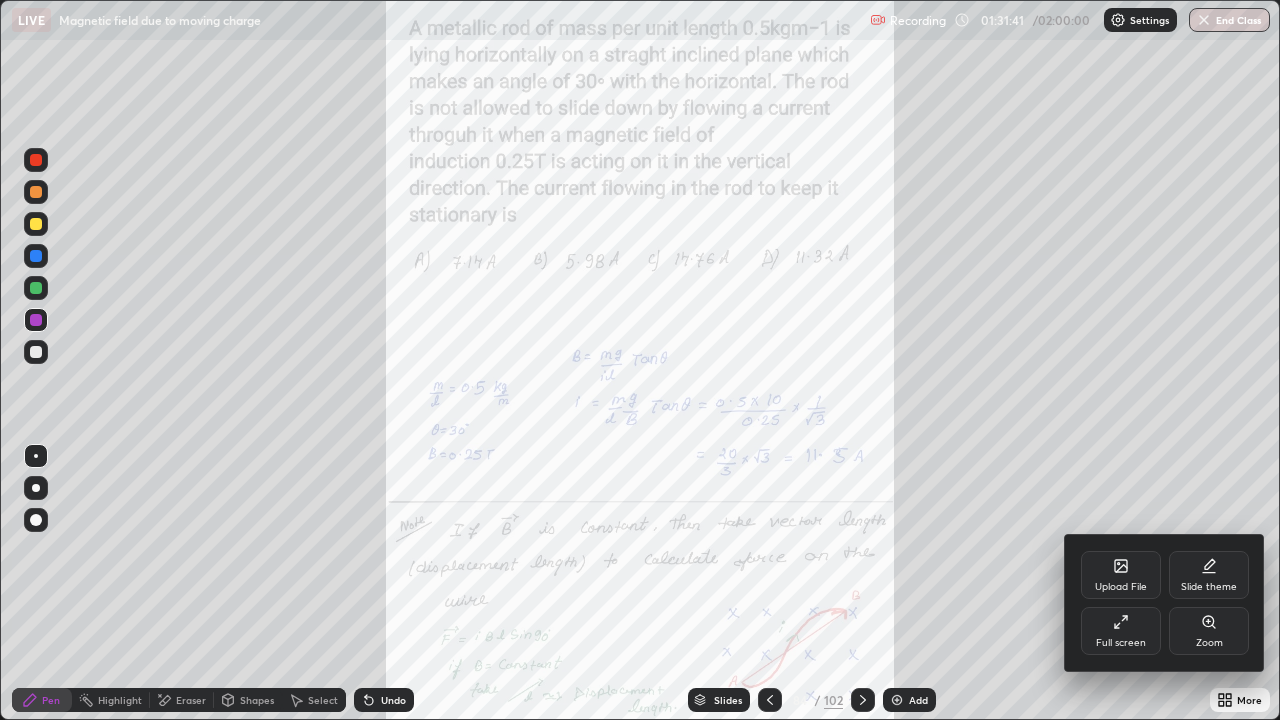 click on "Zoom" at bounding box center (1209, 631) 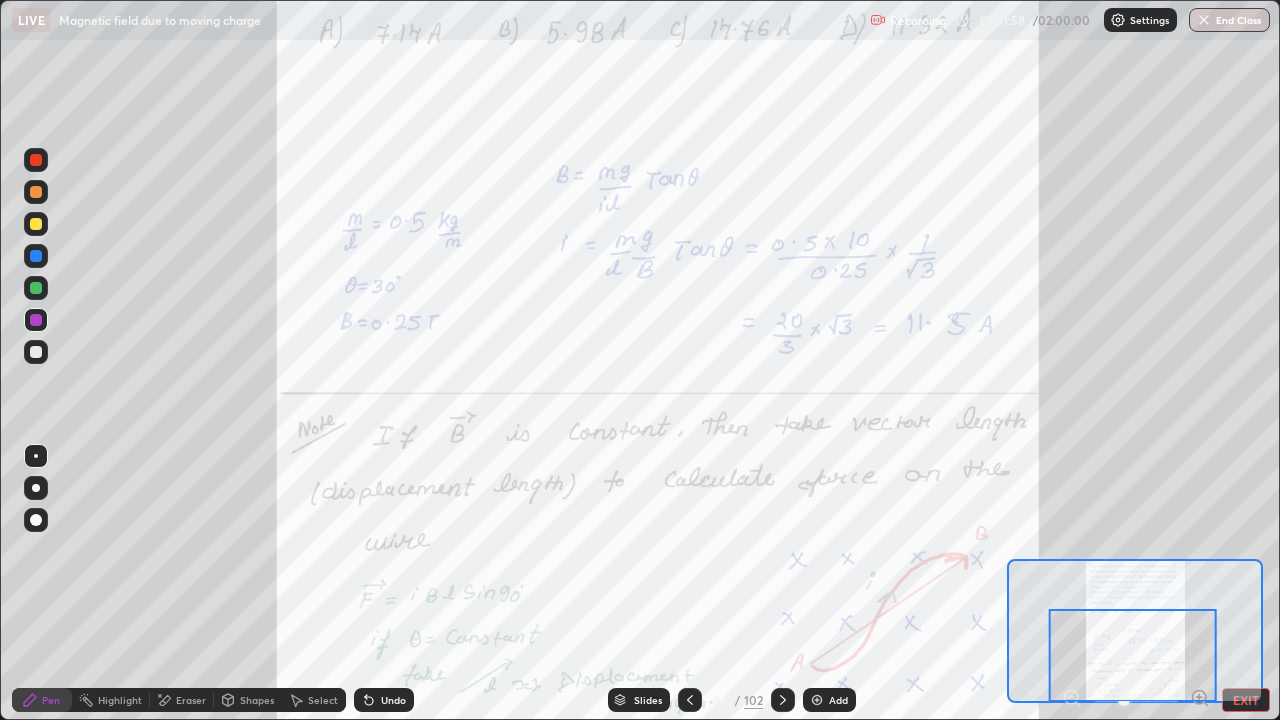 click 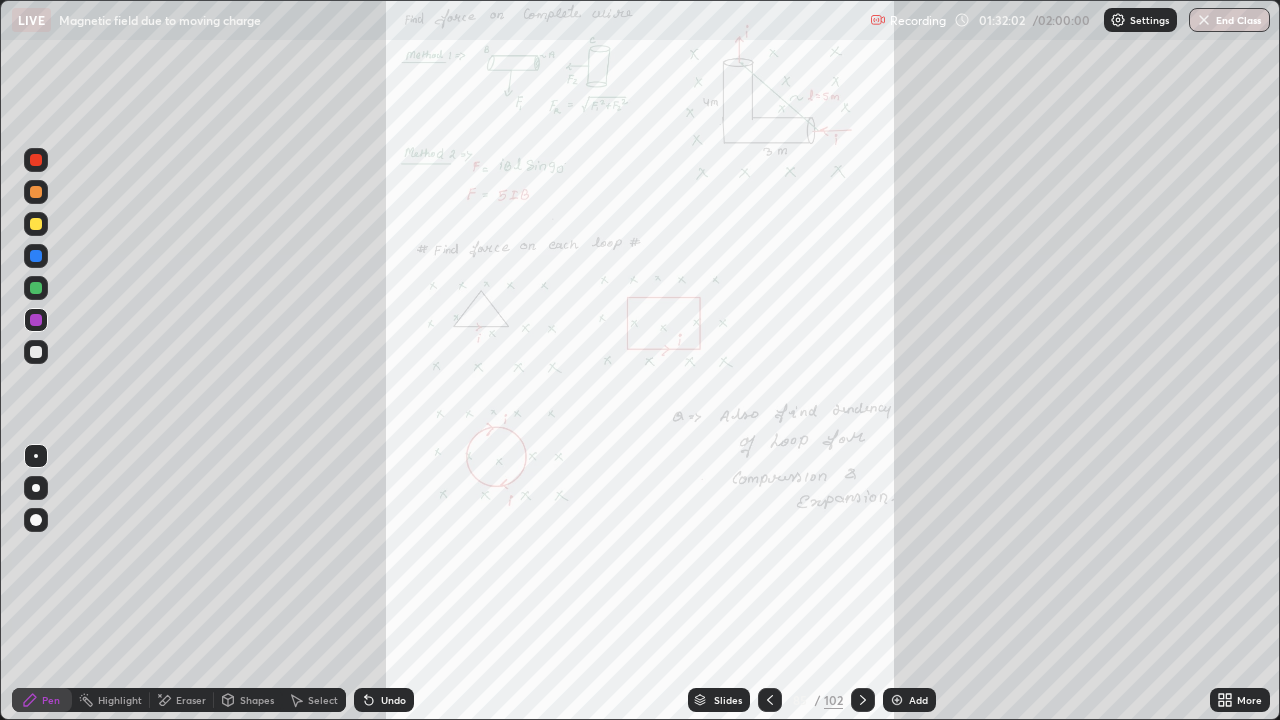 click on "More" at bounding box center [1240, 700] 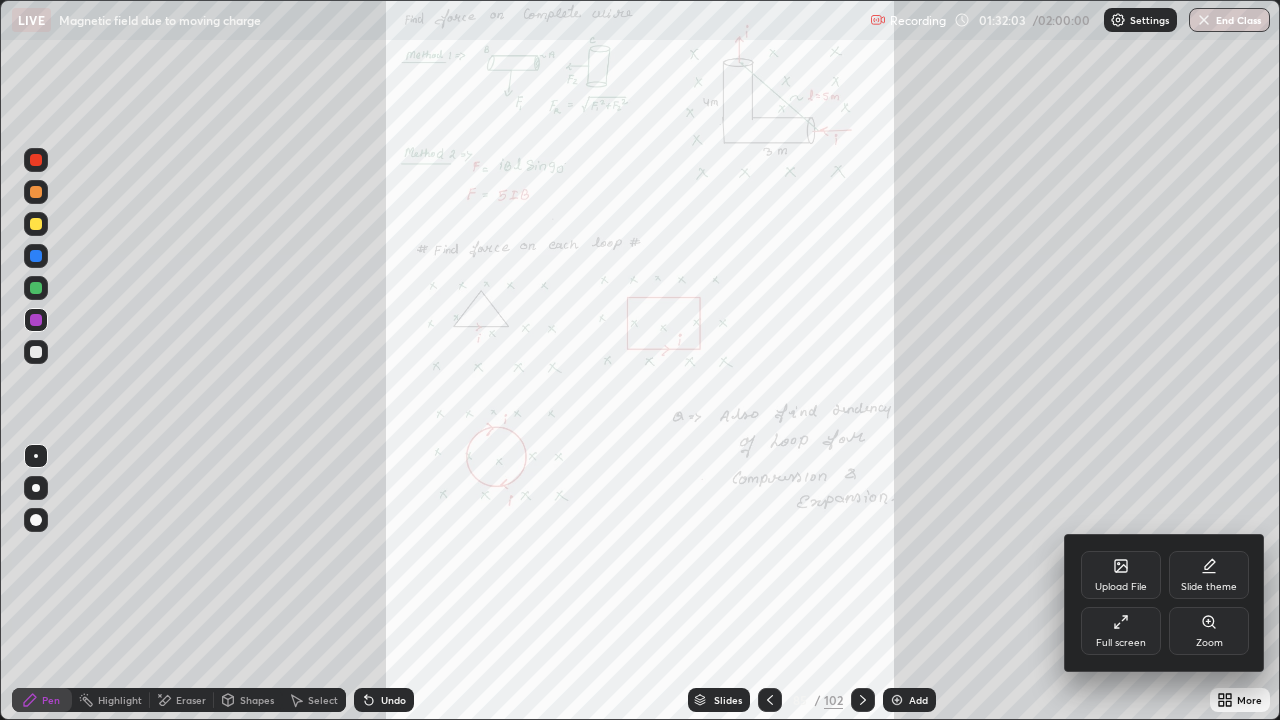 click on "Zoom" at bounding box center (1209, 631) 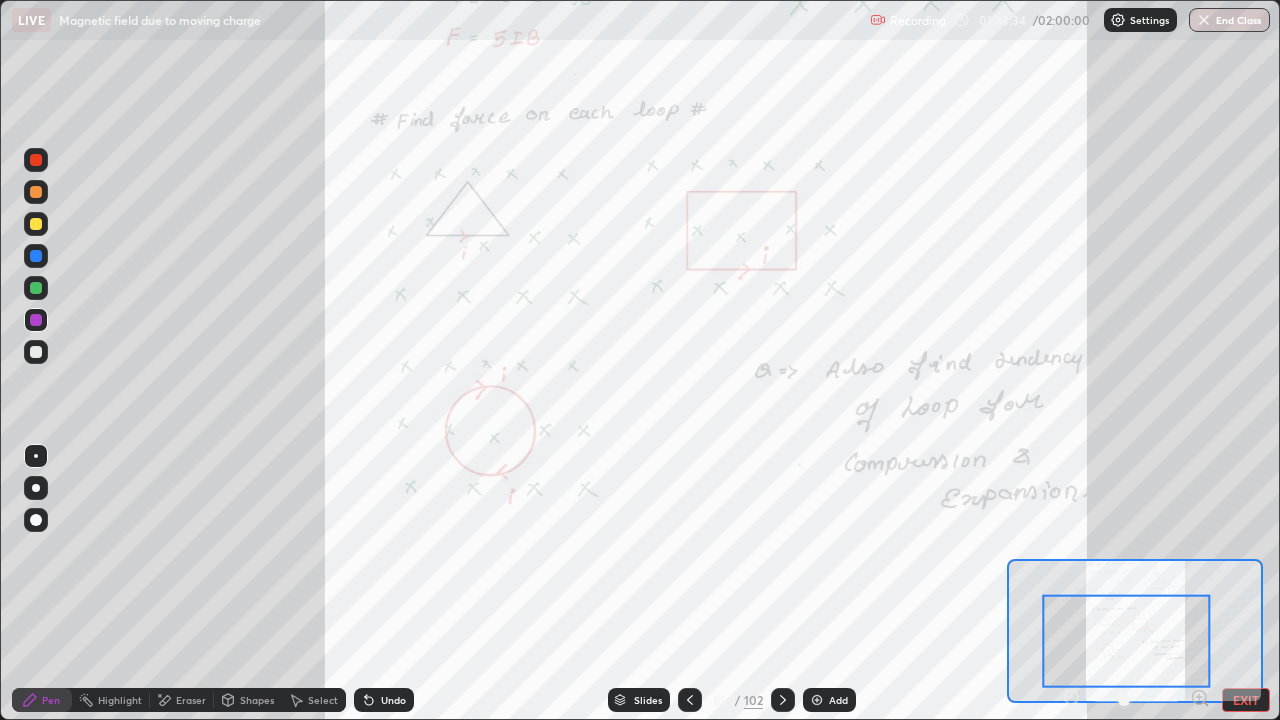 click at bounding box center (36, 320) 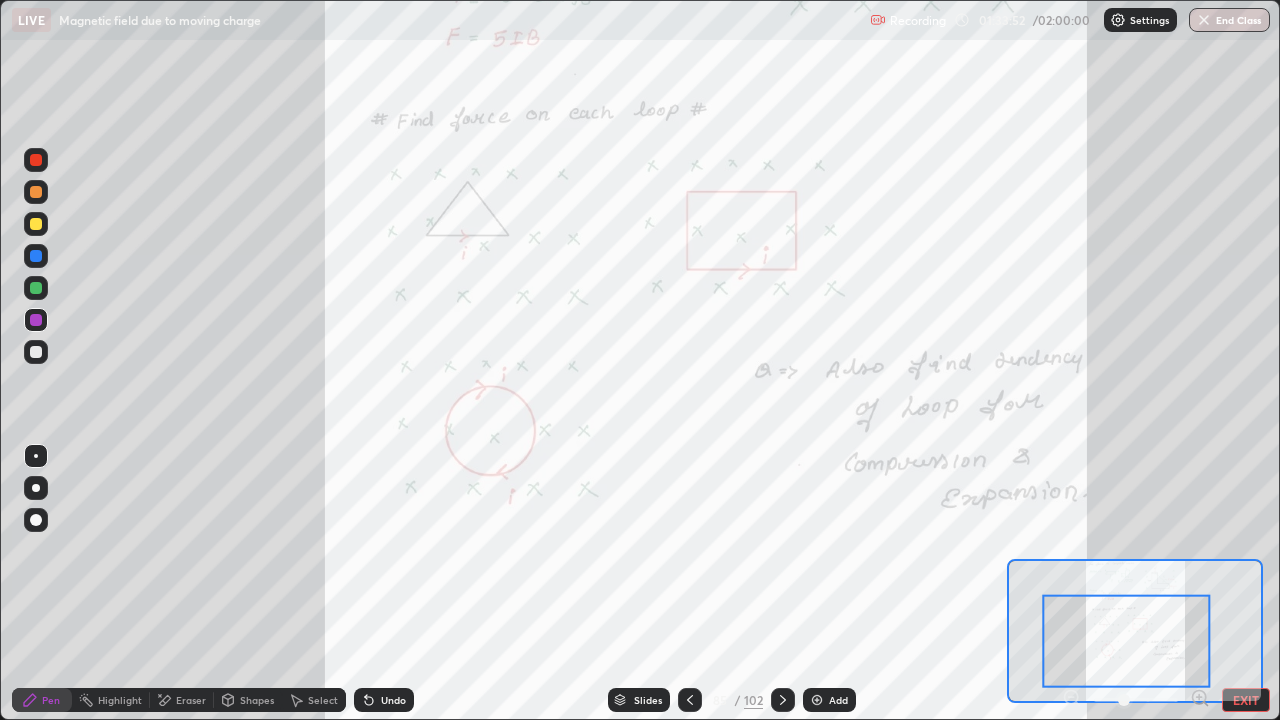 click 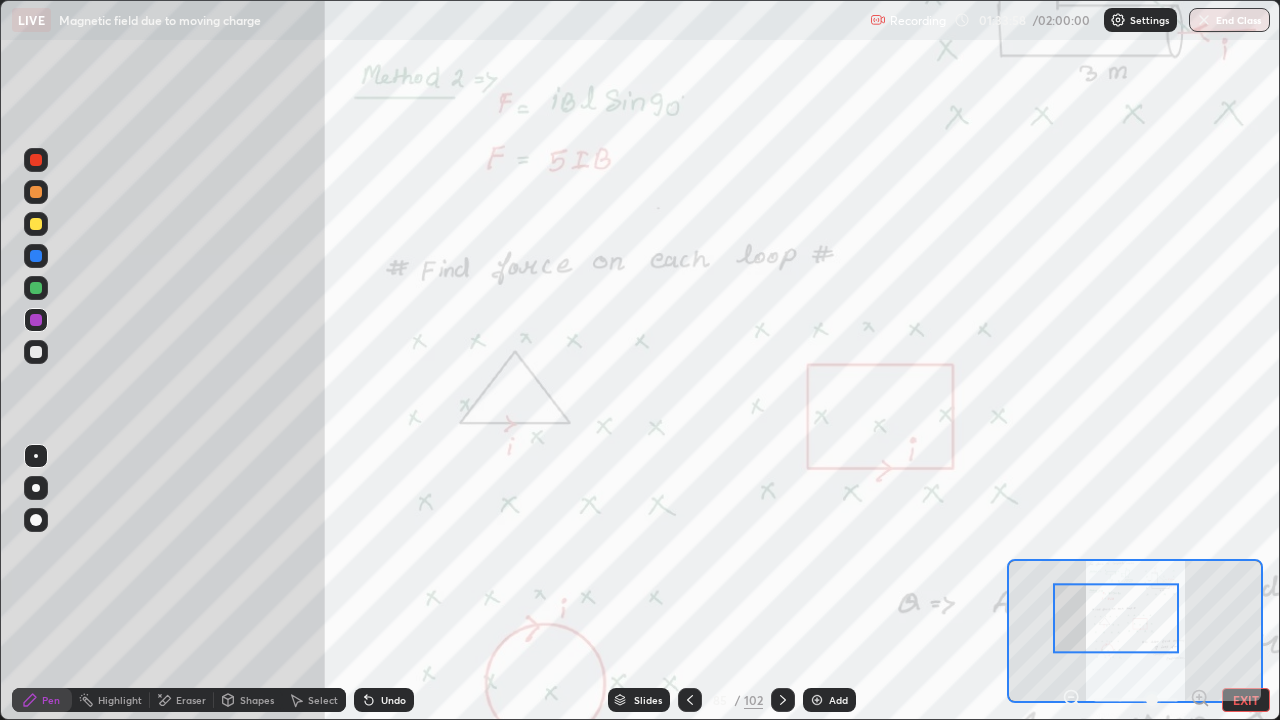 click on "Eraser" at bounding box center [191, 700] 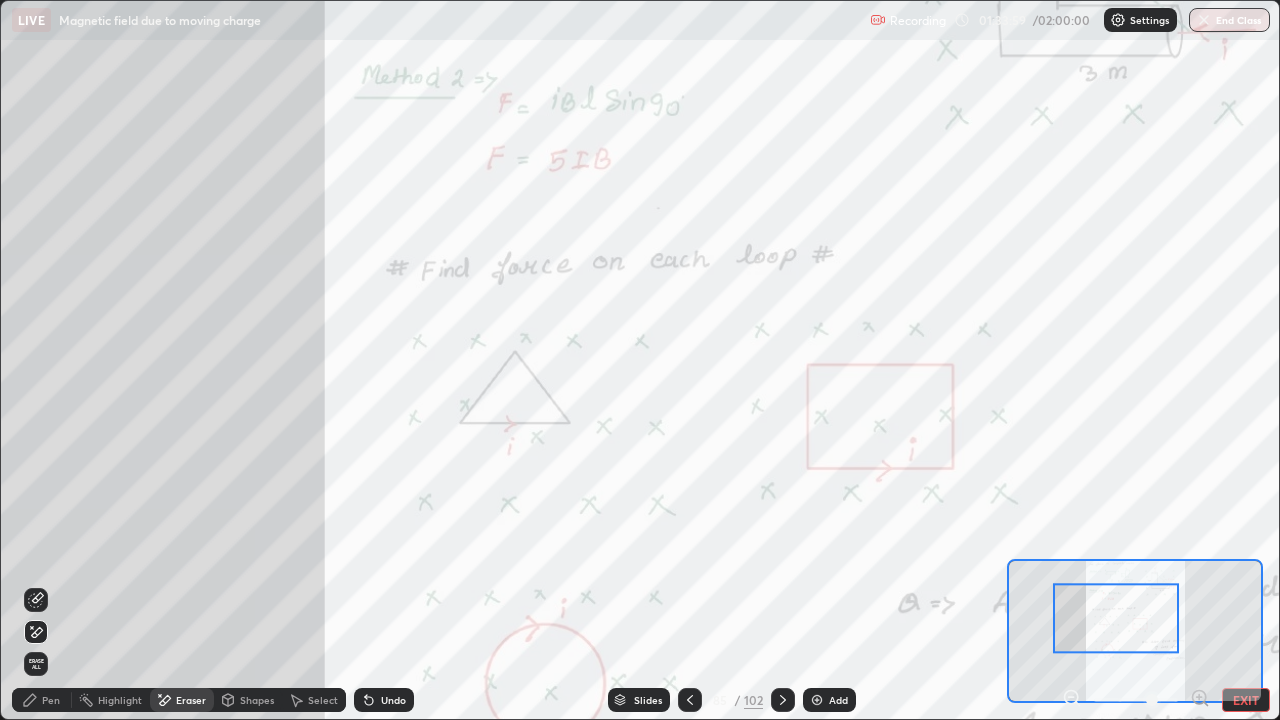 click on "Pen" at bounding box center (51, 700) 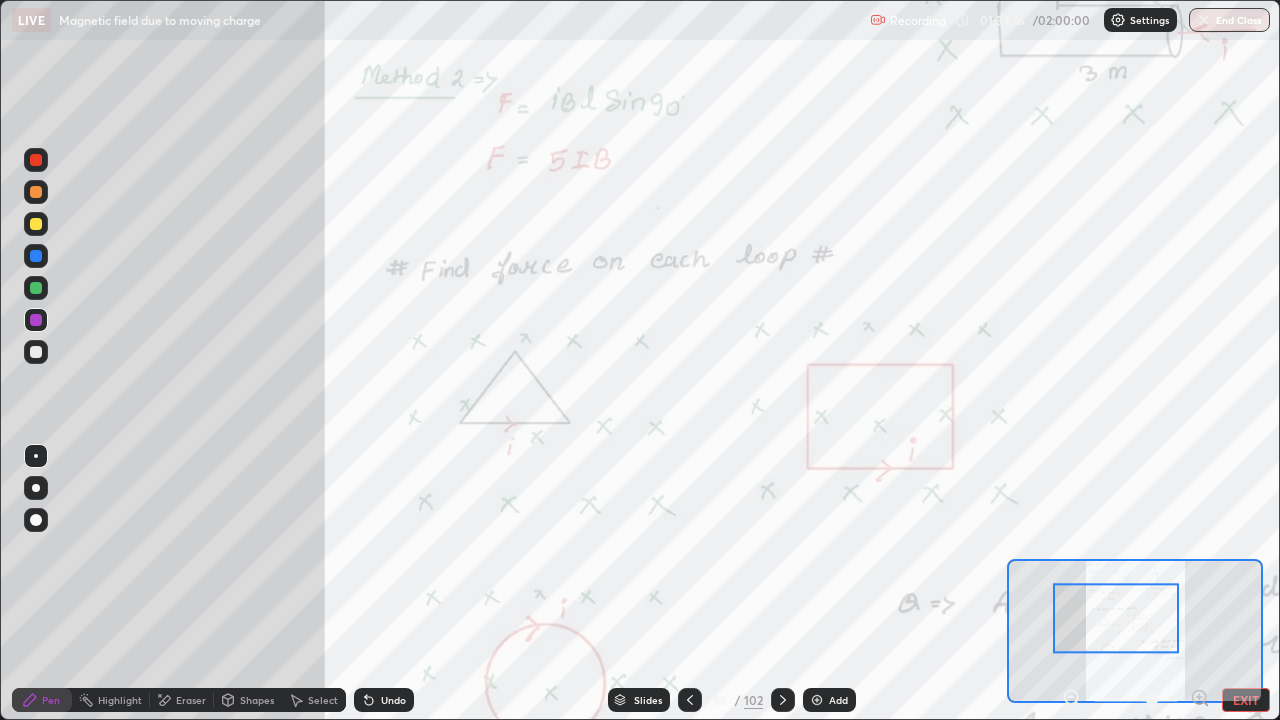 click on "Shapes" at bounding box center (257, 700) 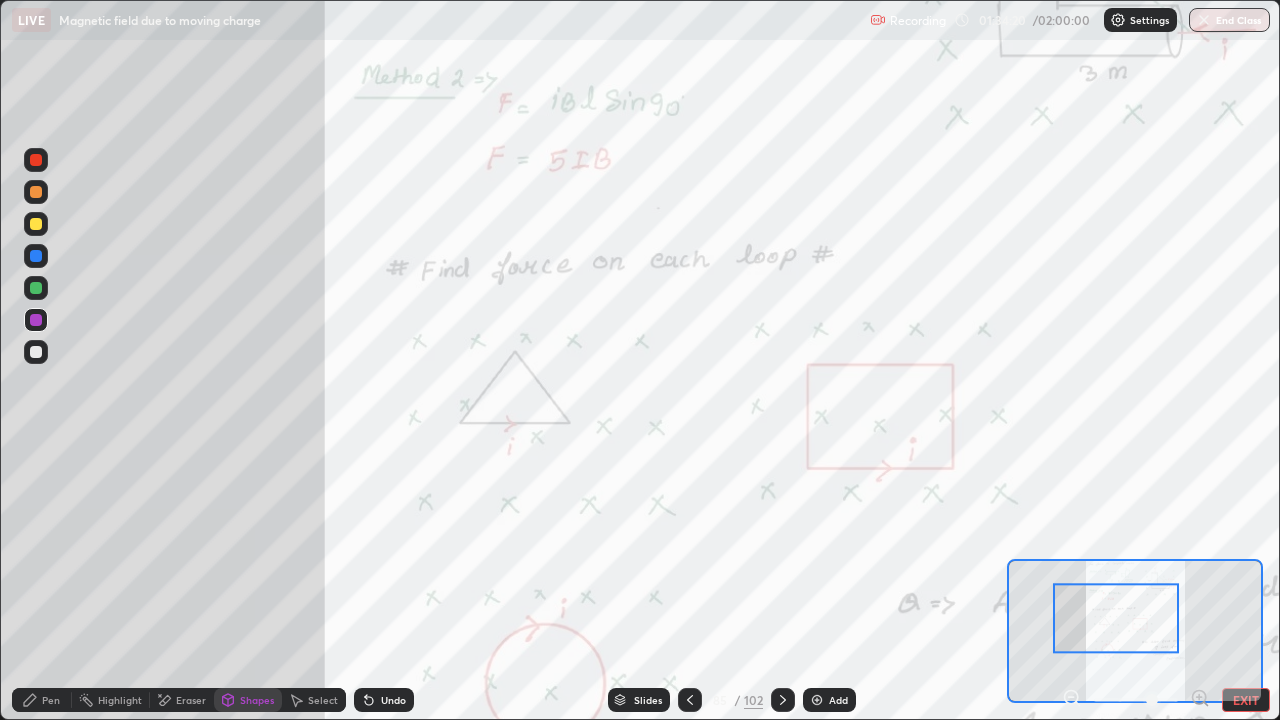 click on "EXIT" at bounding box center (1246, 700) 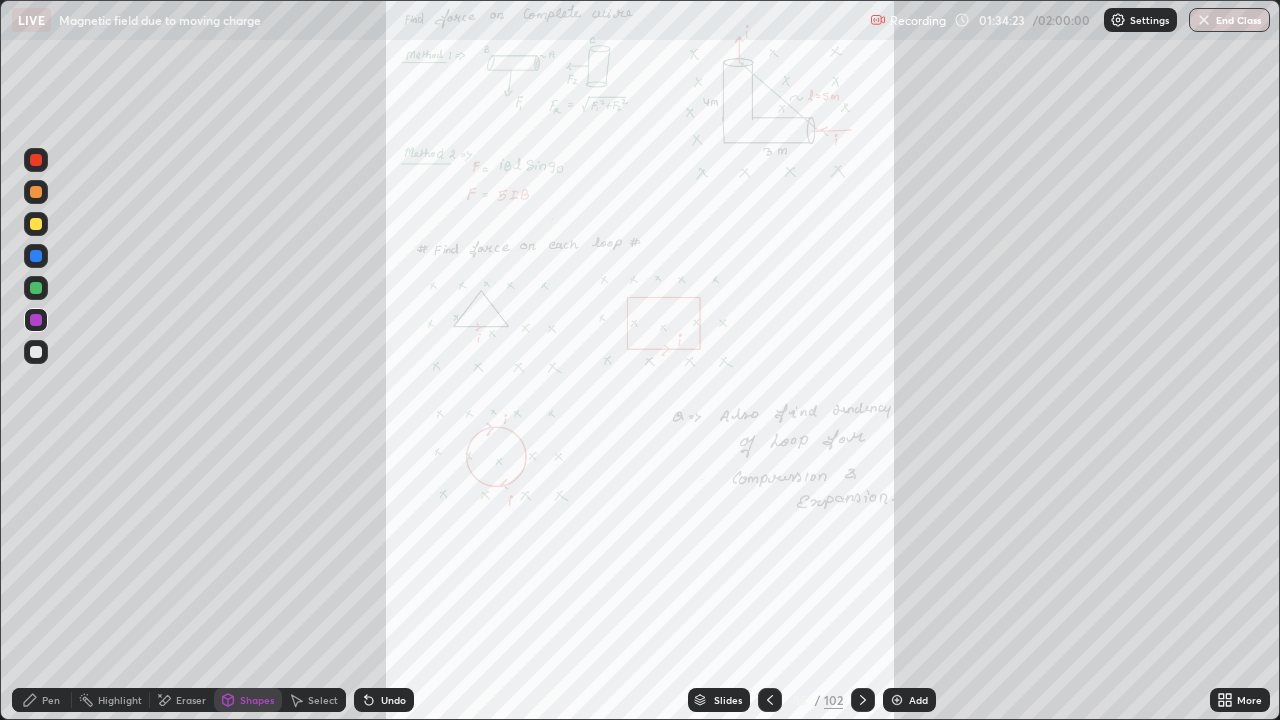 click on "Eraser" at bounding box center (182, 700) 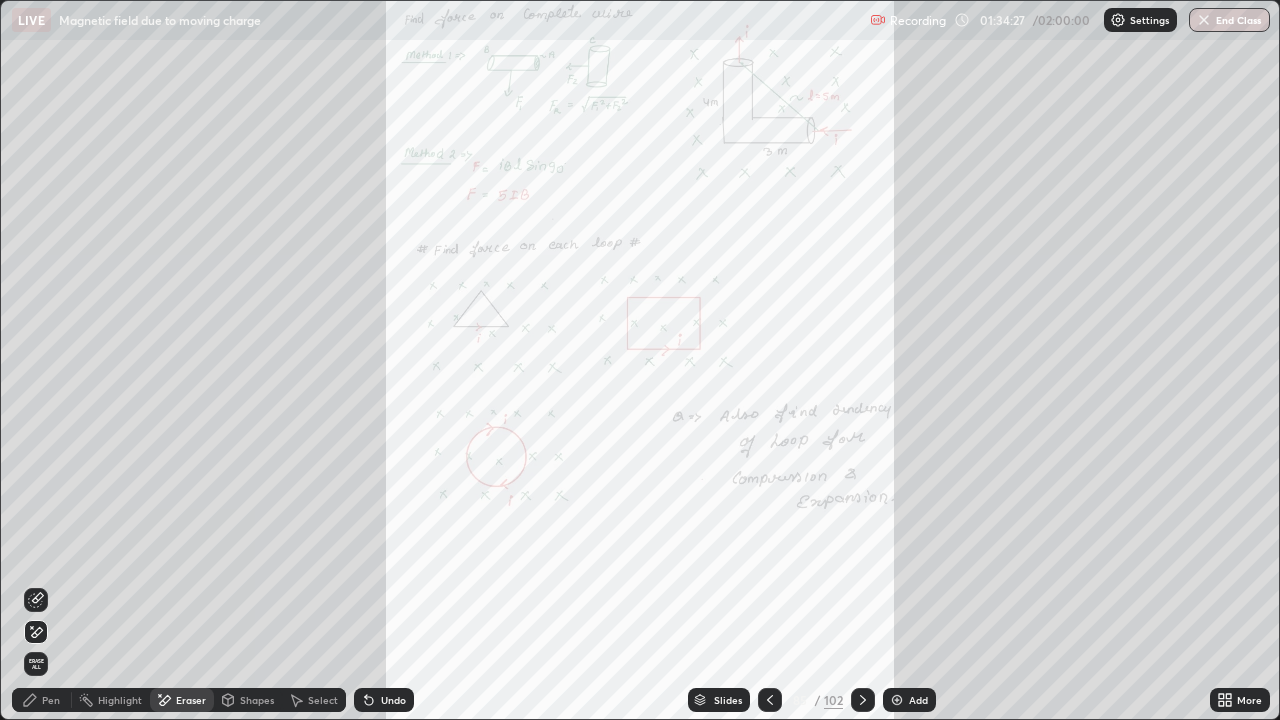 click 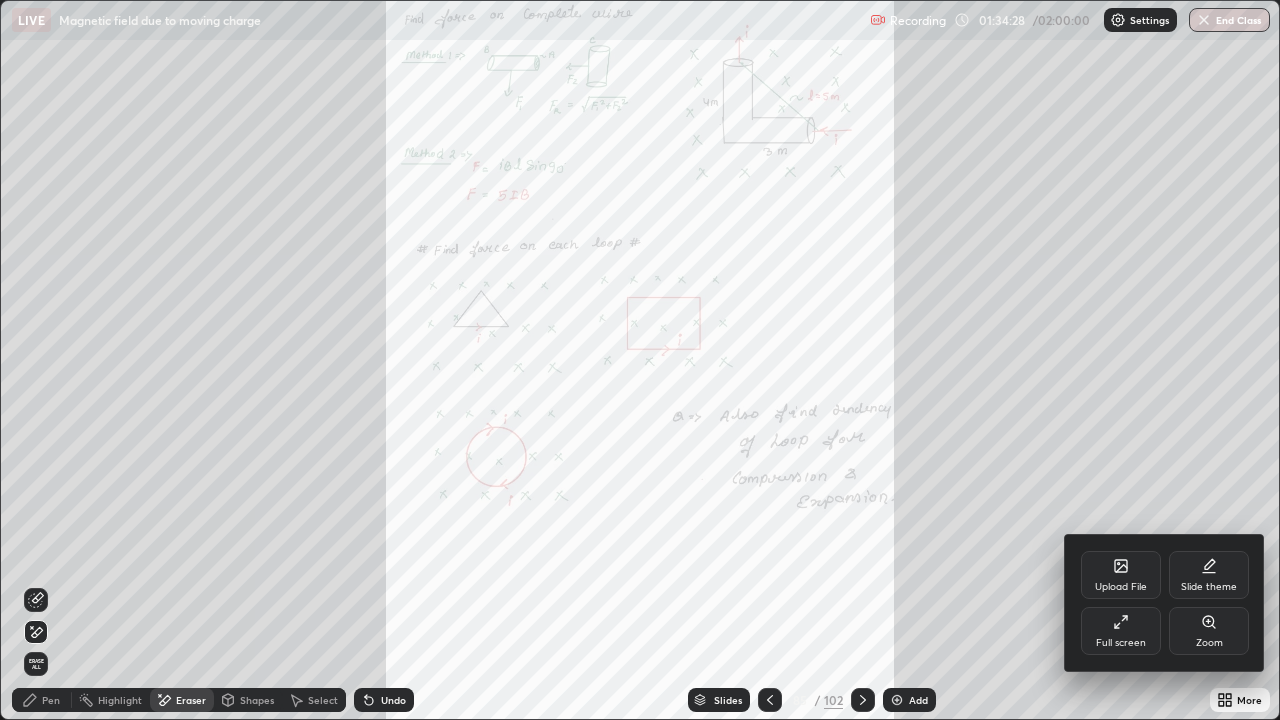 click on "Zoom" at bounding box center (1209, 631) 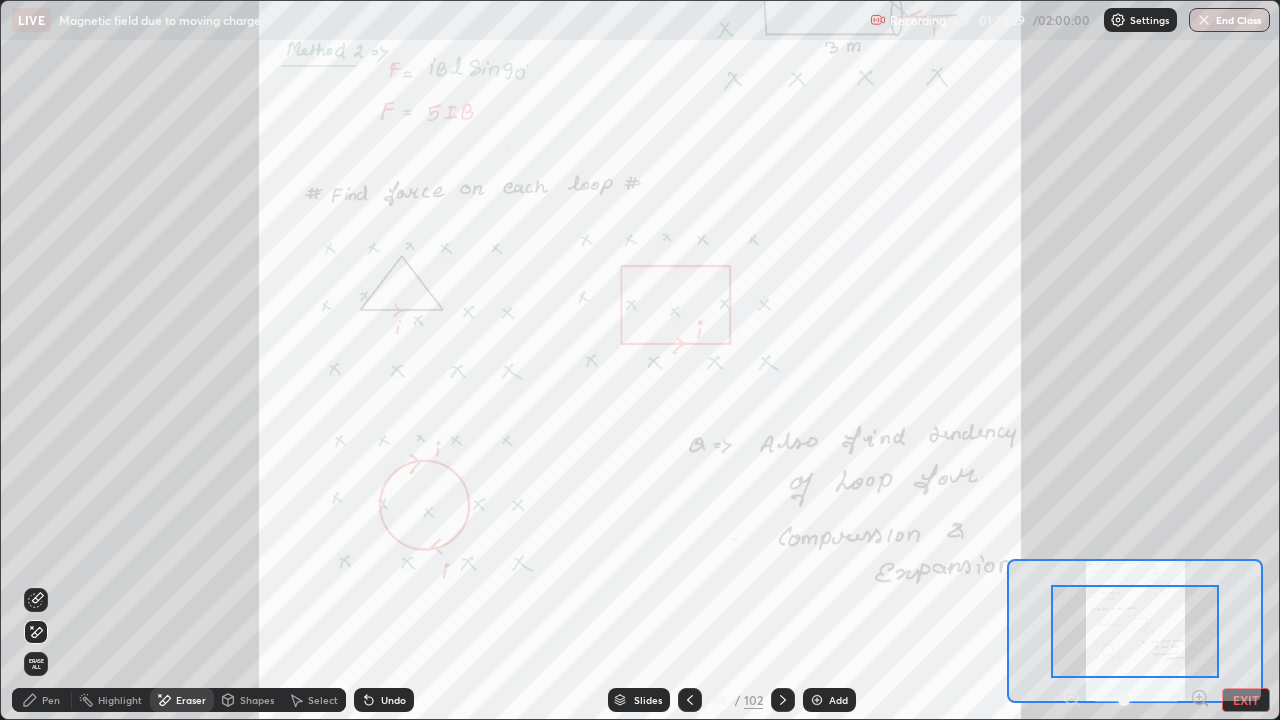 click at bounding box center [1135, 631] 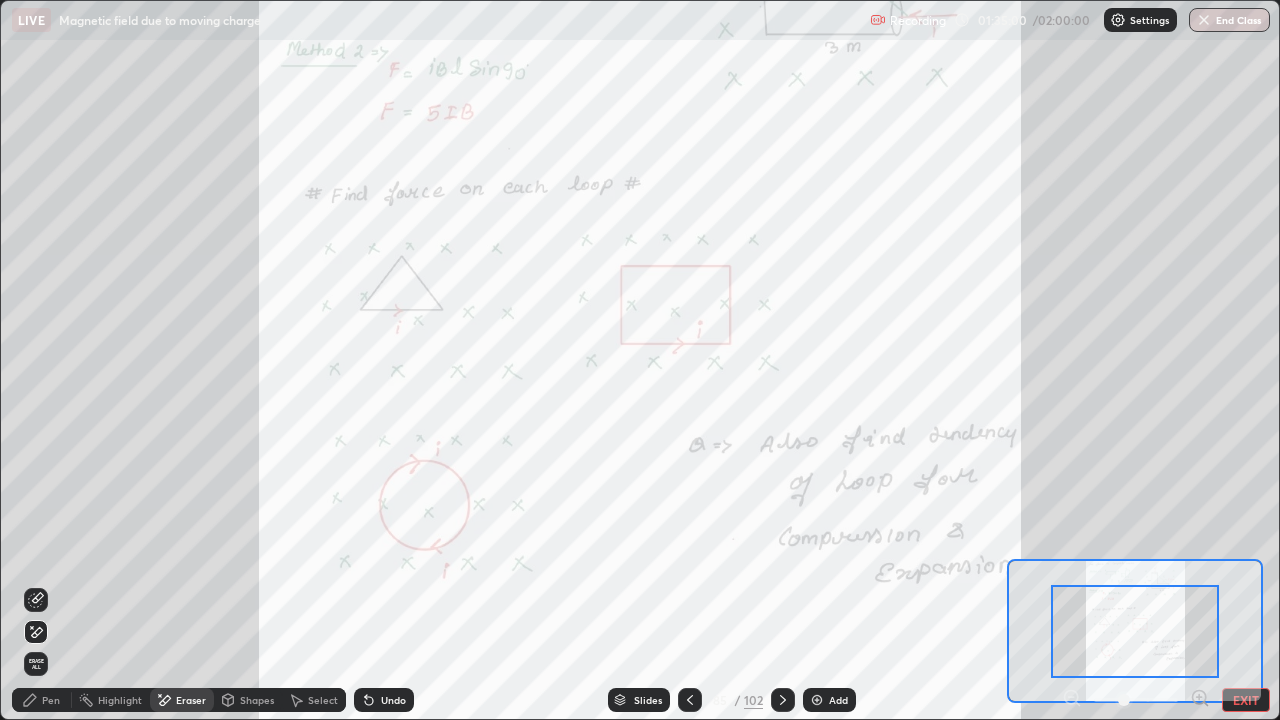 click on "Pen" at bounding box center (42, 700) 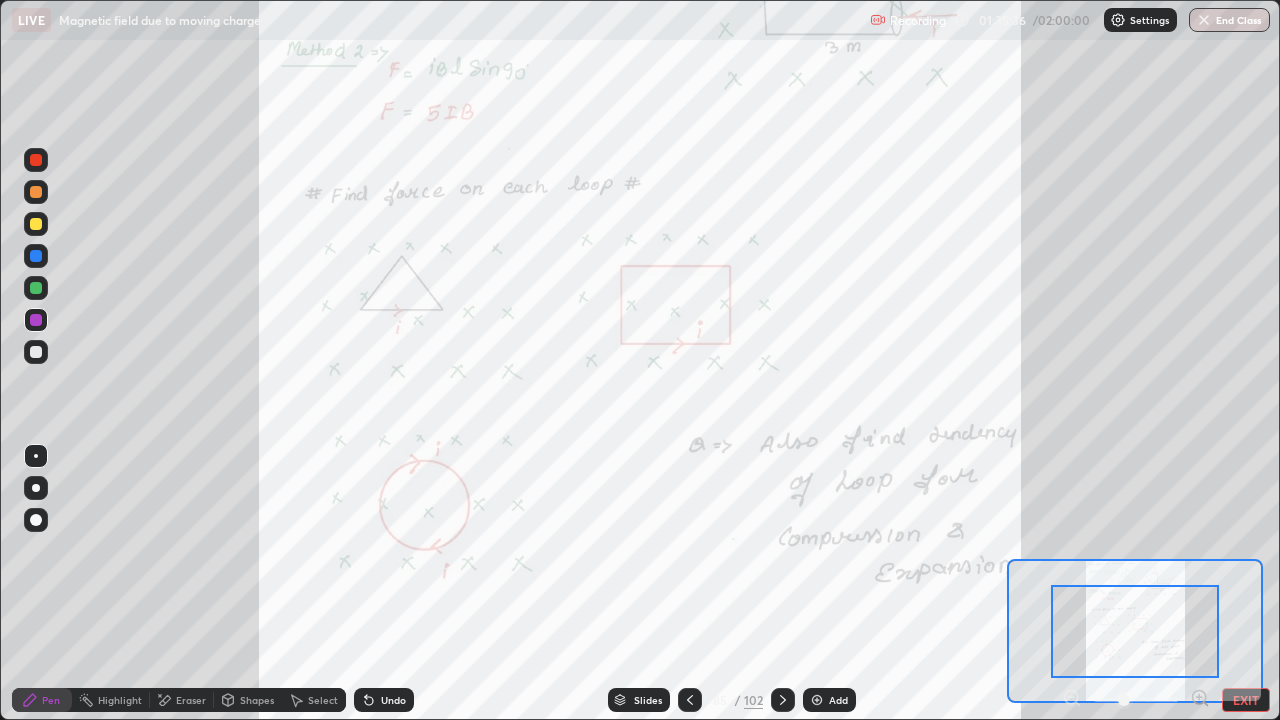 click on "Shapes" at bounding box center (257, 700) 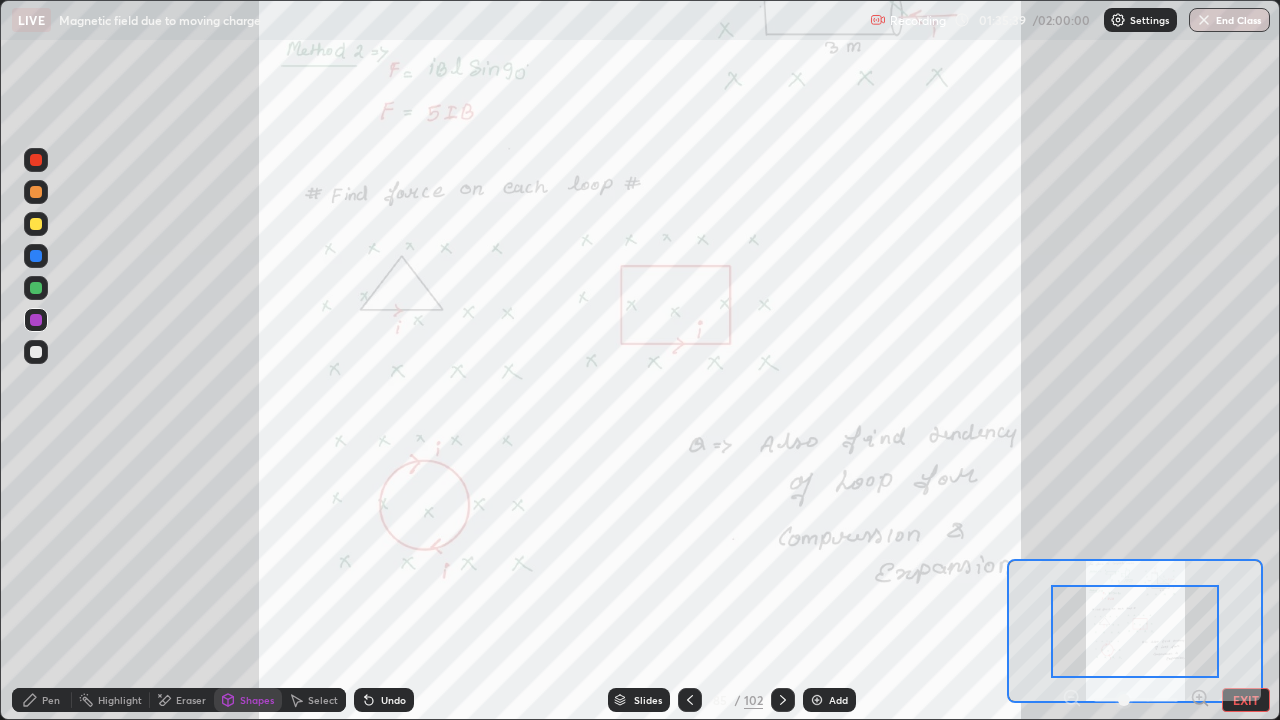 click on "Eraser" at bounding box center [191, 700] 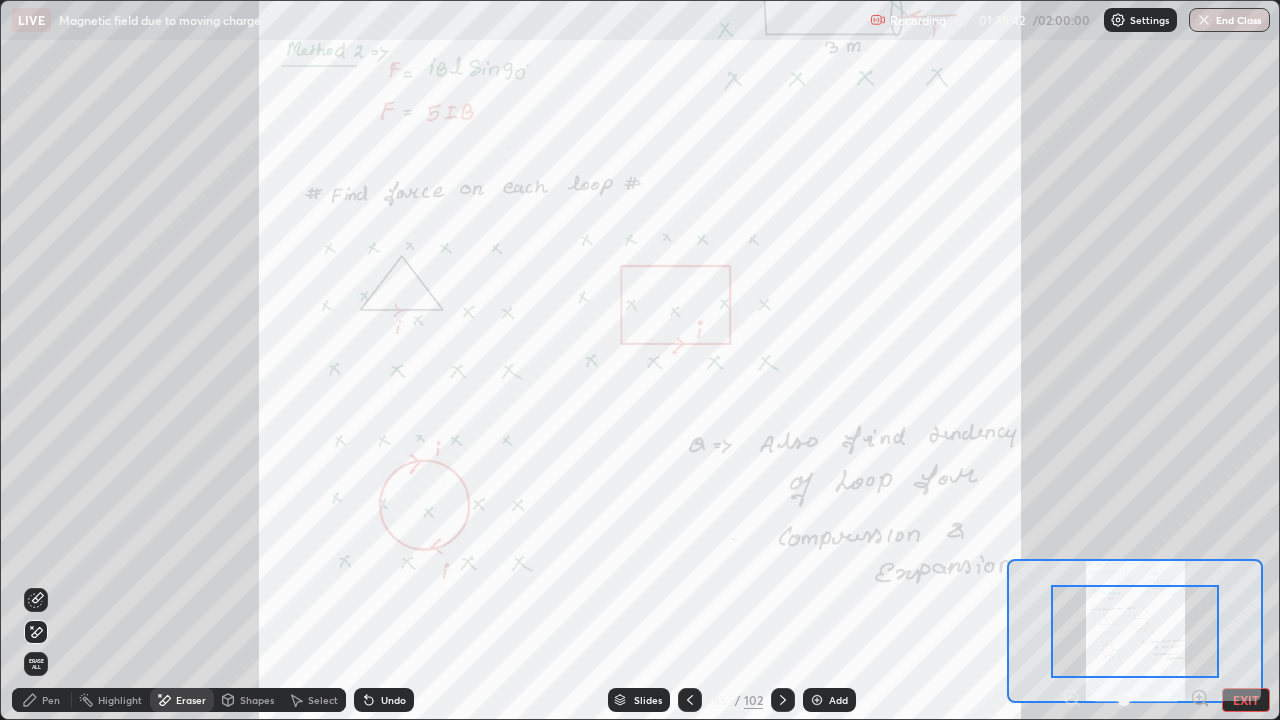 click on "Pen" at bounding box center (51, 700) 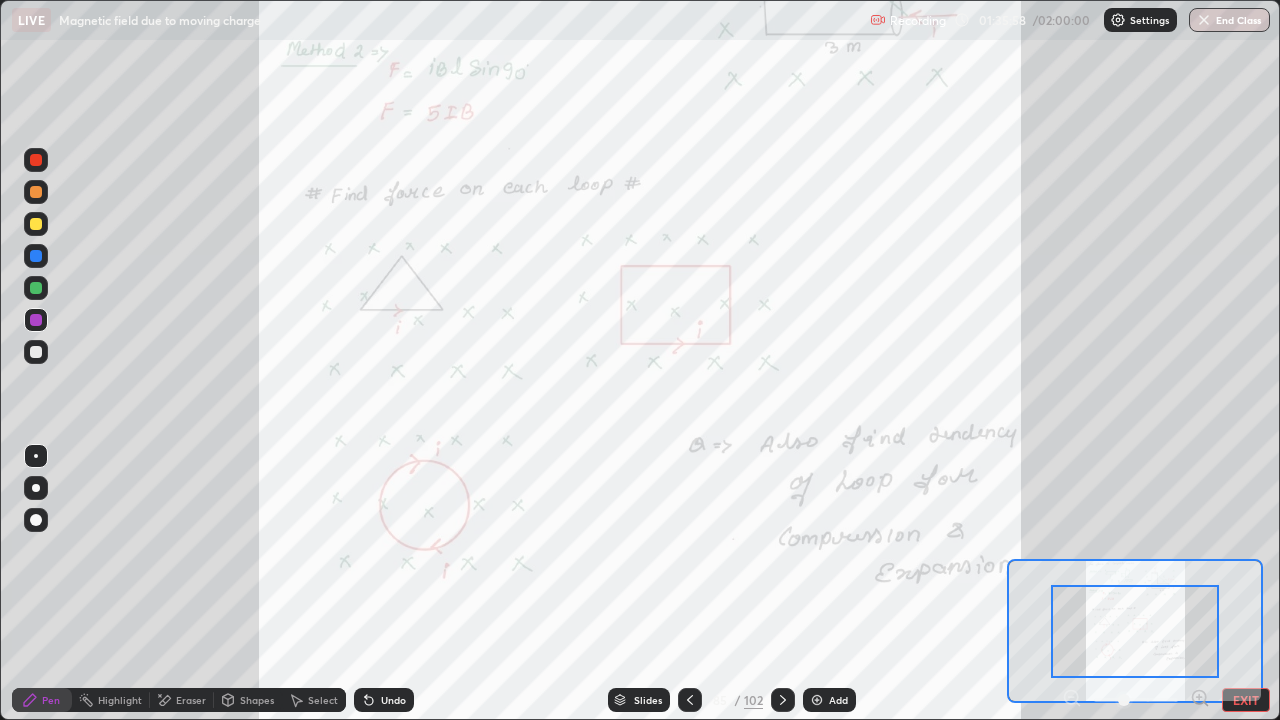 click on "Eraser" at bounding box center (182, 700) 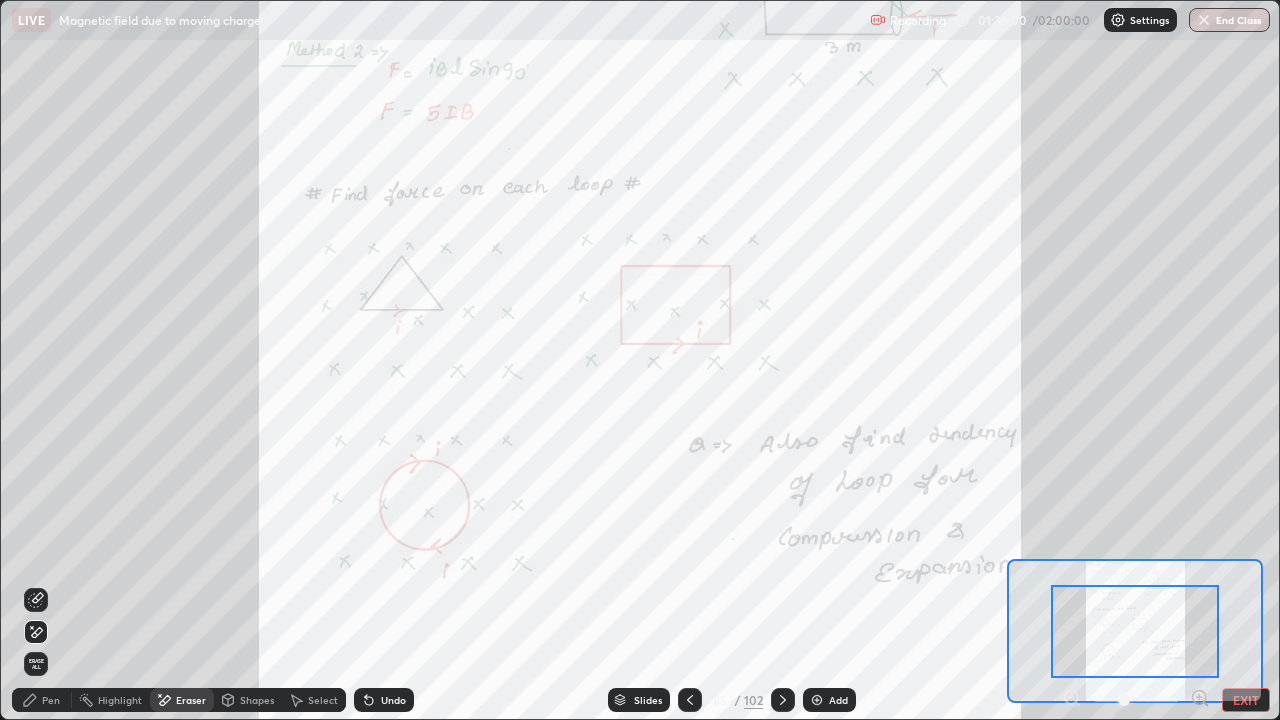 click 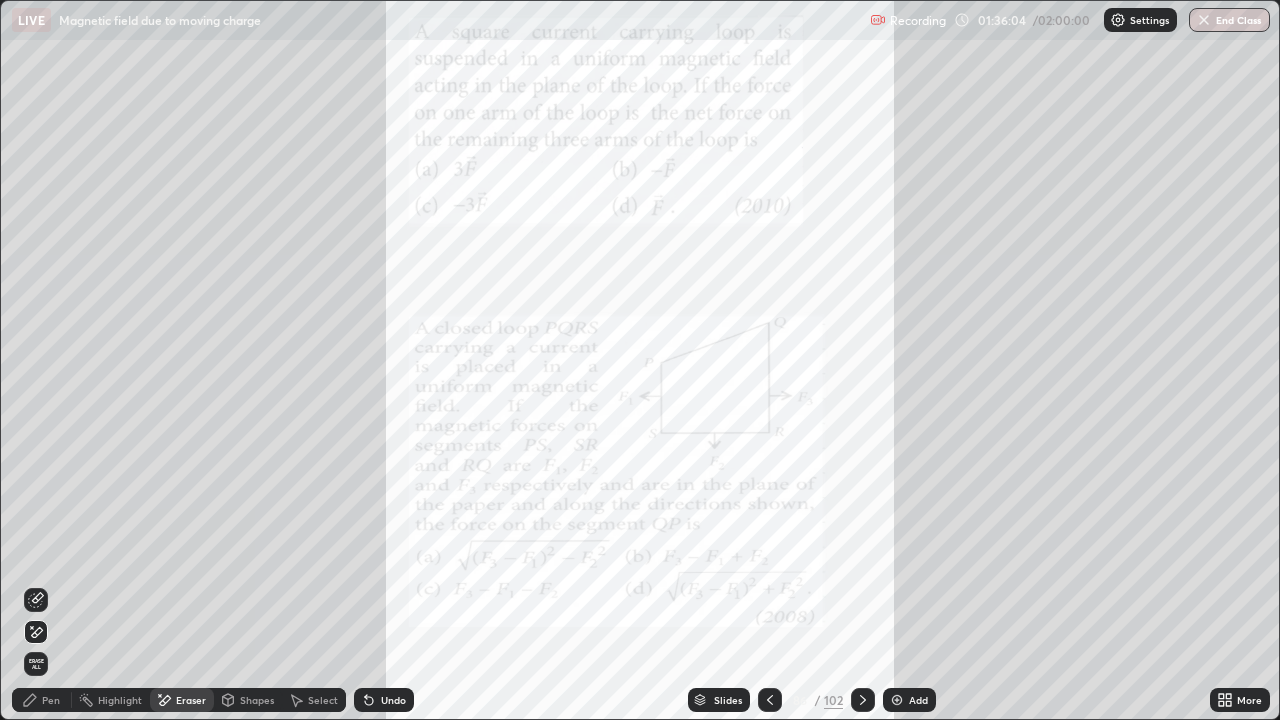 click 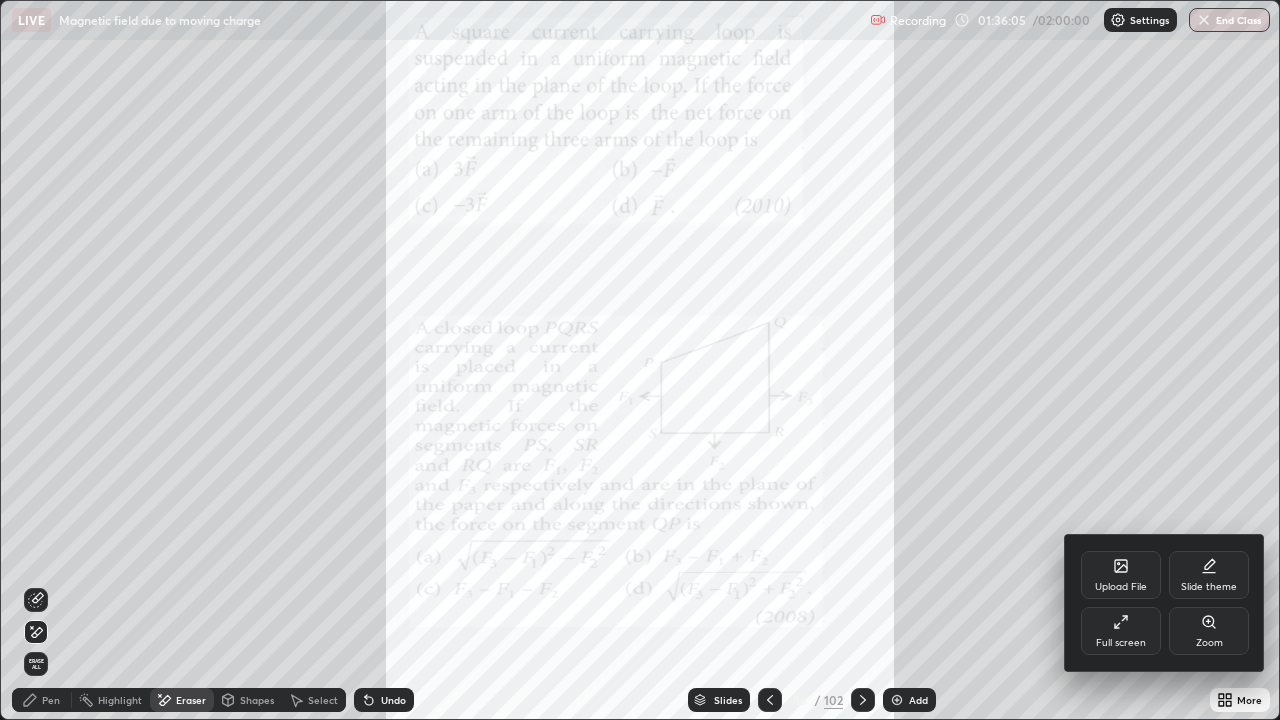 click on "Zoom" at bounding box center [1209, 631] 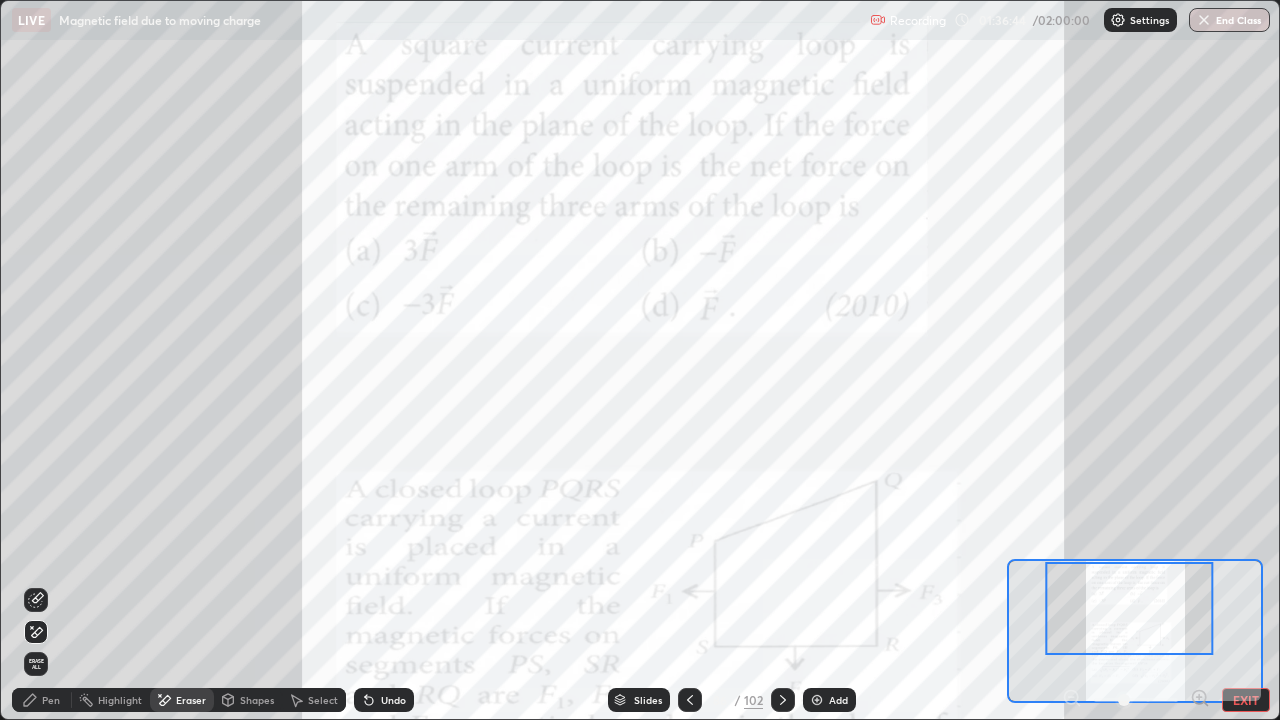 click on "Pen" at bounding box center (51, 700) 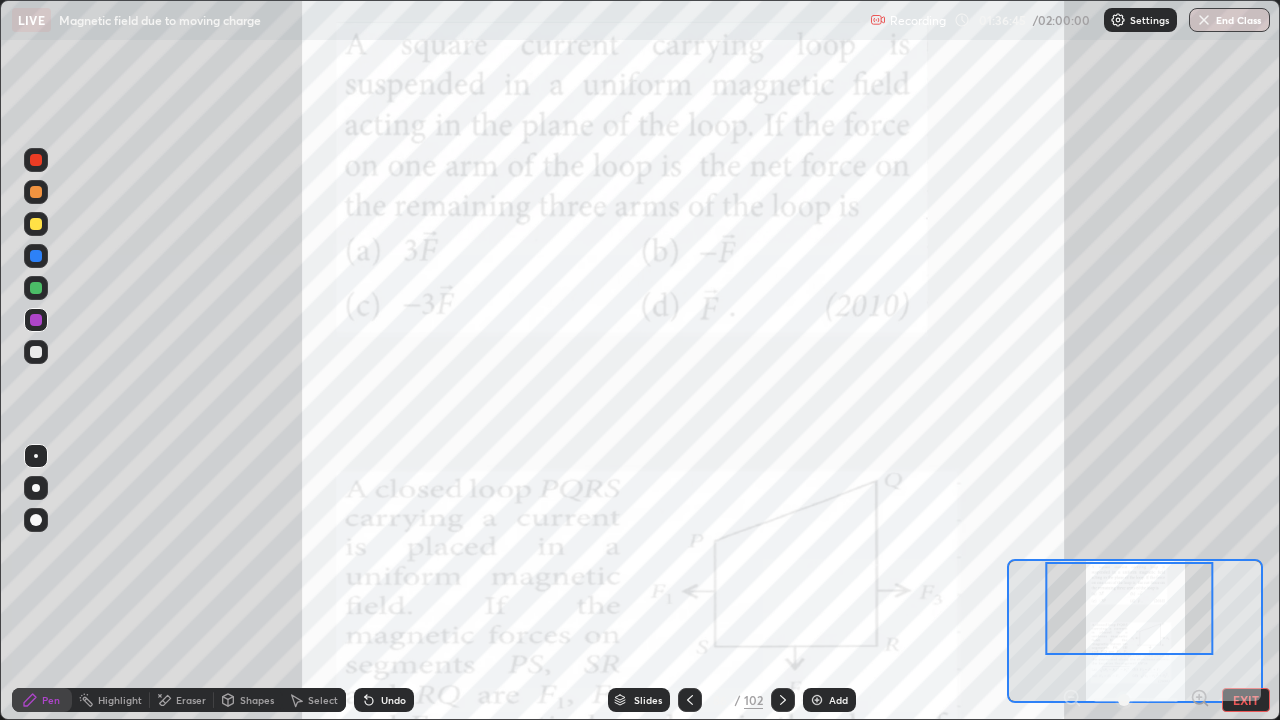 click at bounding box center (36, 320) 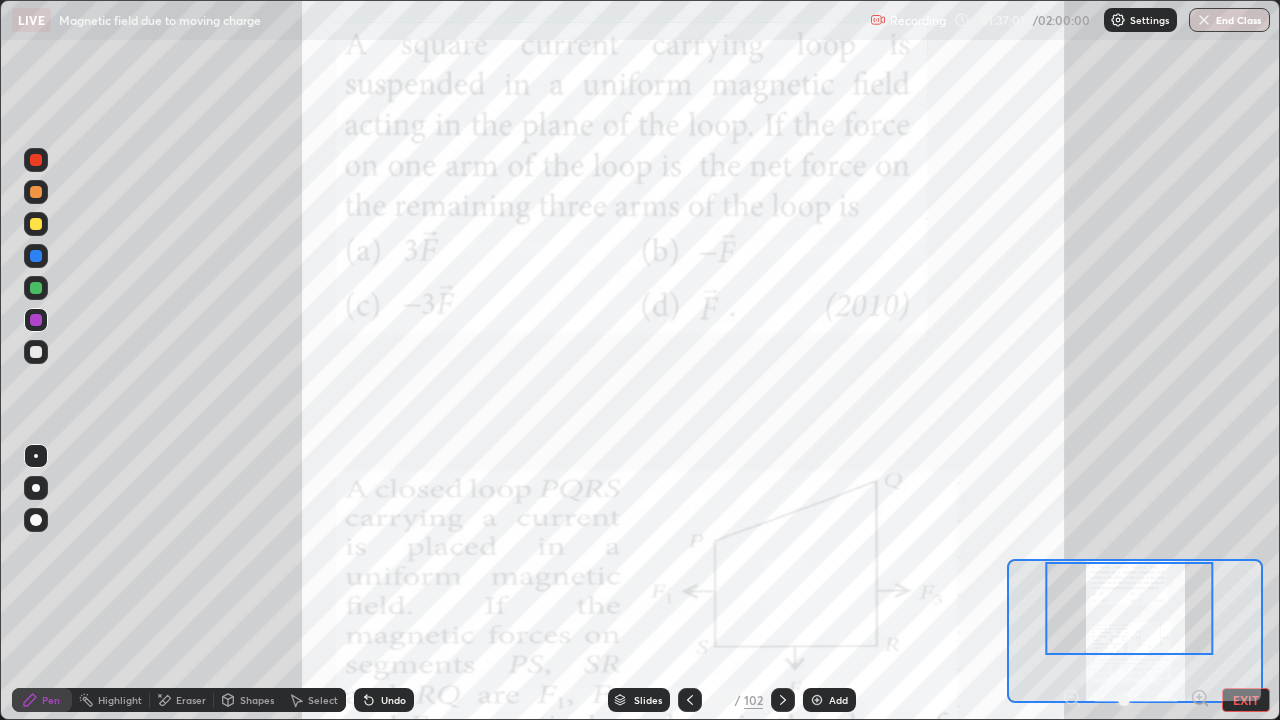 click on "Eraser" at bounding box center (191, 700) 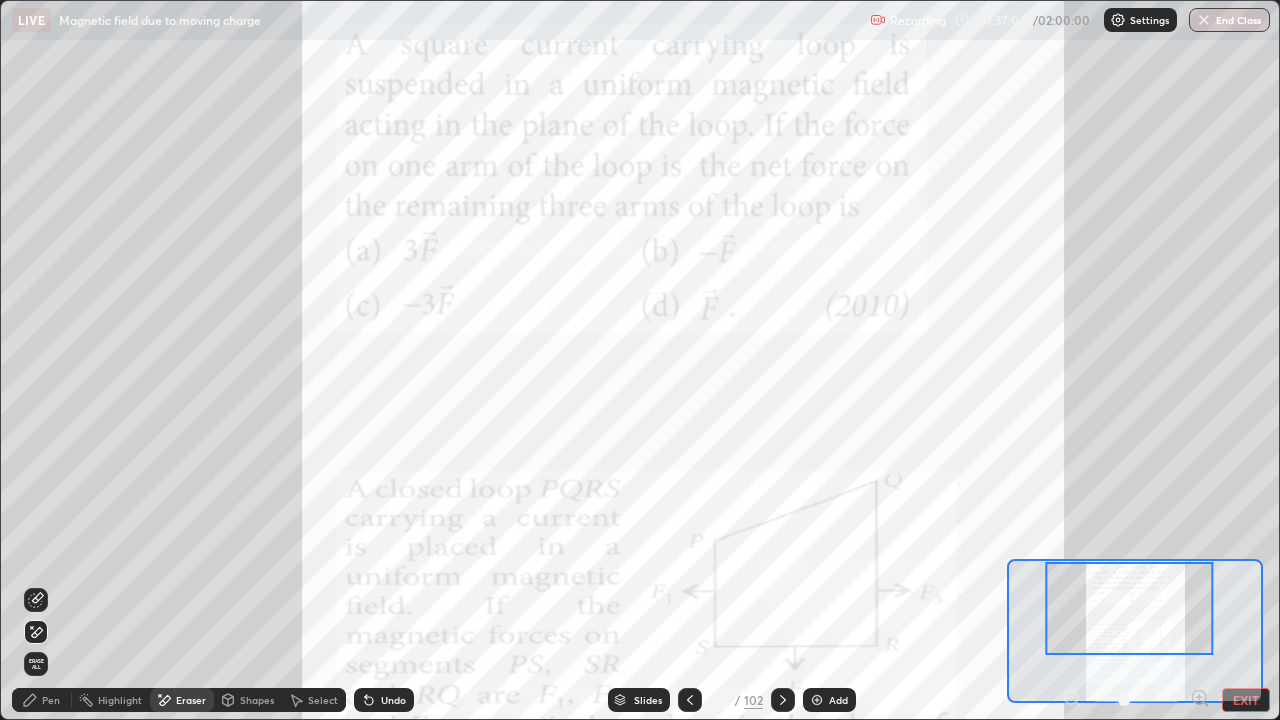 click on "Pen" at bounding box center (51, 700) 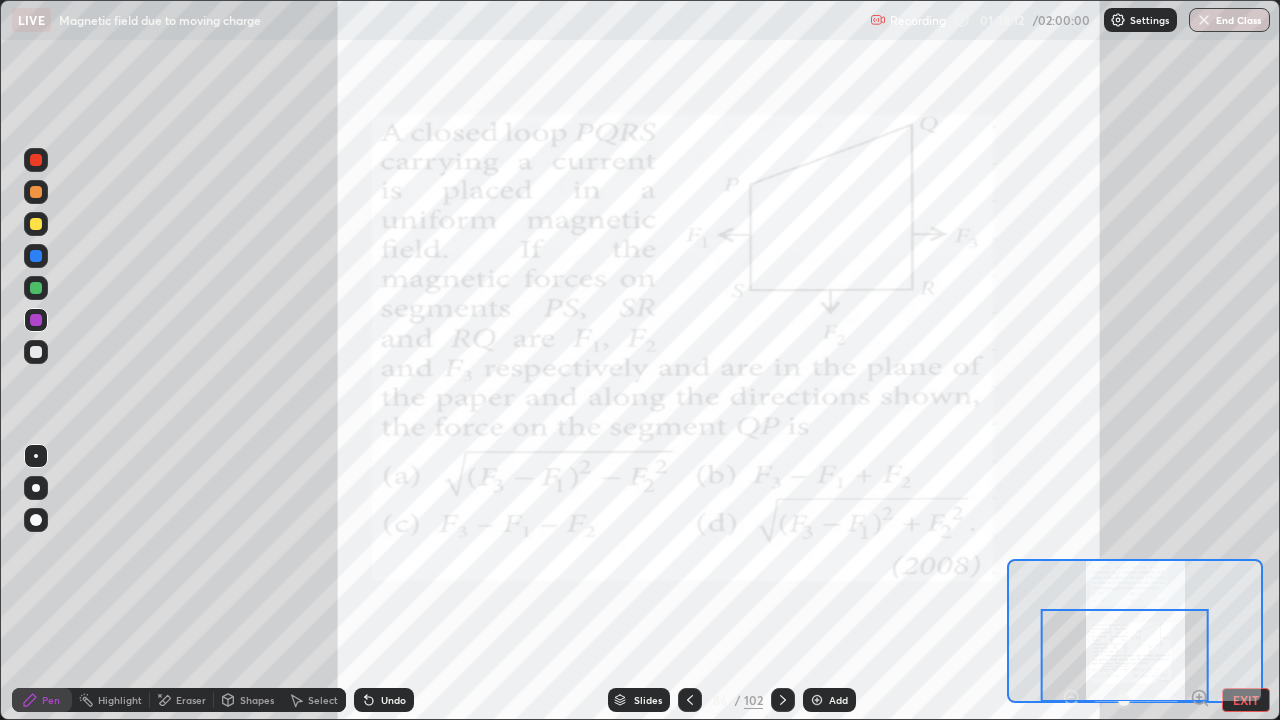 click on "Eraser" at bounding box center [191, 700] 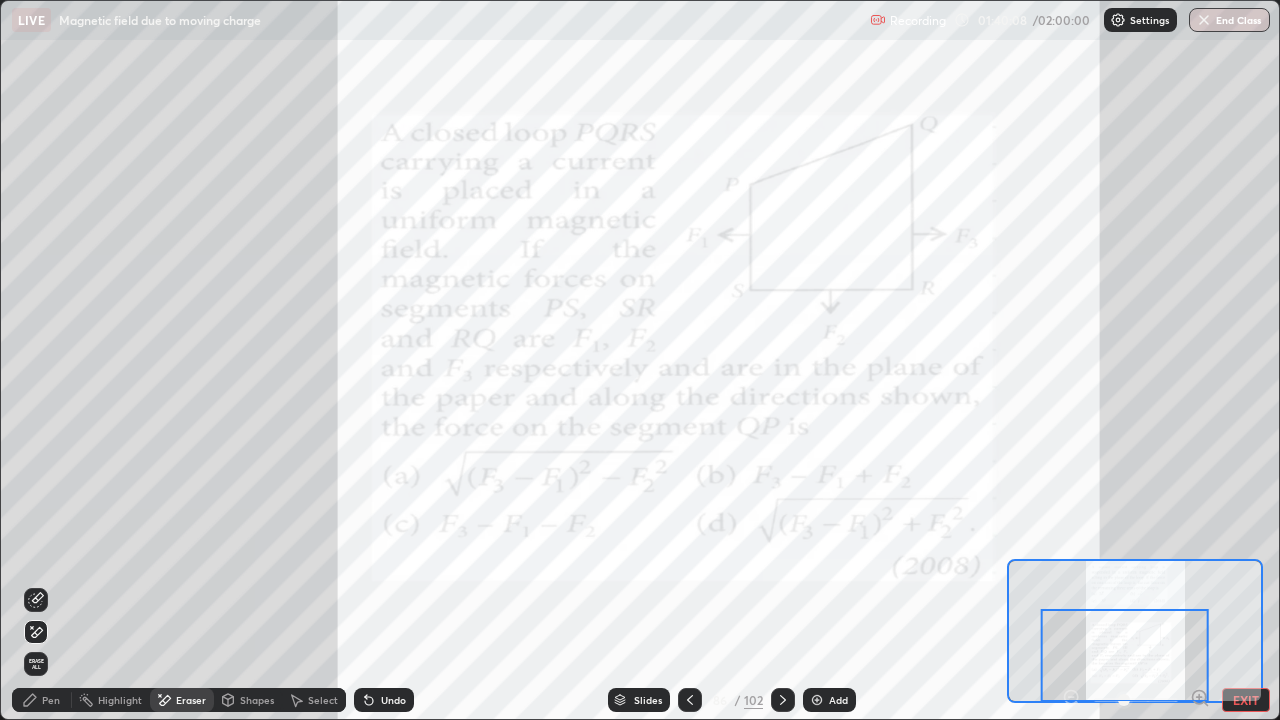click on "EXIT" at bounding box center (1246, 700) 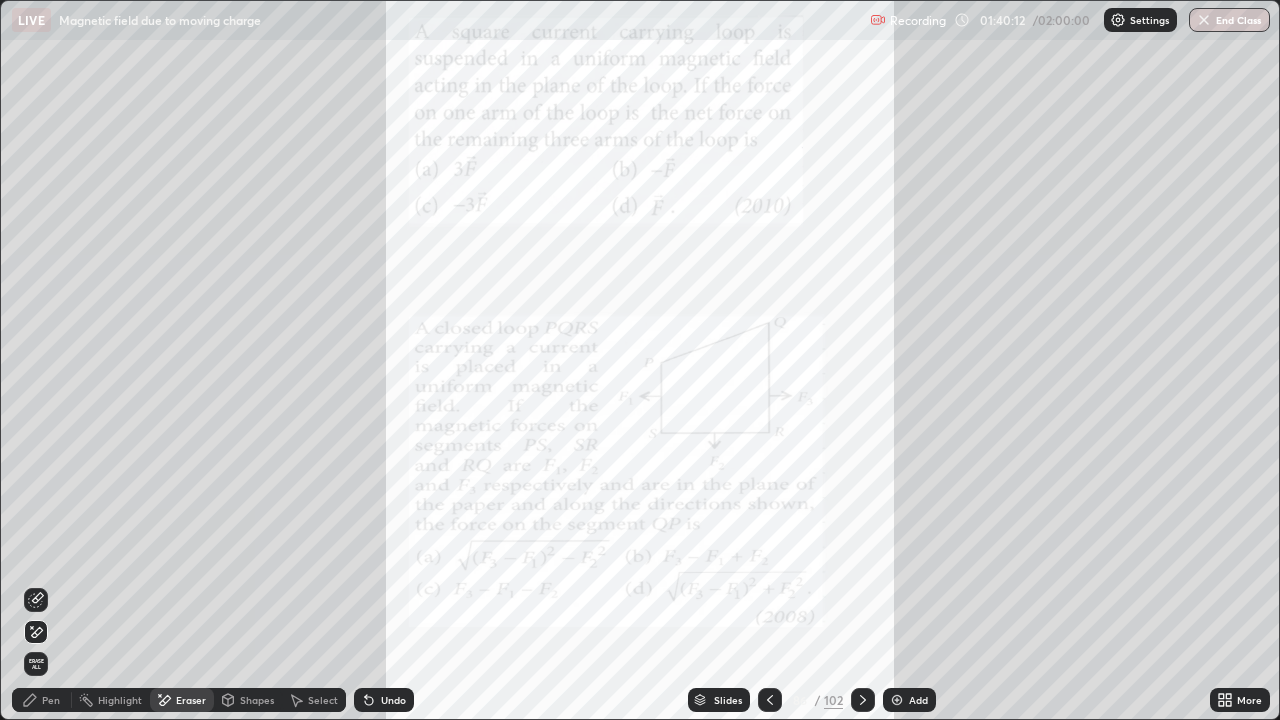 click on "Pen" at bounding box center [51, 700] 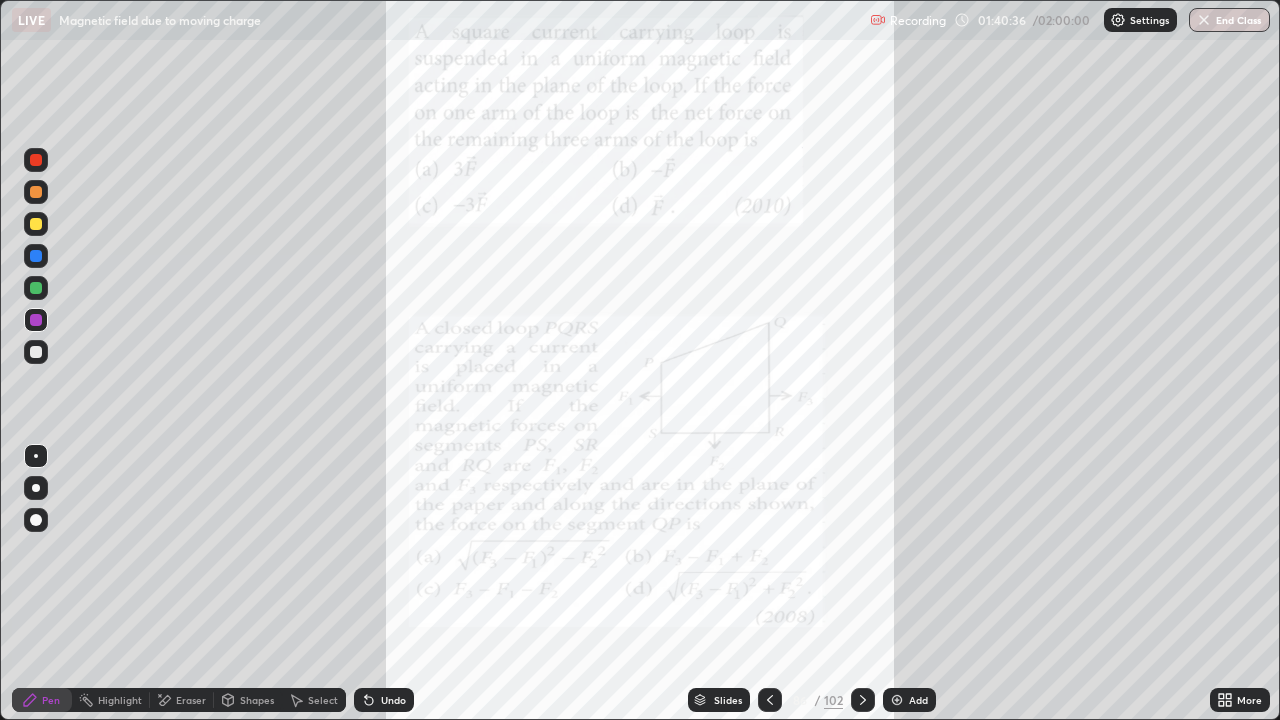 click 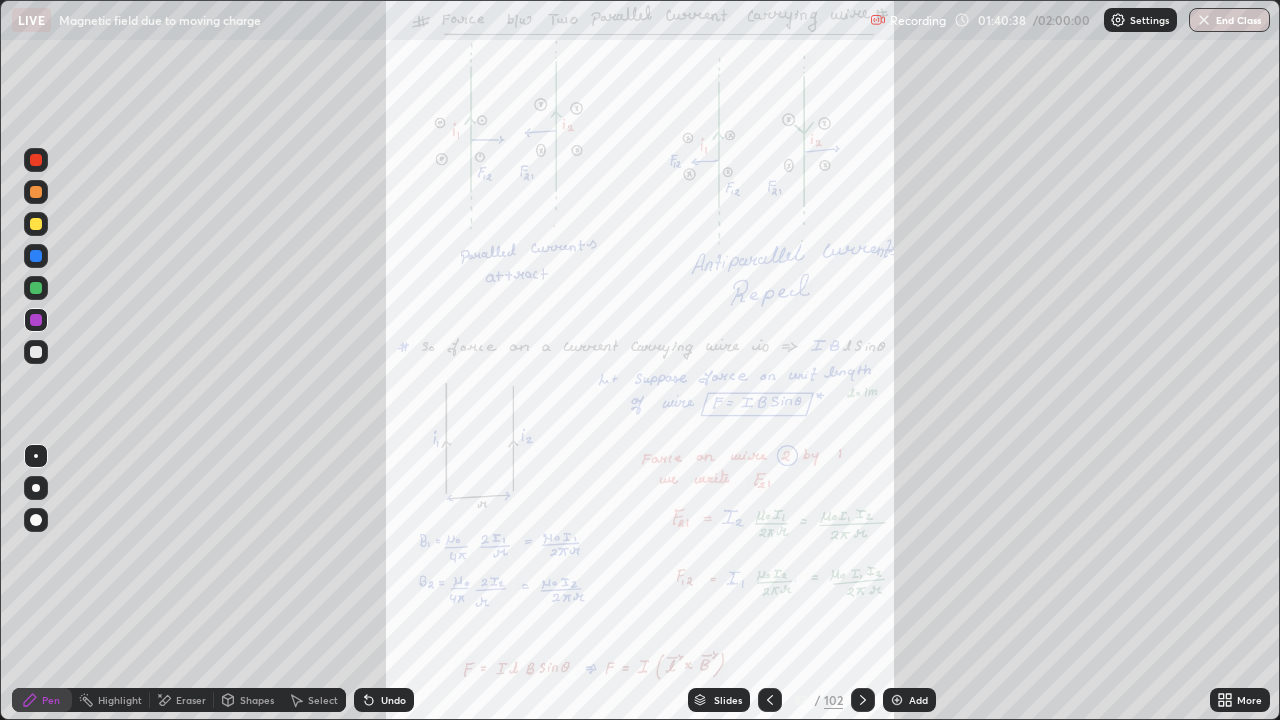 click 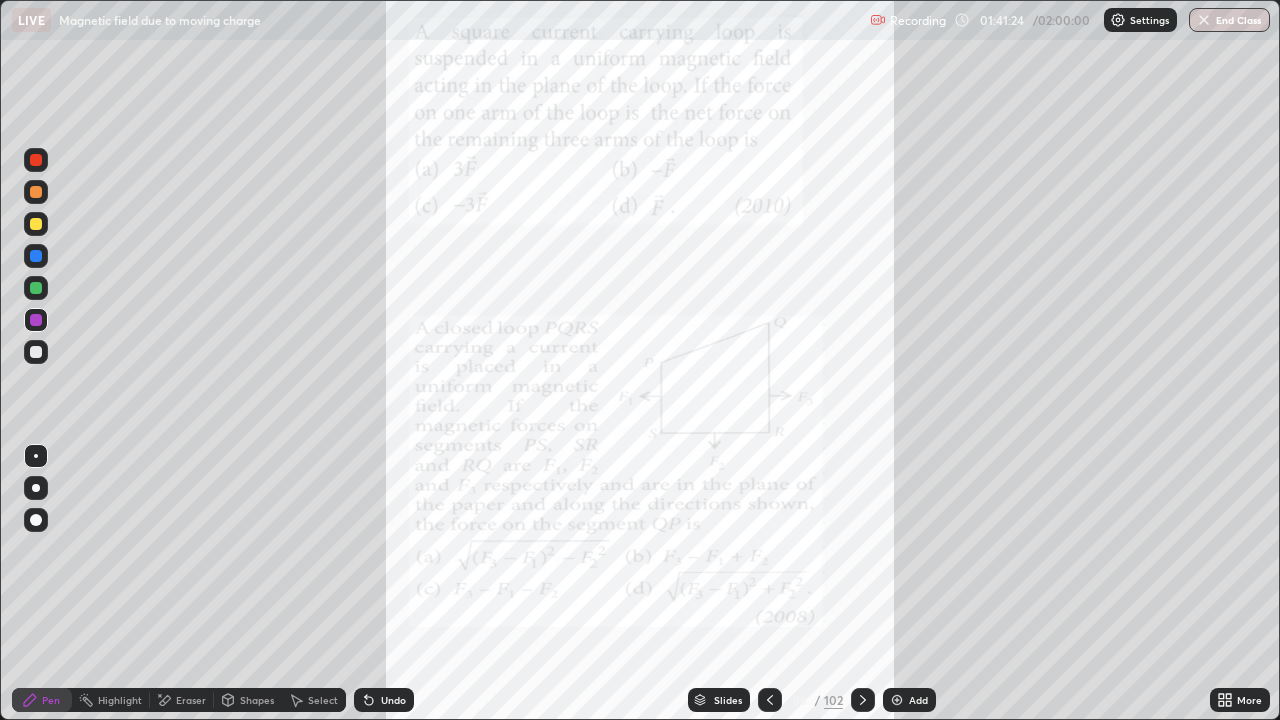 click at bounding box center (36, 352) 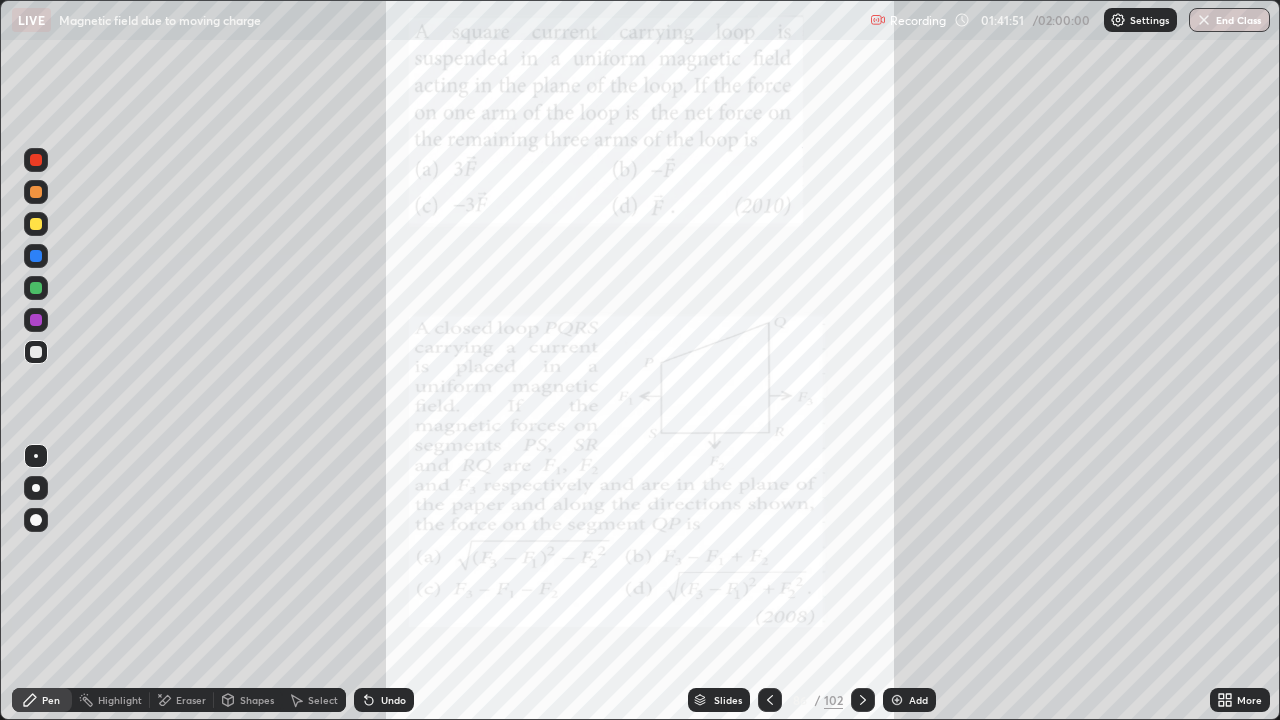 click at bounding box center [36, 320] 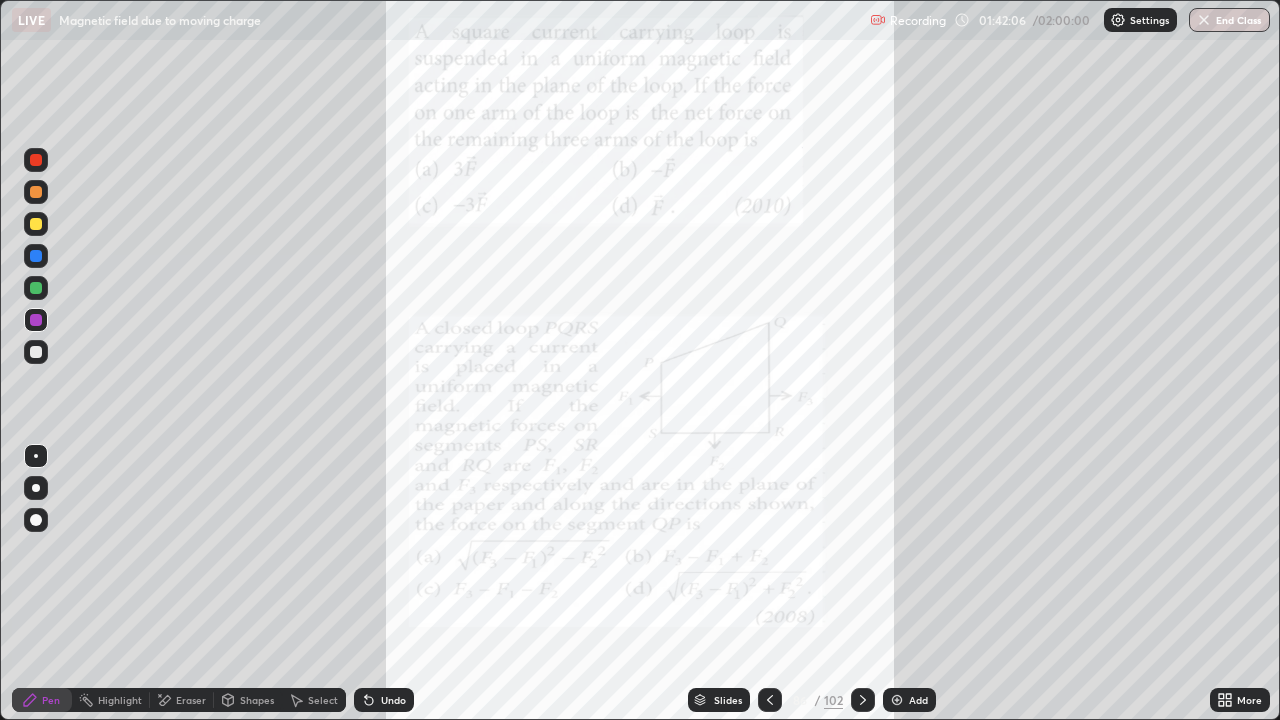 click on "Eraser" at bounding box center (191, 700) 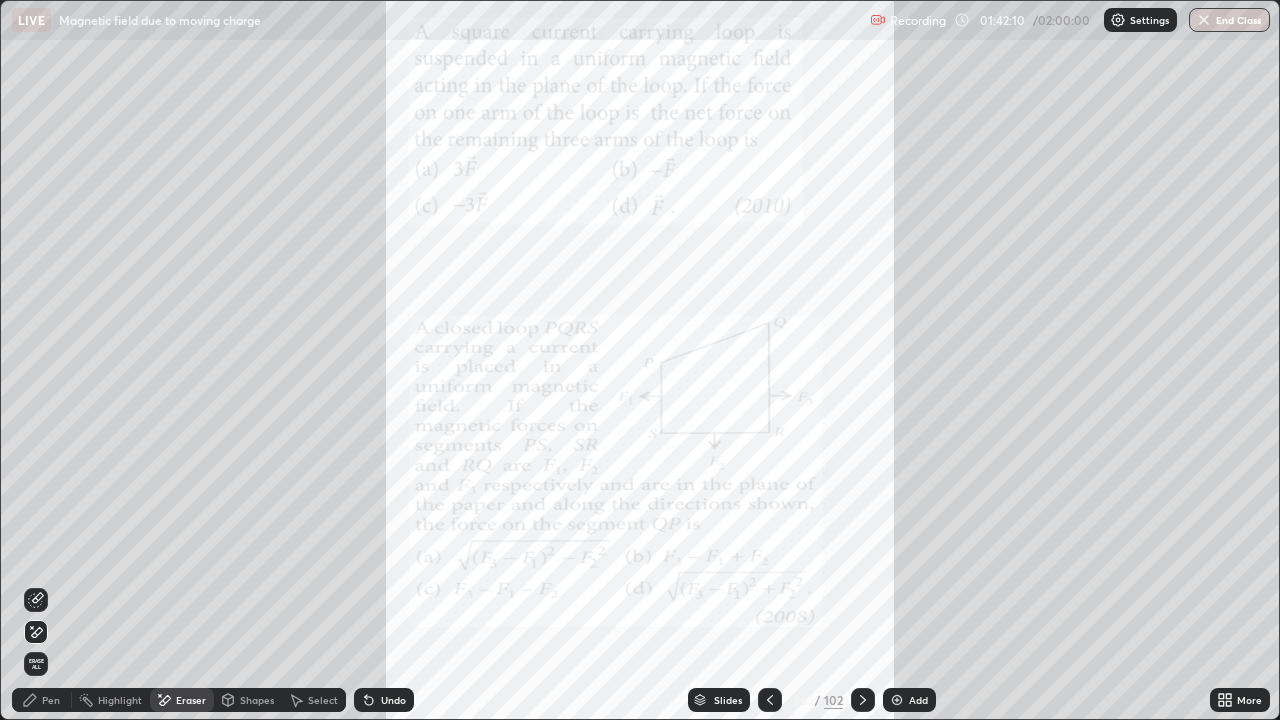 click on "Pen" at bounding box center [42, 700] 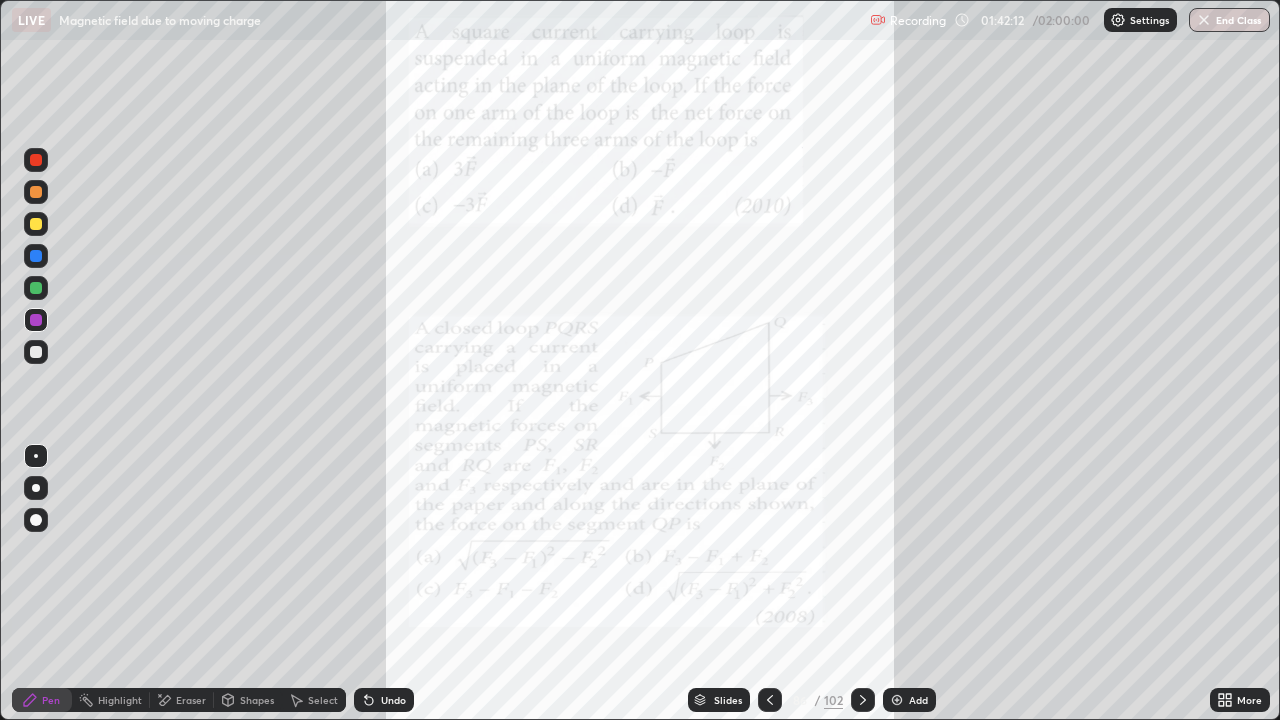 click at bounding box center [36, 288] 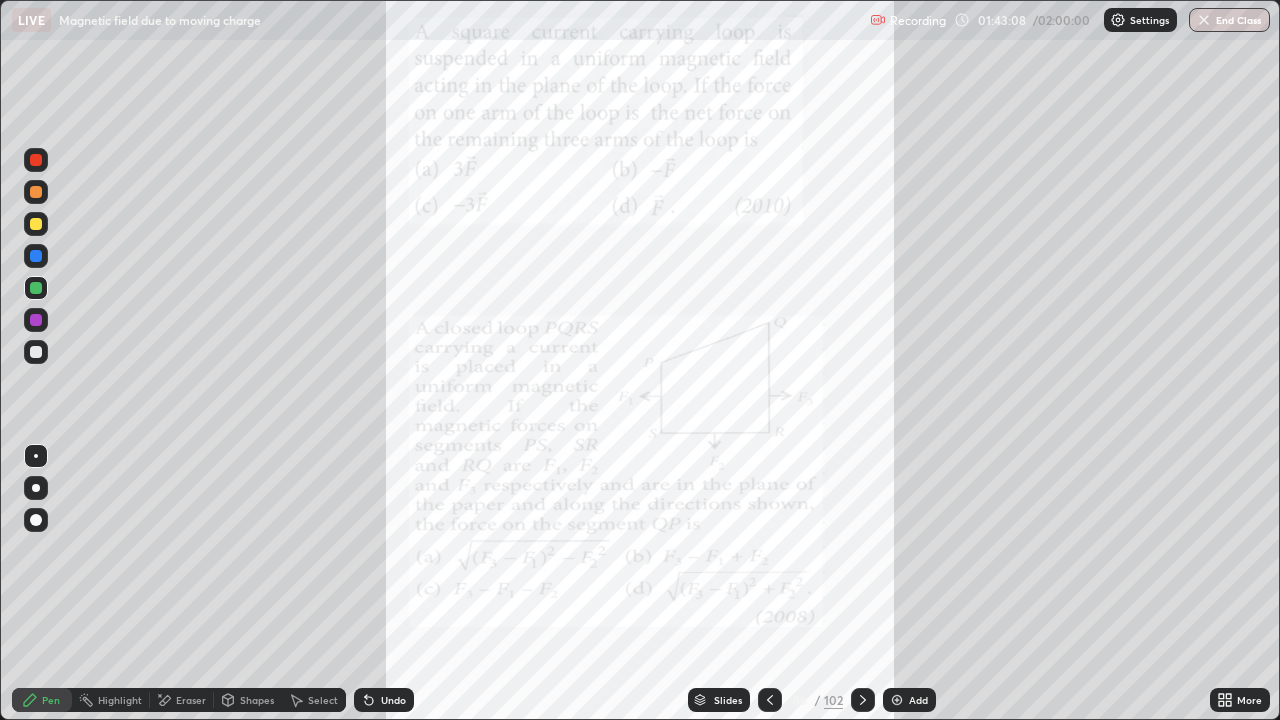 click at bounding box center [36, 352] 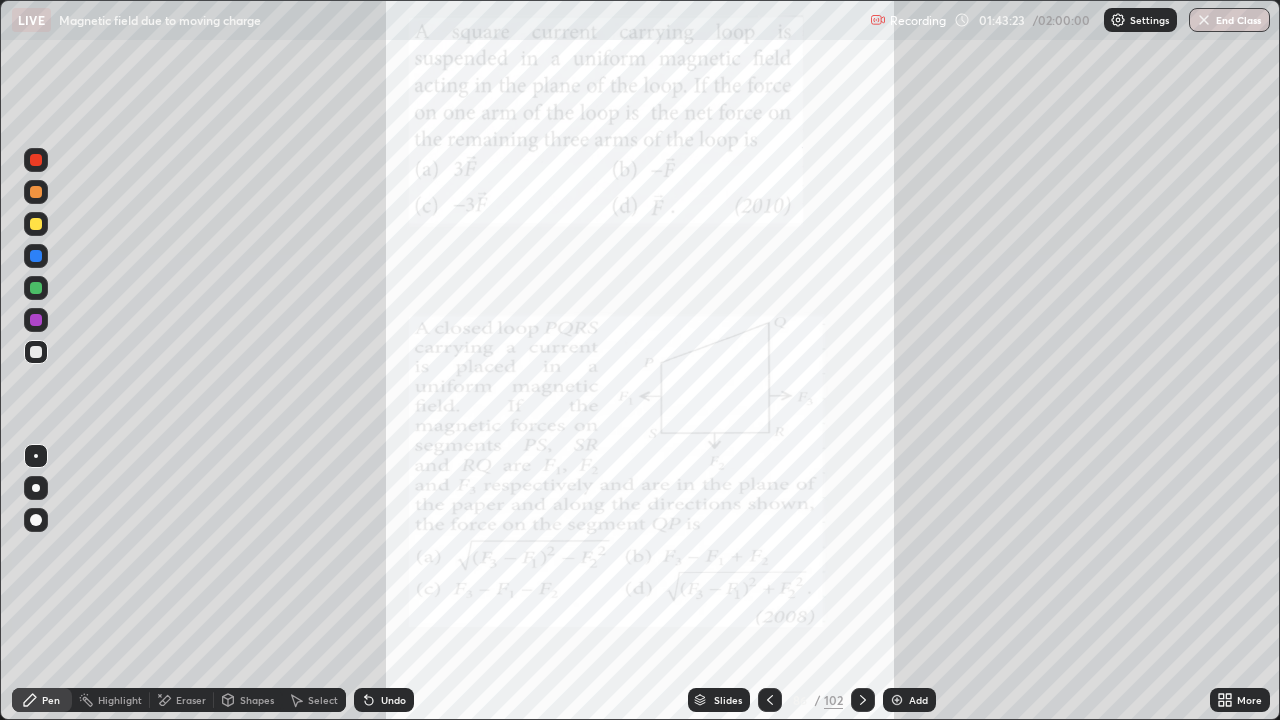 click at bounding box center [36, 224] 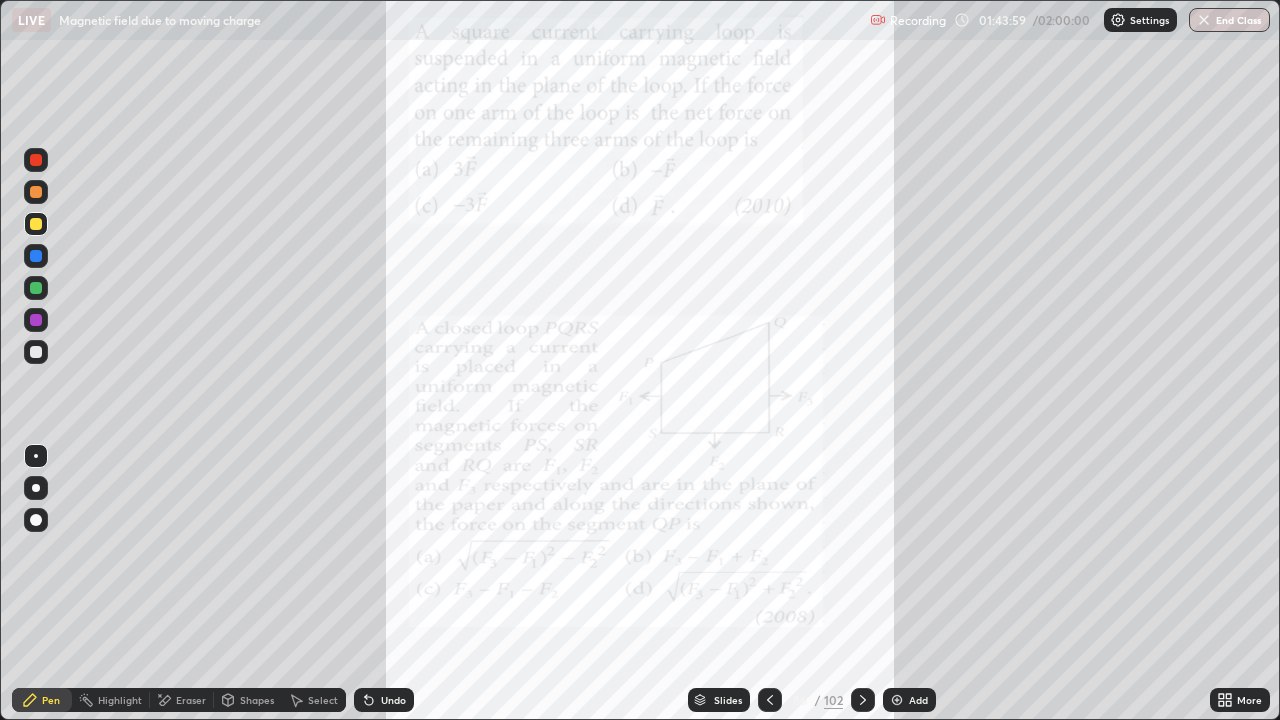 click on "Undo" at bounding box center (393, 700) 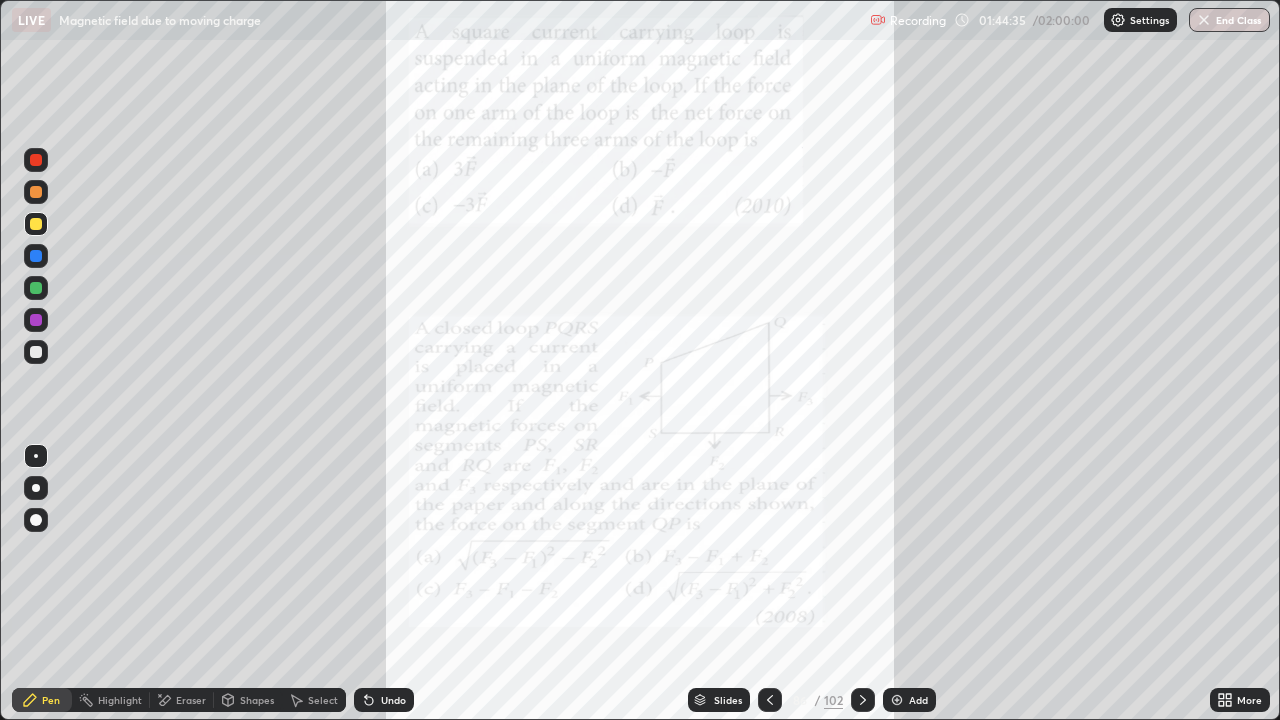click 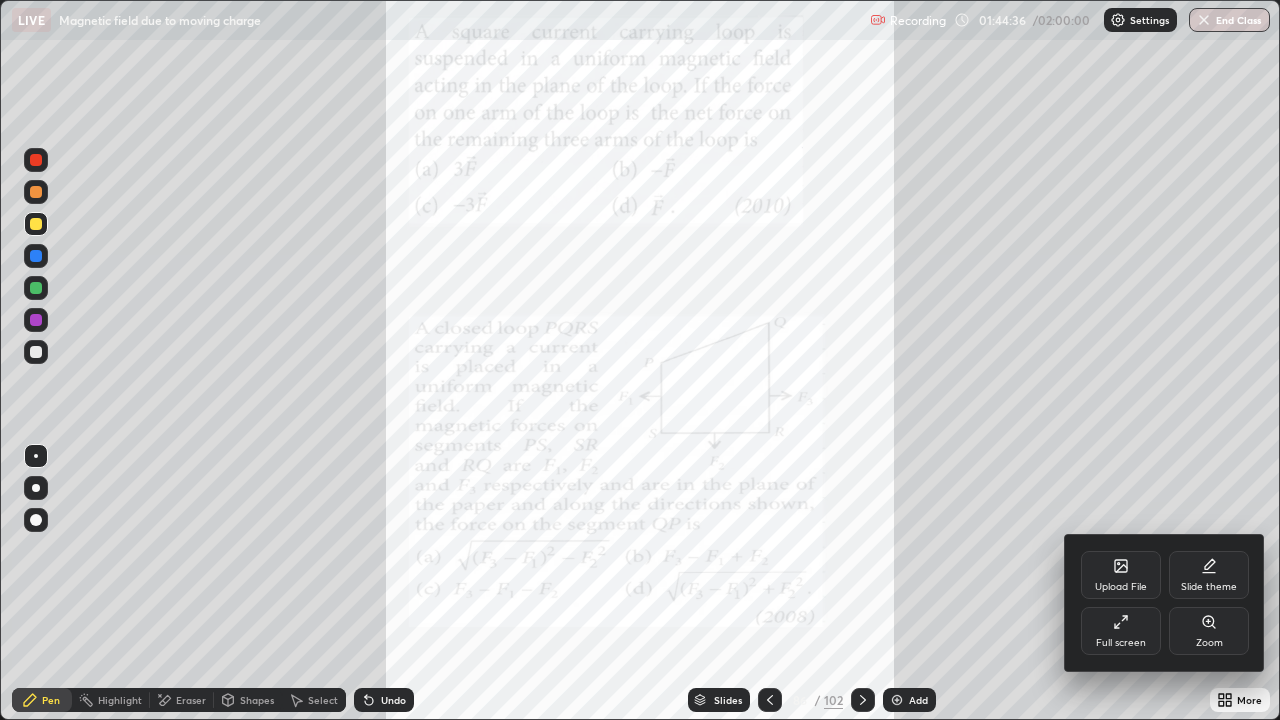 click on "Zoom" at bounding box center [1209, 643] 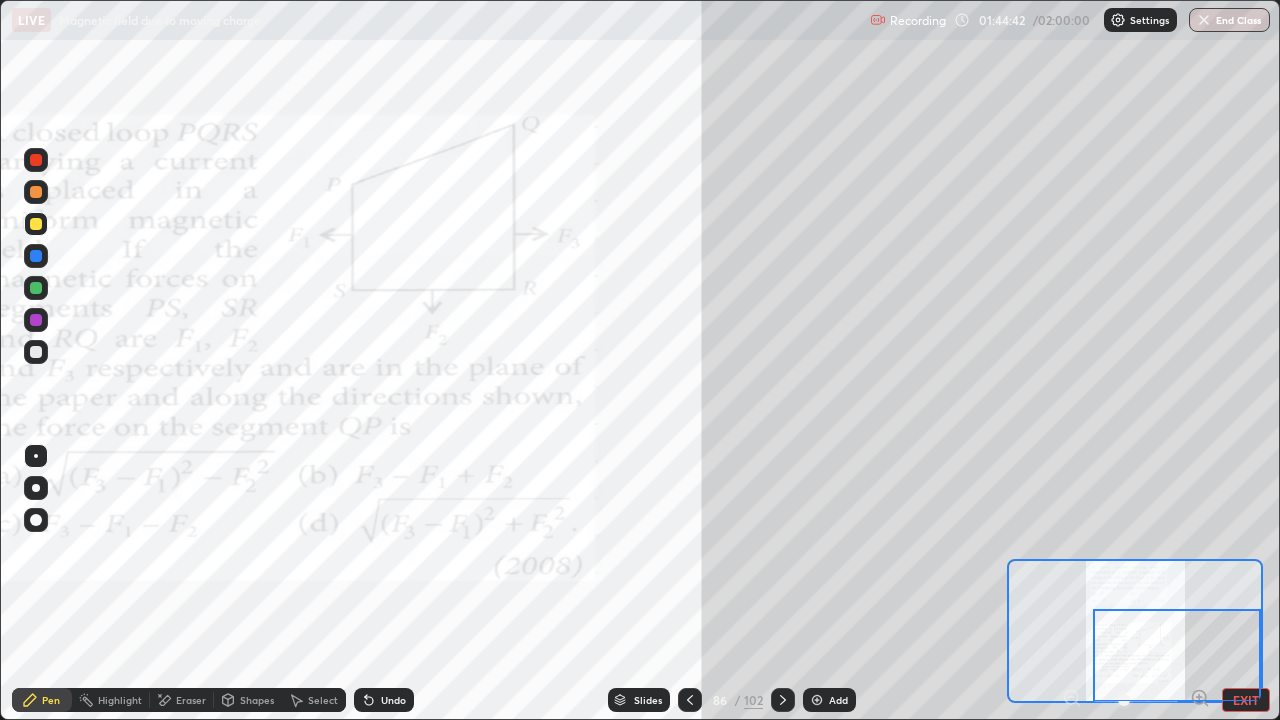 click on "EXIT" at bounding box center (1246, 700) 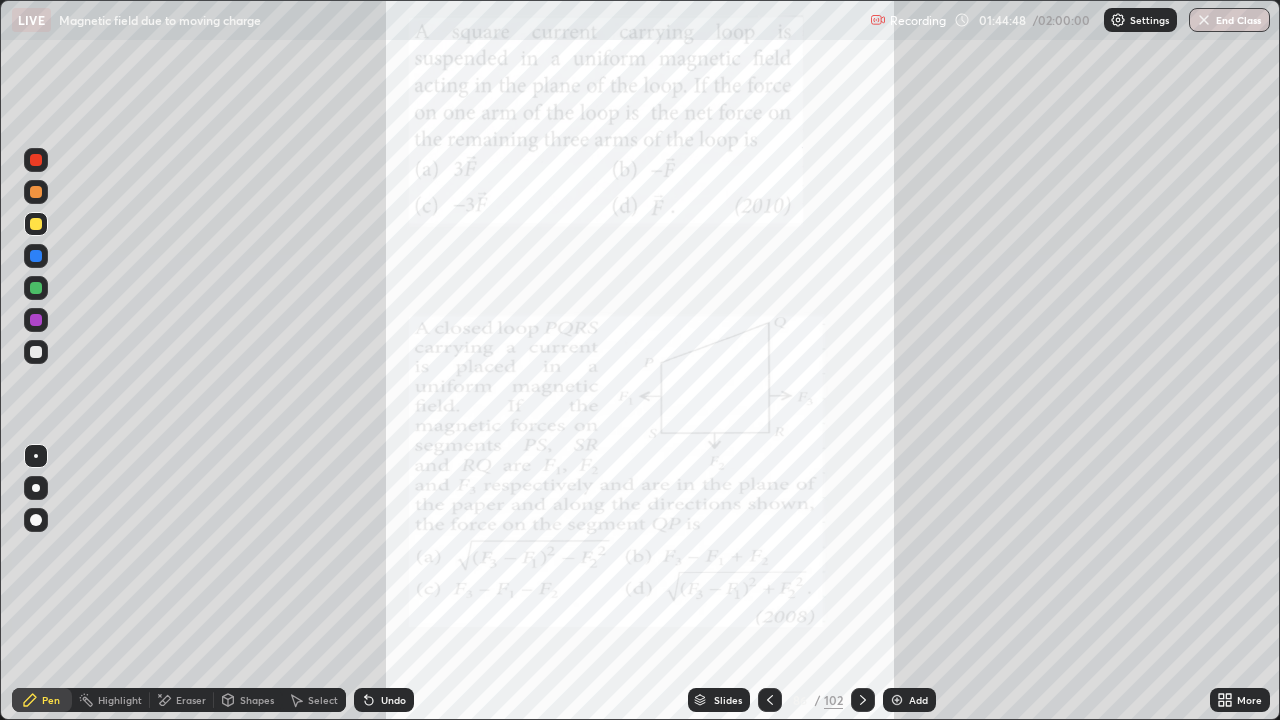 click on "Select" at bounding box center [323, 700] 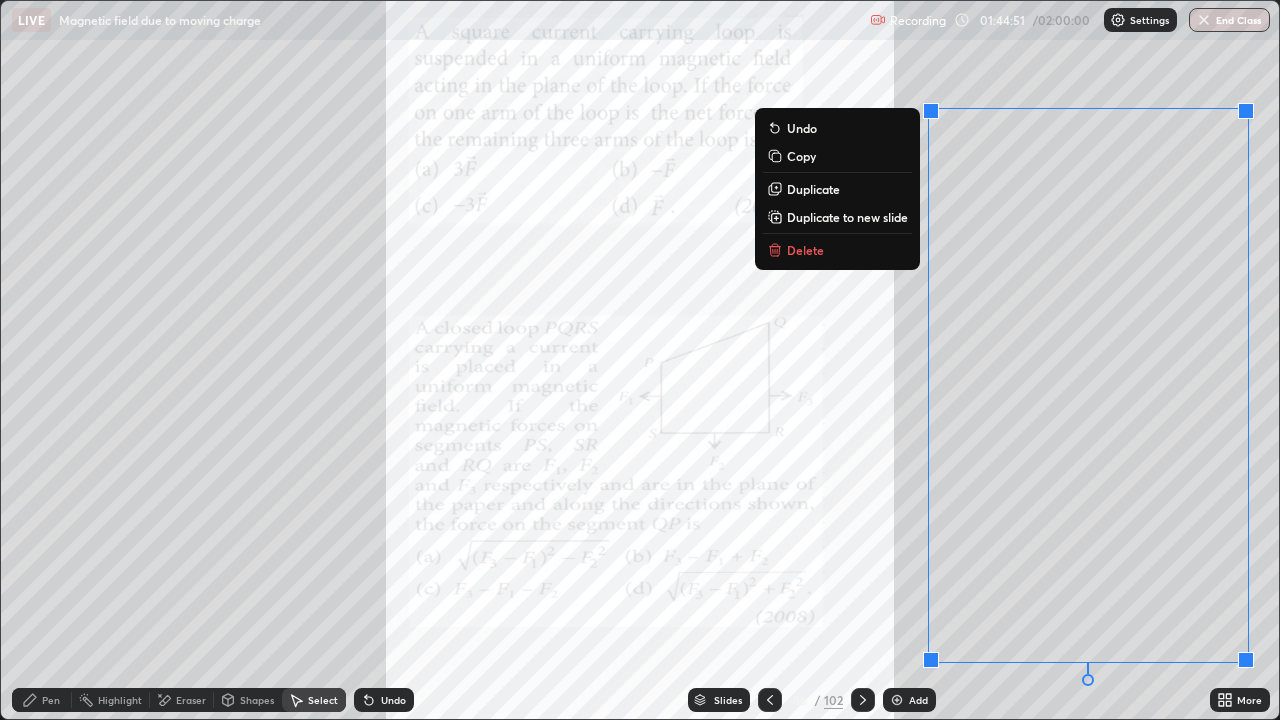 click on "Duplicate to new slide" at bounding box center [847, 217] 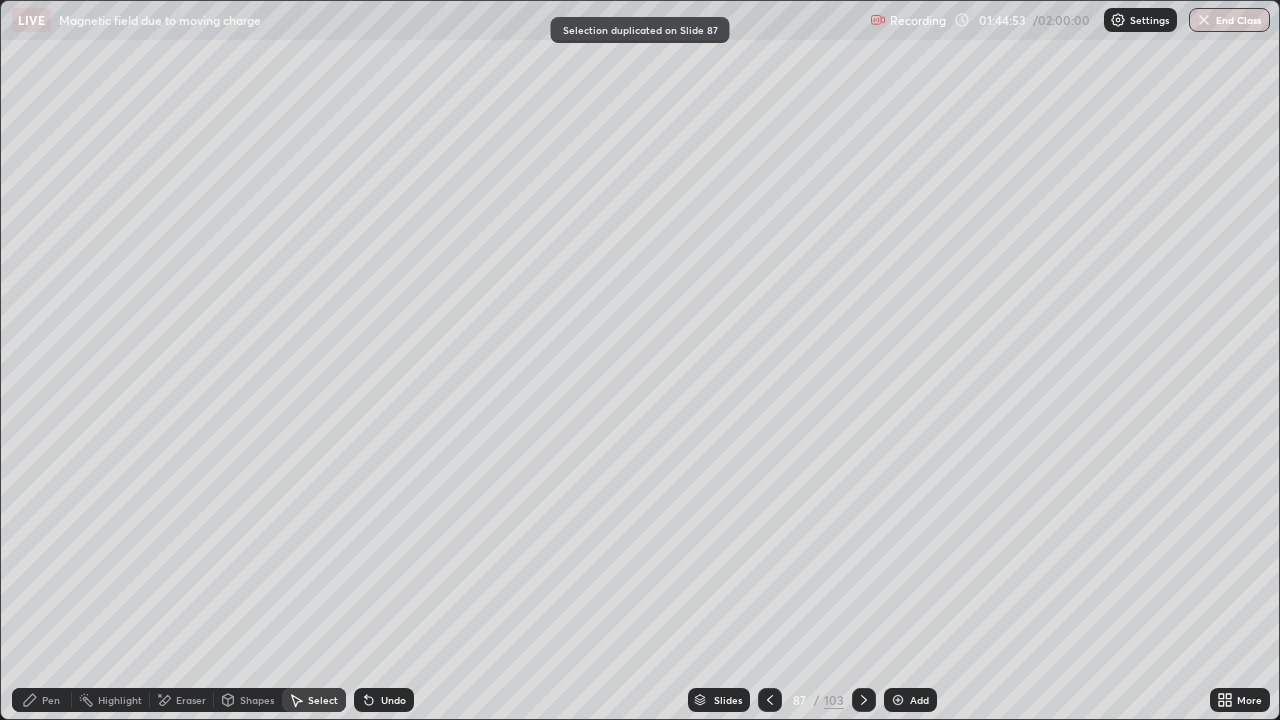 click on "Pen" at bounding box center [51, 700] 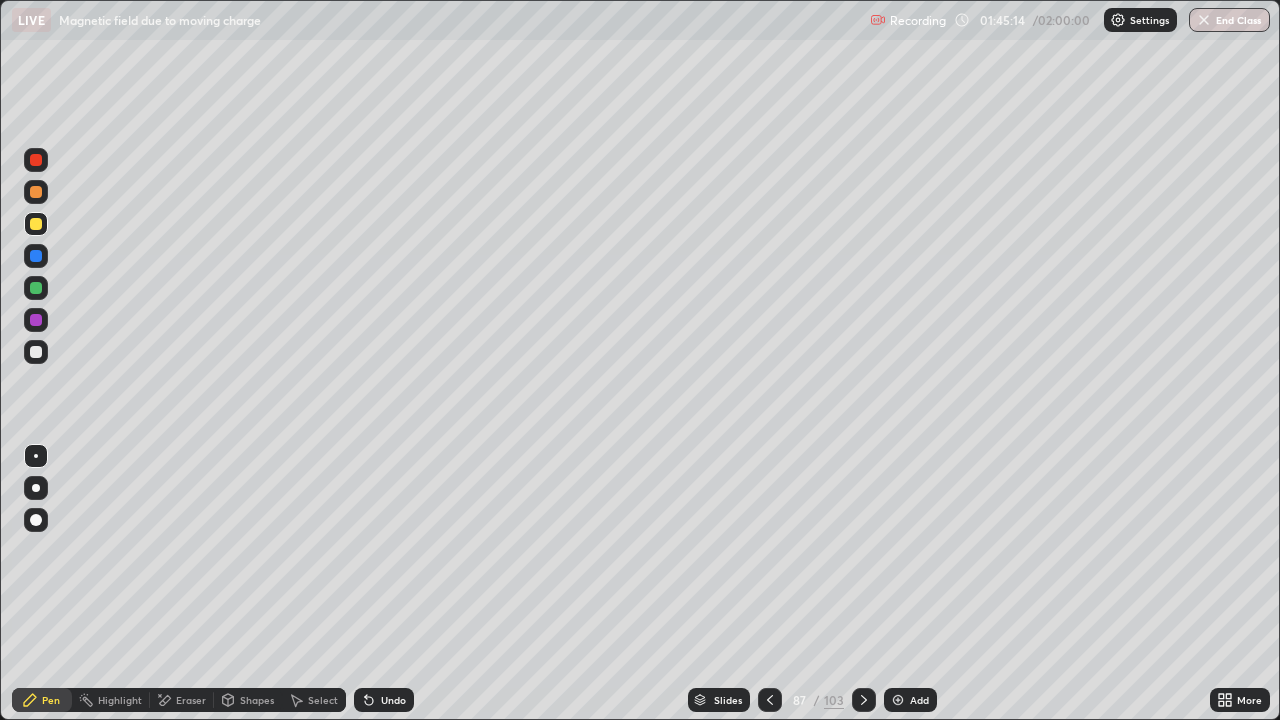 click on "Undo" at bounding box center (384, 700) 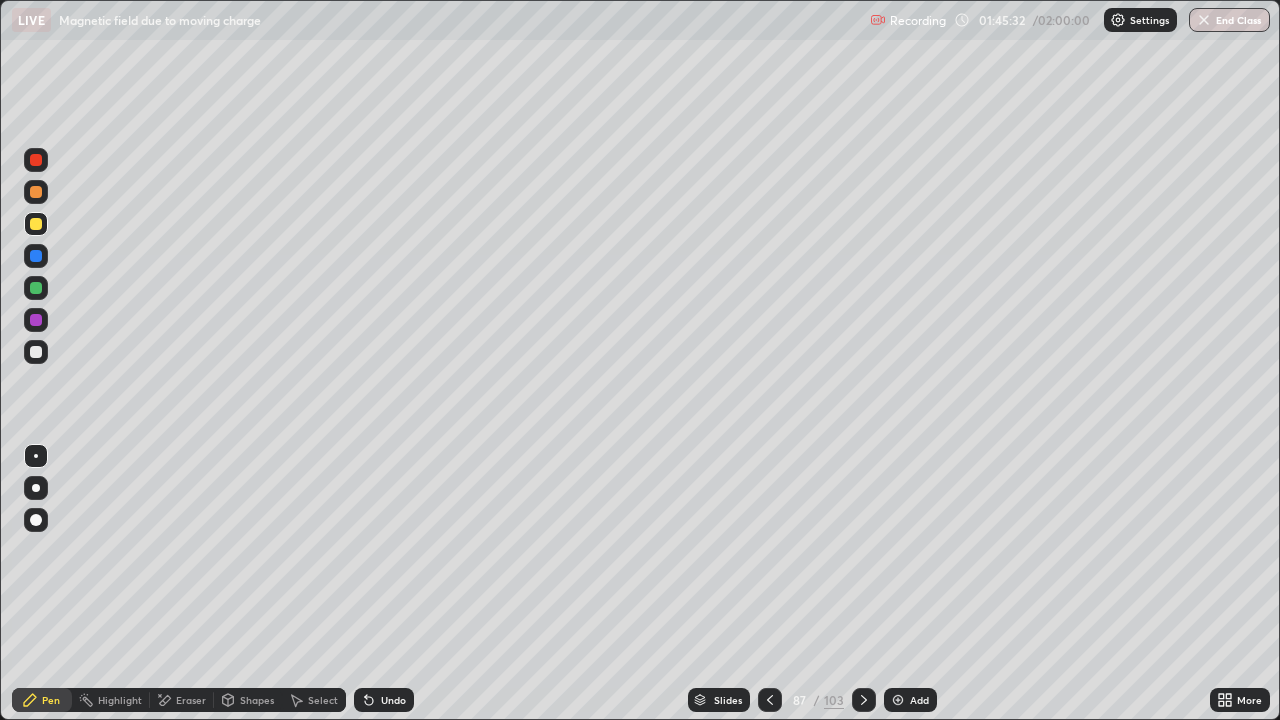 click 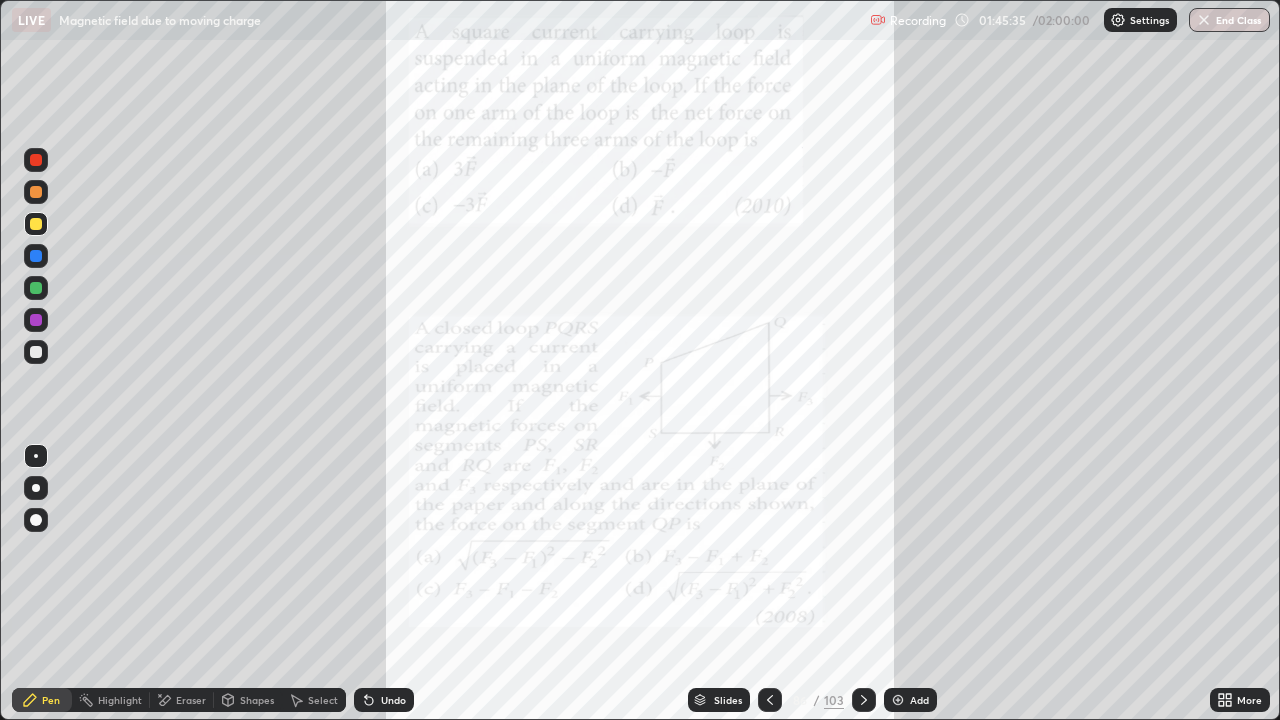 click at bounding box center (36, 320) 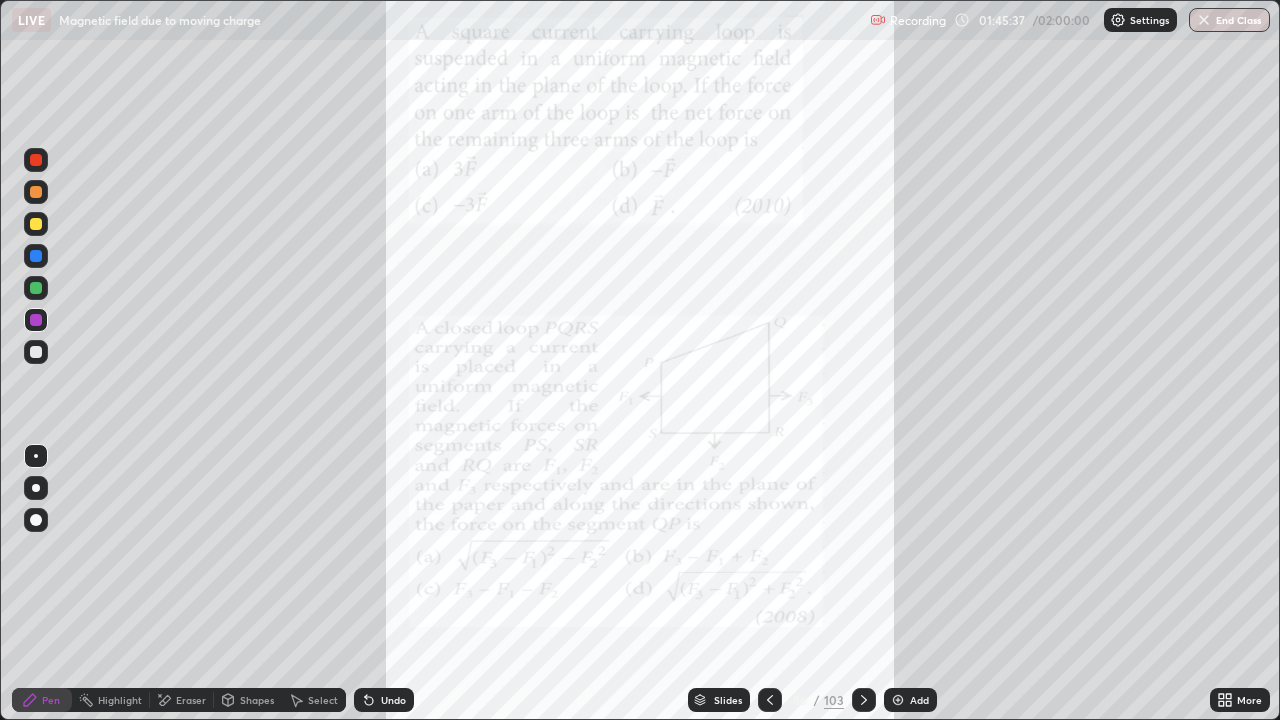 click 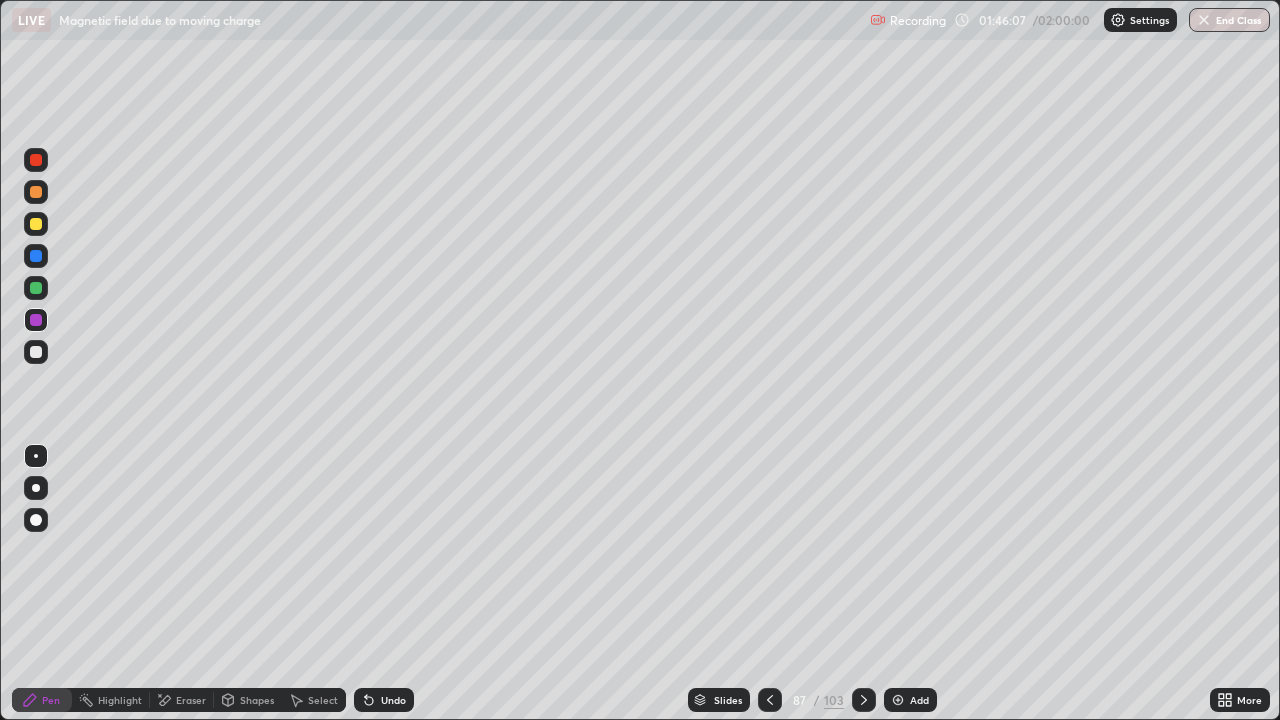click 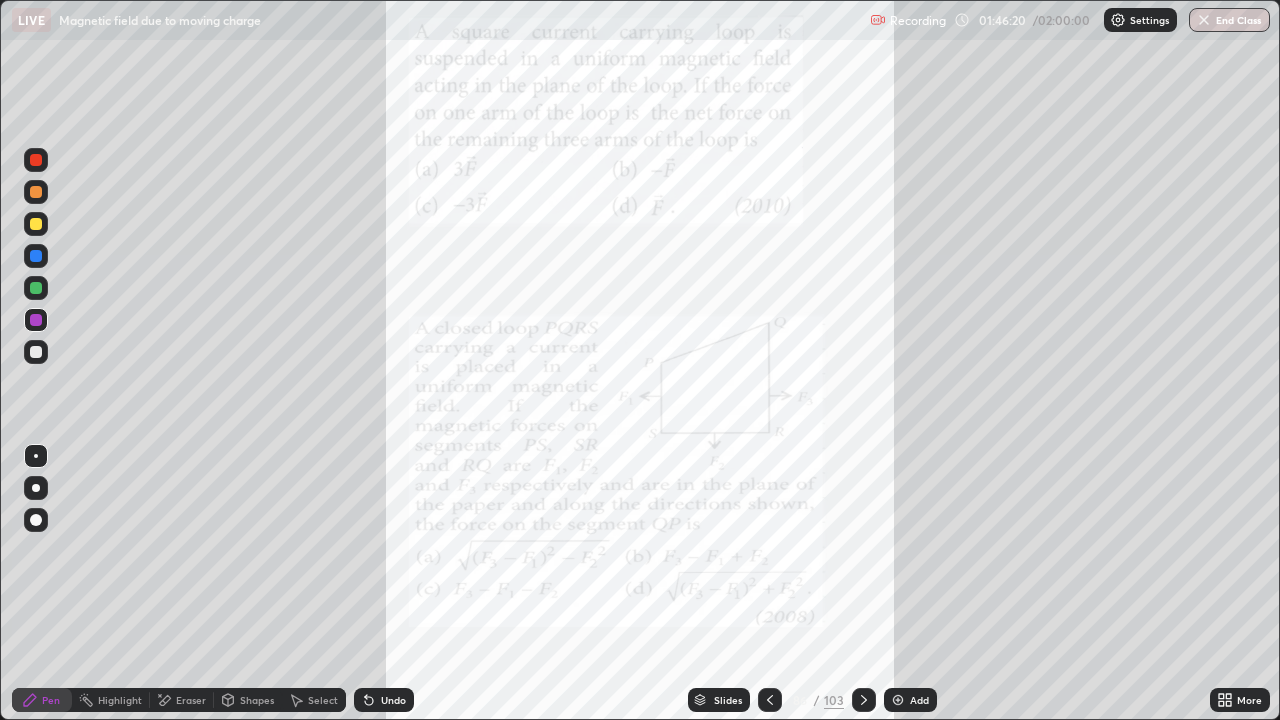 click on "103" at bounding box center [834, 700] 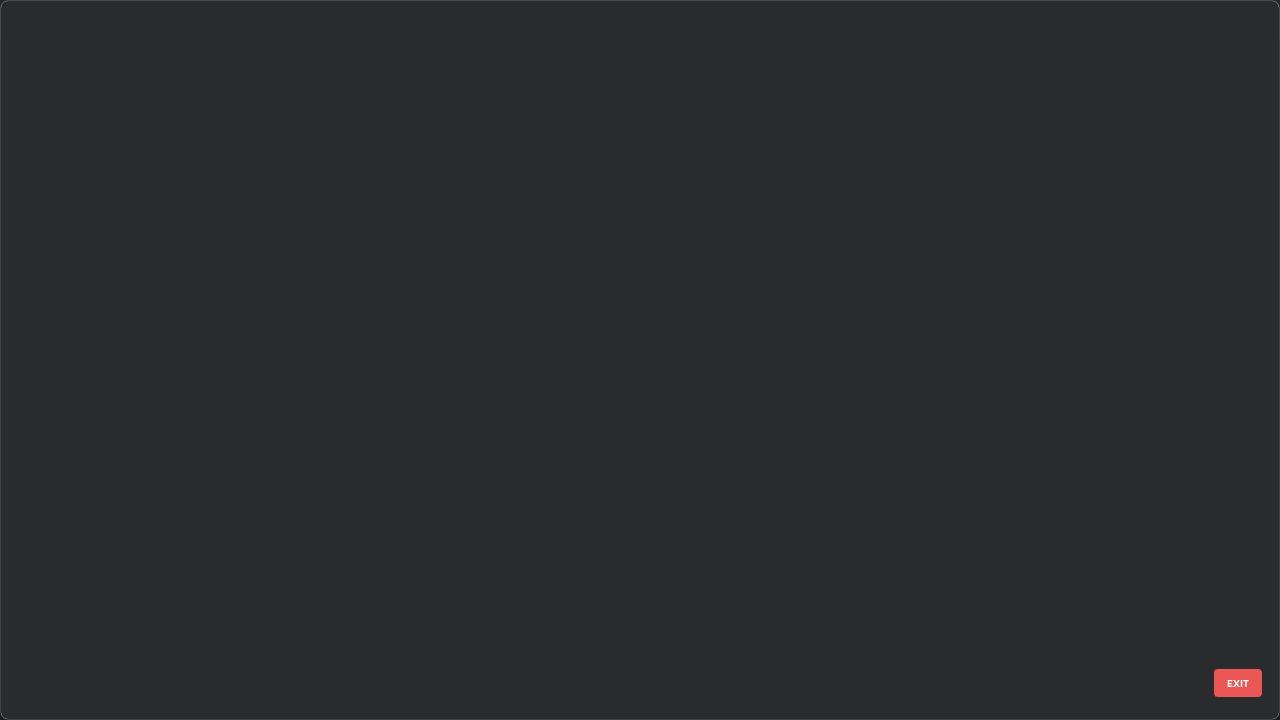 scroll, scrollTop: 5796, scrollLeft: 0, axis: vertical 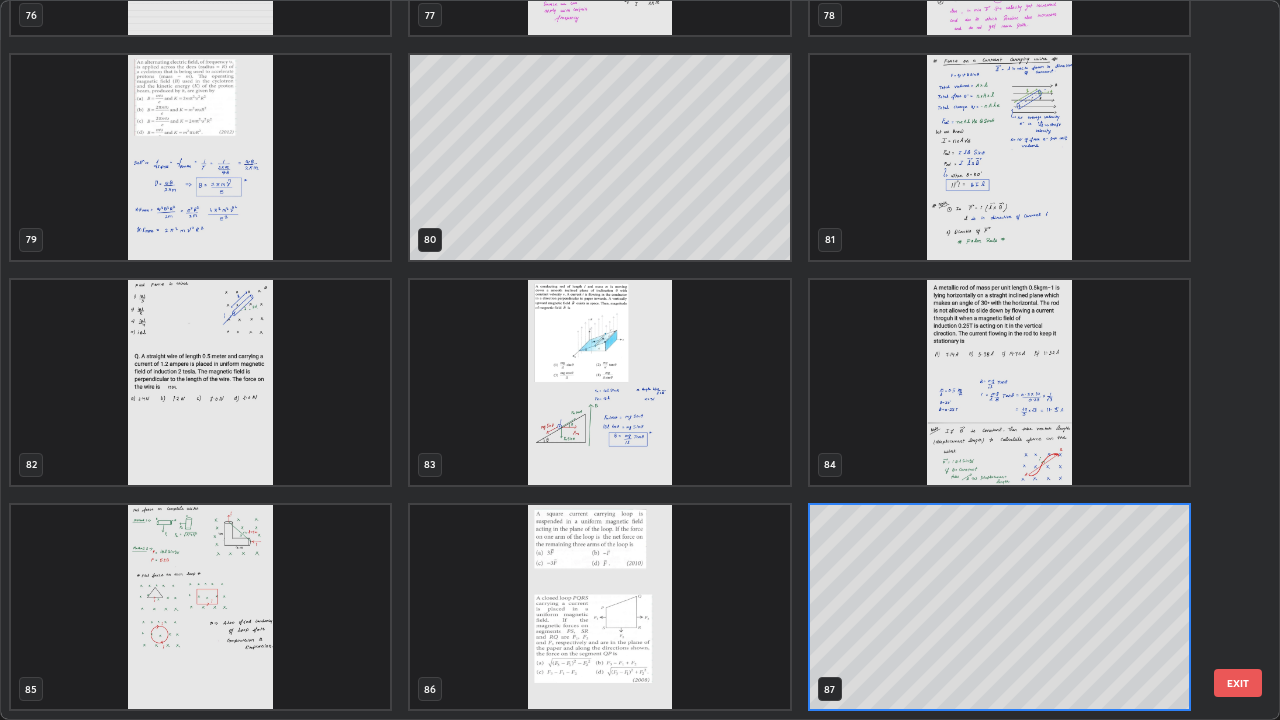 click on "EXIT" at bounding box center [1238, 683] 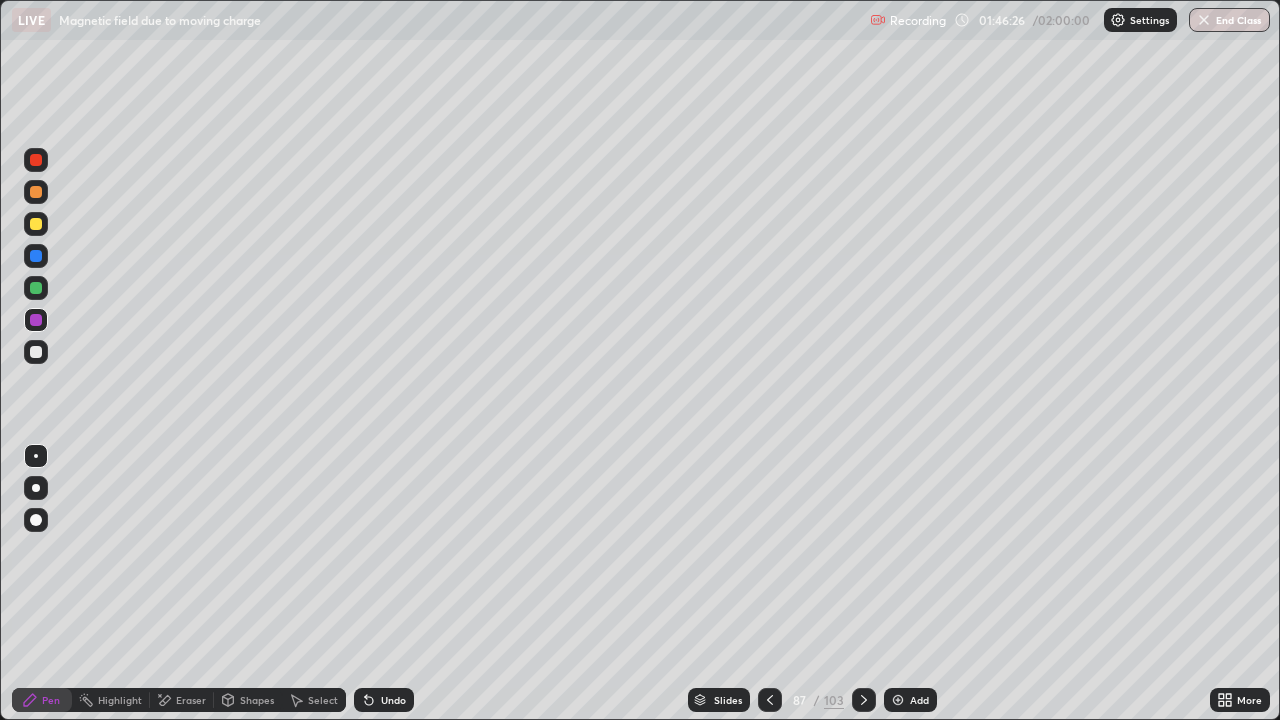 click 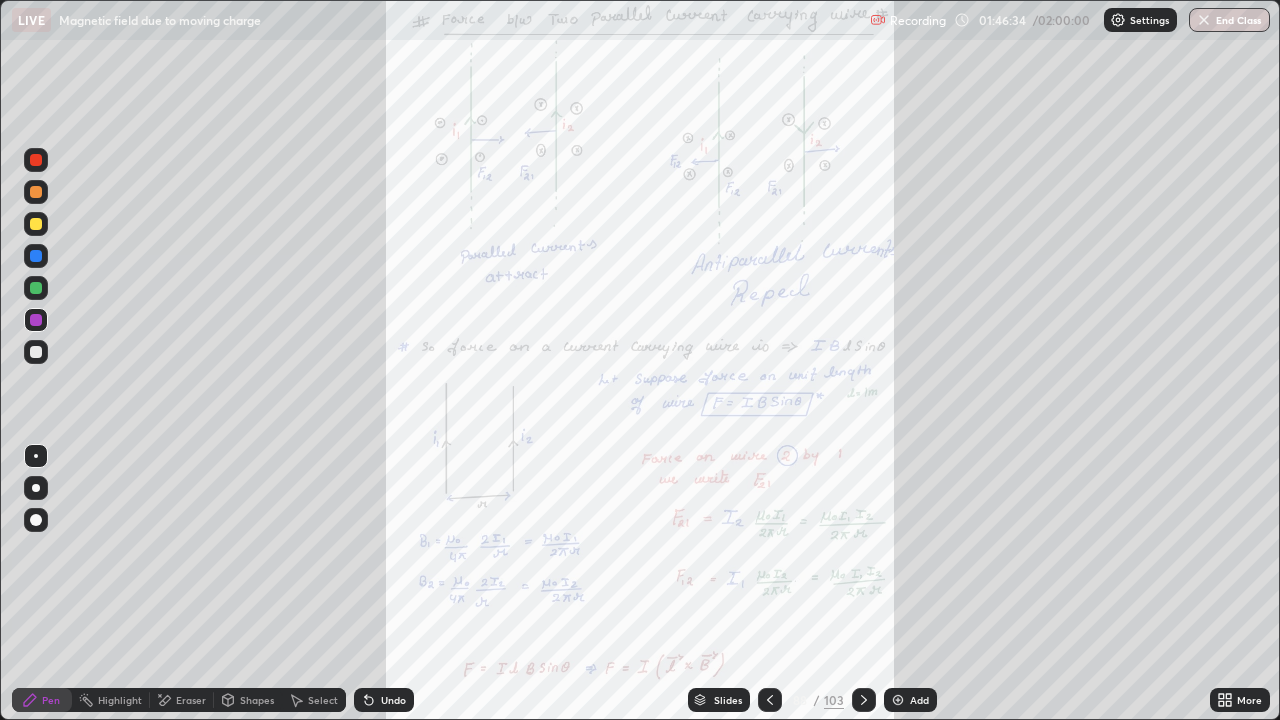 click on "Add" at bounding box center [910, 700] 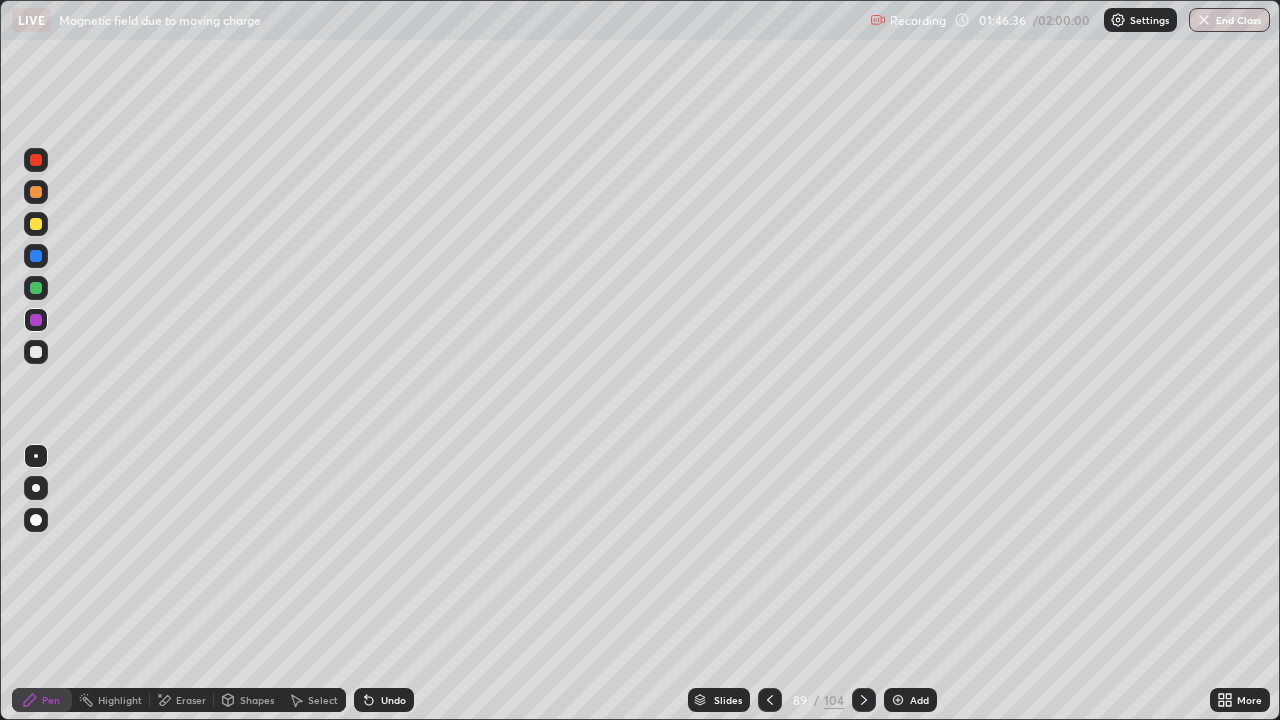 click 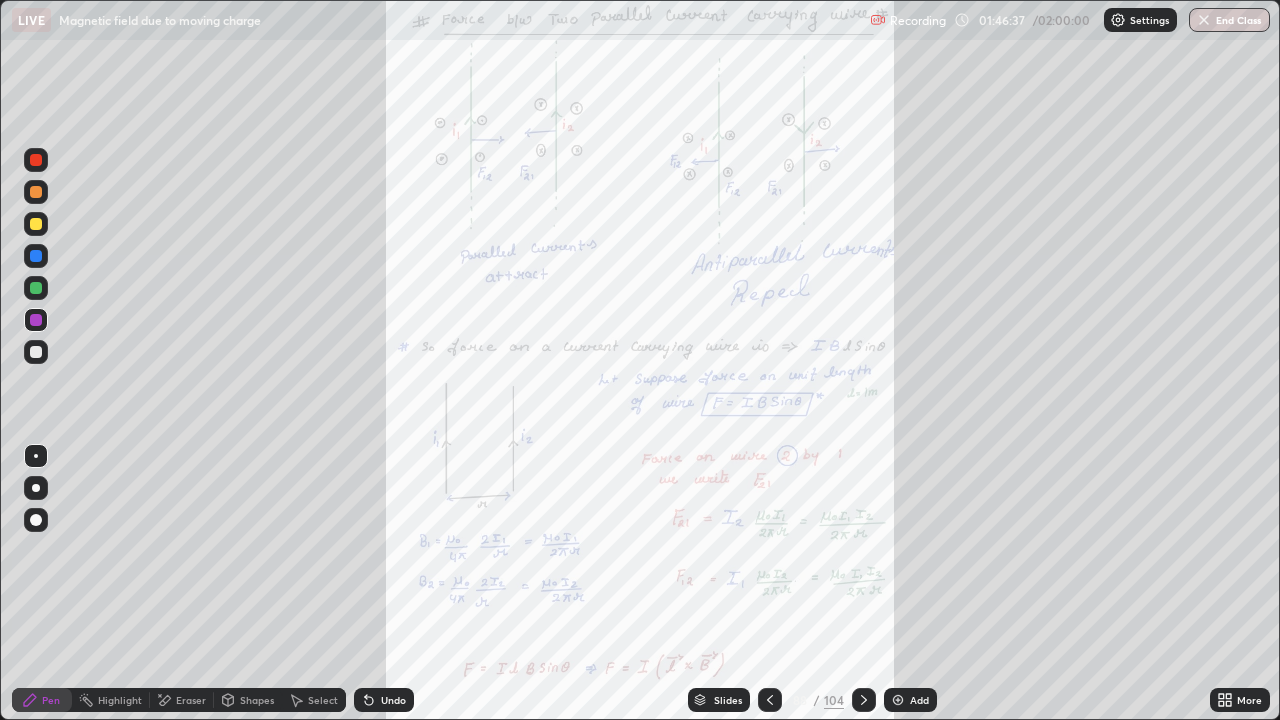 click 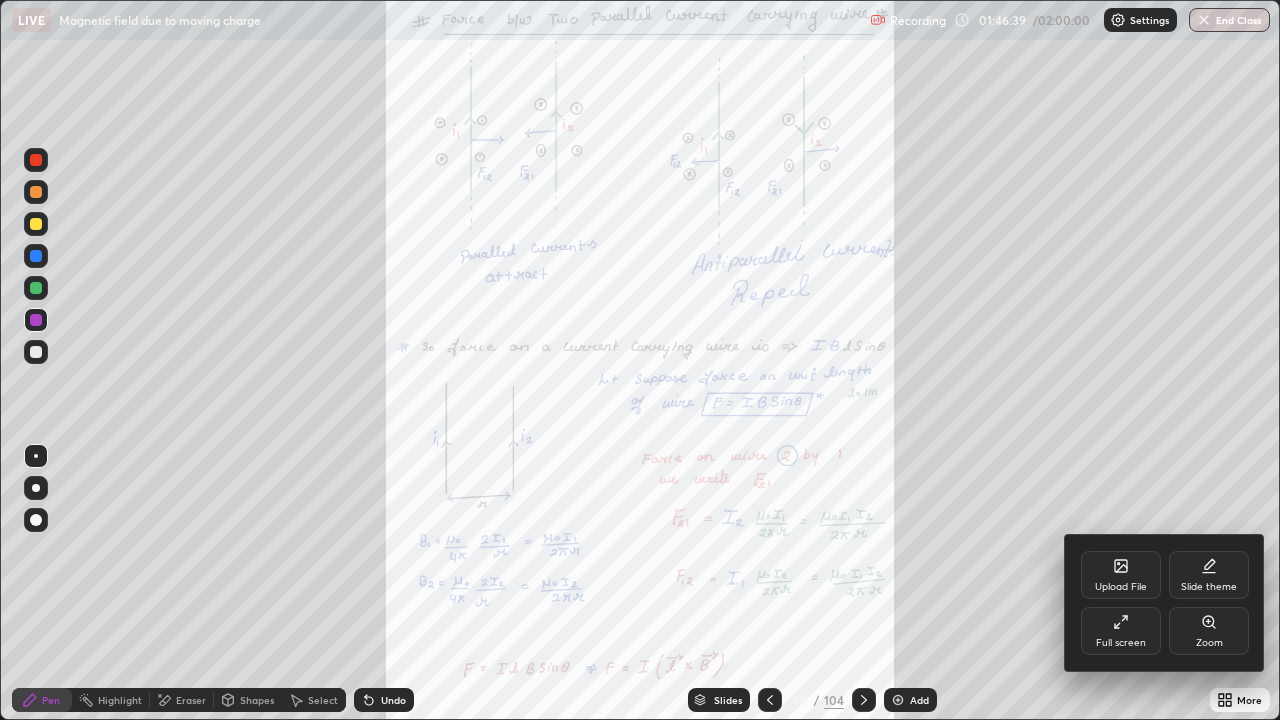 click on "Zoom" at bounding box center [1209, 631] 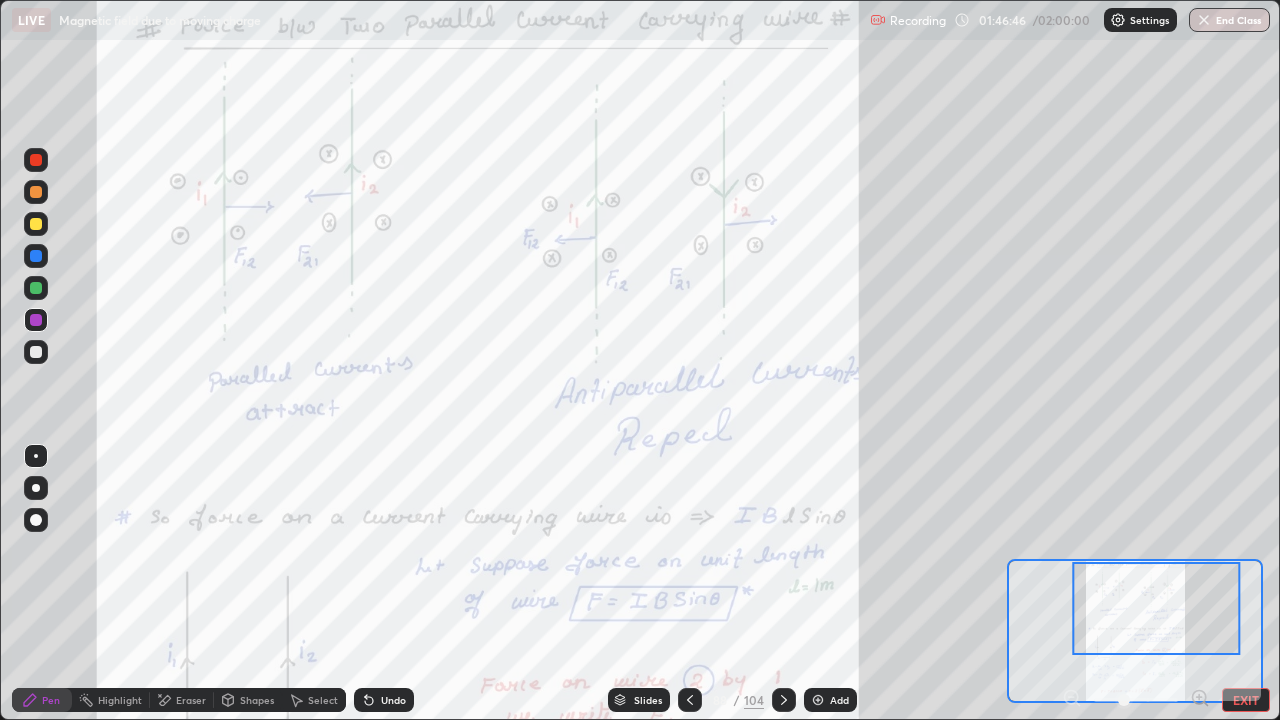 click at bounding box center [36, 224] 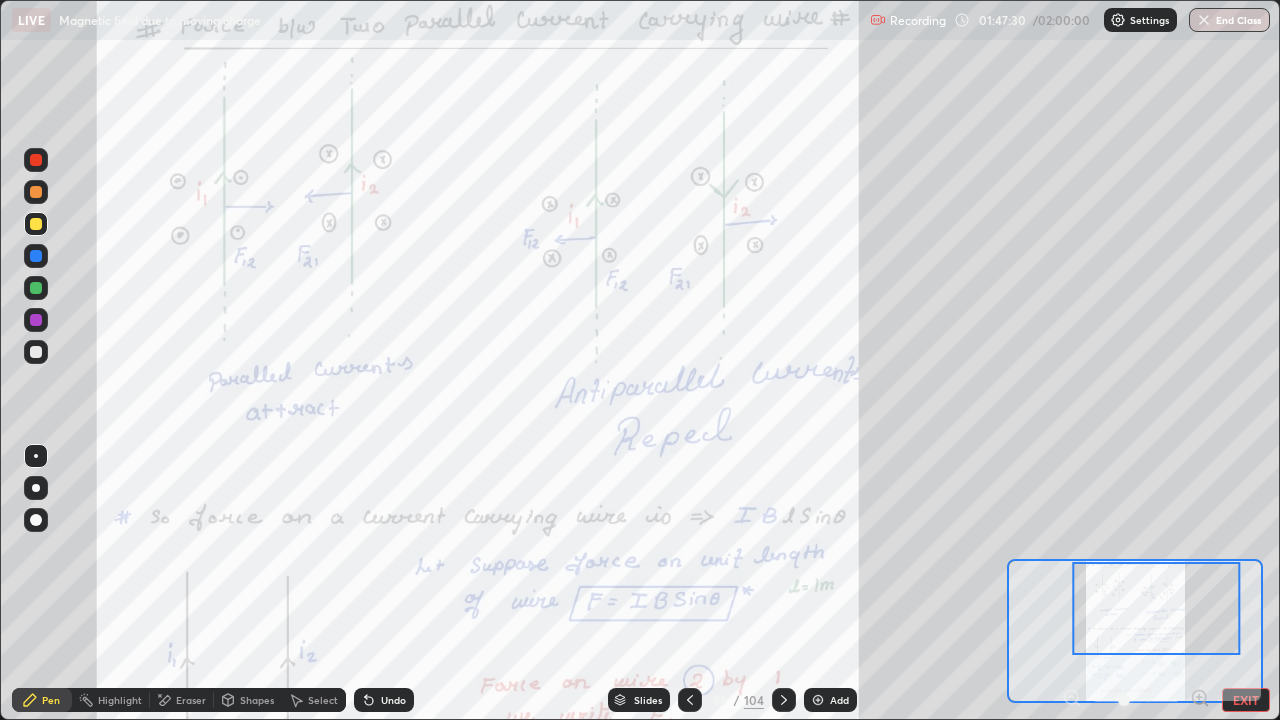 click at bounding box center [36, 288] 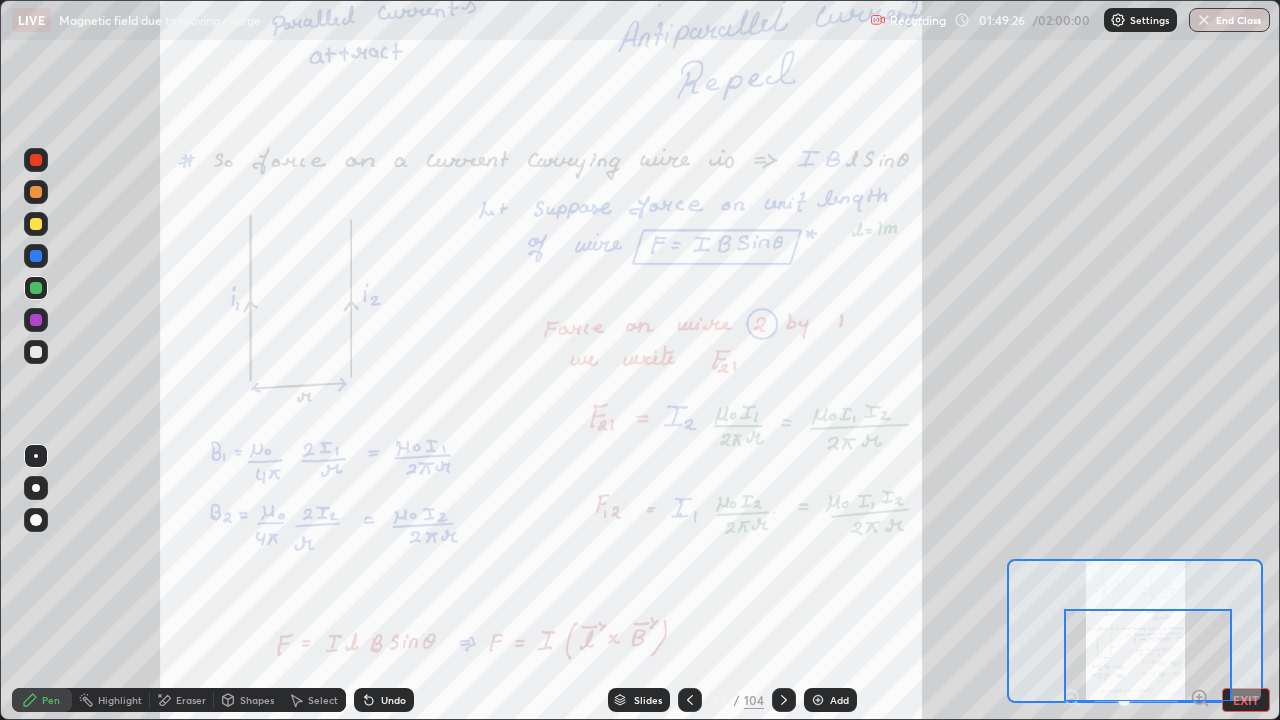 click 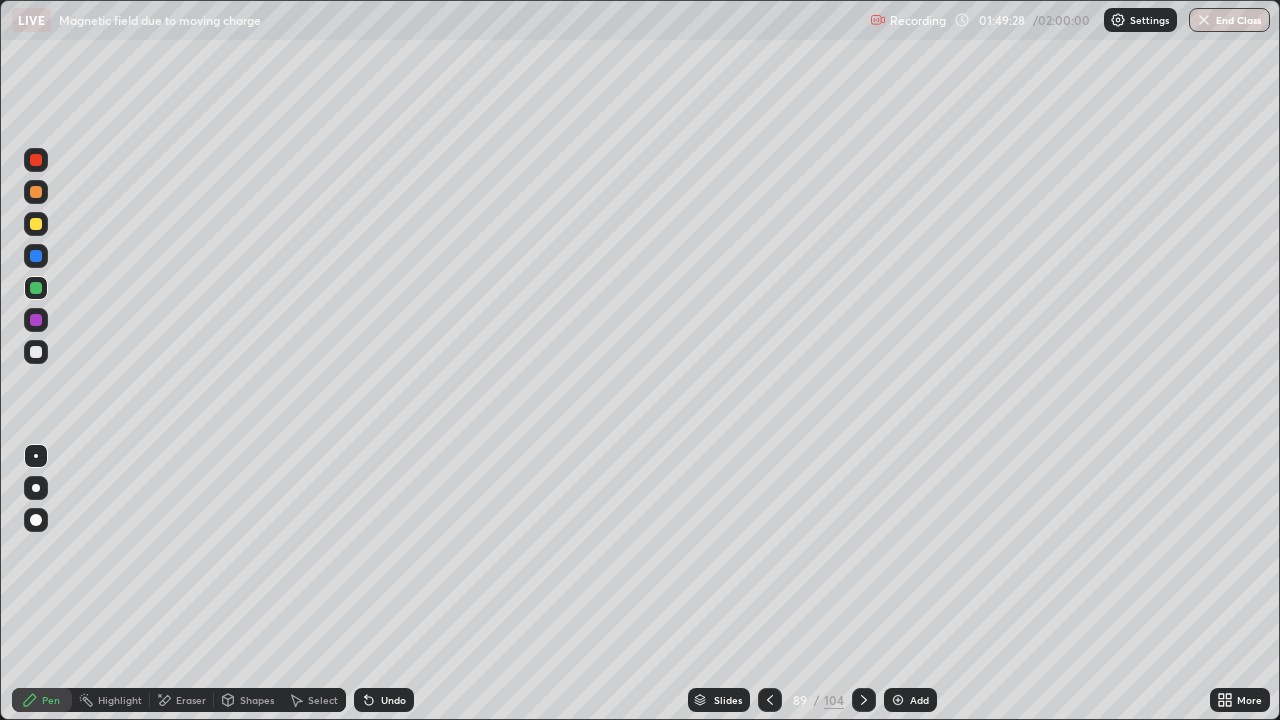 click 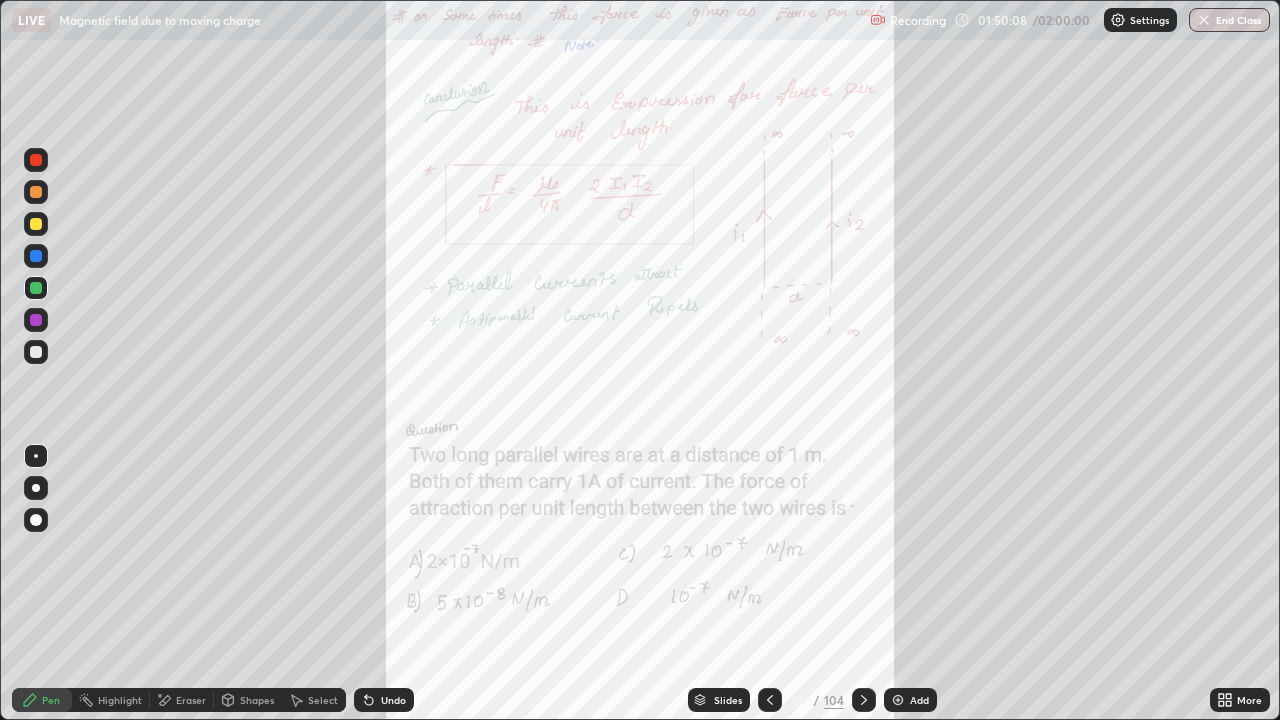 click 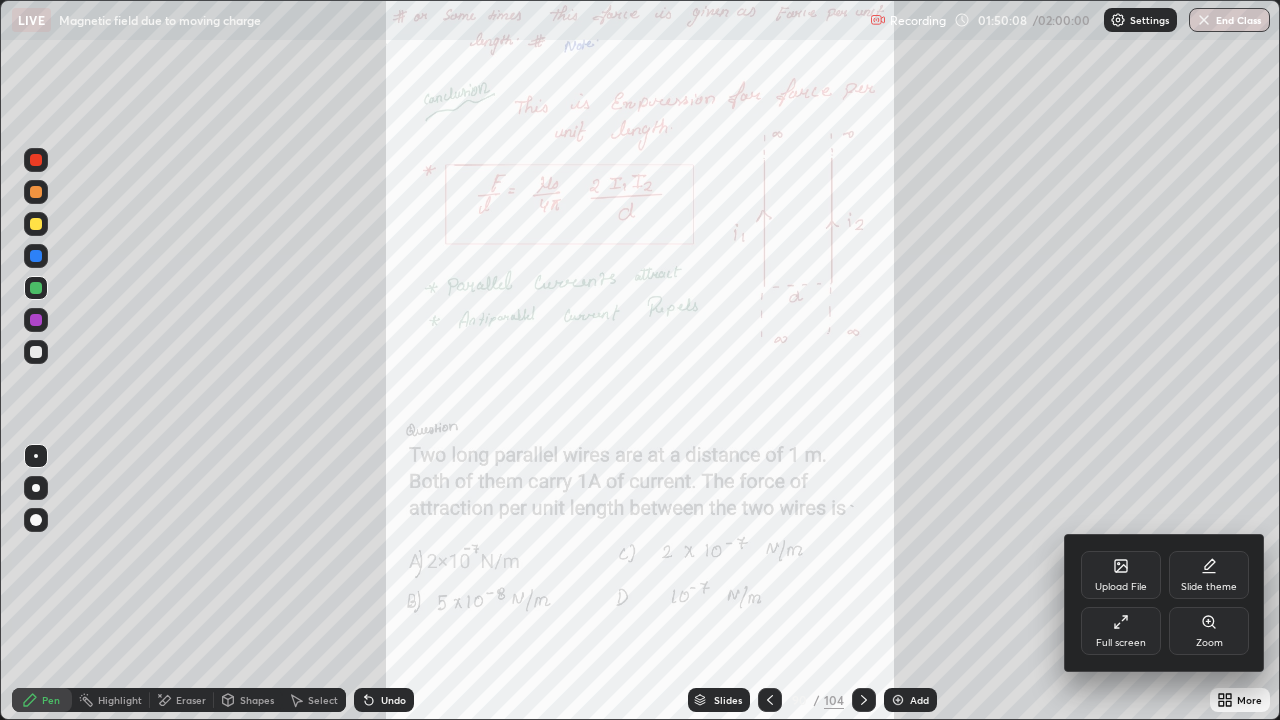 click on "Zoom" at bounding box center (1209, 631) 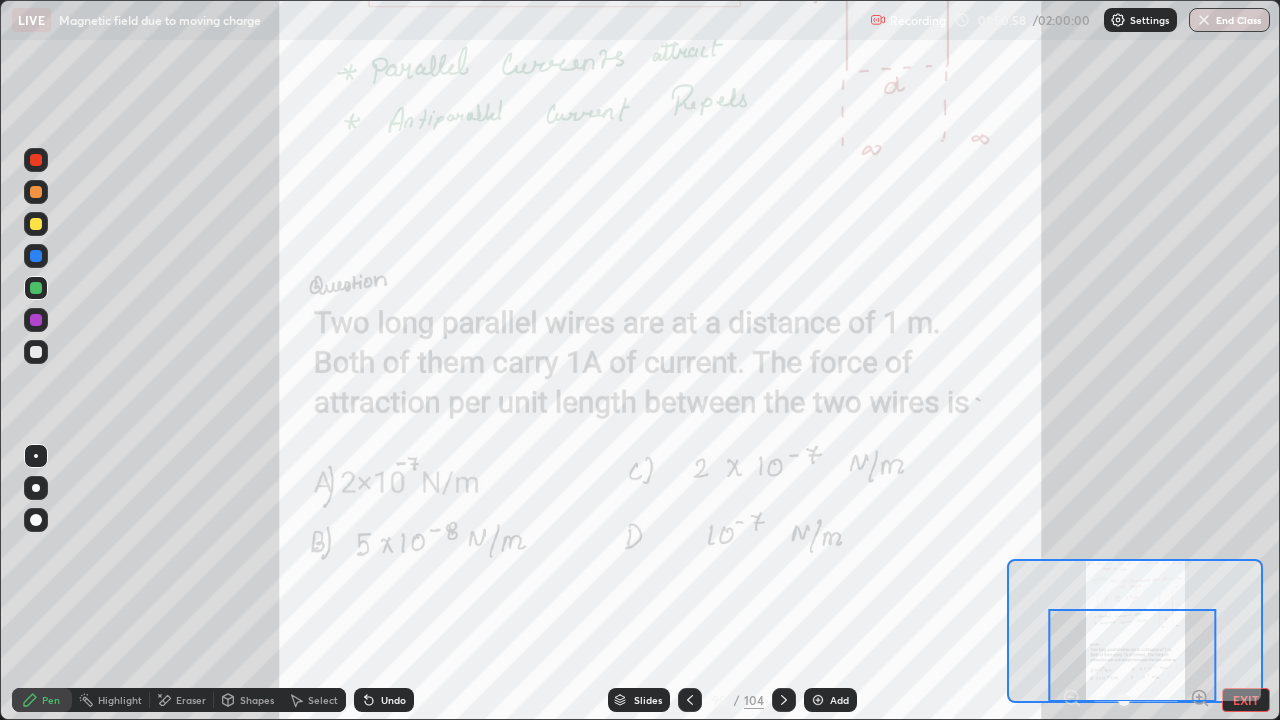 click 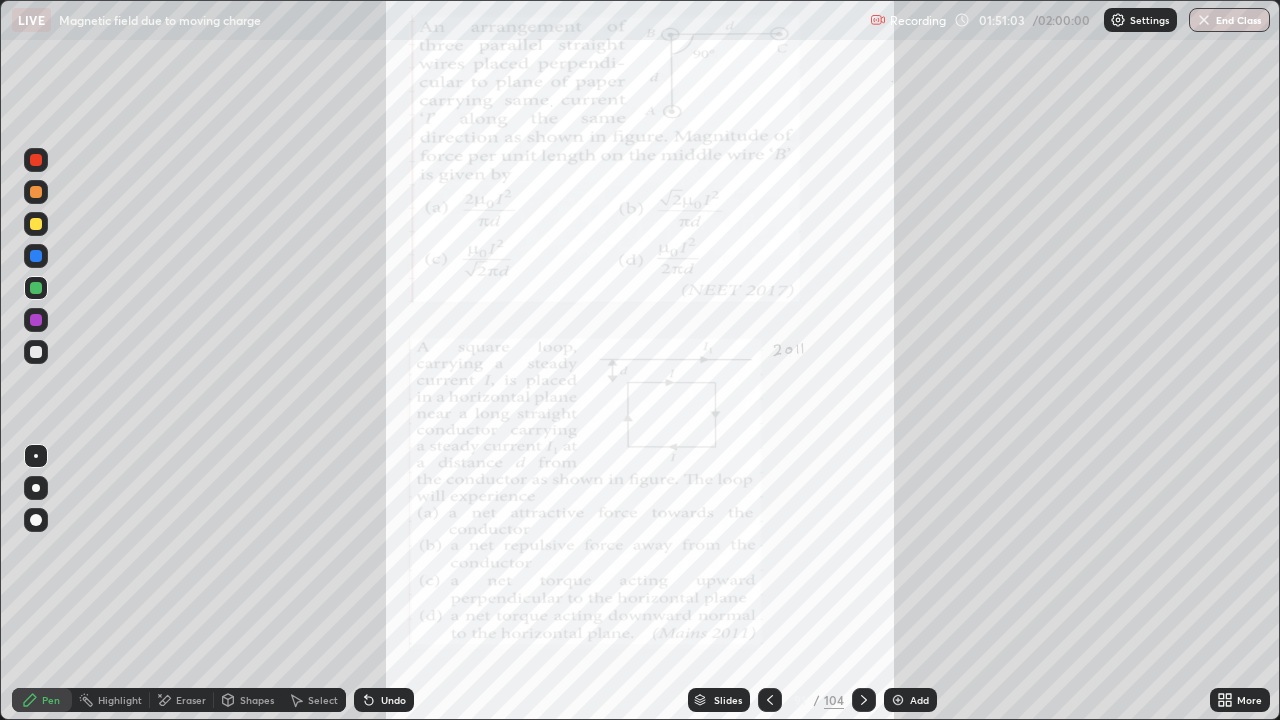 click 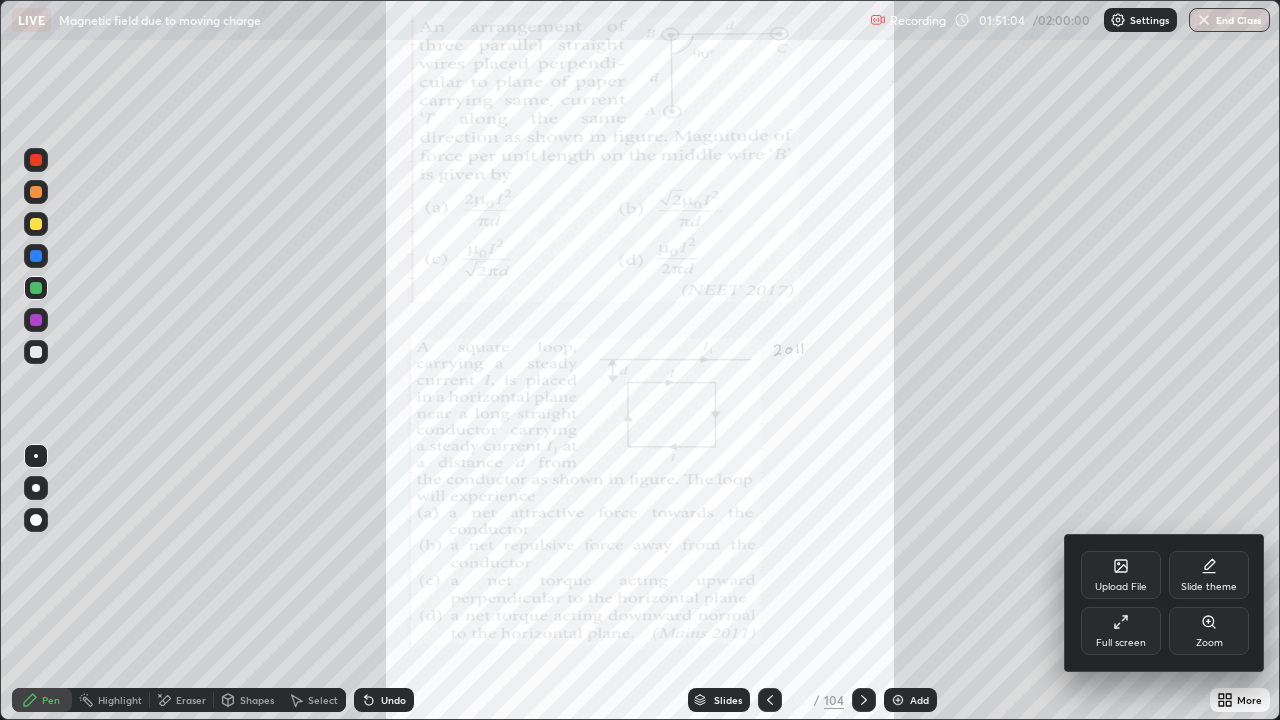 click on "Zoom" at bounding box center [1209, 631] 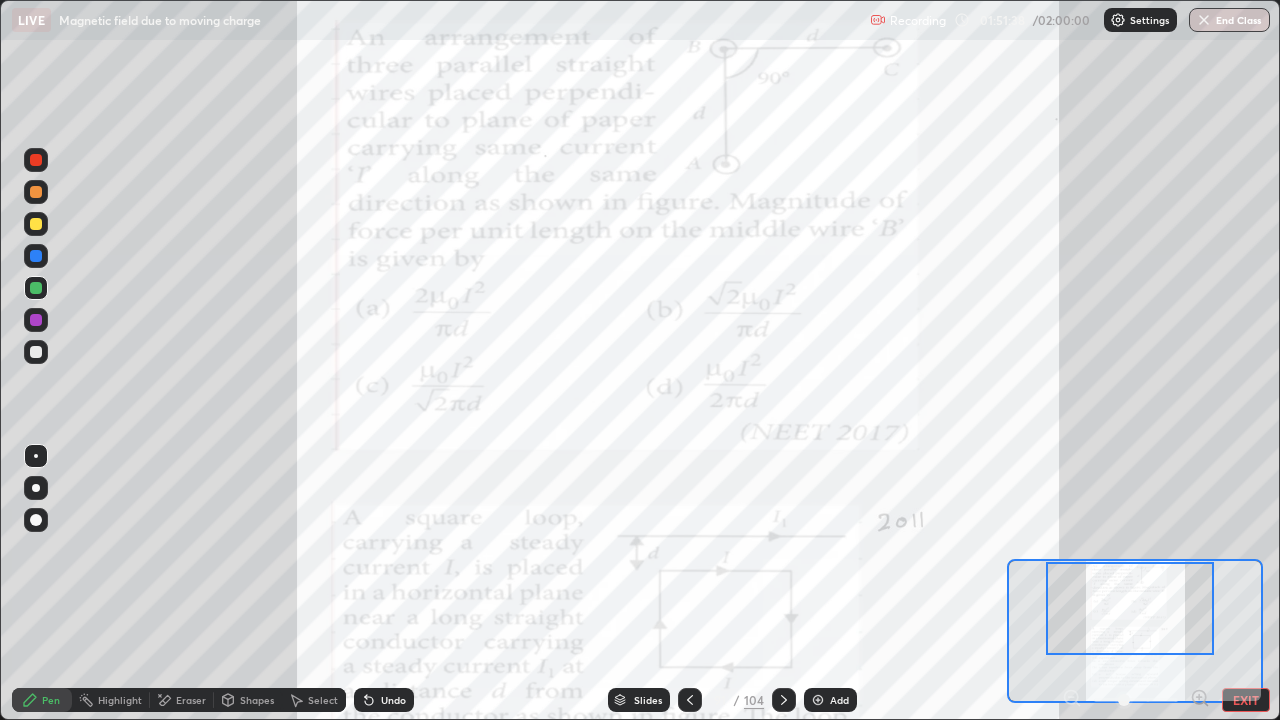 click on "LIVE Magnetic field due to moving charge" at bounding box center (437, 20) 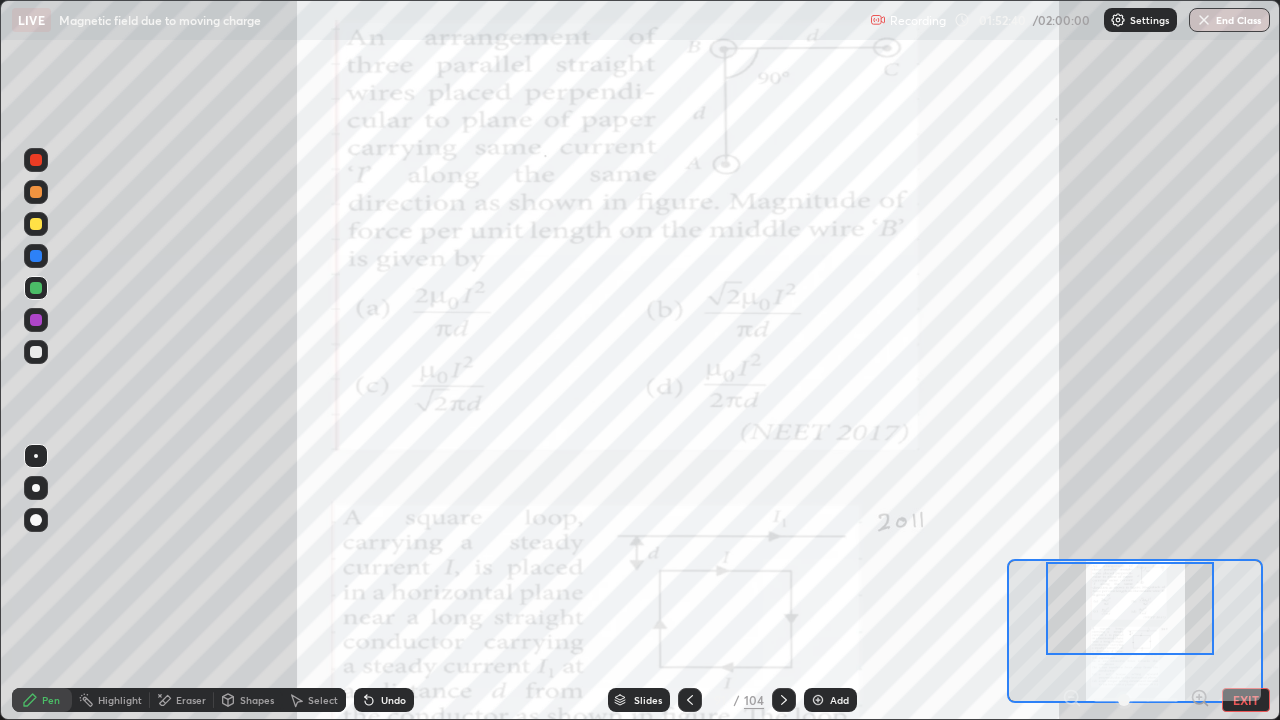 click on "EXIT" at bounding box center [1246, 700] 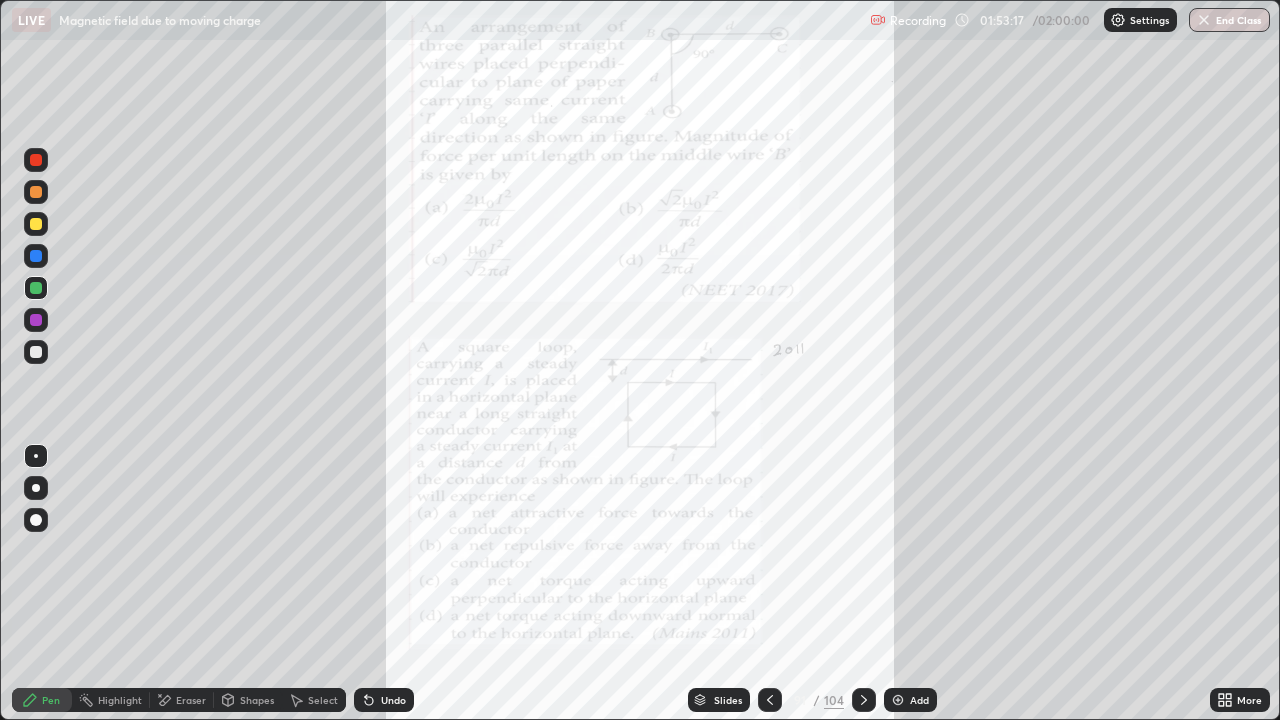 click 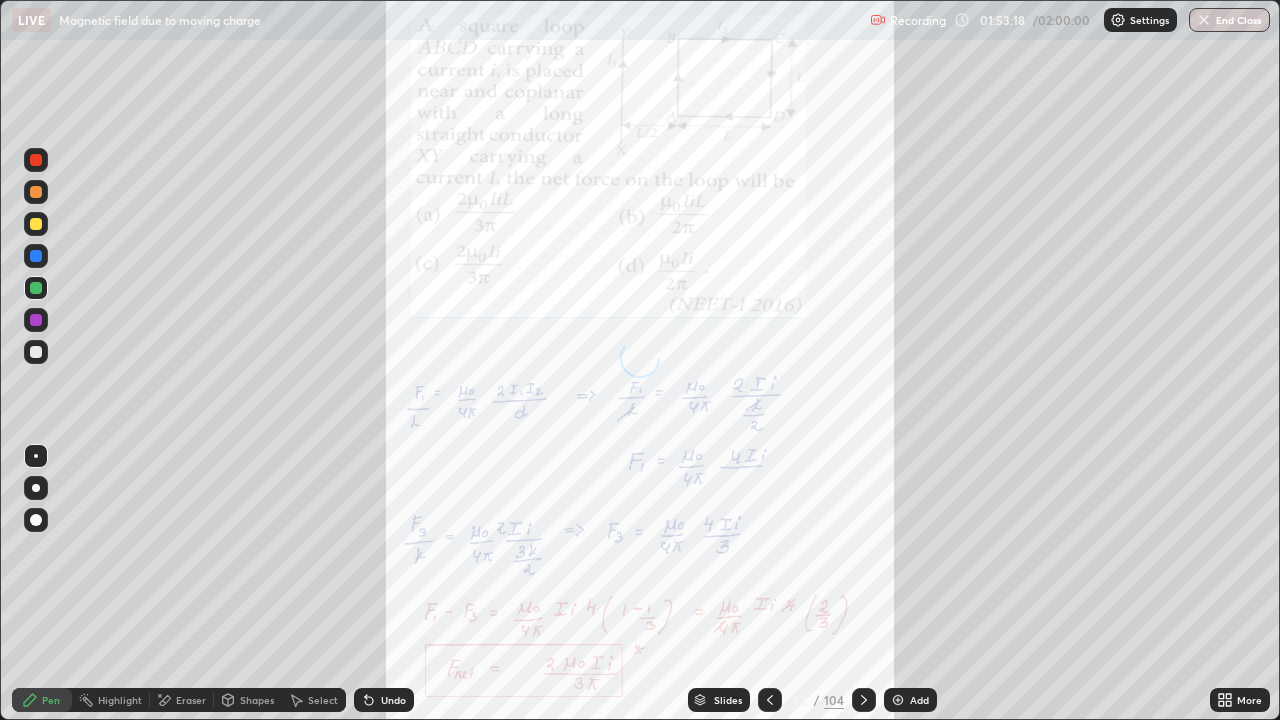 click 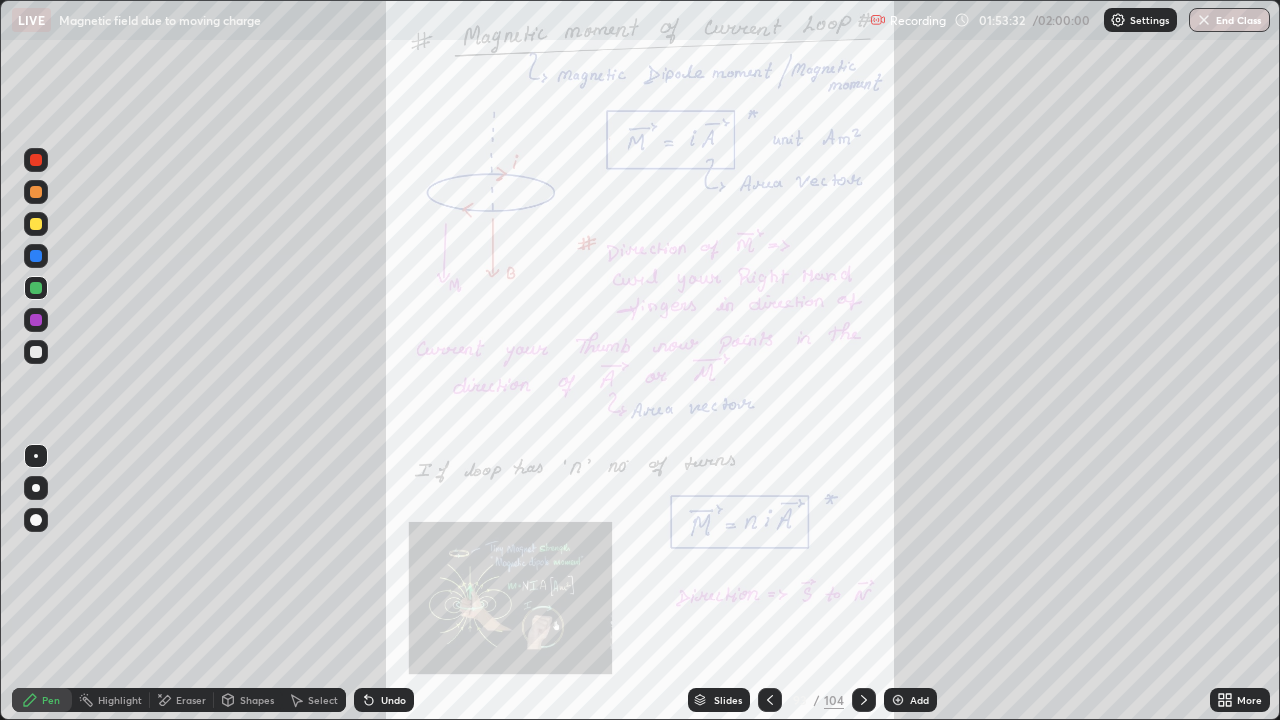 click at bounding box center (864, 700) 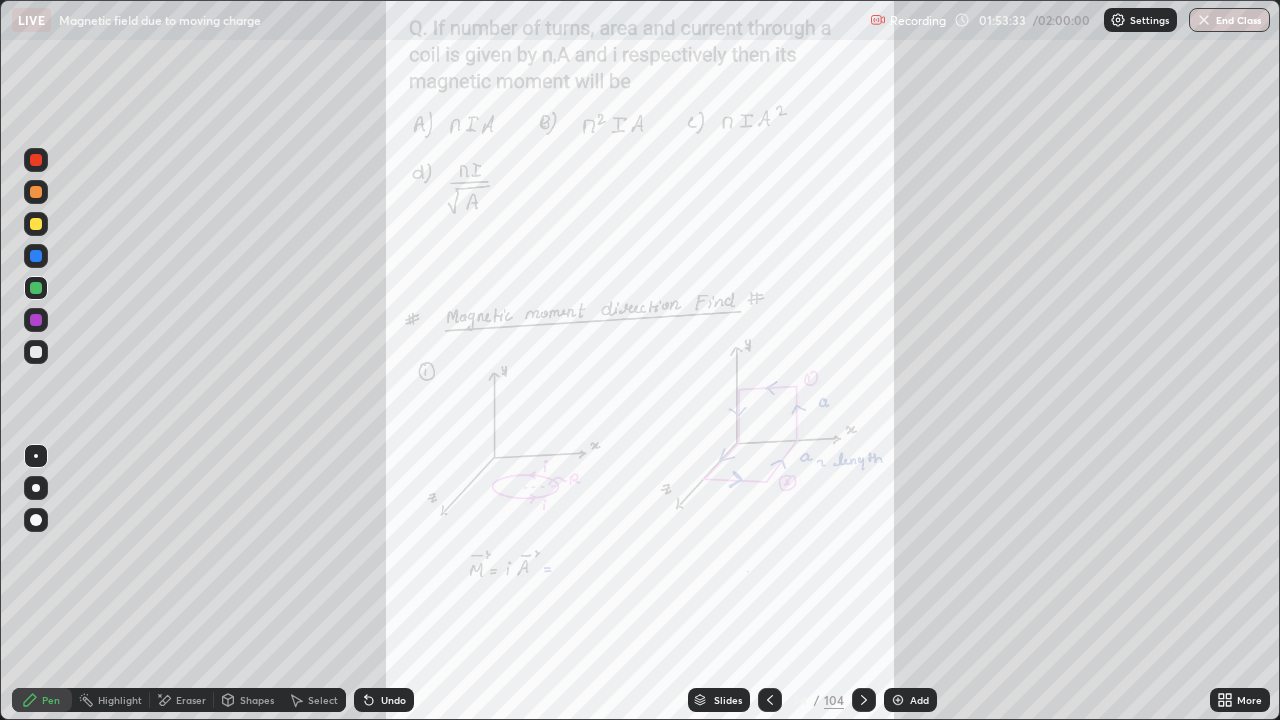 click 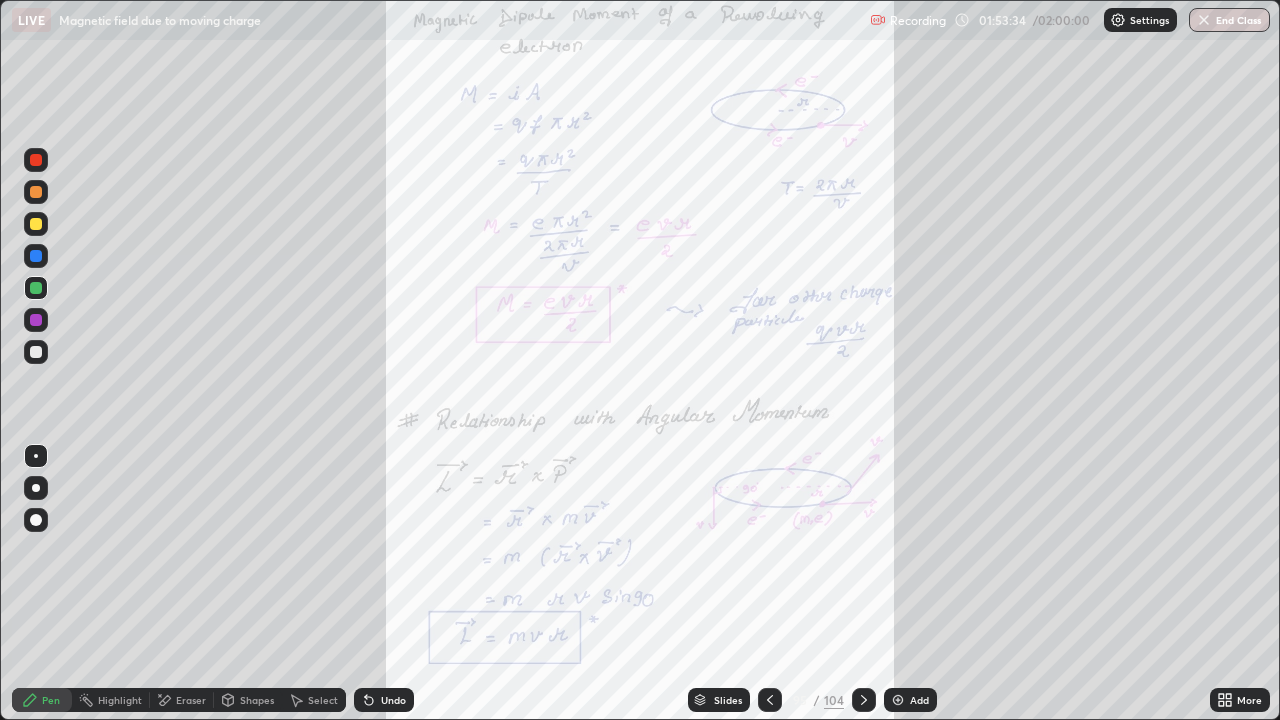 click 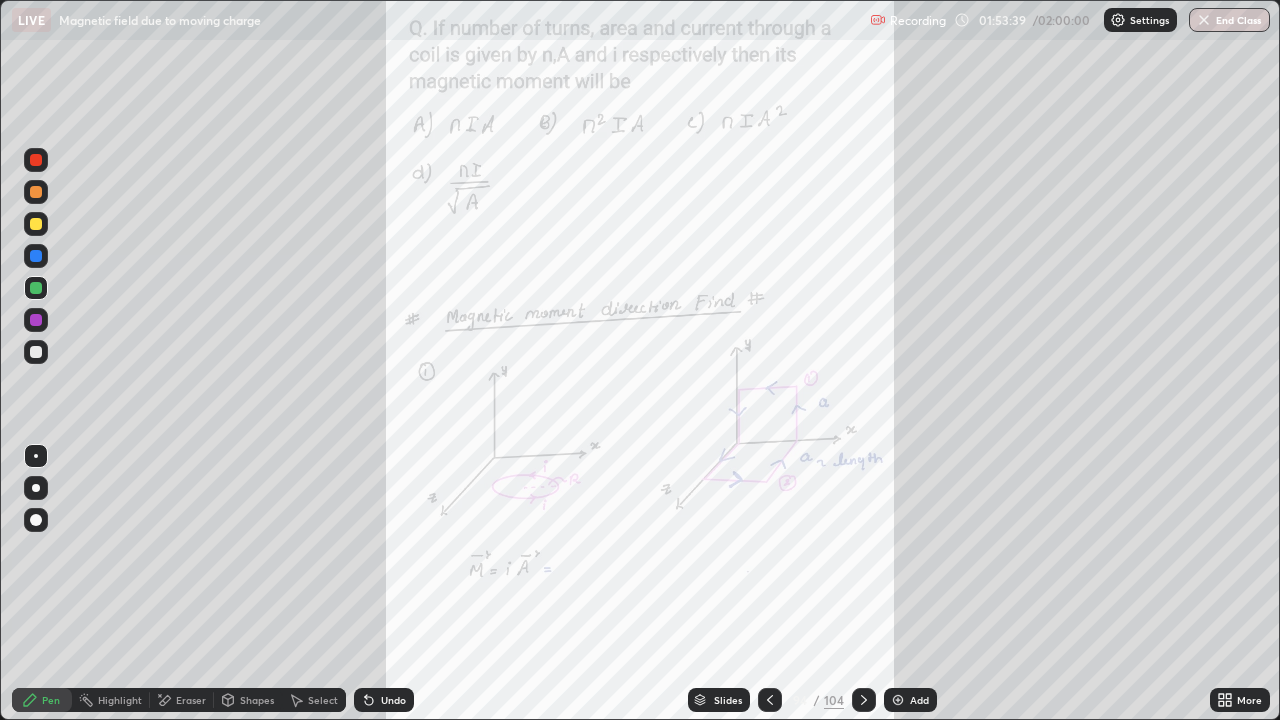 click 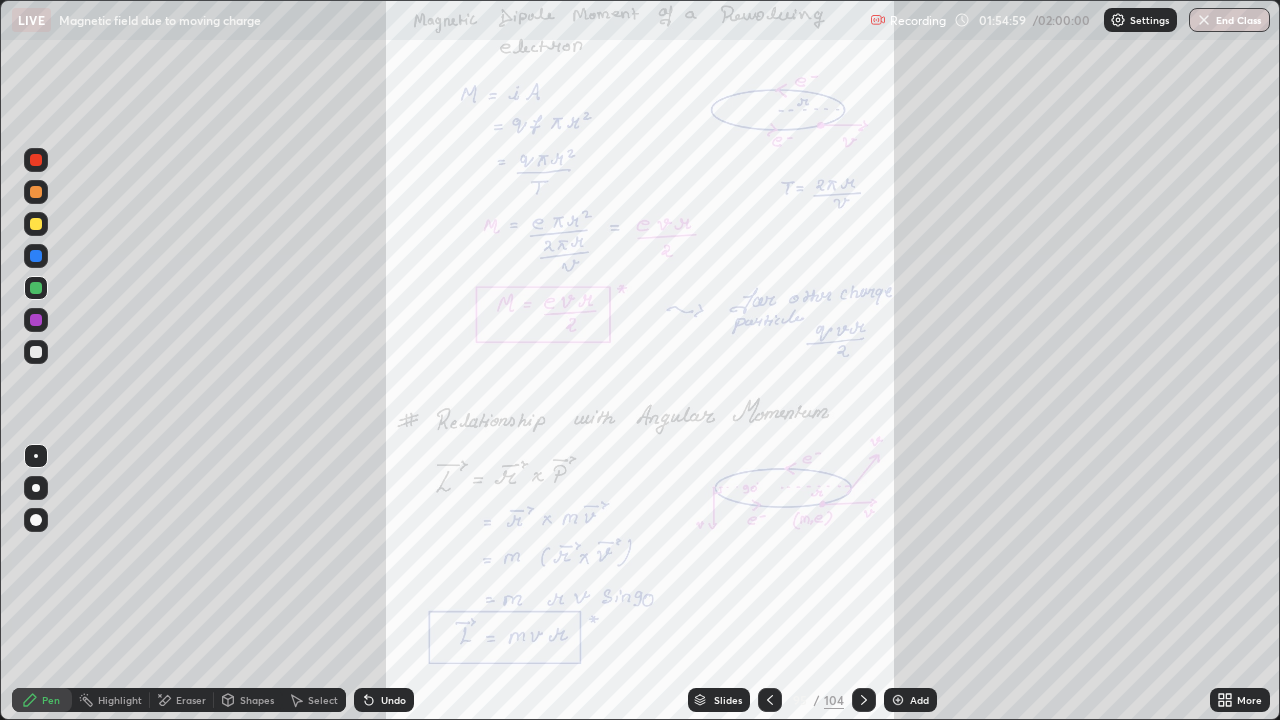 click at bounding box center (864, 700) 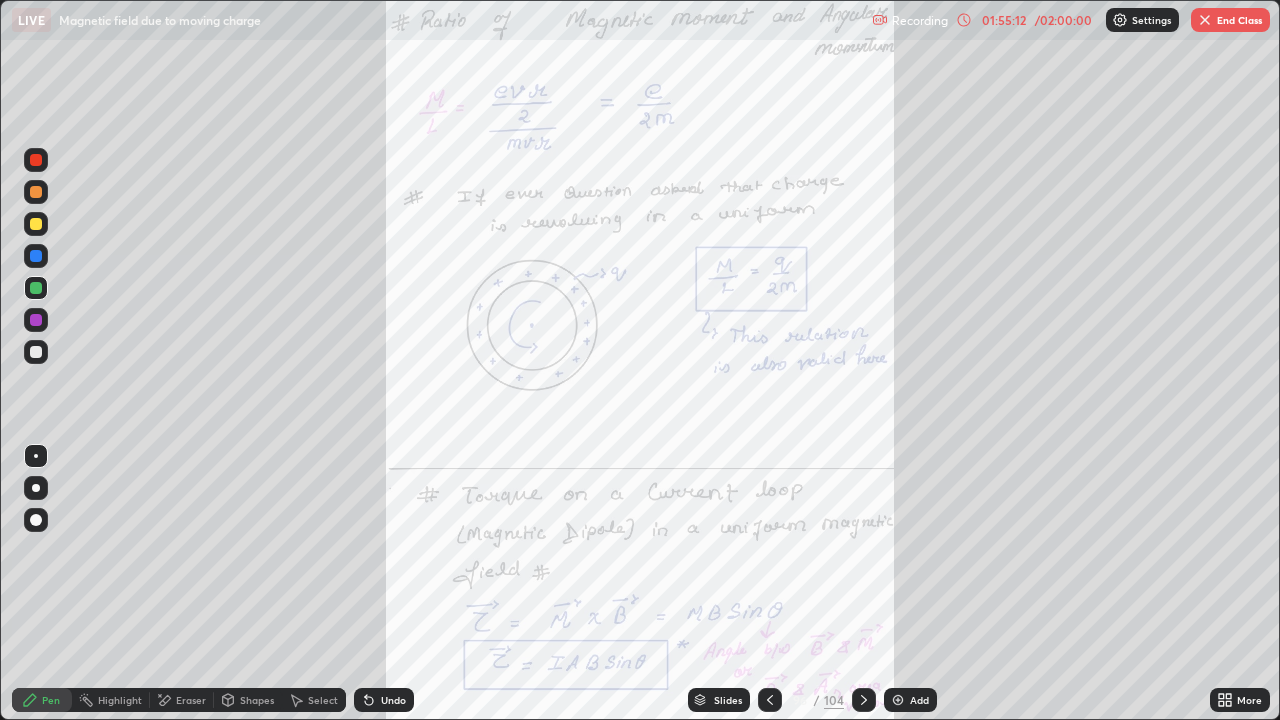 click 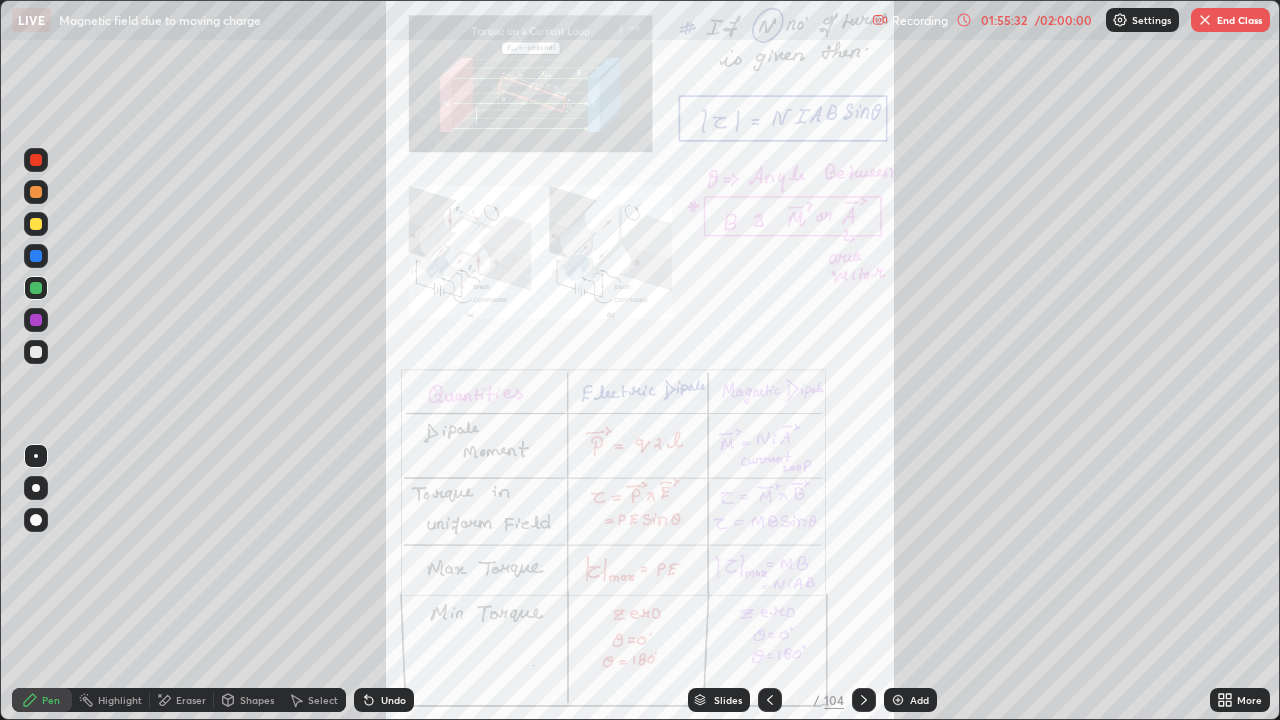 click at bounding box center (864, 700) 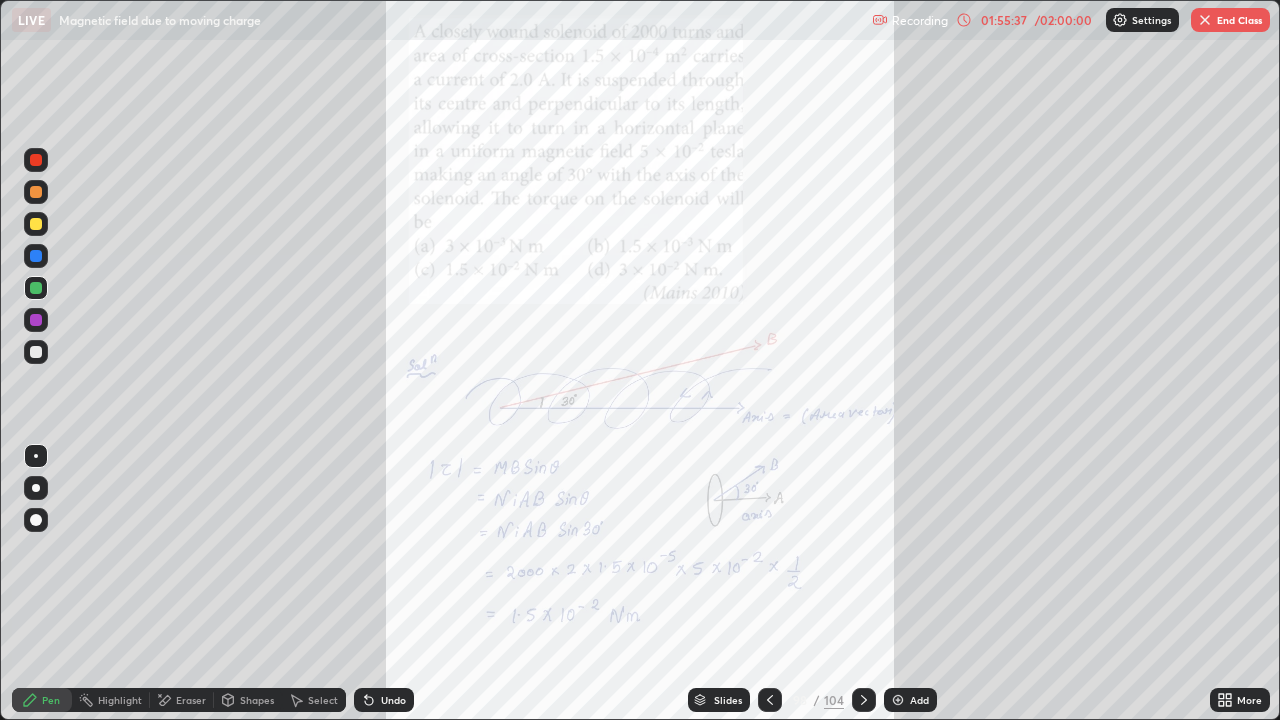 click 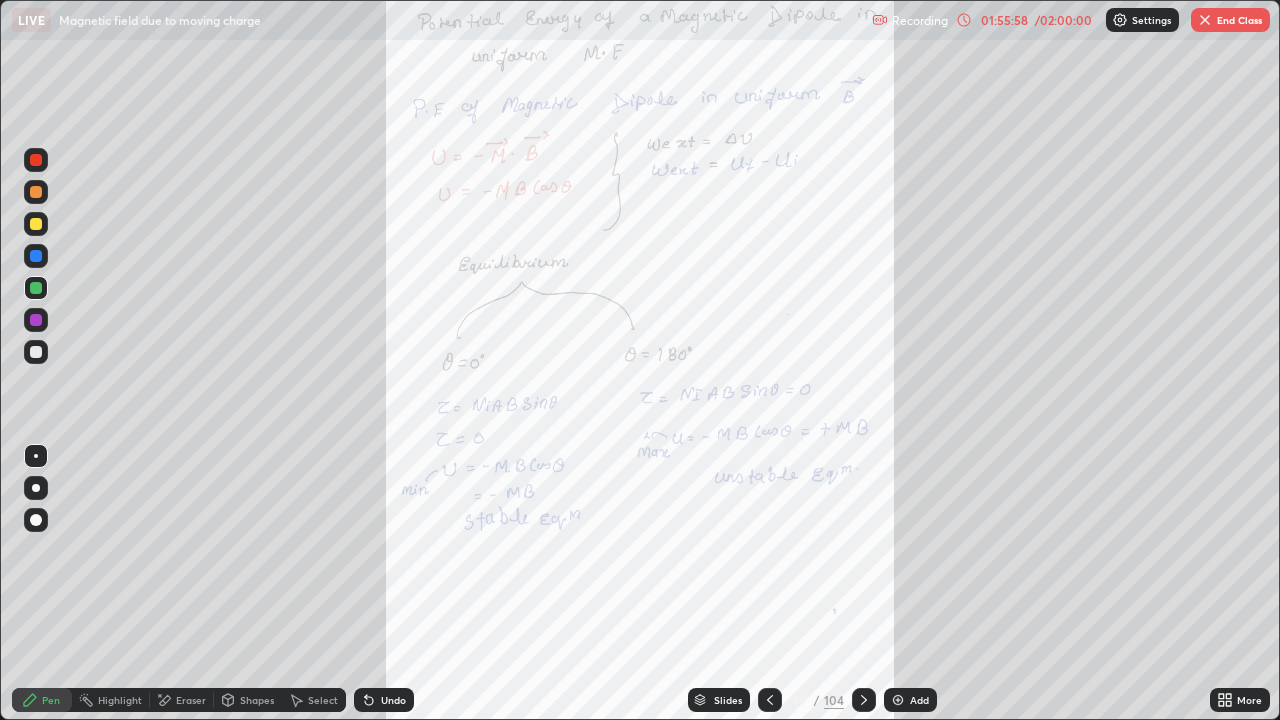 click at bounding box center (864, 700) 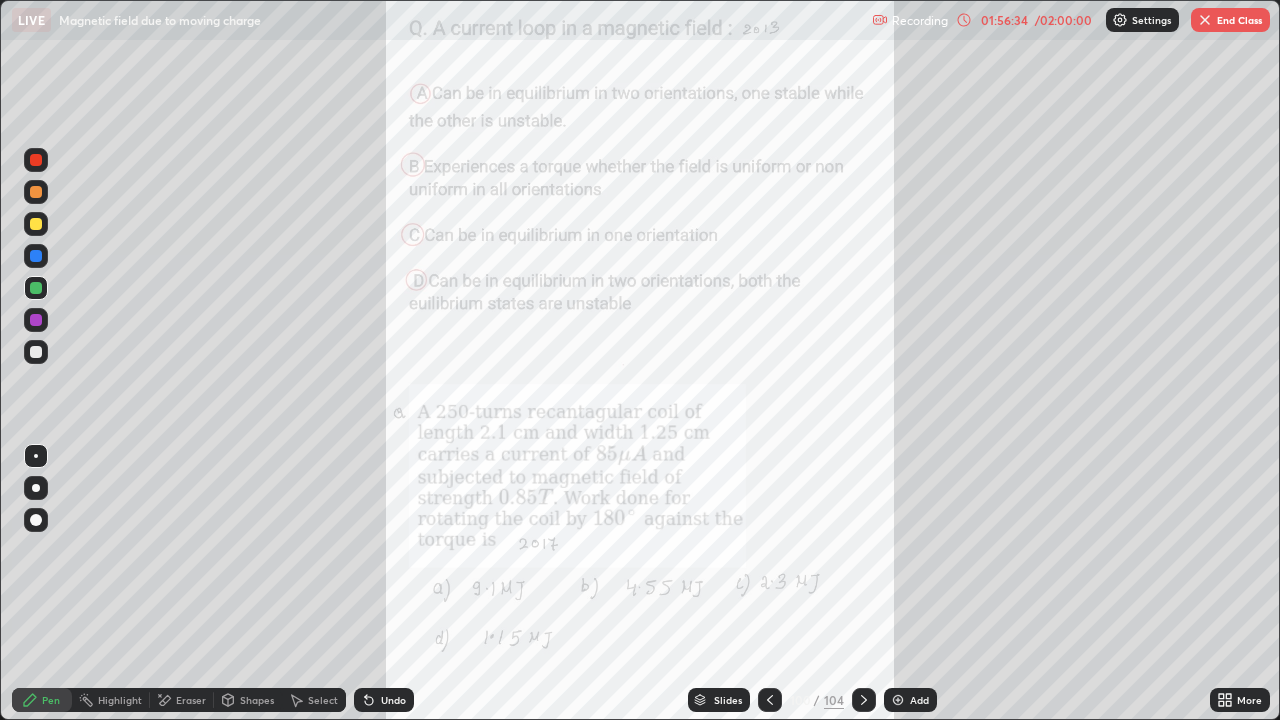 click 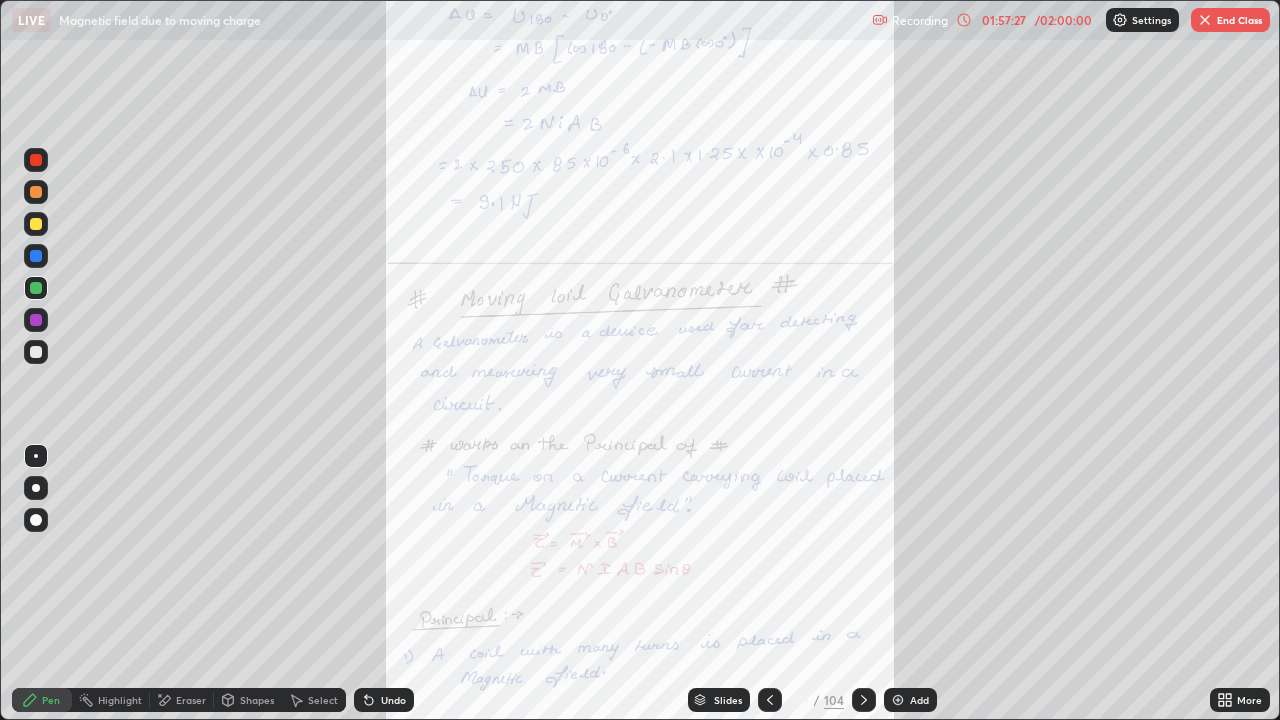 click on "End Class" at bounding box center (1230, 20) 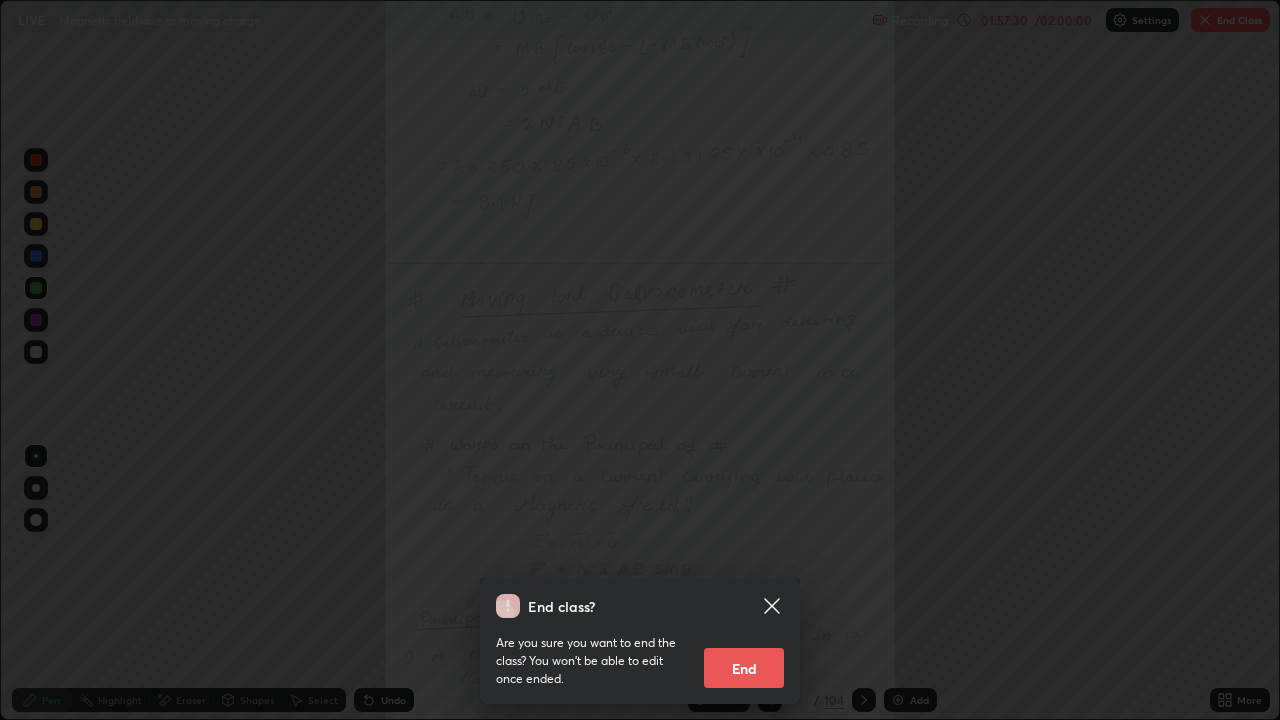 click on "End" at bounding box center (744, 668) 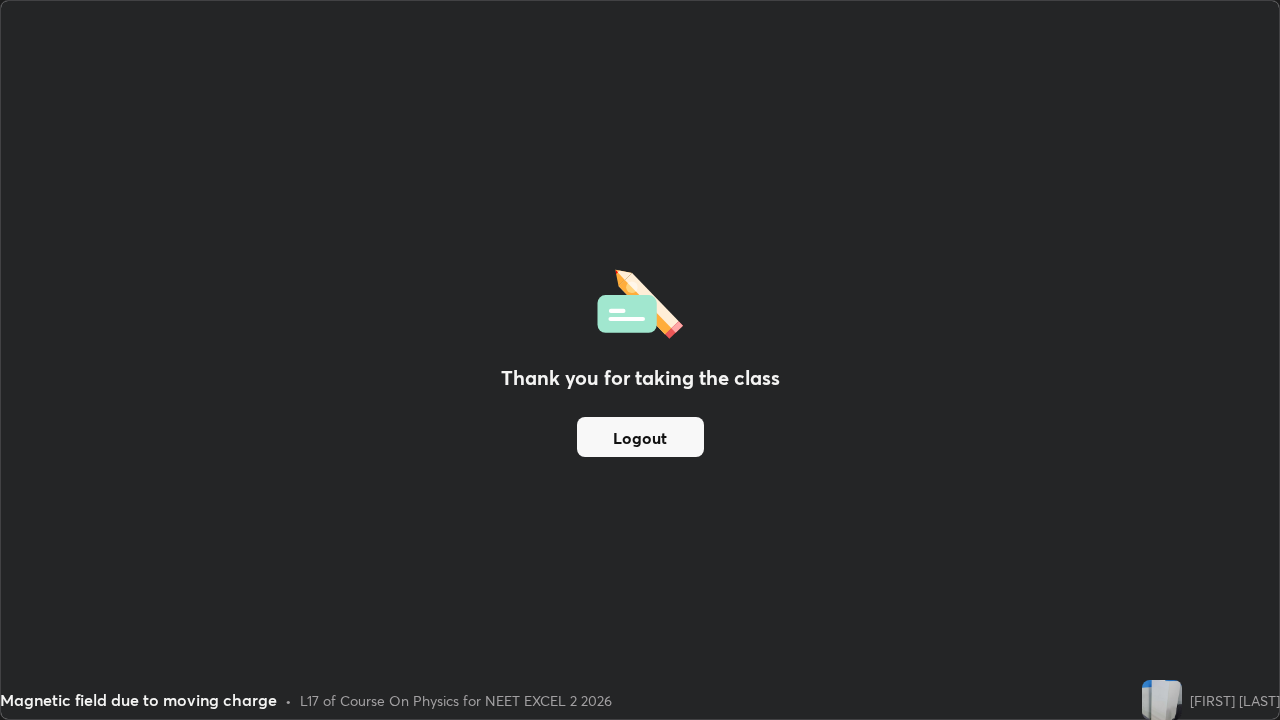click on "Magnetic field due to moving charge • L17 of Course On Physics for NEET EXCEL 2 2026" at bounding box center [567, 700] 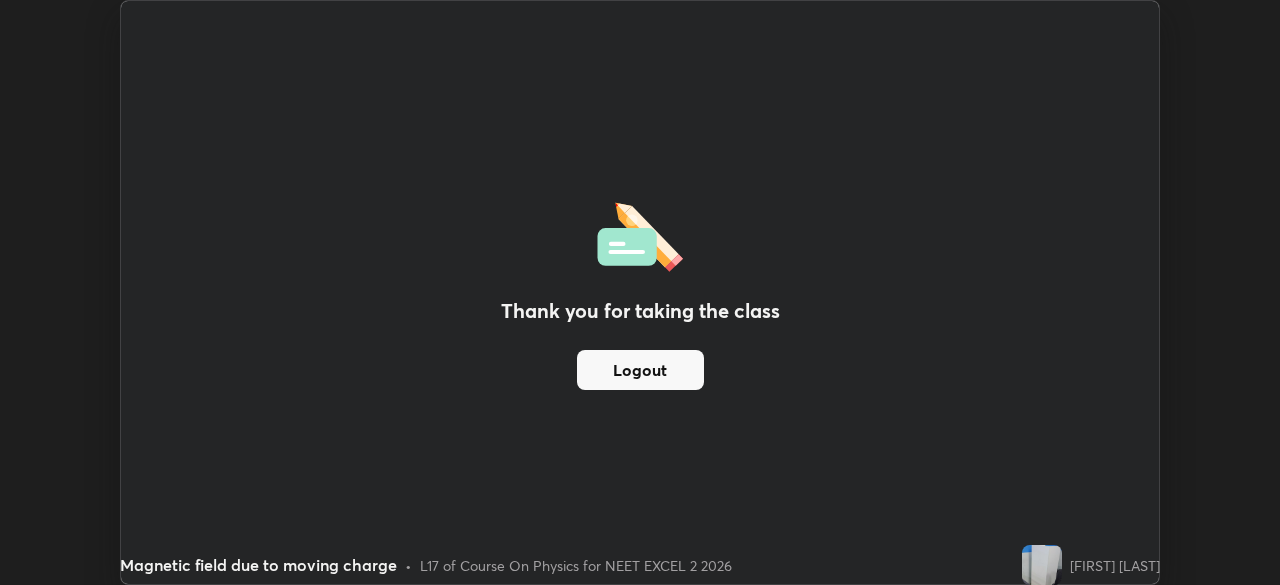 scroll, scrollTop: 585, scrollLeft: 1280, axis: both 